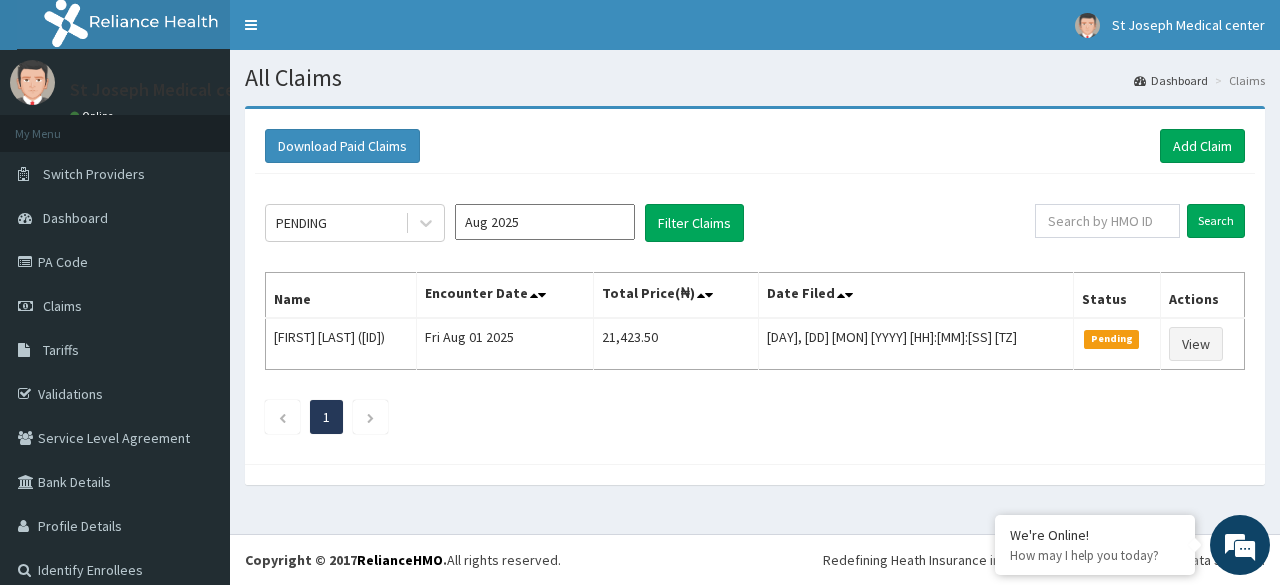 scroll, scrollTop: 0, scrollLeft: 0, axis: both 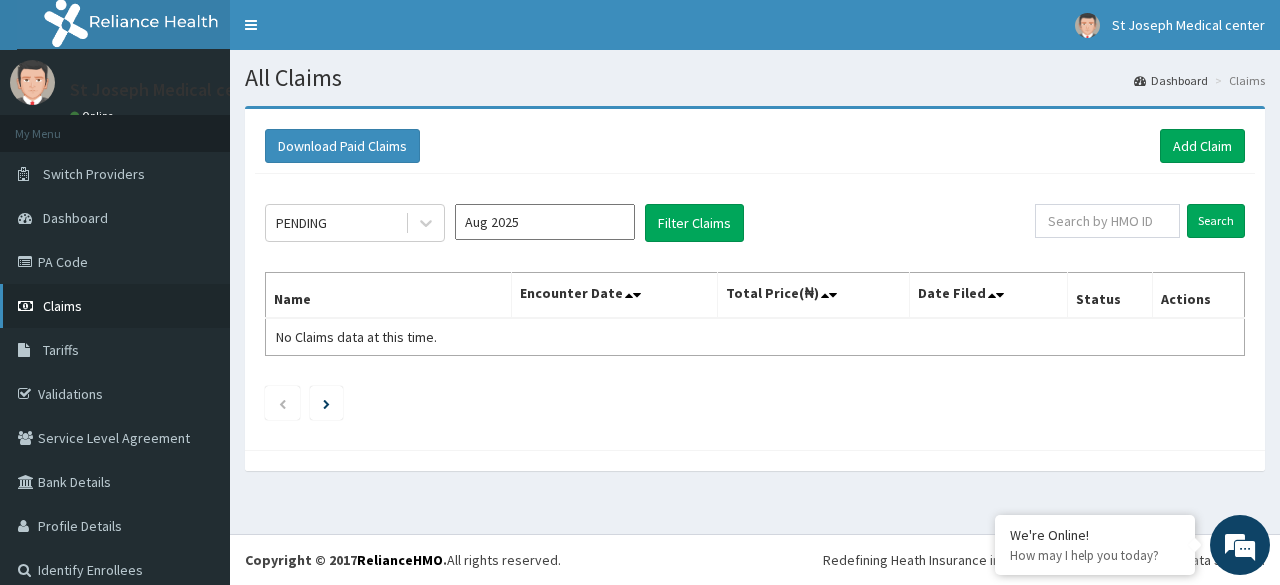 click on "Claims" at bounding box center (62, 306) 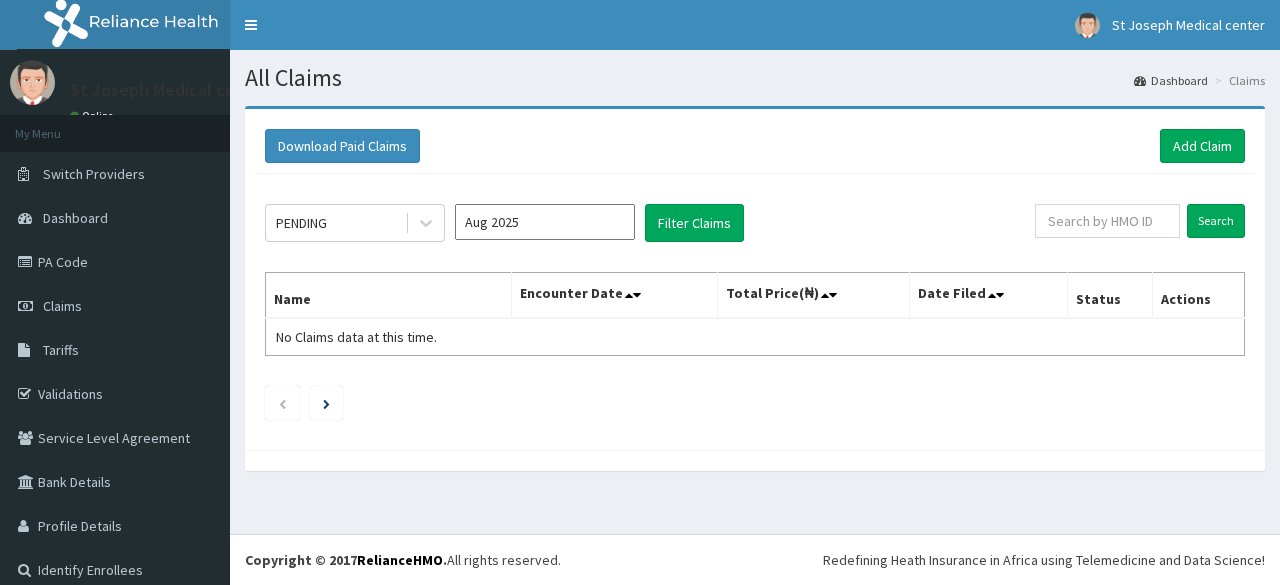 scroll, scrollTop: 0, scrollLeft: 0, axis: both 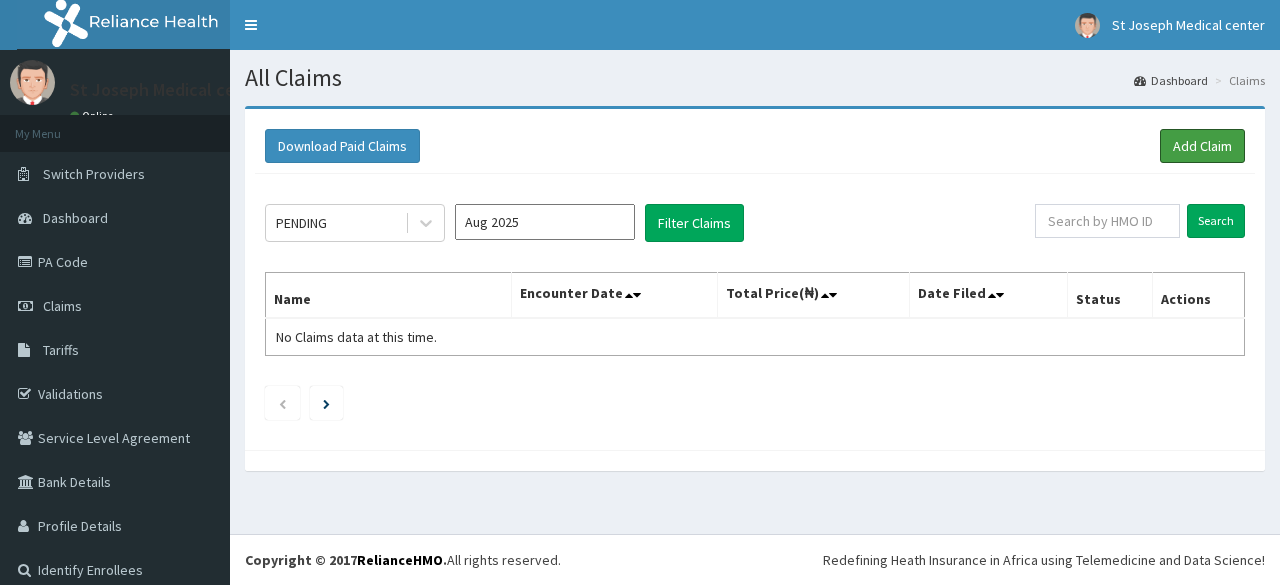click on "Add Claim" at bounding box center [1202, 146] 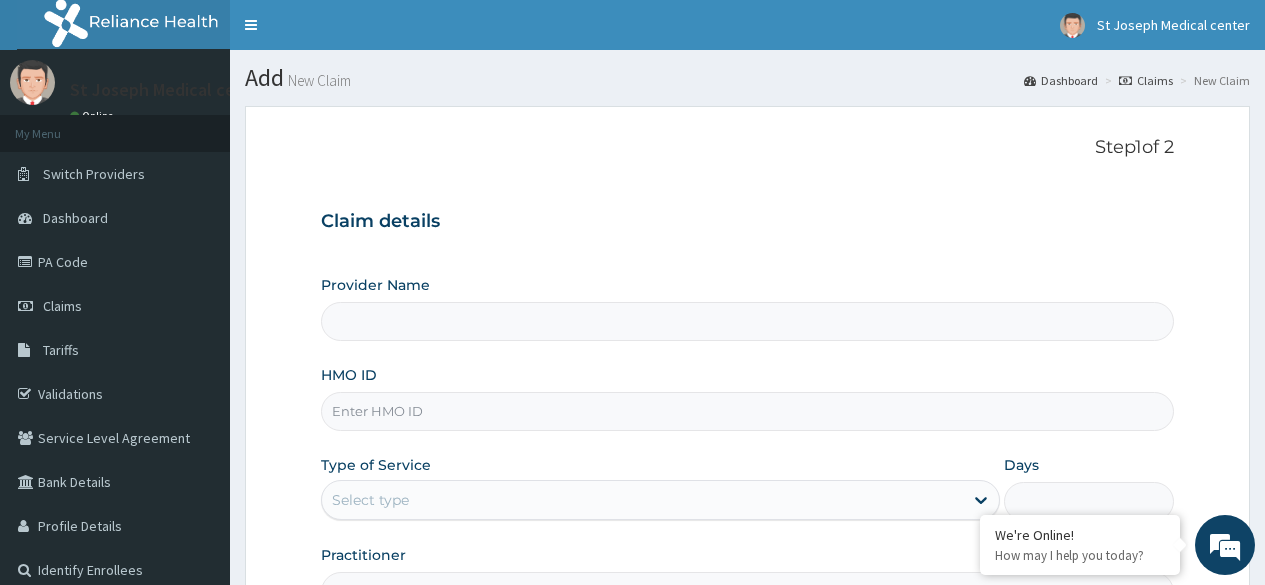 scroll, scrollTop: 0, scrollLeft: 0, axis: both 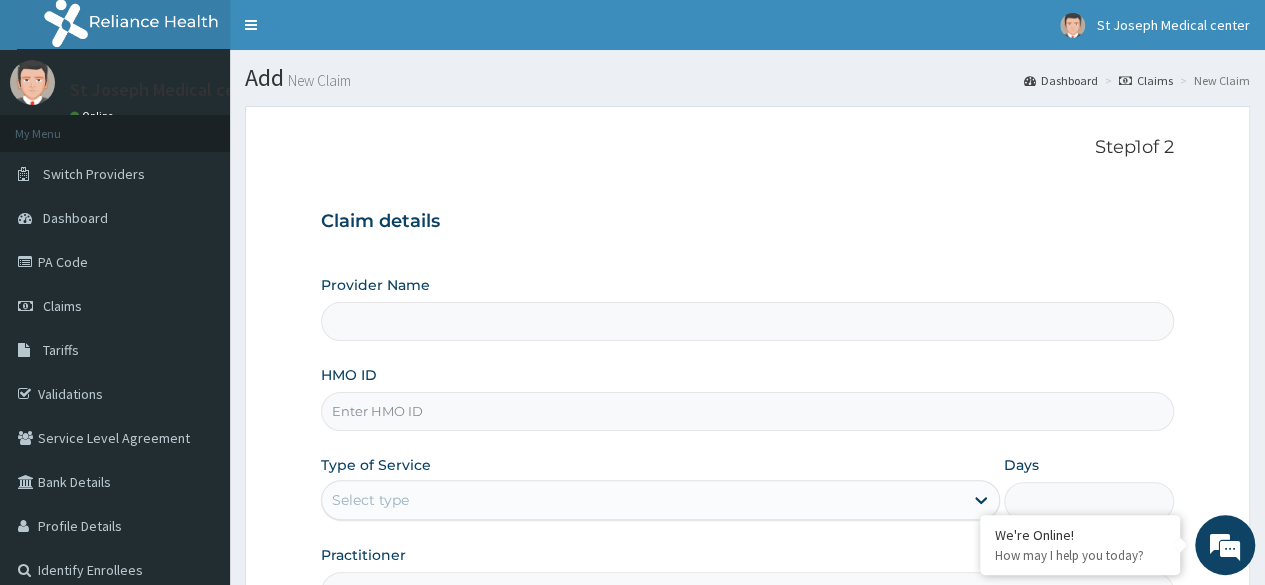click on "Provider Name" at bounding box center (747, 321) 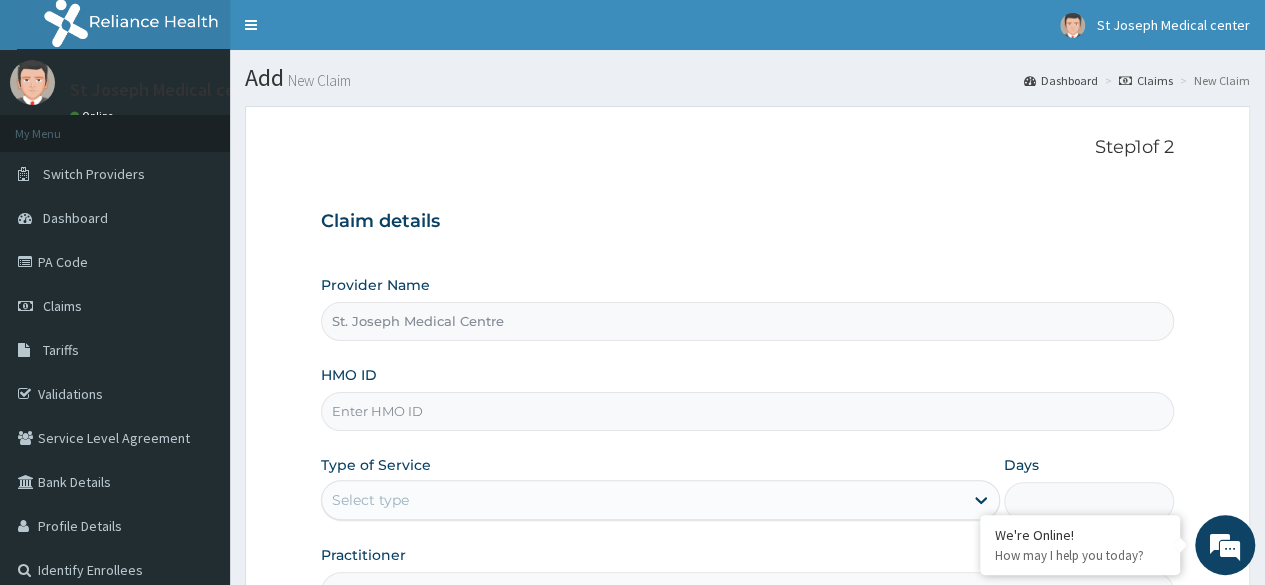 click on "HMO ID" at bounding box center [747, 411] 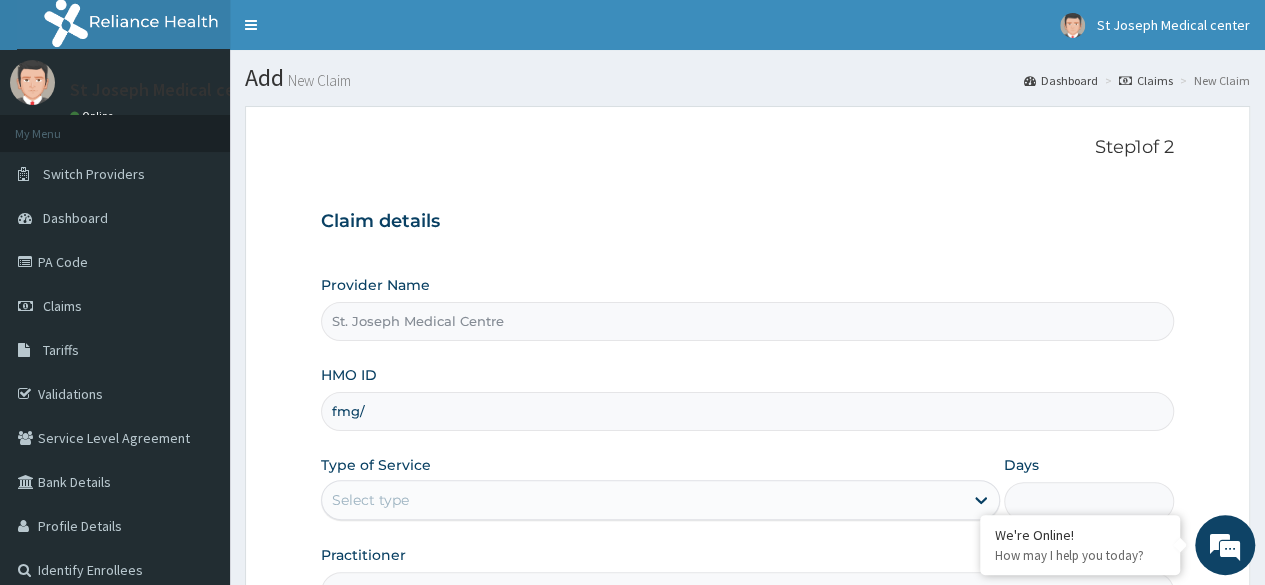 scroll, scrollTop: 0, scrollLeft: 0, axis: both 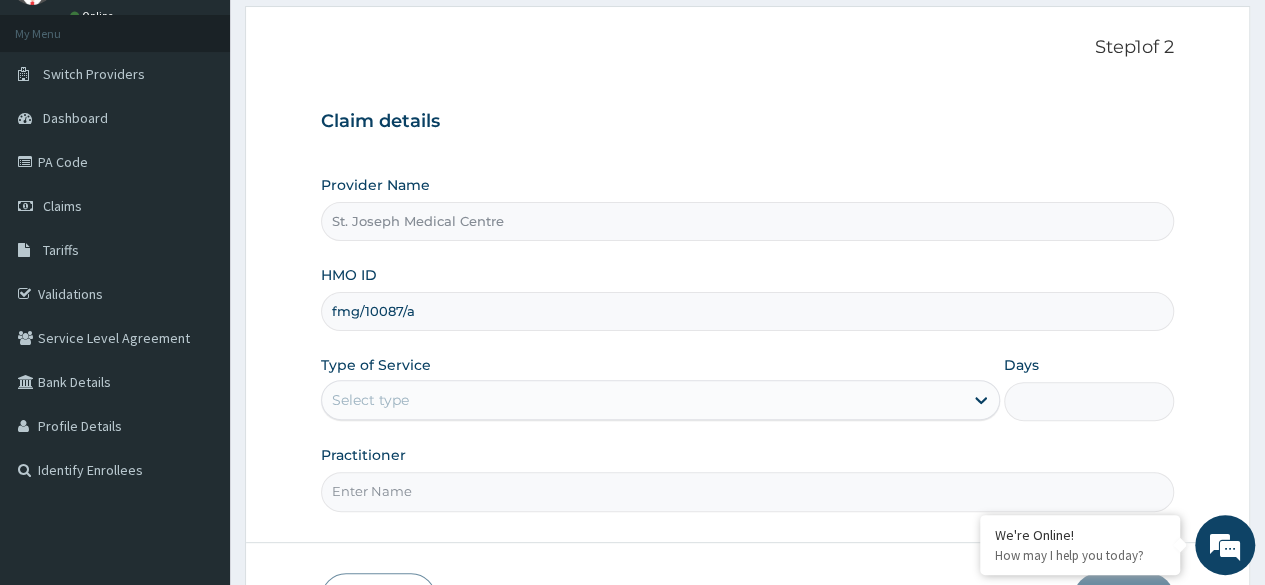 type on "fmg/10087/a" 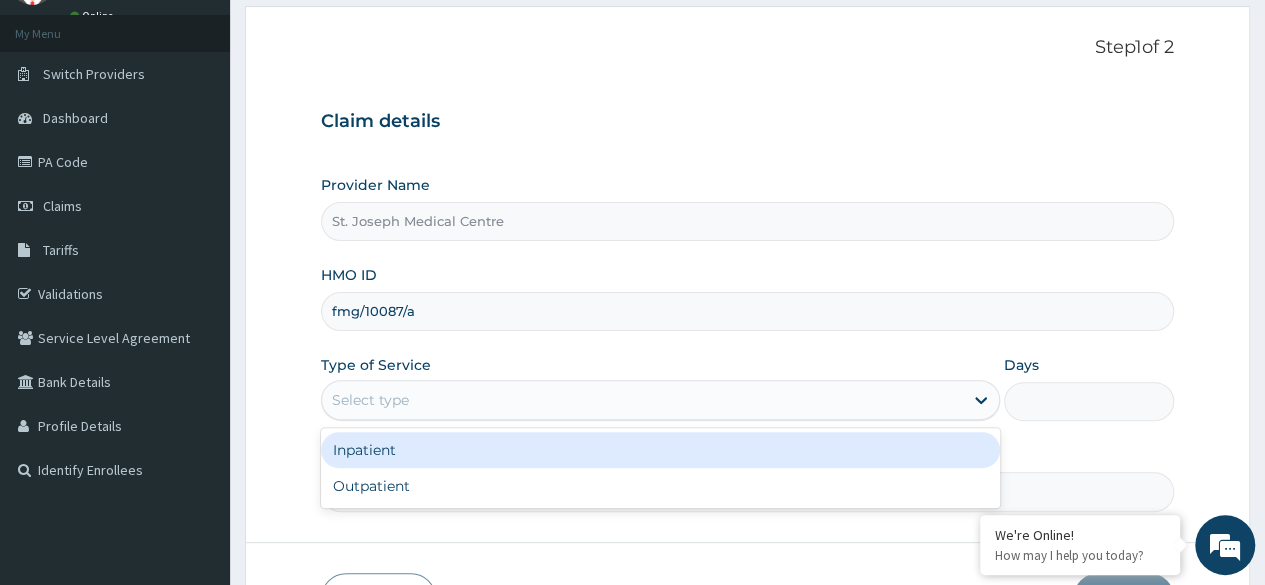 click on "Select type" at bounding box center (642, 400) 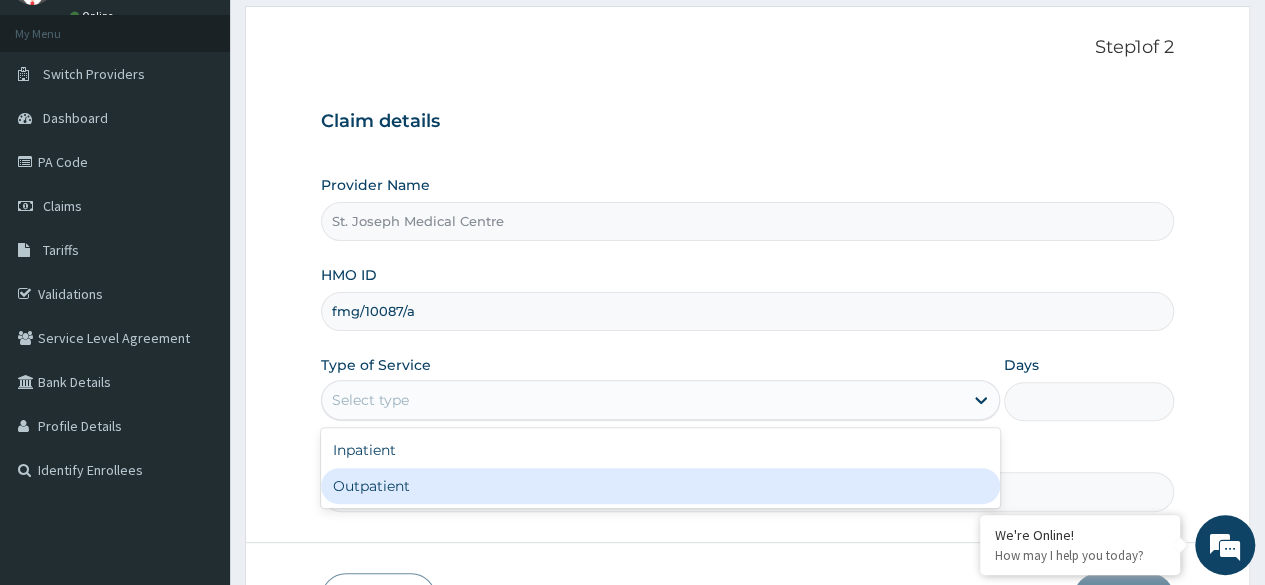 click on "Outpatient" at bounding box center (660, 486) 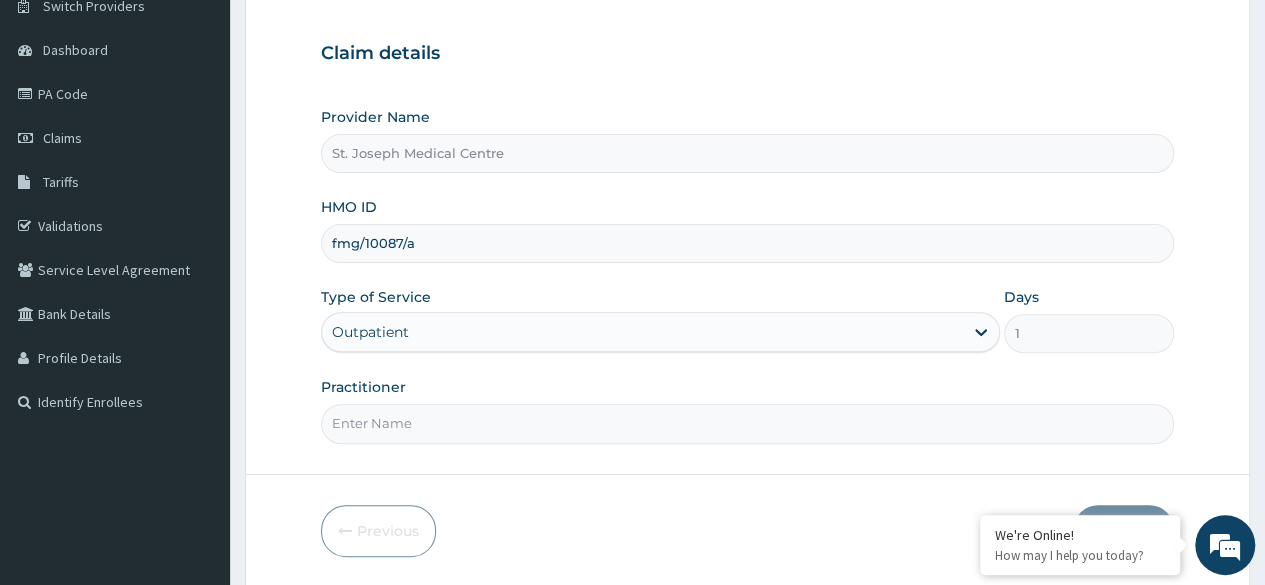 scroll, scrollTop: 200, scrollLeft: 0, axis: vertical 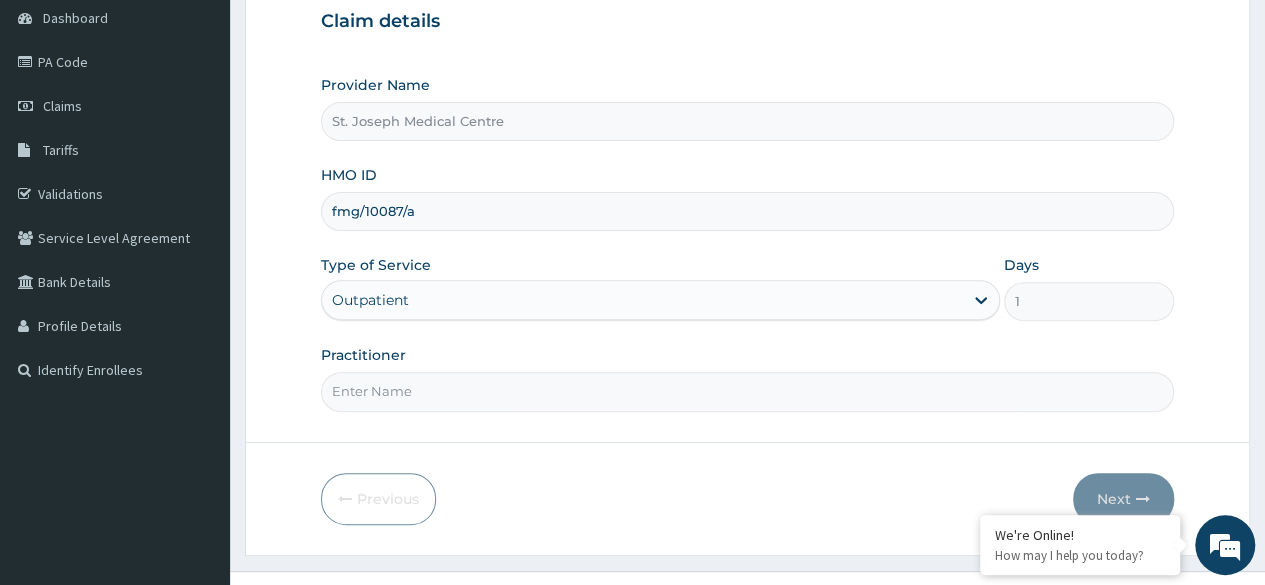 click on "Practitioner" at bounding box center (747, 391) 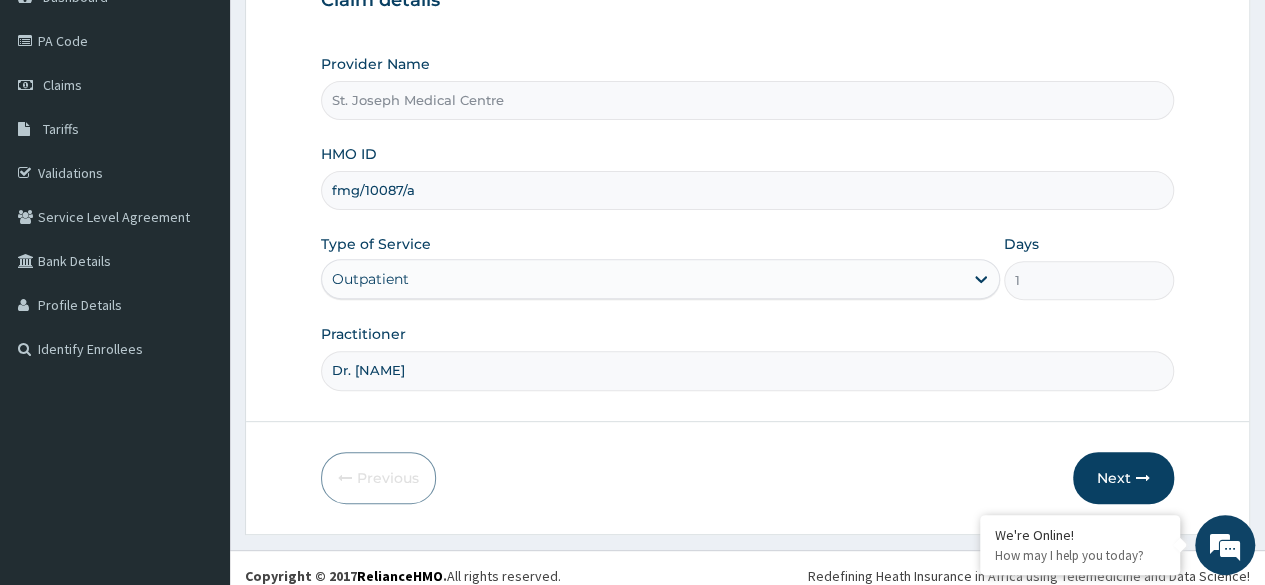 scroll, scrollTop: 232, scrollLeft: 0, axis: vertical 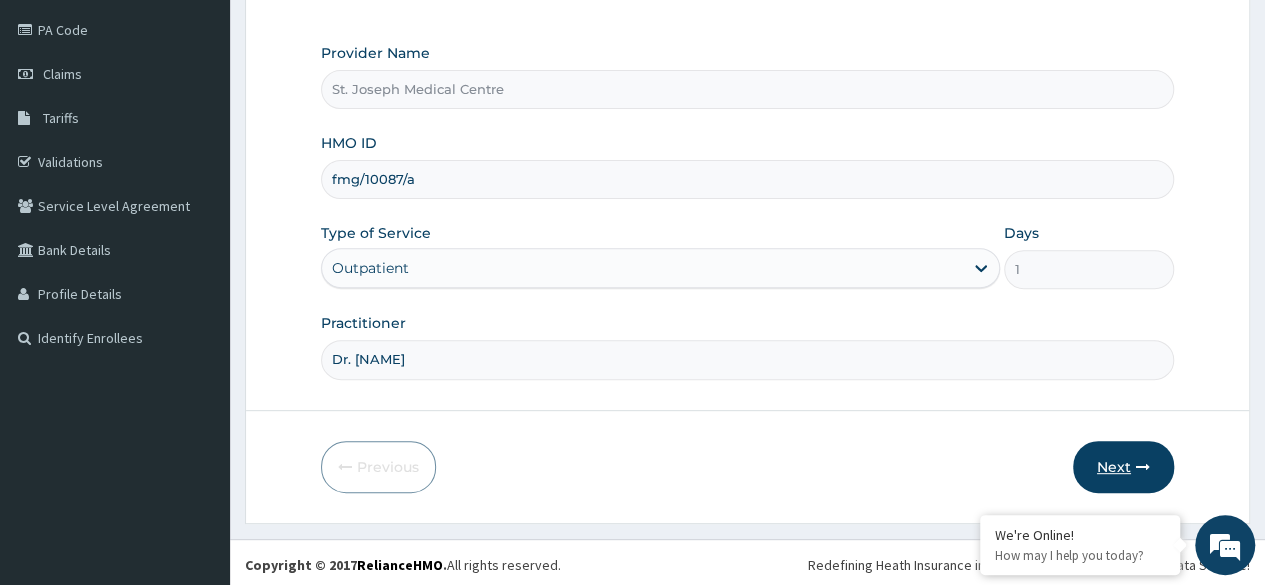 type on "Dr. Sunday" 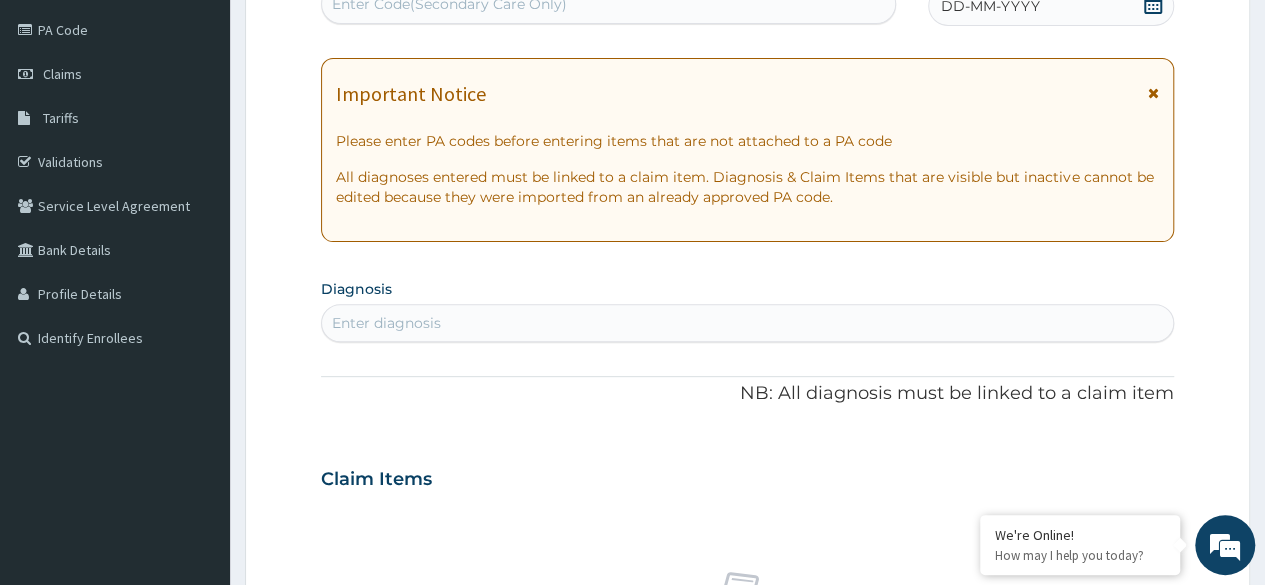 scroll, scrollTop: 0, scrollLeft: 0, axis: both 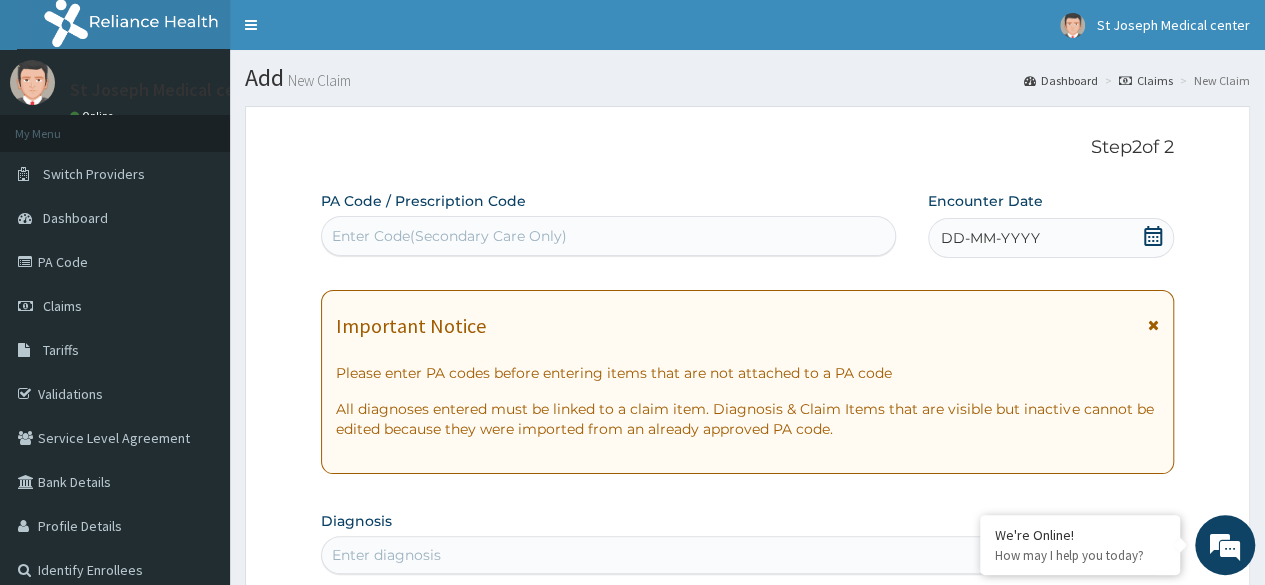 click 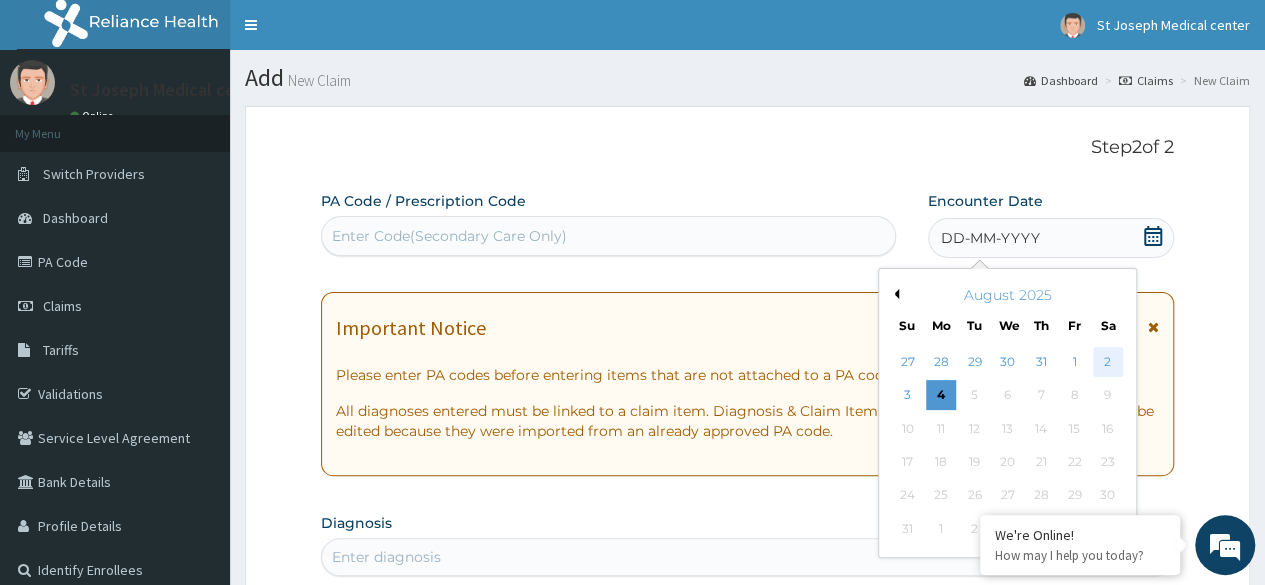 click on "2" at bounding box center [1107, 362] 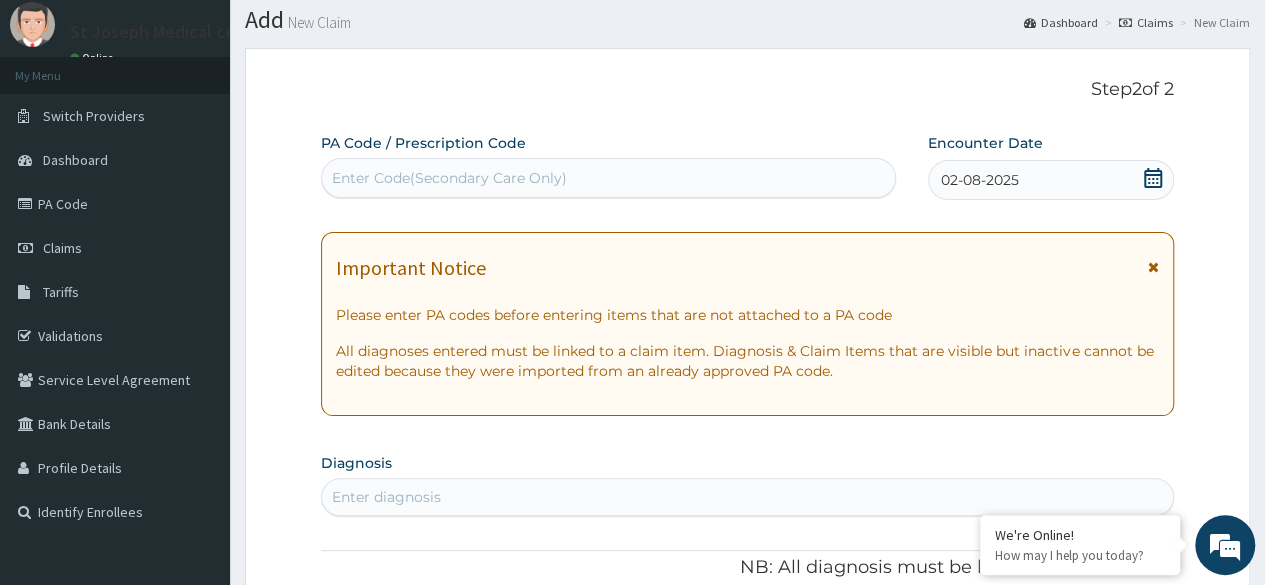 scroll, scrollTop: 100, scrollLeft: 0, axis: vertical 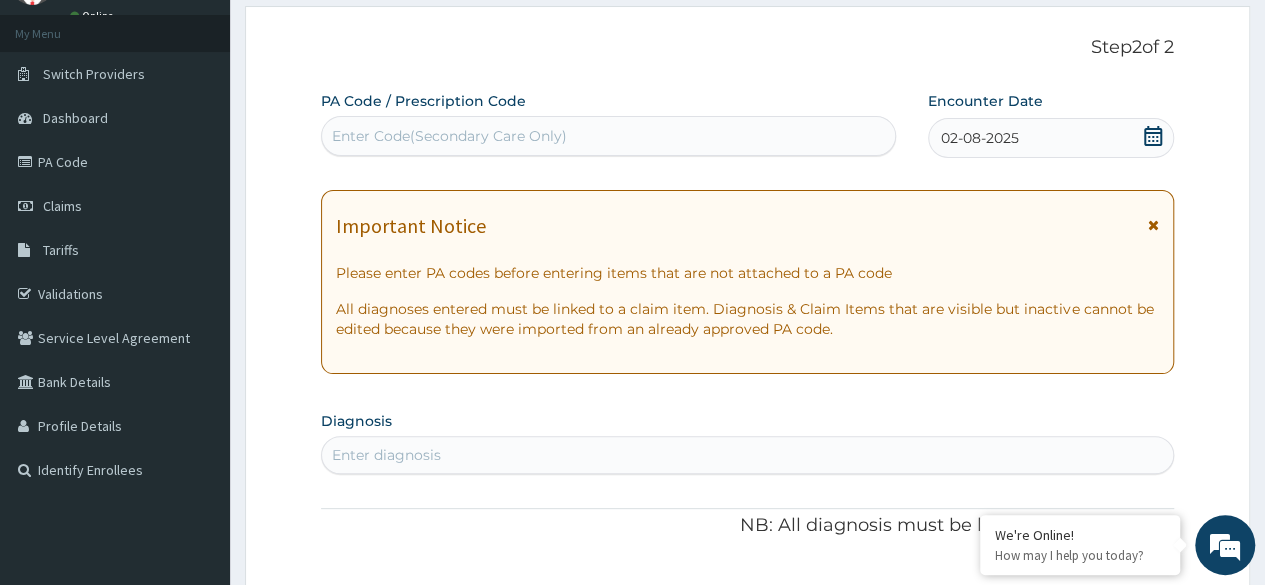 click on "Enter diagnosis" at bounding box center (747, 455) 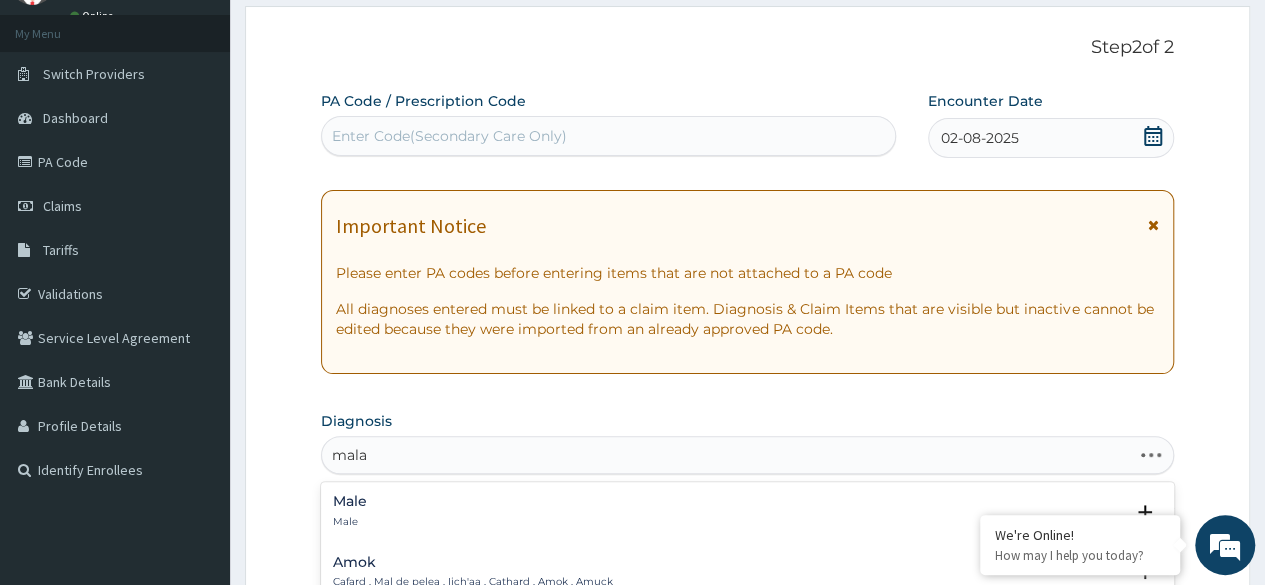 type on "malar" 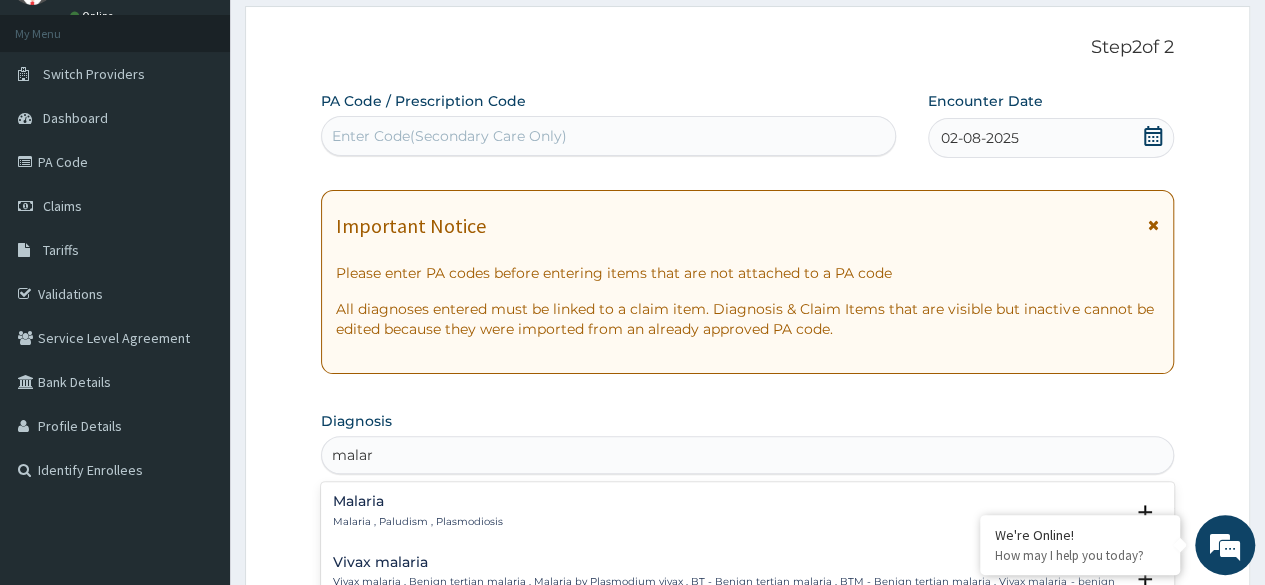 click on "Malaria Malaria , Paludism , Plasmodiosis" at bounding box center [747, 511] 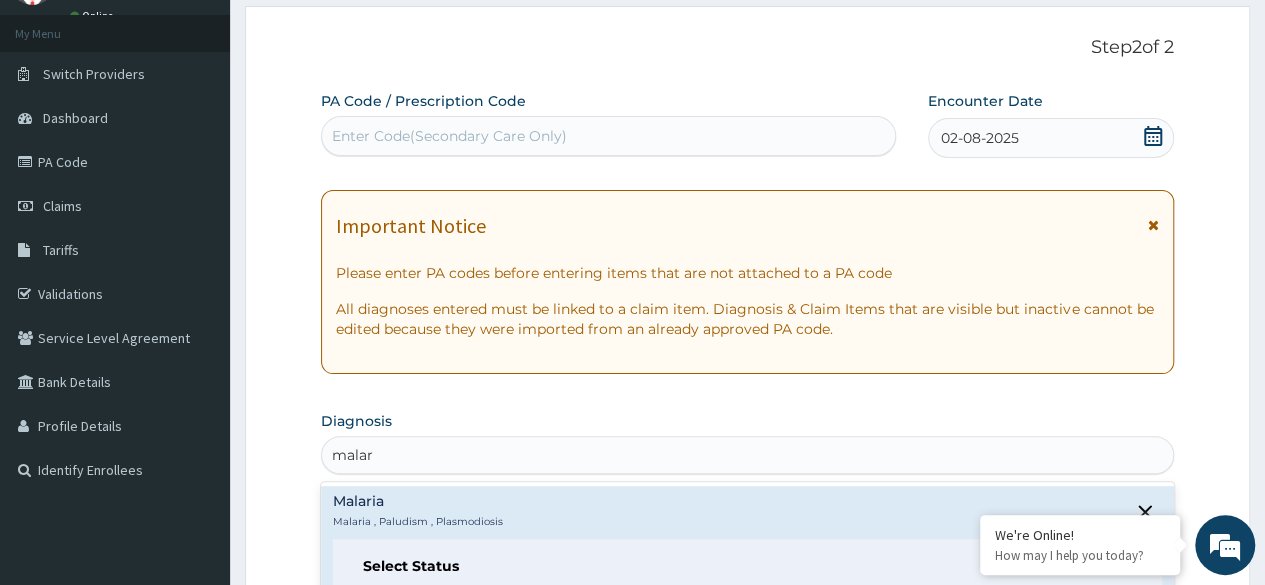 click on "Malaria" at bounding box center [418, 501] 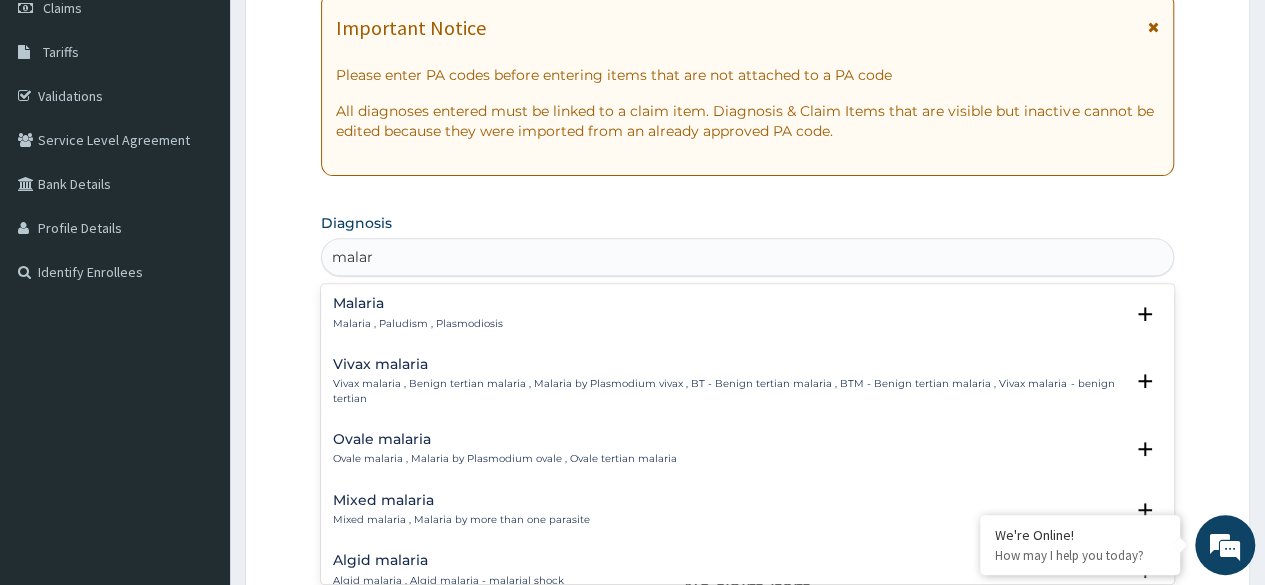 scroll, scrollTop: 300, scrollLeft: 0, axis: vertical 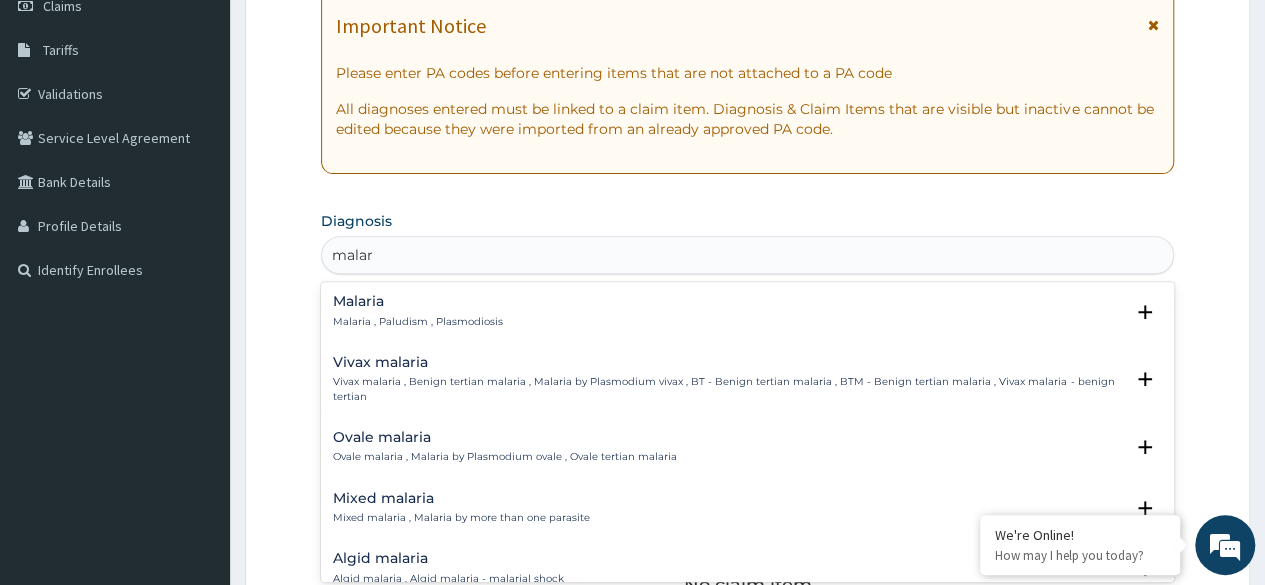 click on "Malaria" at bounding box center [418, 301] 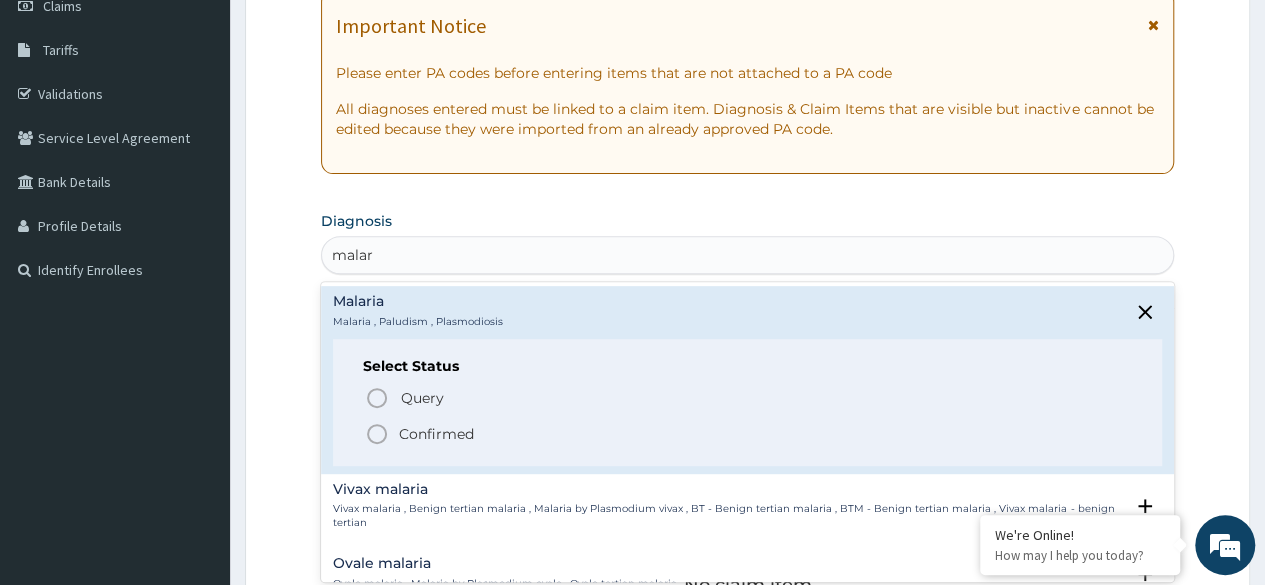 click 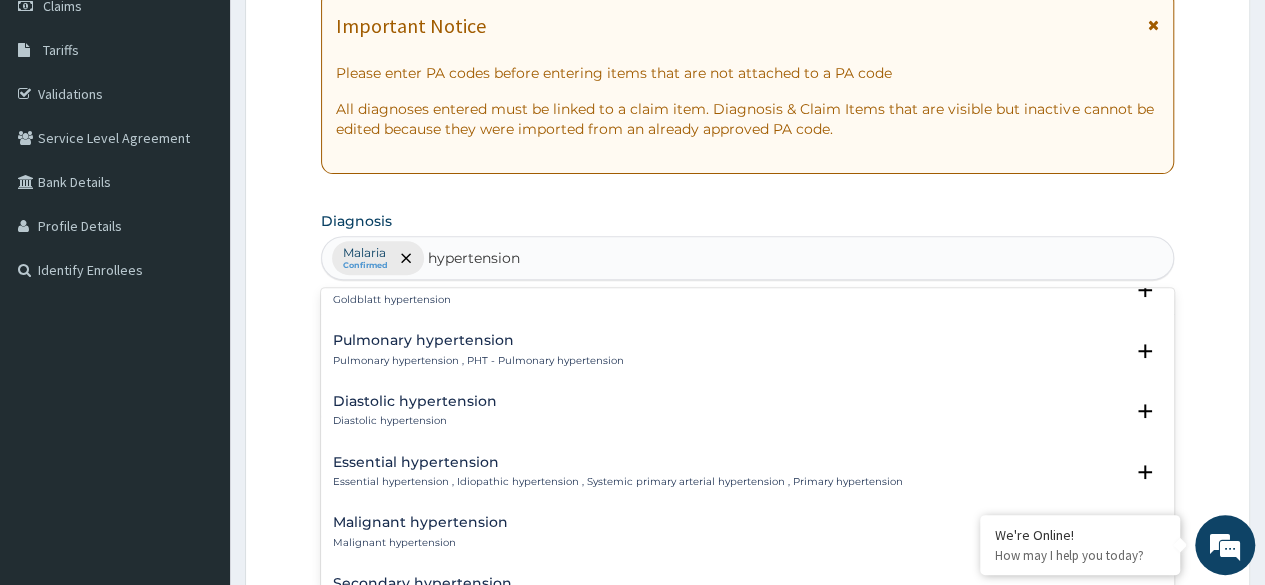 scroll, scrollTop: 1584, scrollLeft: 0, axis: vertical 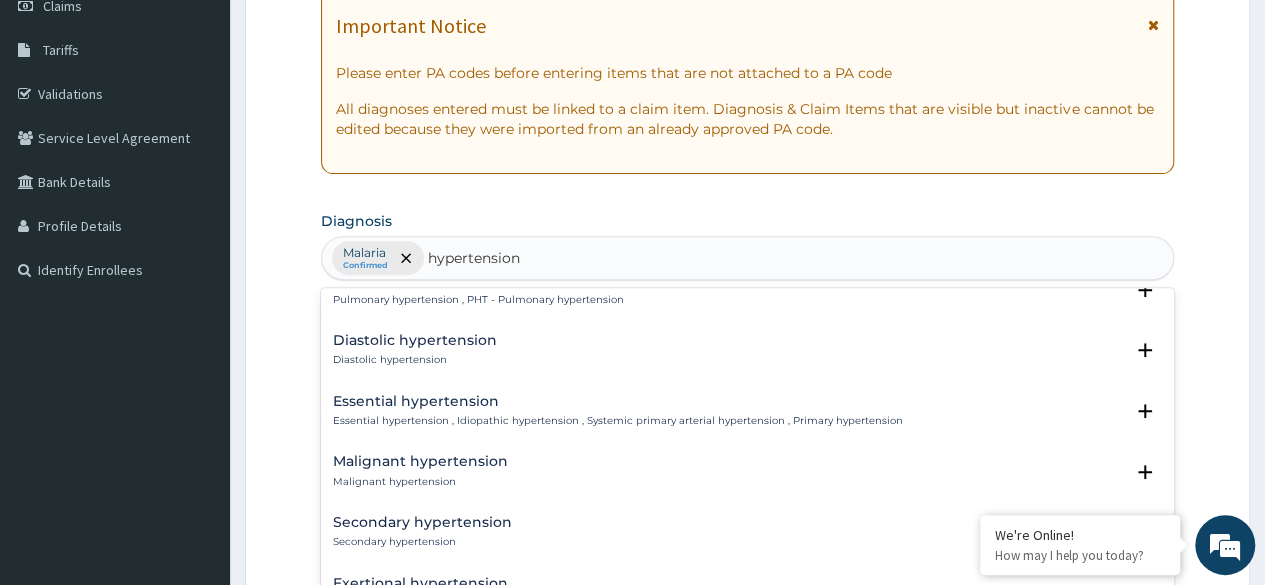 click on "Essential hypertension" at bounding box center (618, 401) 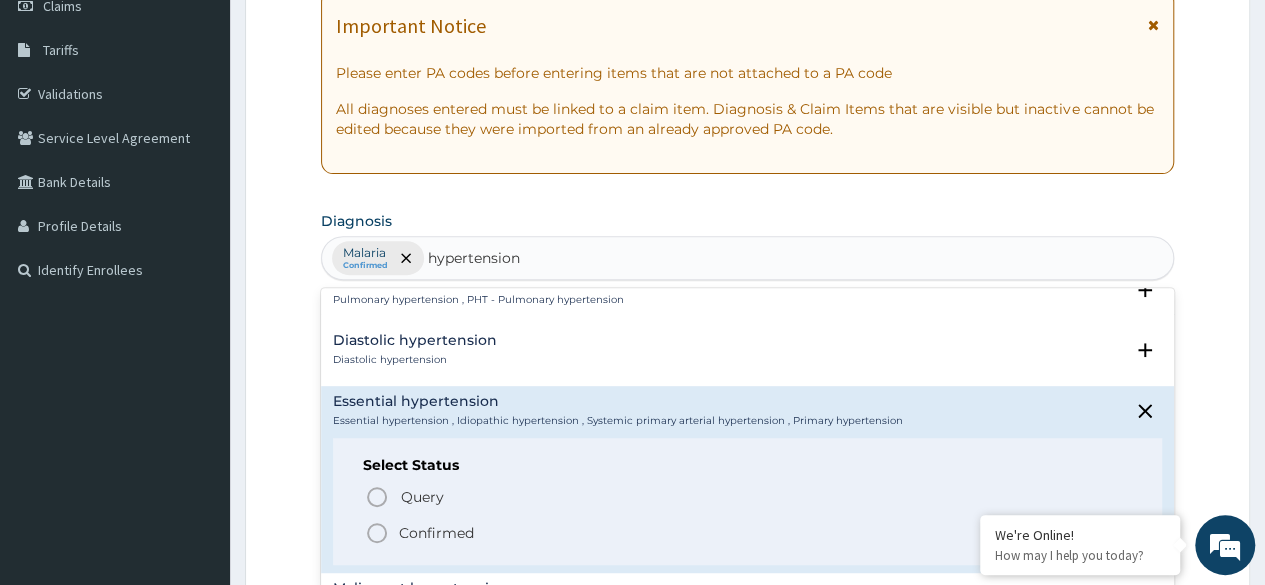 drag, startPoint x: 439, startPoint y: 399, endPoint x: 474, endPoint y: 359, distance: 53.15073 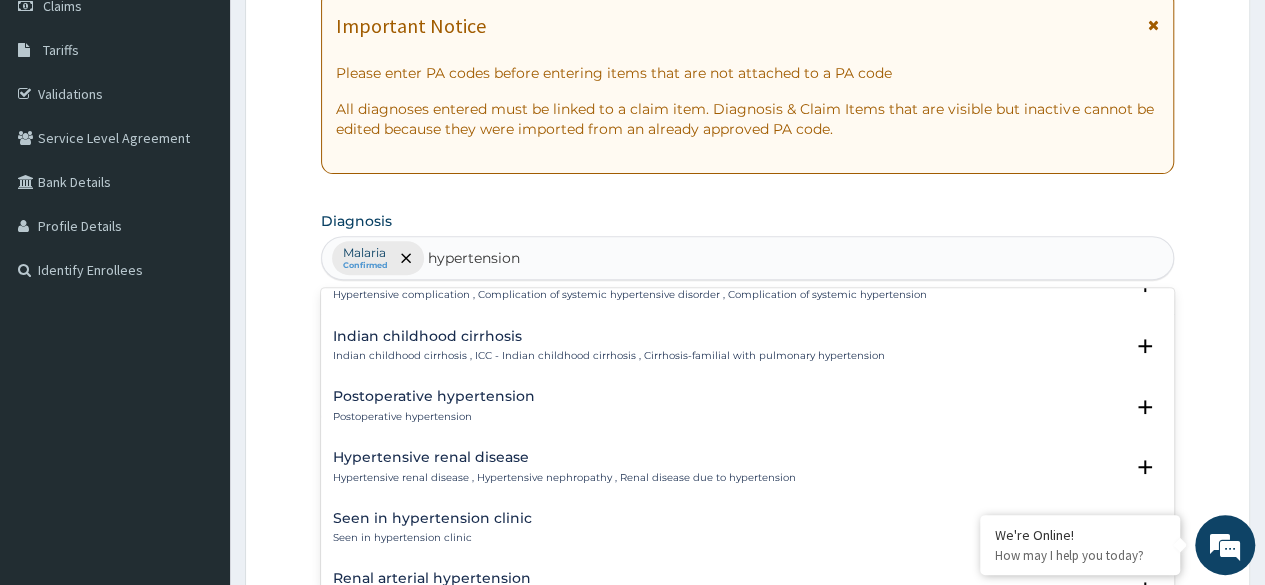 scroll, scrollTop: 2384, scrollLeft: 0, axis: vertical 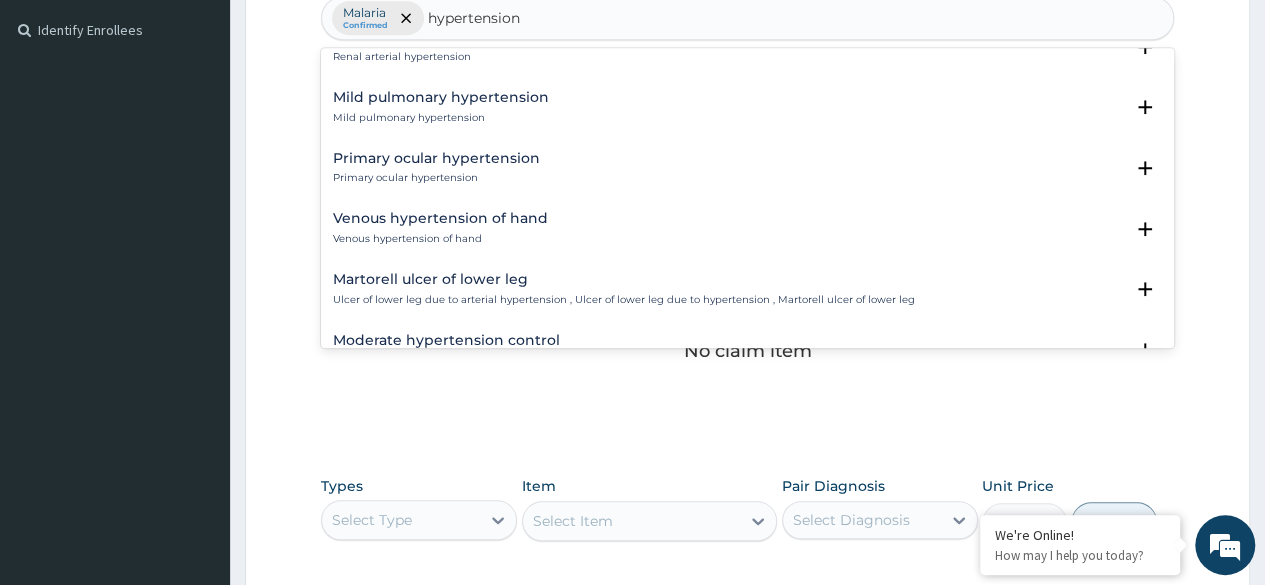 type on "hypertension" 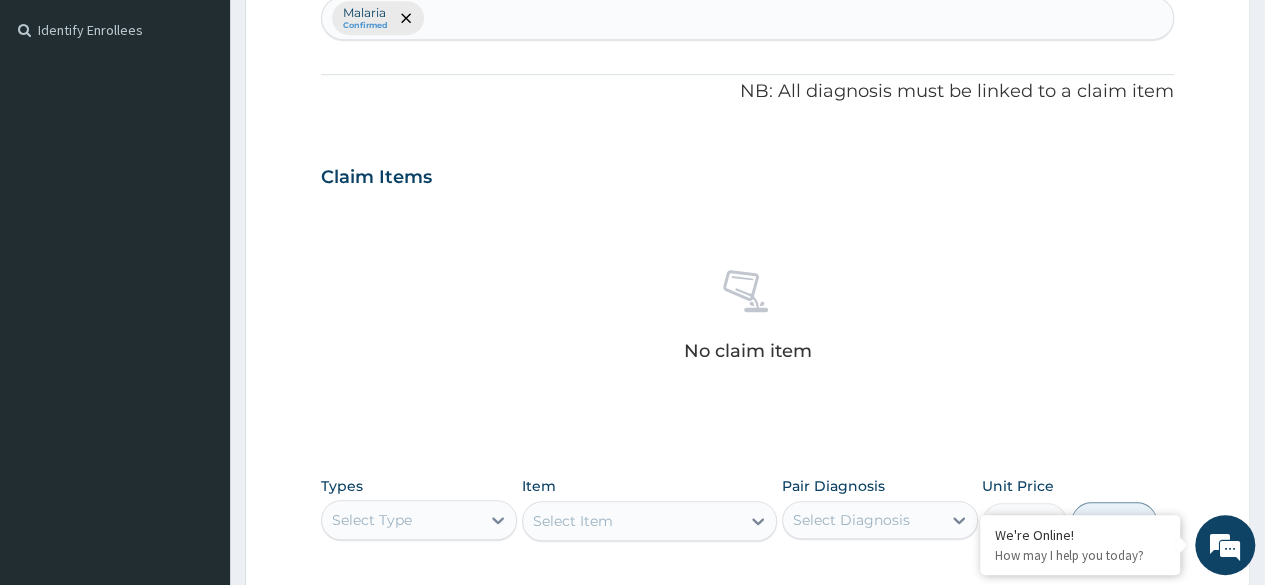 click on "Step  2  of 2 PA Code / Prescription Code Enter Code(Secondary Care Only) Encounter Date 02-08-2025 Important Notice Please enter PA codes before entering items that are not attached to a PA code   All diagnoses entered must be linked to a claim item. Diagnosis & Claim Items that are visible but inactive cannot be edited because they were imported from an already approved PA code. Diagnosis Malaria Confirmed NB: All diagnosis must be linked to a claim item Claim Items No claim item Types Select Type Item Select Item Pair Diagnosis Select Diagnosis Unit Price 0 Add Comment     Previous   Submit" at bounding box center (747, 200) 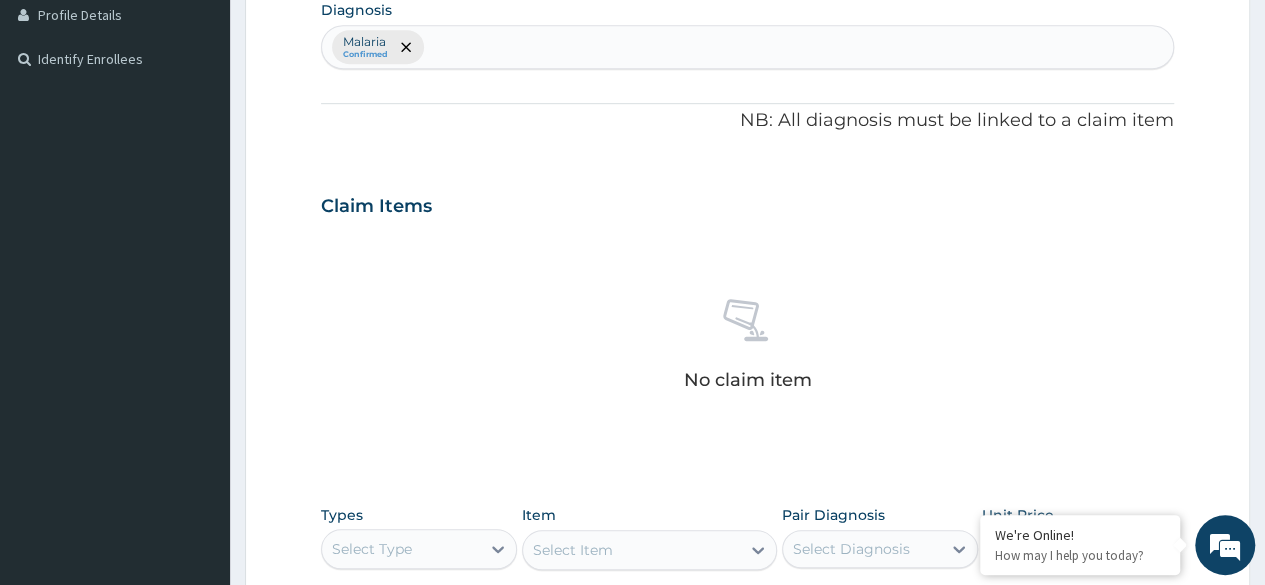 scroll, scrollTop: 440, scrollLeft: 0, axis: vertical 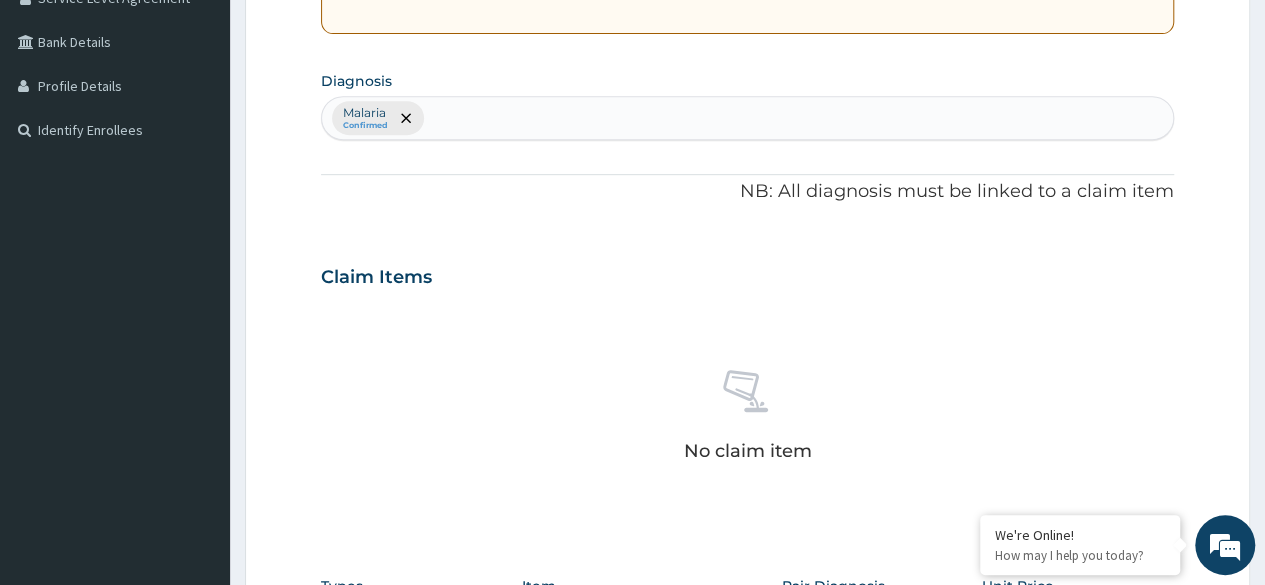 click on "Malaria Confirmed" at bounding box center [747, 118] 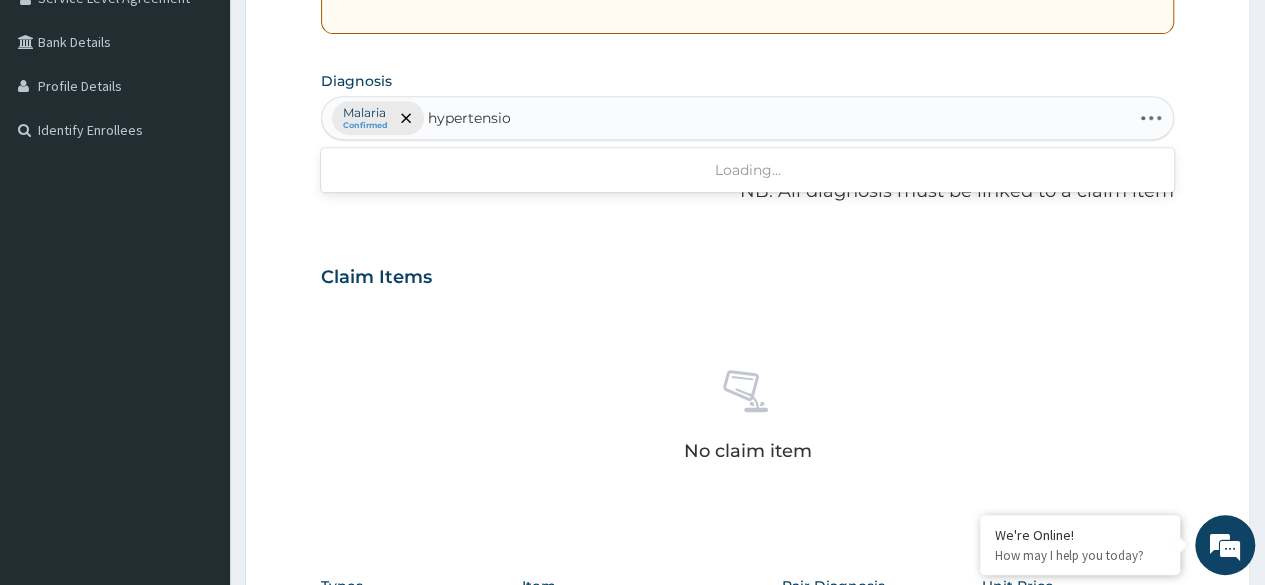 type on "hypertension" 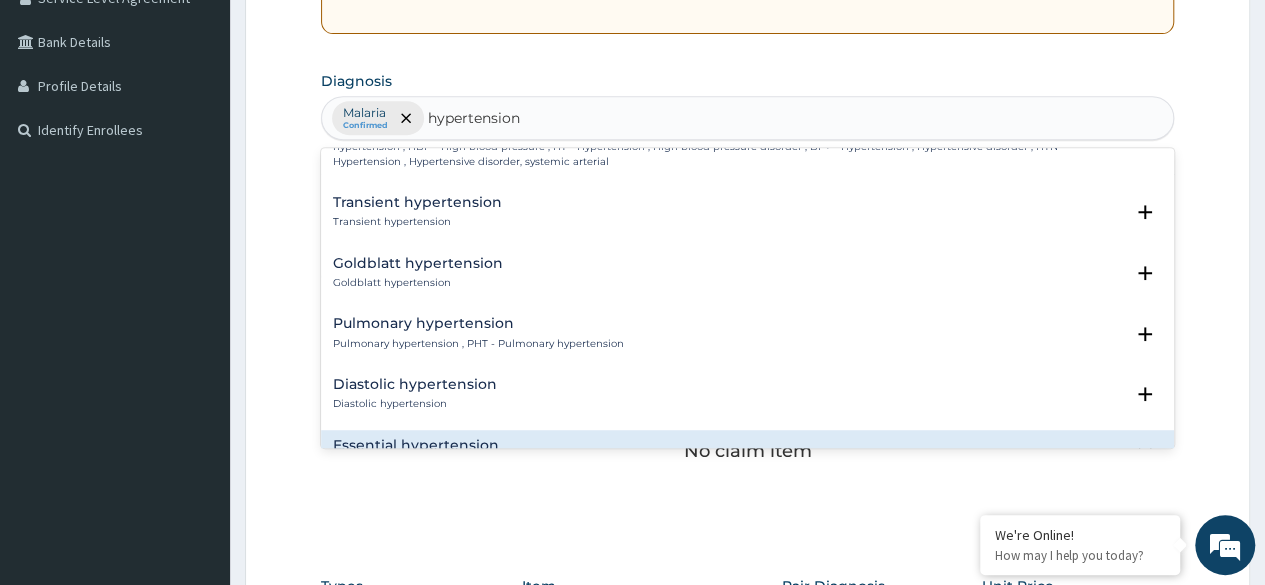 scroll, scrollTop: 1500, scrollLeft: 0, axis: vertical 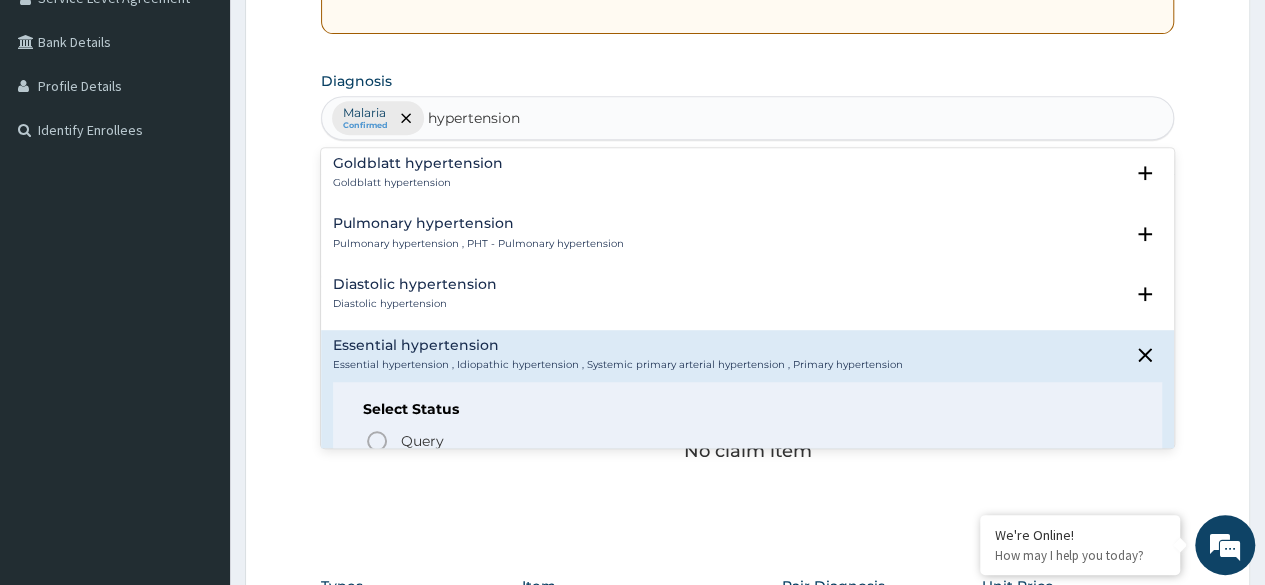 click on "Essential hypertension" at bounding box center [618, 345] 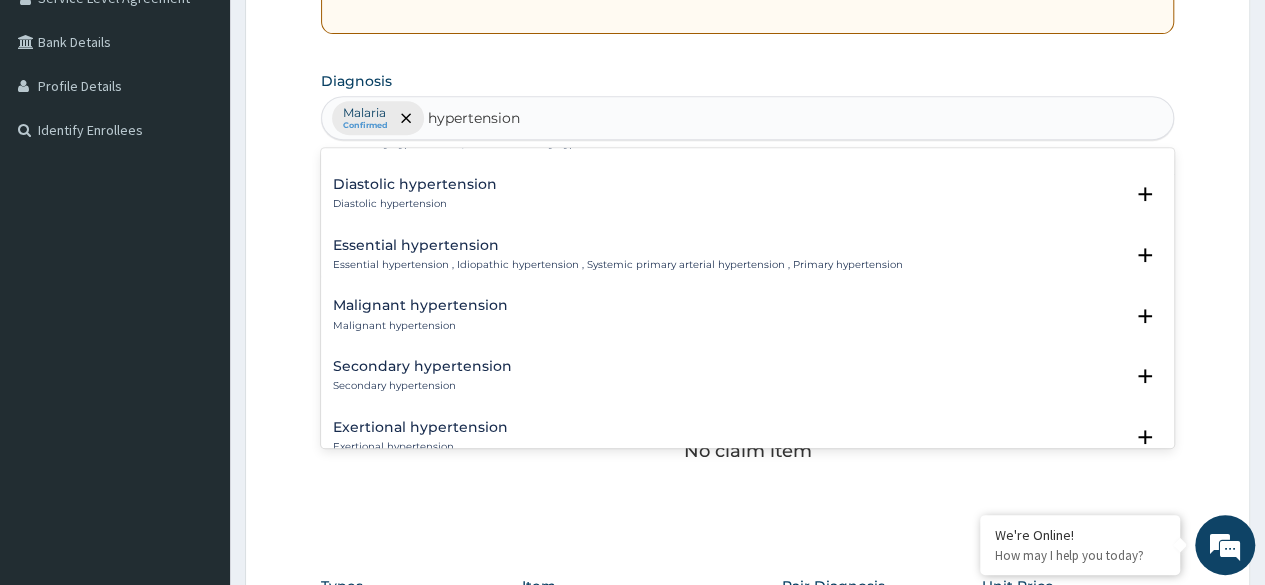 scroll, scrollTop: 1600, scrollLeft: 0, axis: vertical 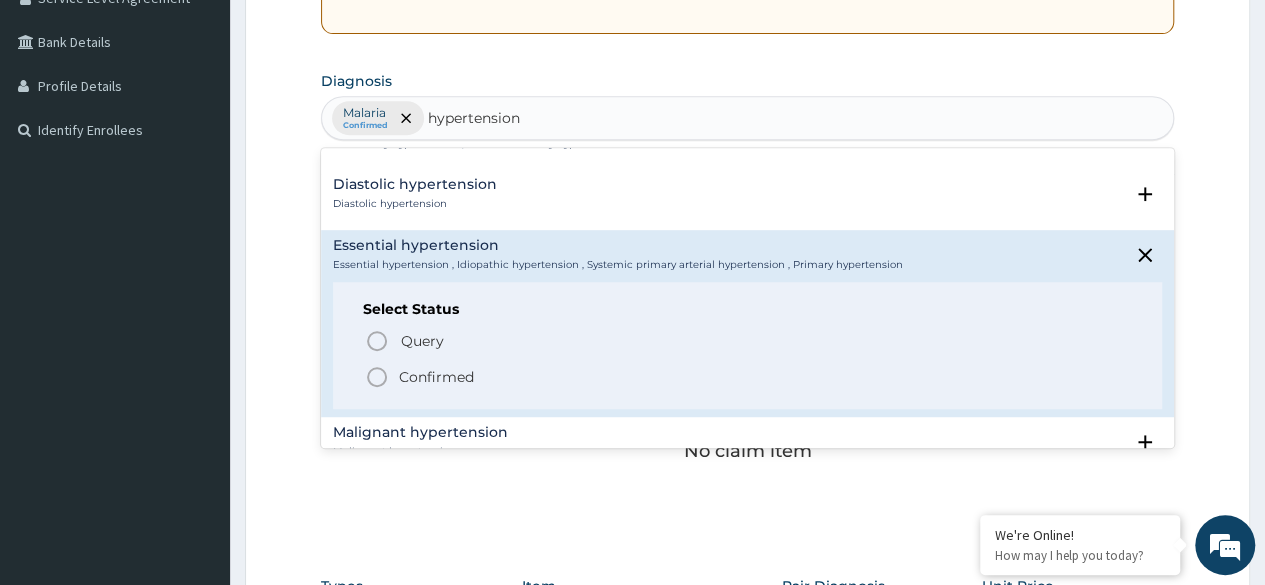 click 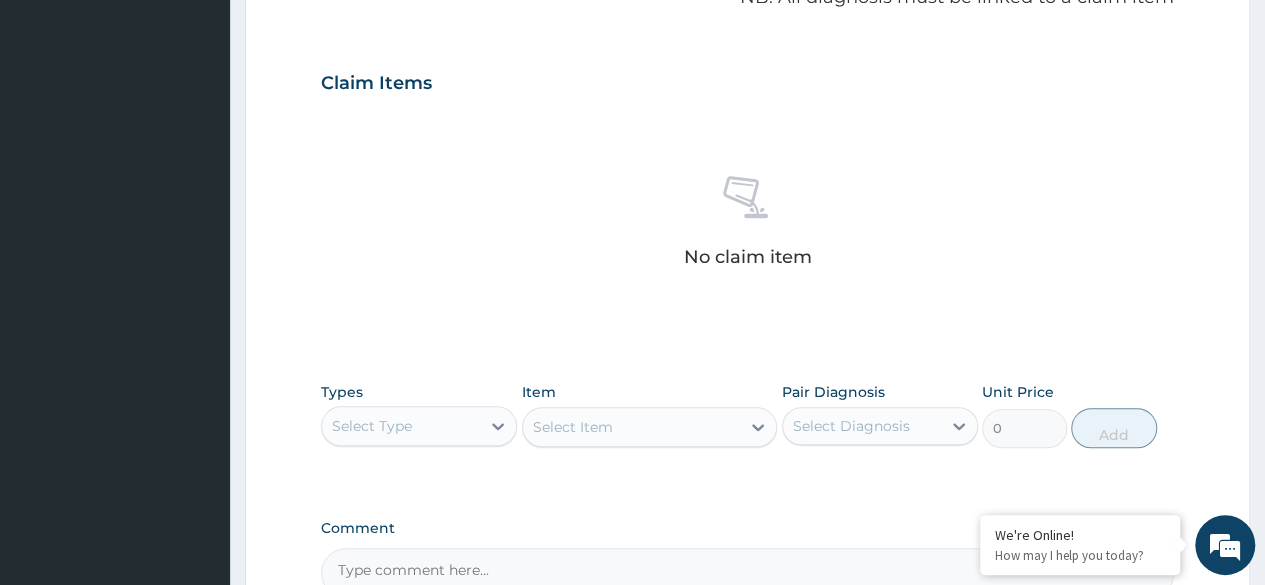 scroll, scrollTop: 840, scrollLeft: 0, axis: vertical 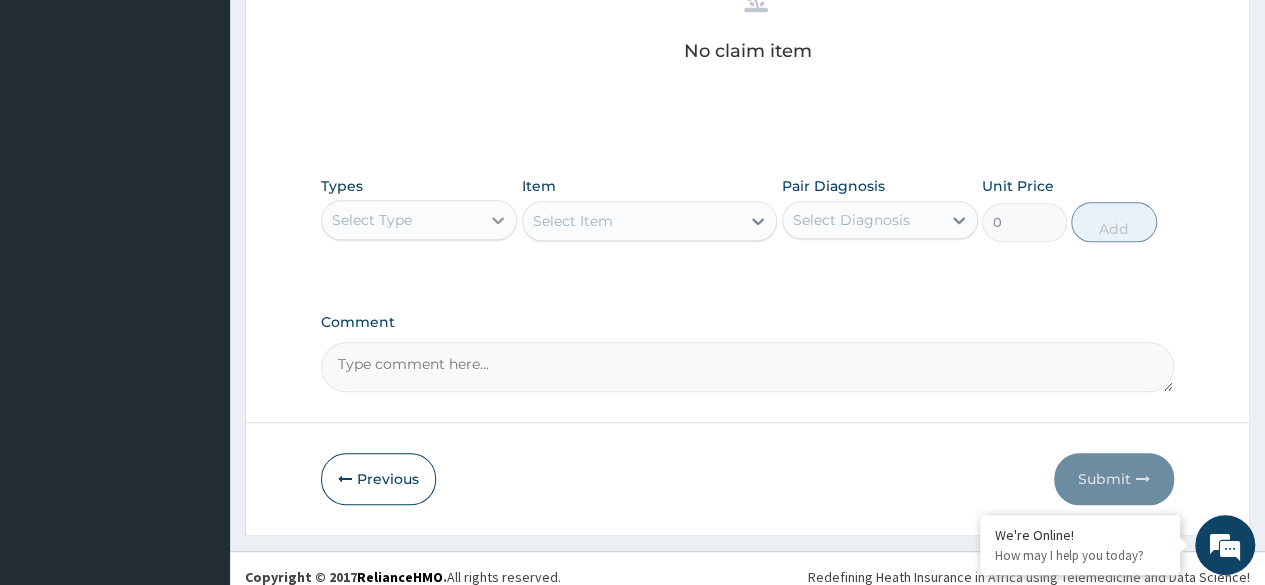 click 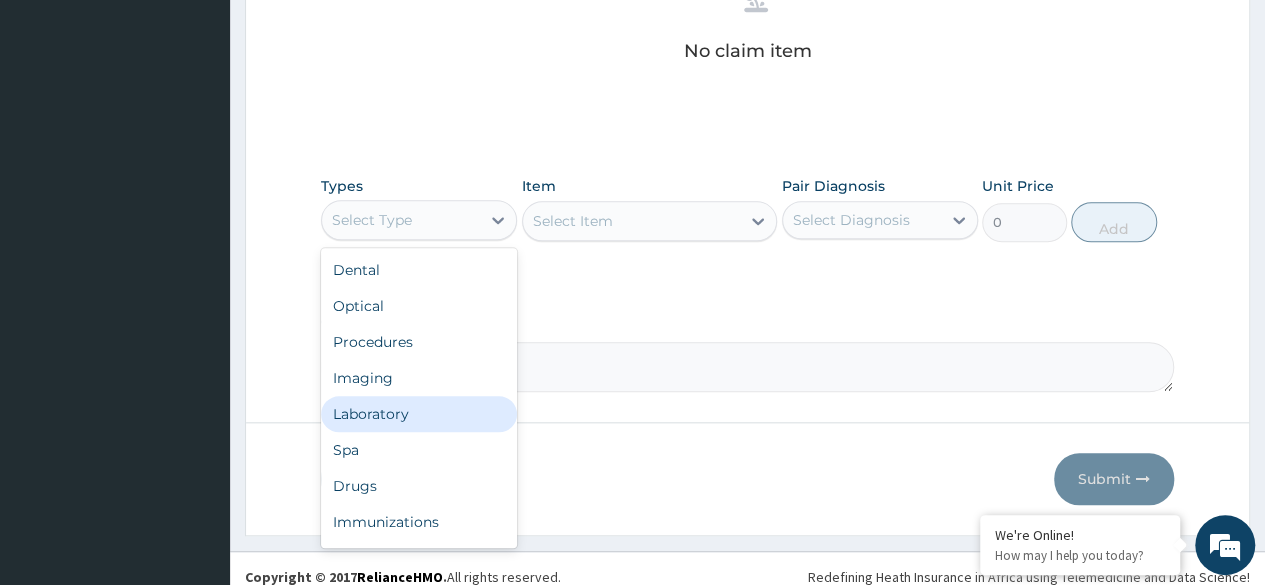click on "Laboratory" at bounding box center (419, 414) 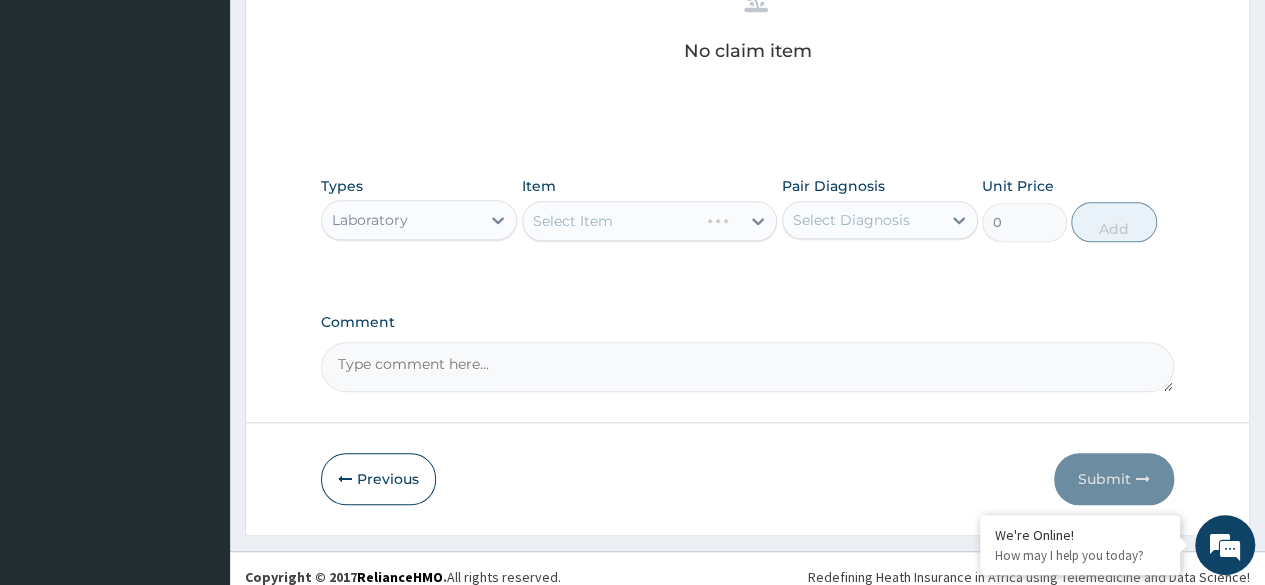 click on "Select Item" at bounding box center (650, 221) 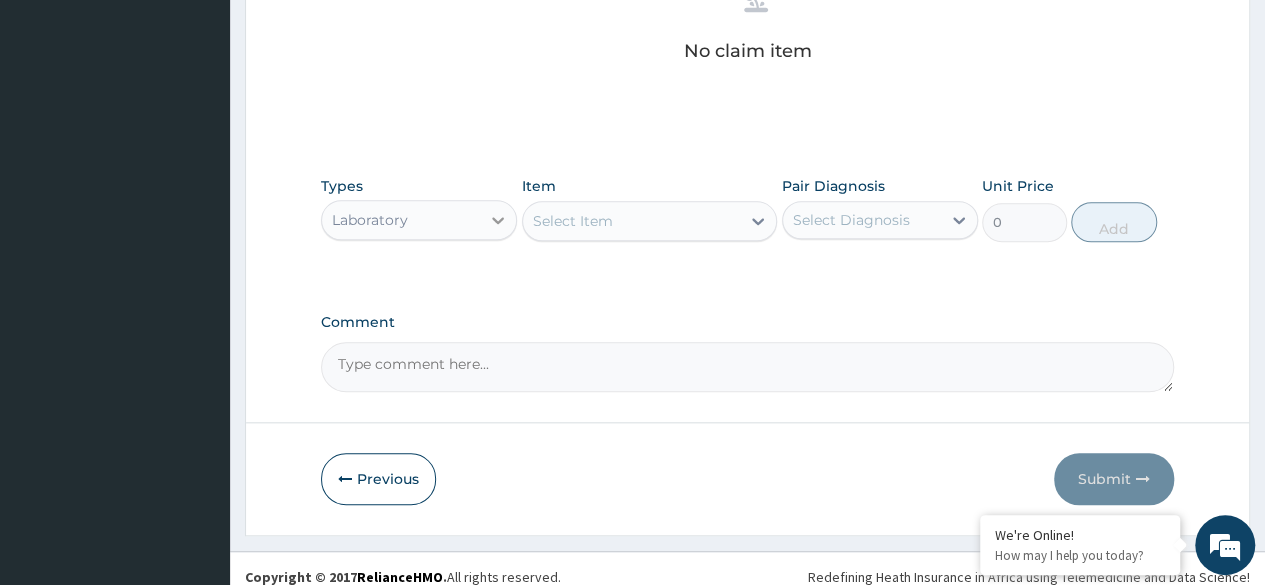 click 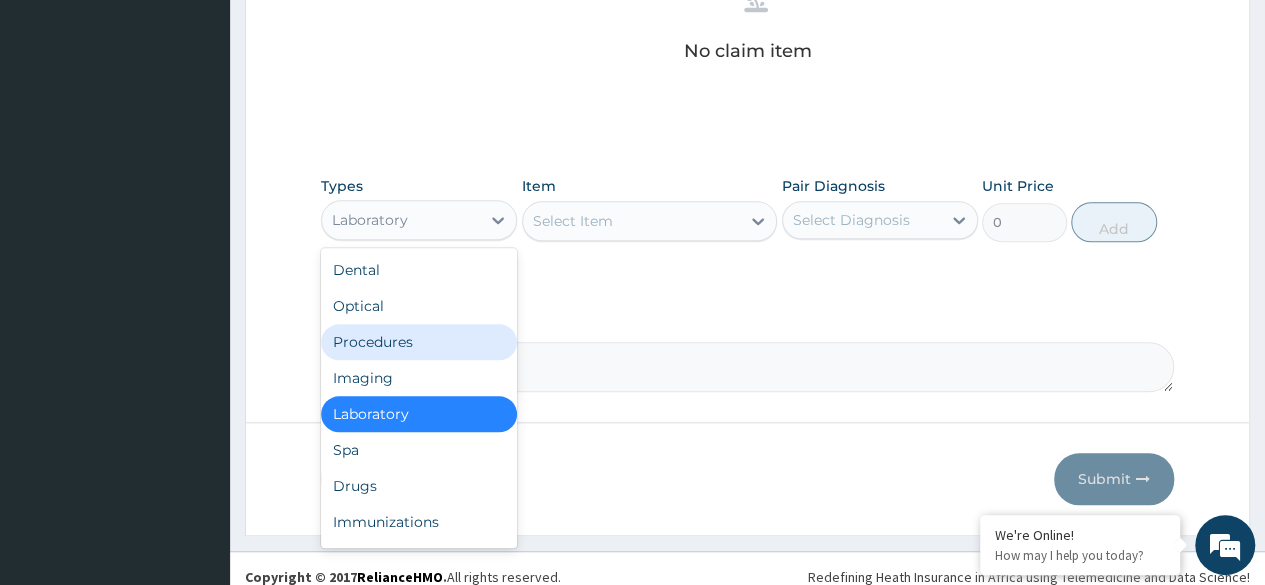 click on "Procedures" at bounding box center (419, 342) 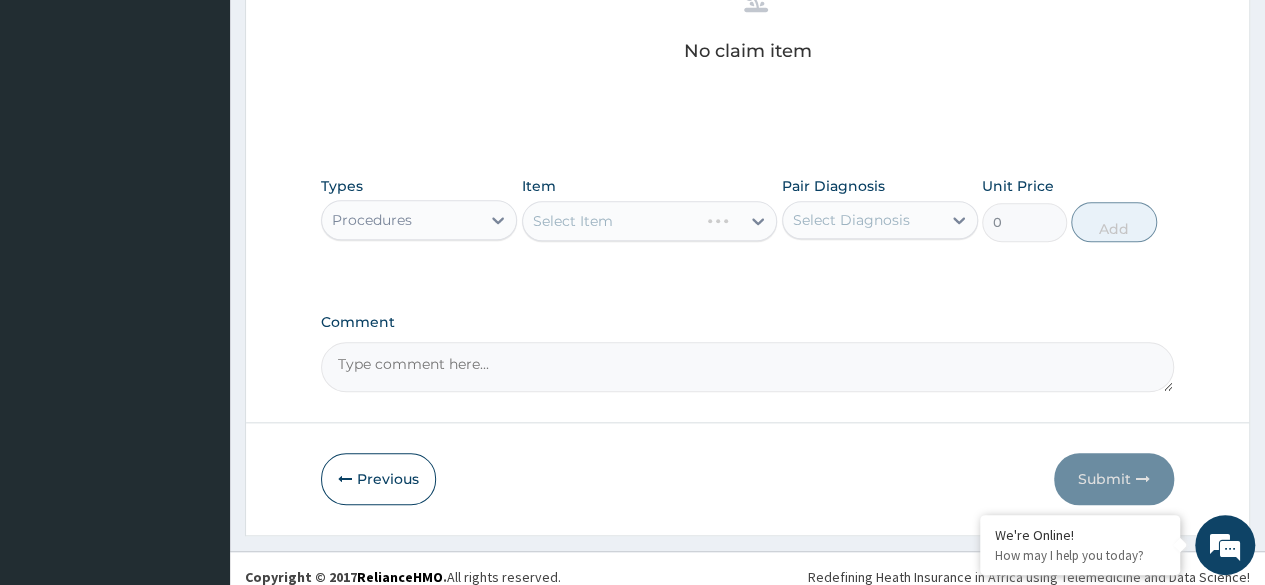 click on "Select Item" at bounding box center (650, 221) 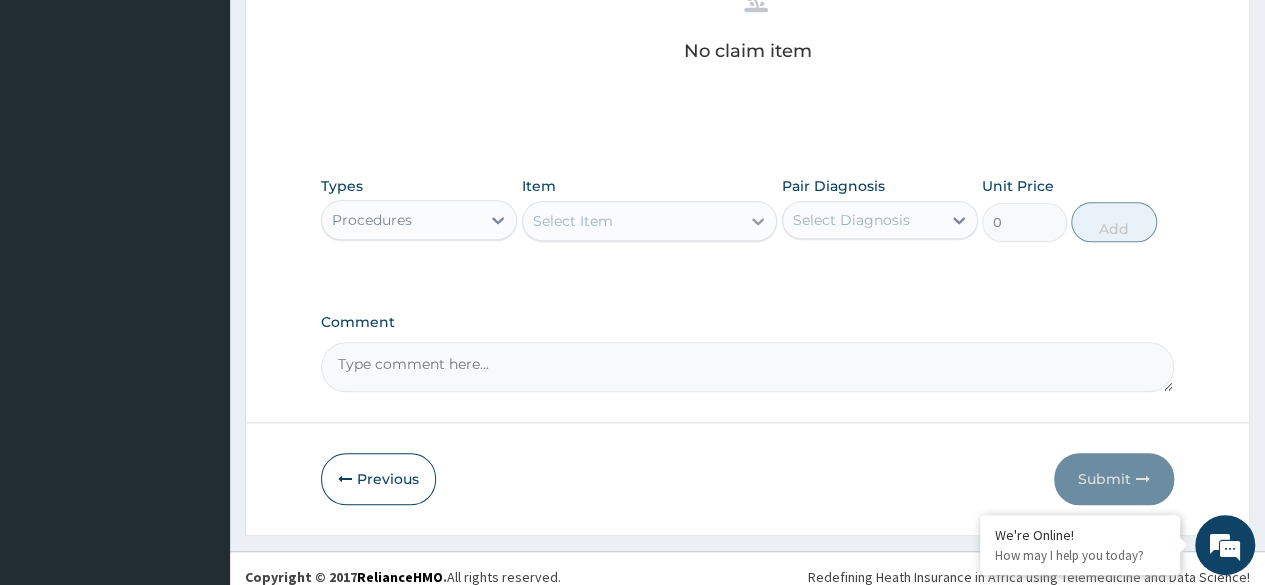 click 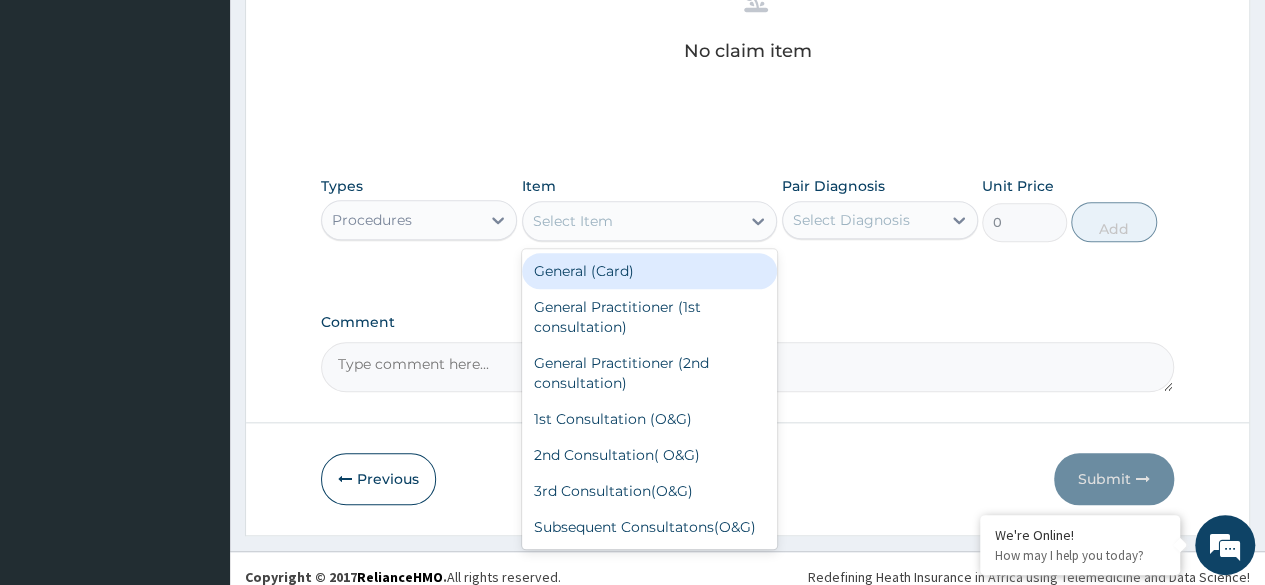 click on "General (Card)" at bounding box center [650, 271] 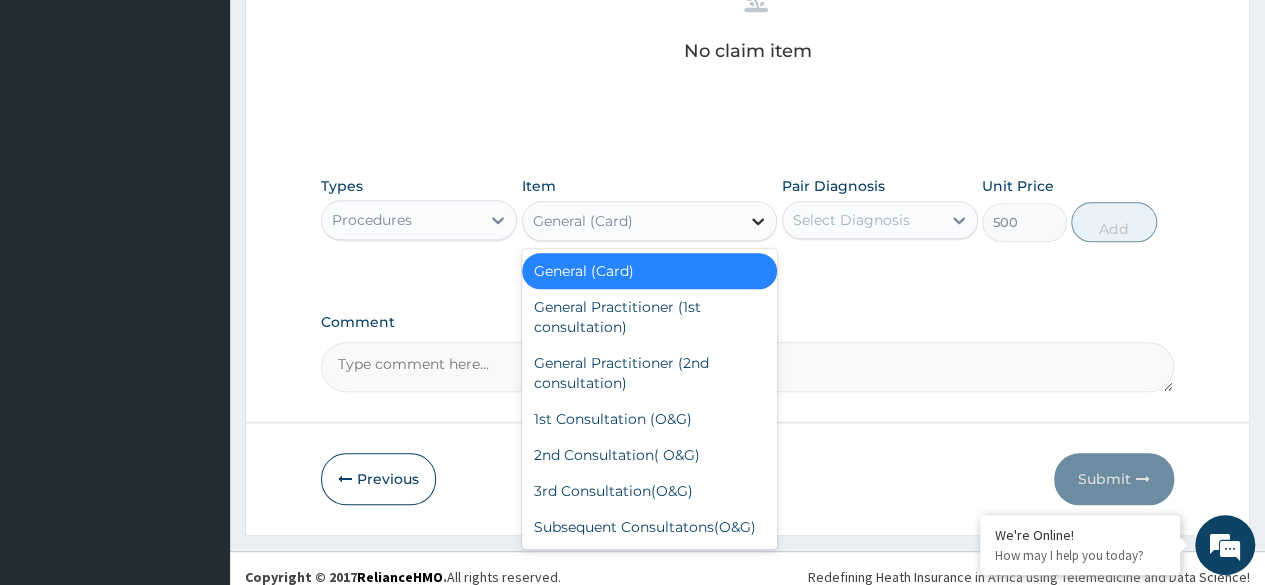 click 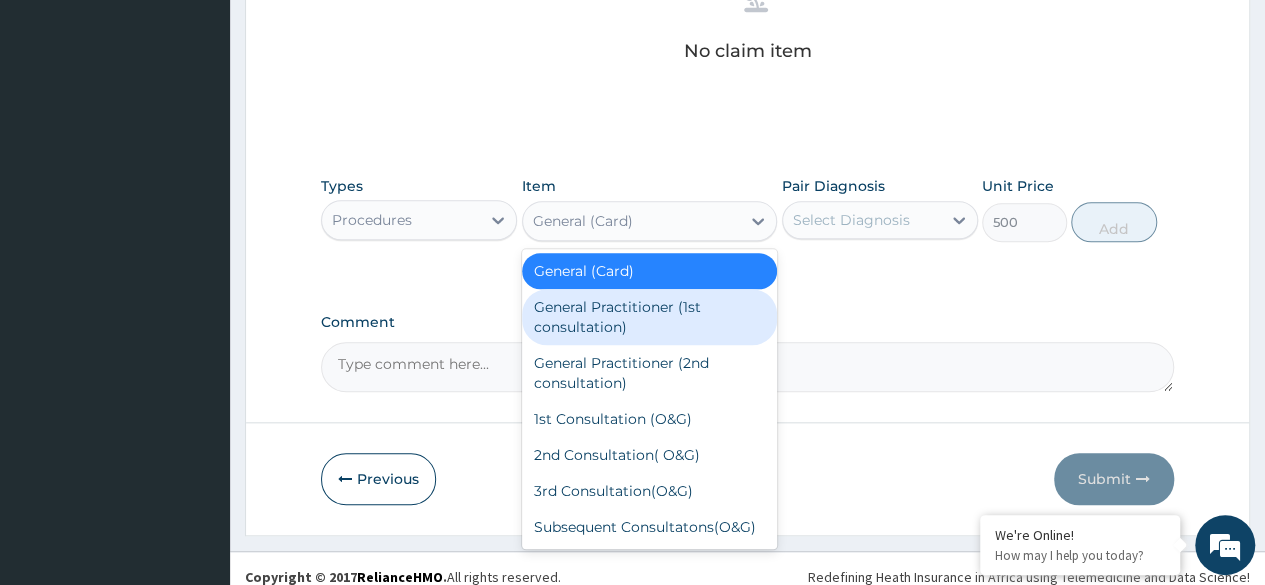 click on "General Practitioner (1st consultation)" at bounding box center (650, 317) 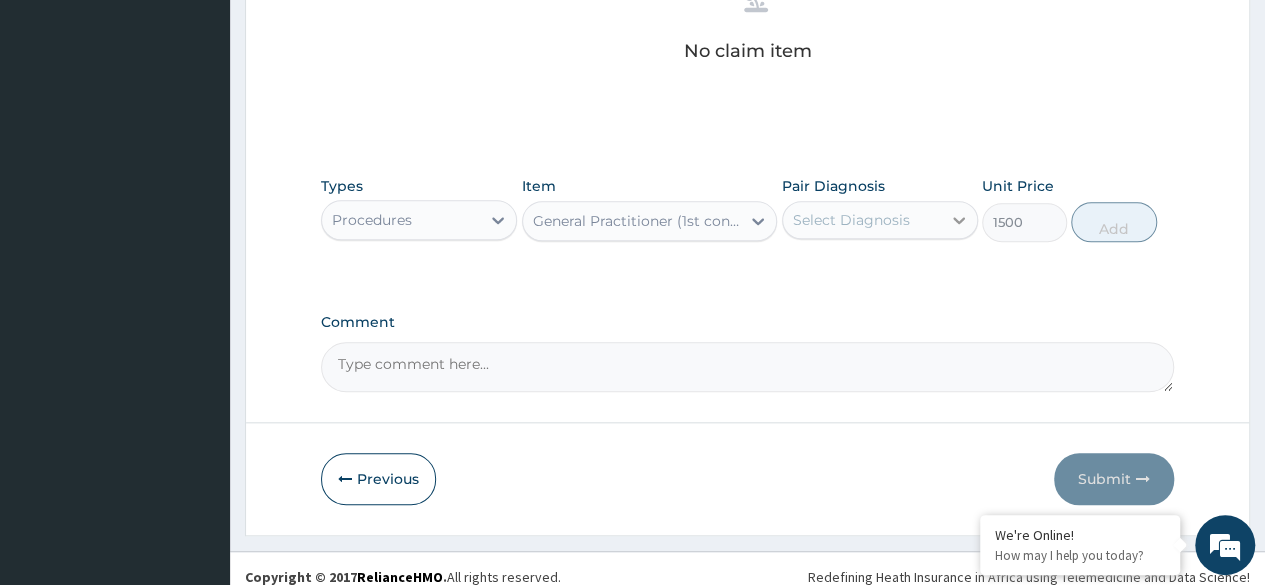 click 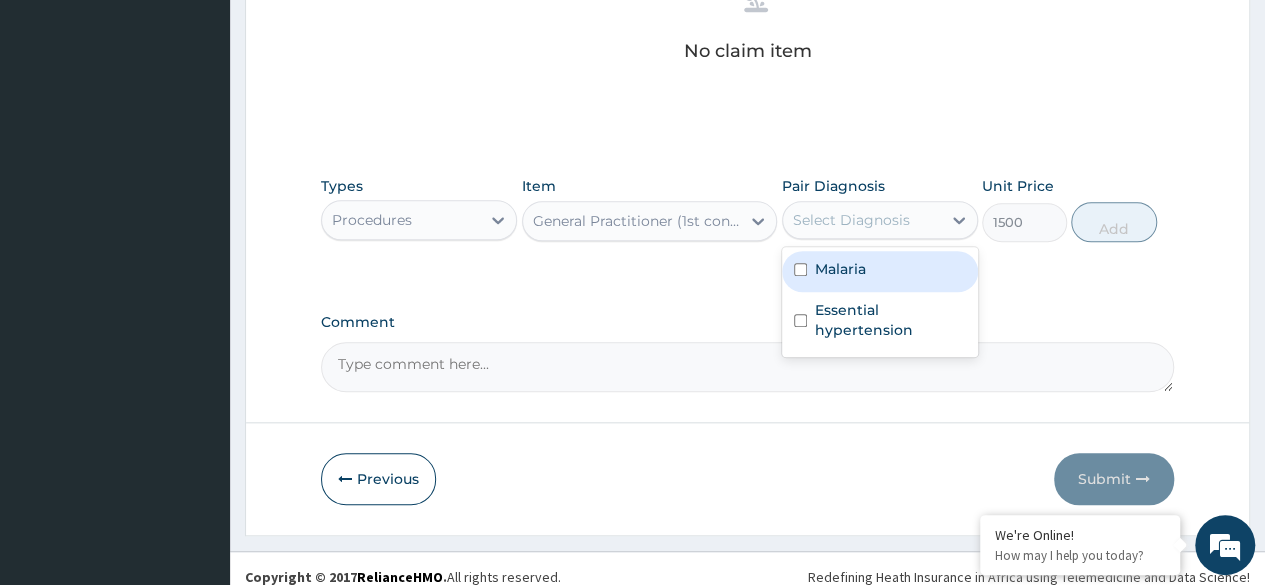 click at bounding box center [800, 269] 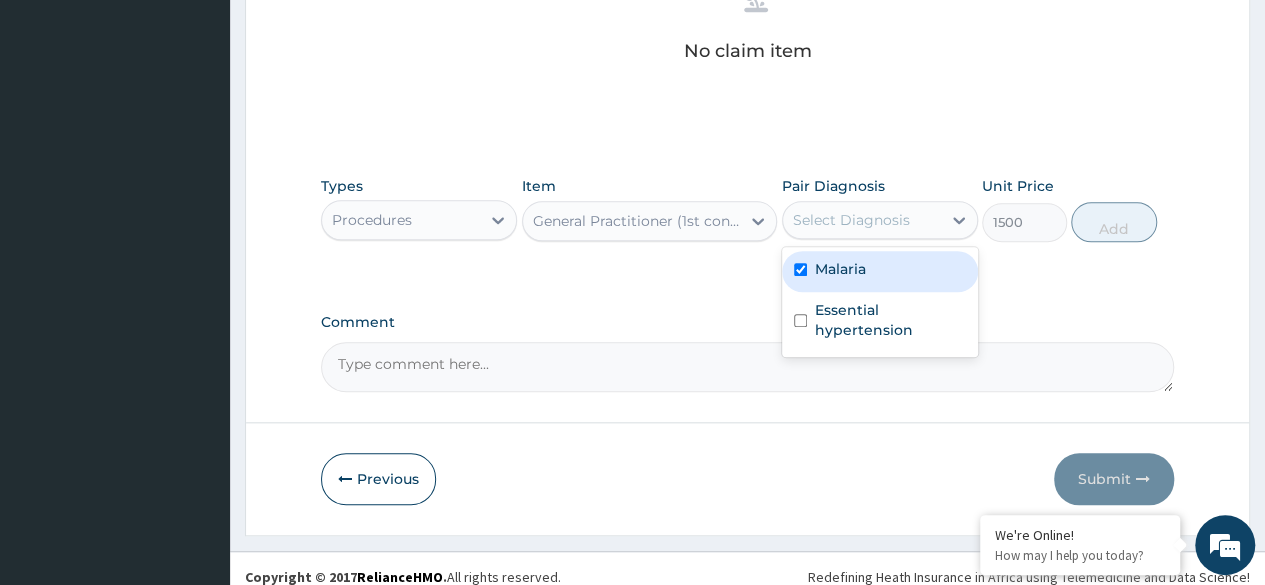 checkbox on "true" 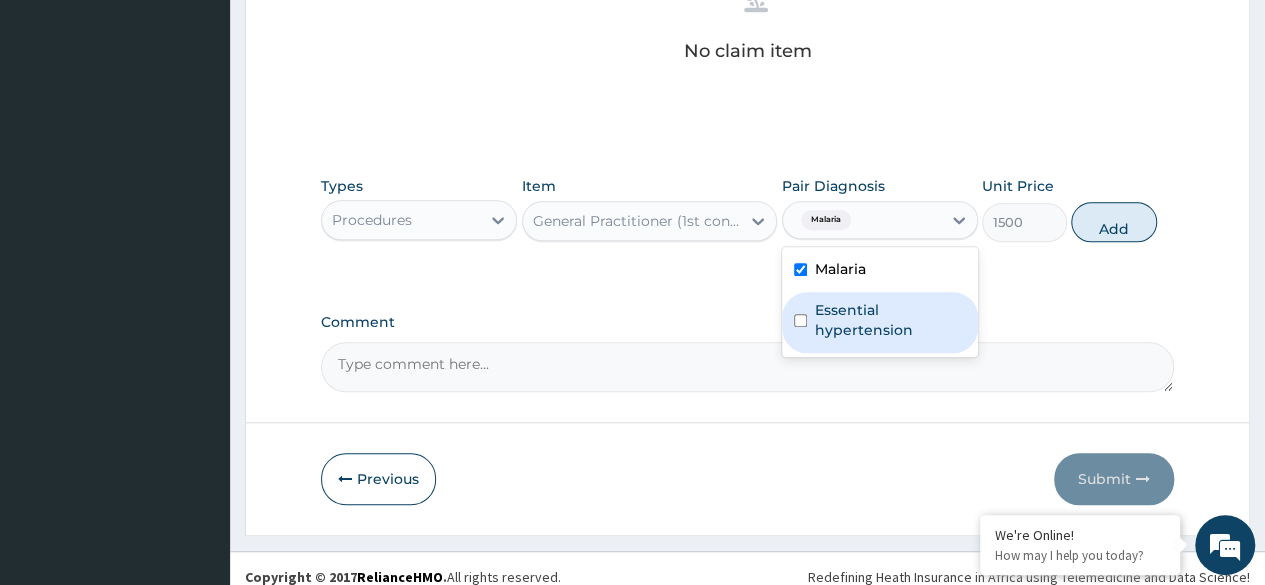 click at bounding box center (800, 320) 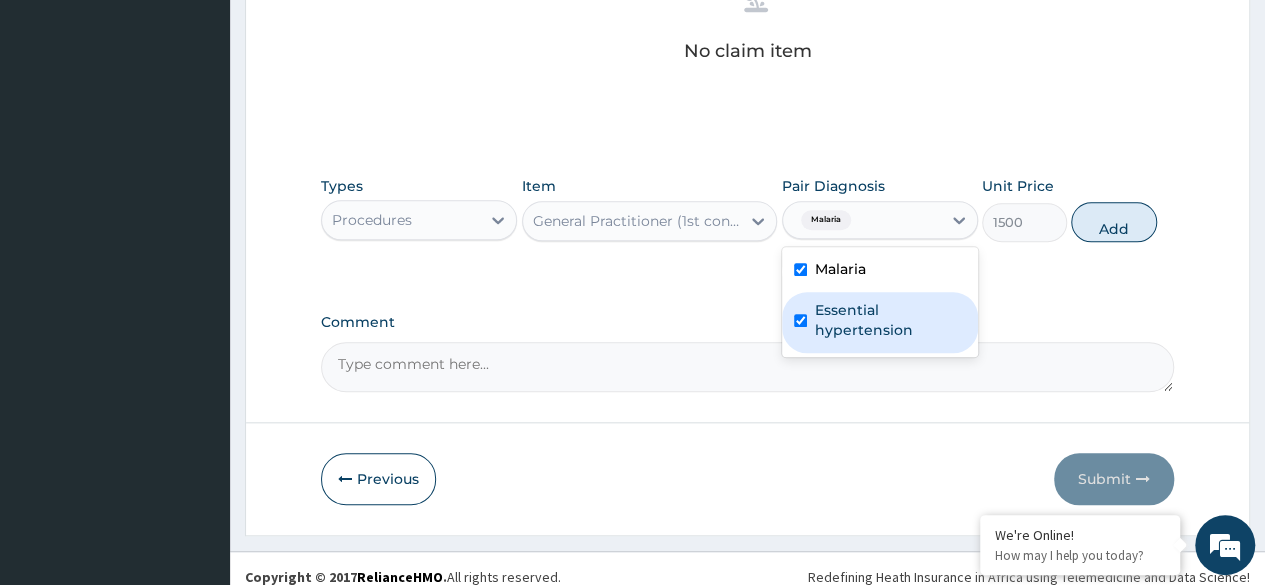checkbox on "true" 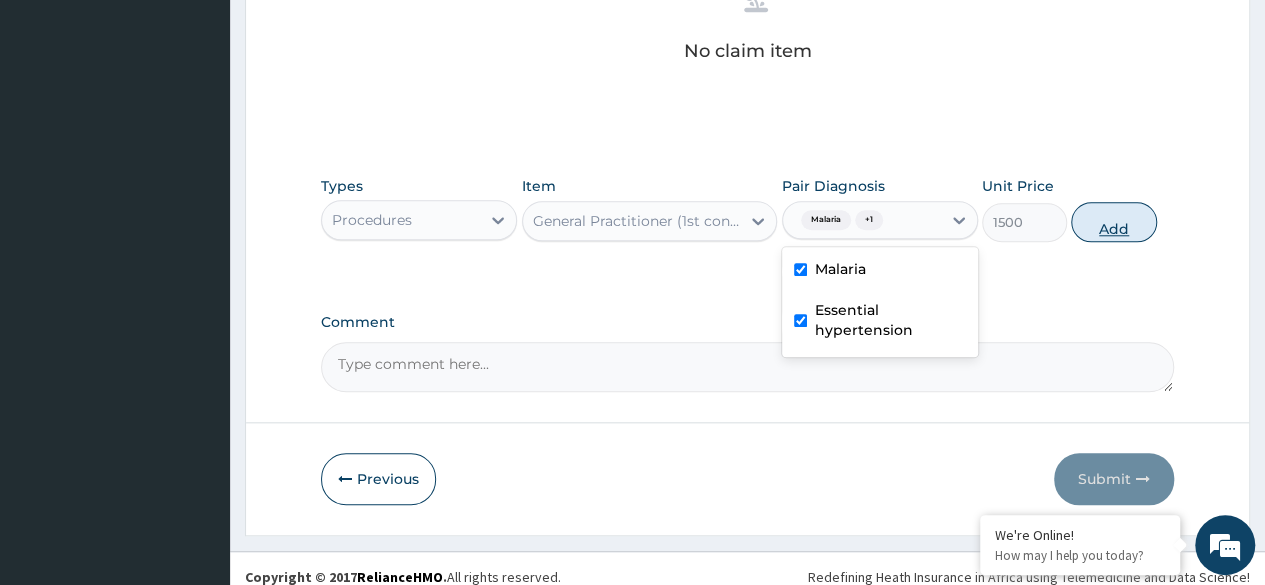 click on "Add" at bounding box center (1113, 222) 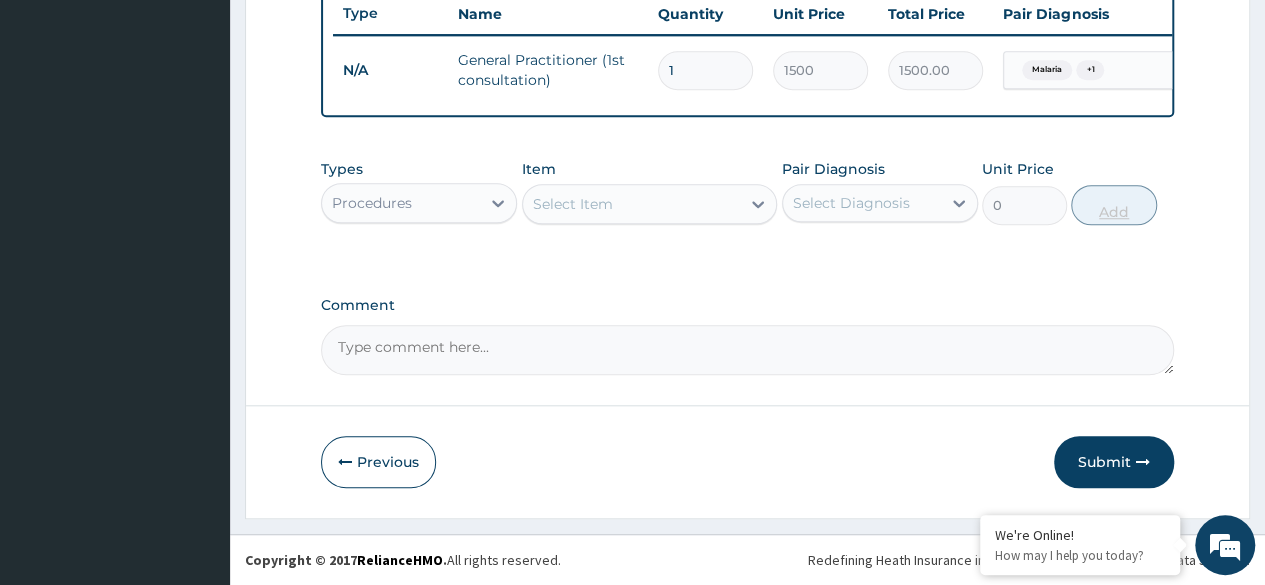 scroll, scrollTop: 774, scrollLeft: 0, axis: vertical 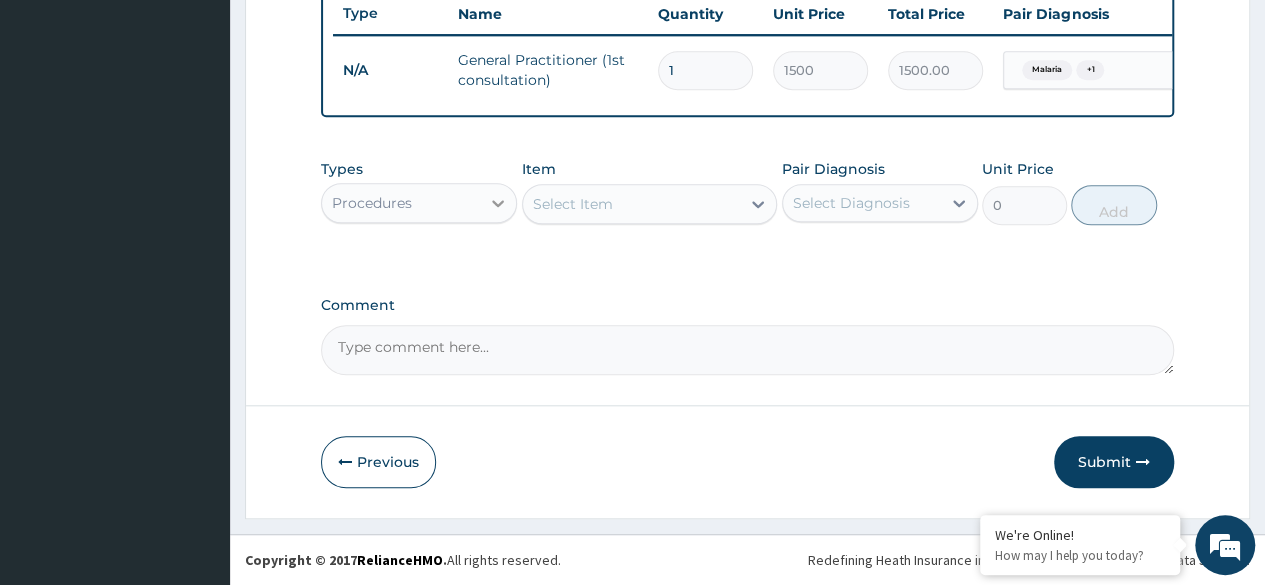 click 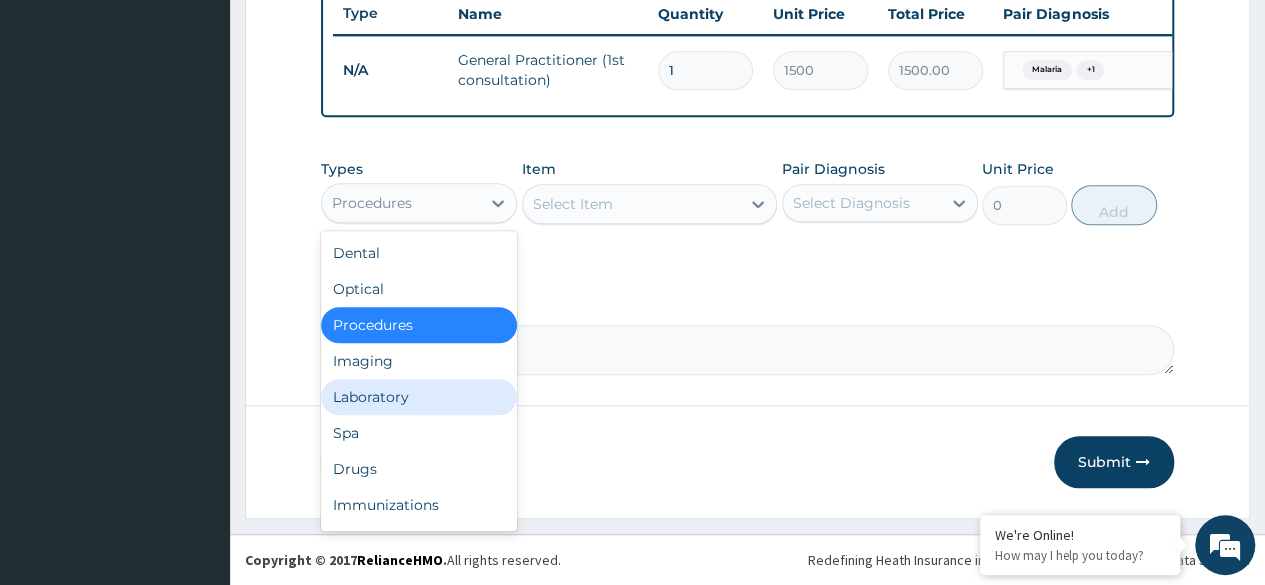 click on "Laboratory" at bounding box center (419, 397) 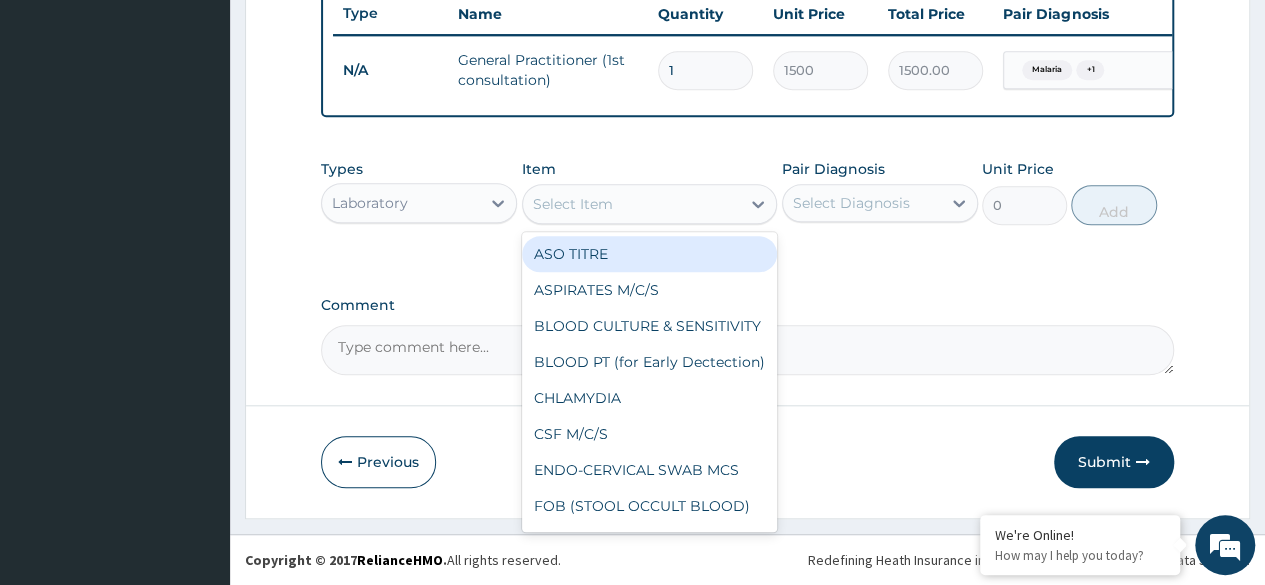 click 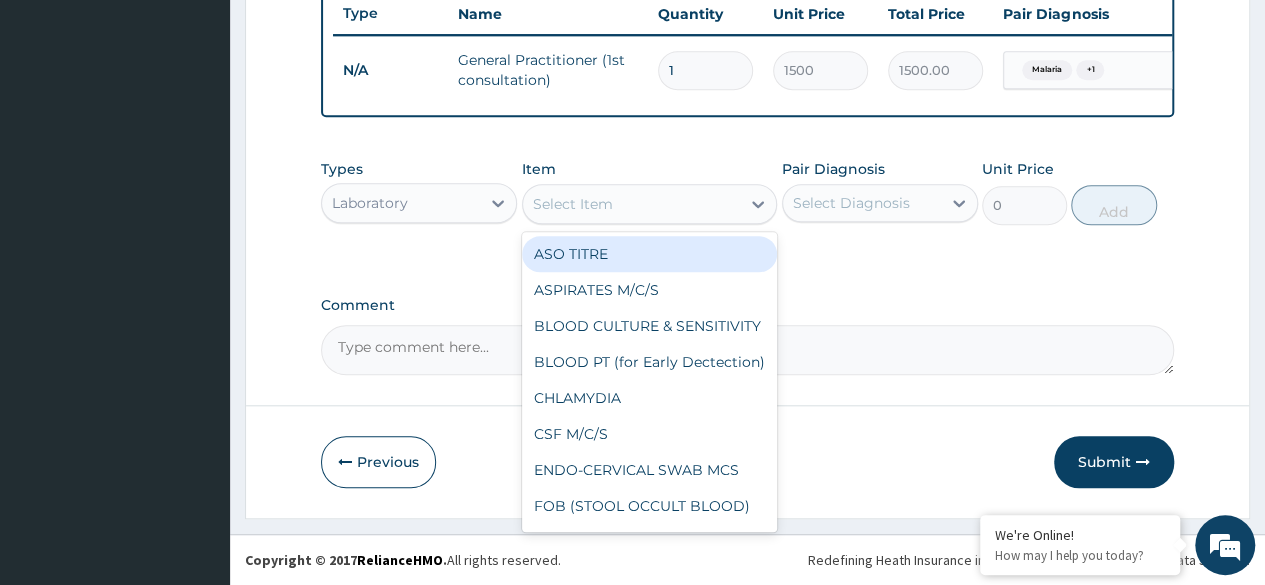 click on "Select Item" at bounding box center [573, 204] 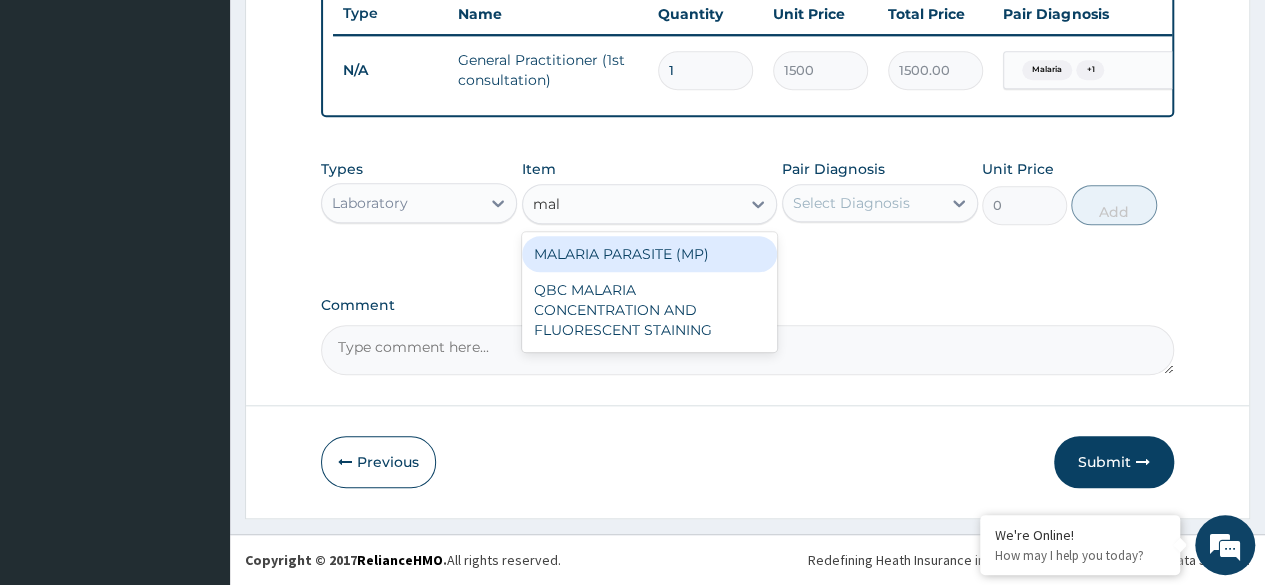 type on "mala" 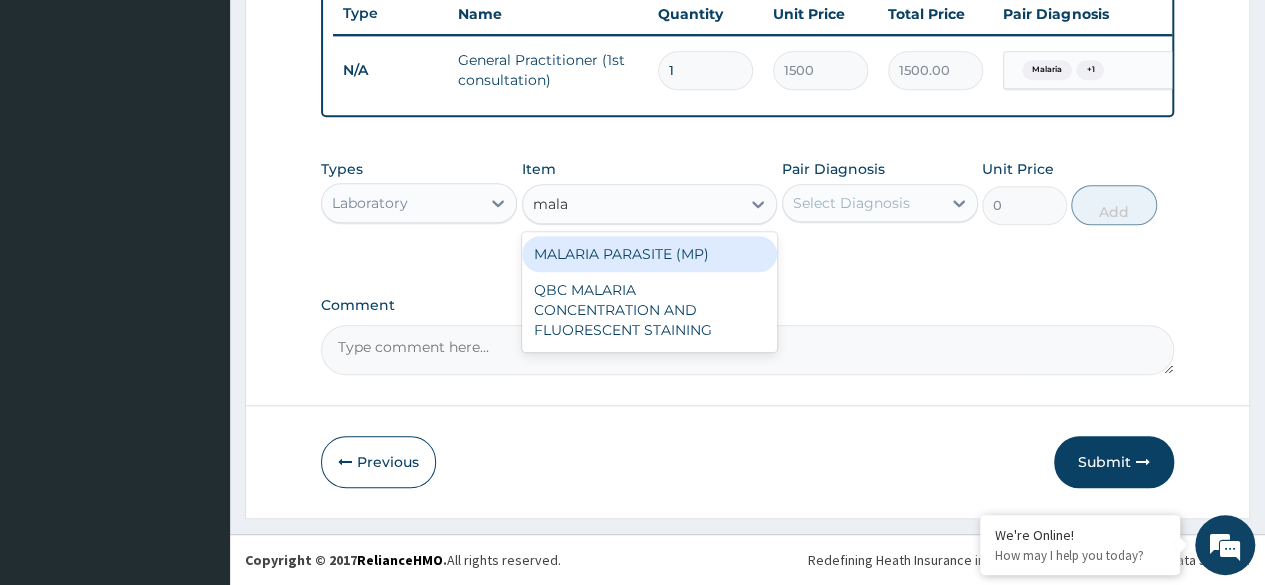 click on "MALARIA PARASITE (MP)" at bounding box center (650, 254) 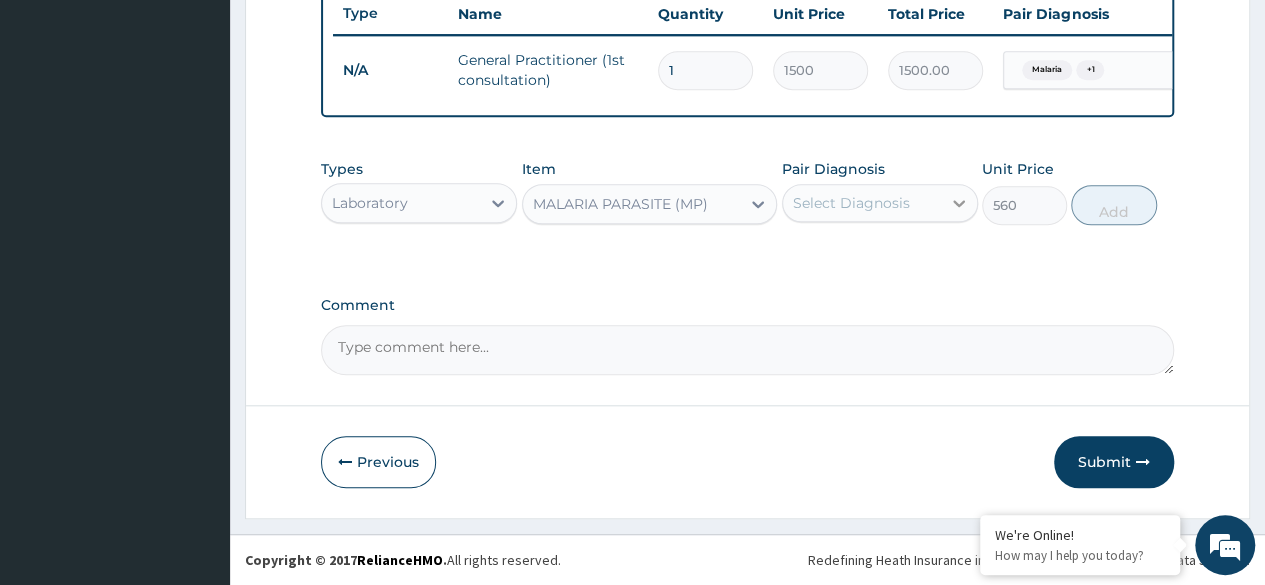 click 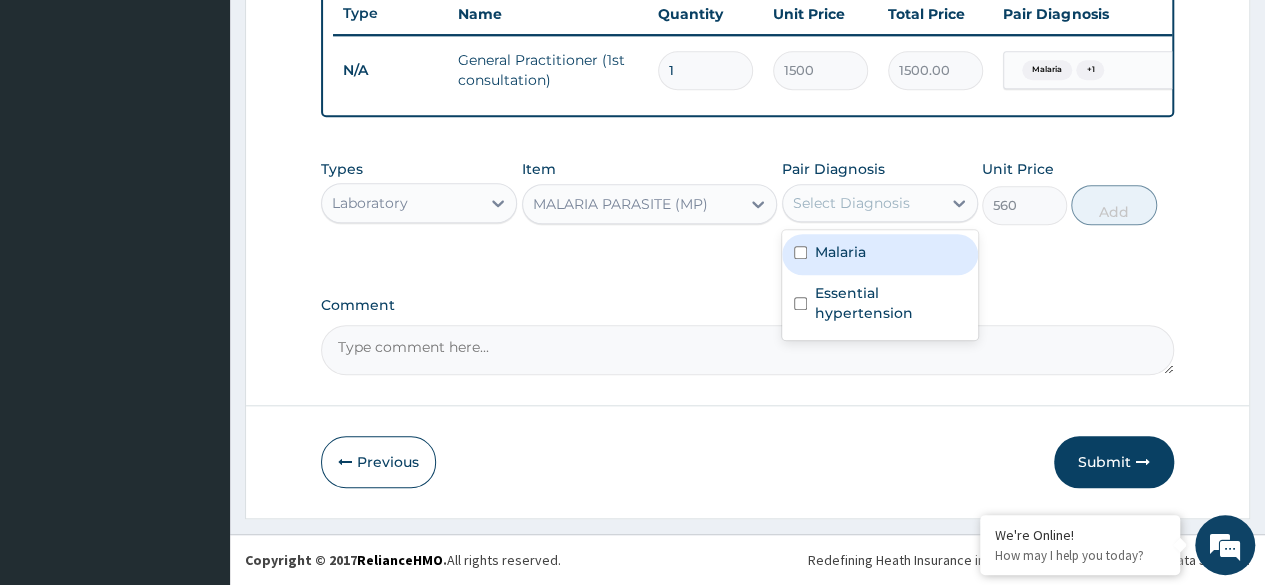 click at bounding box center (800, 252) 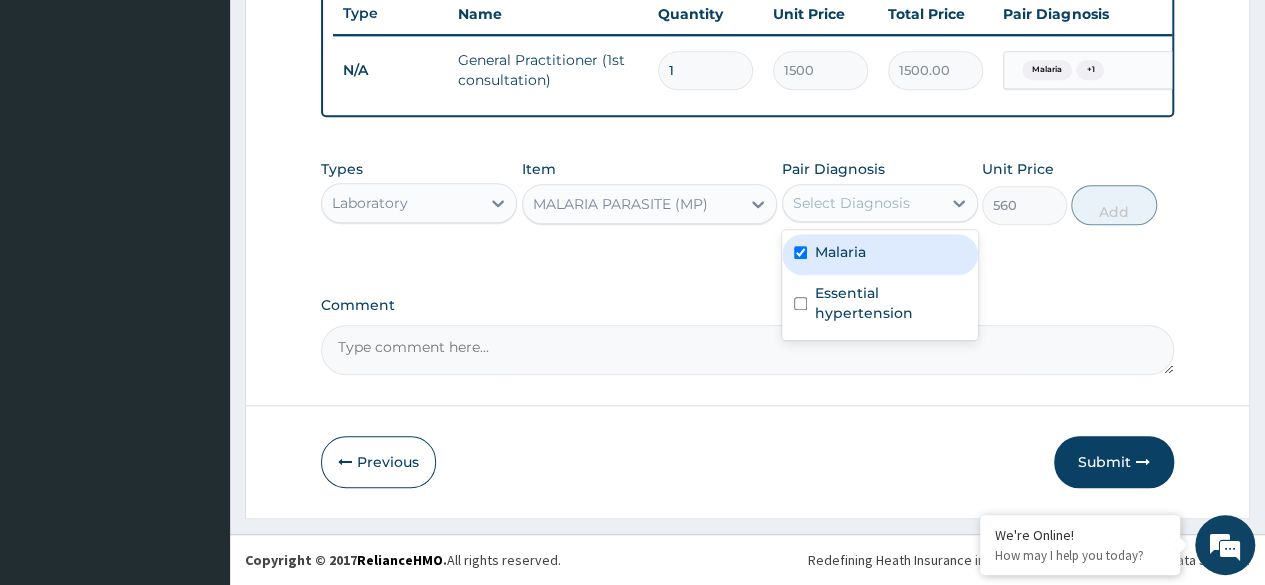 checkbox on "true" 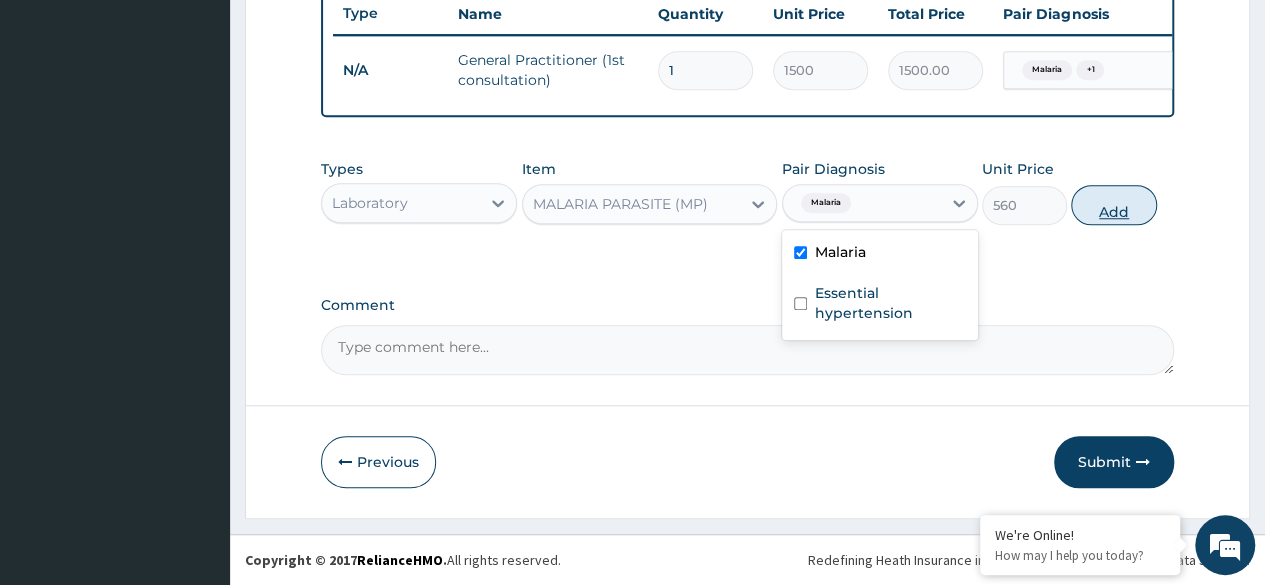 click on "Add" at bounding box center (1113, 205) 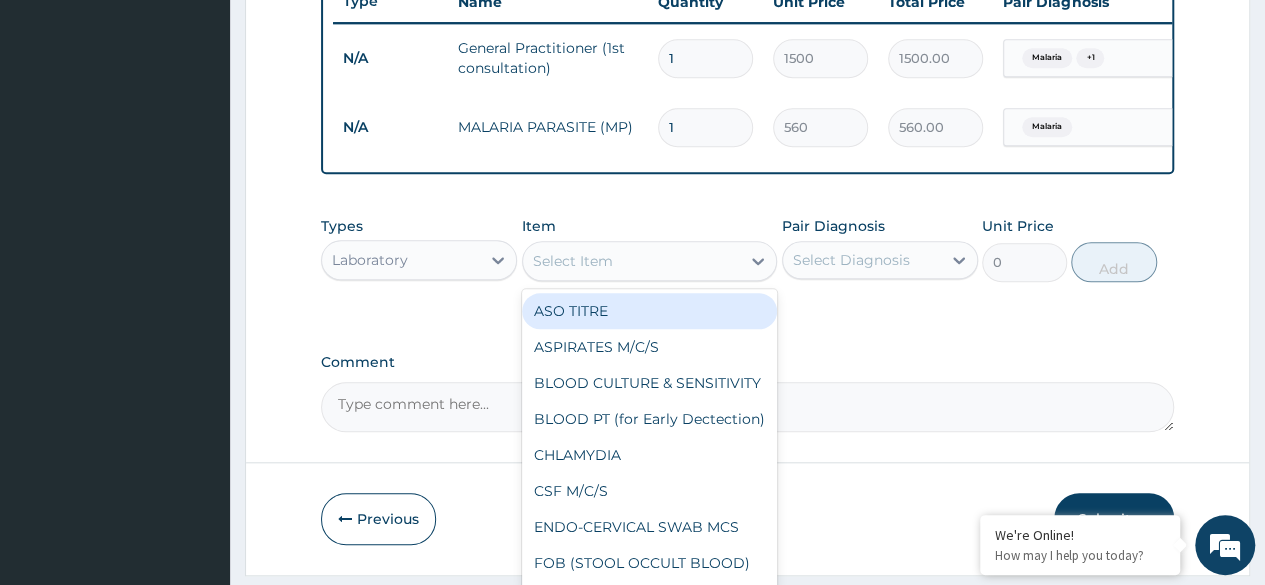 click on "Select Item" at bounding box center [632, 261] 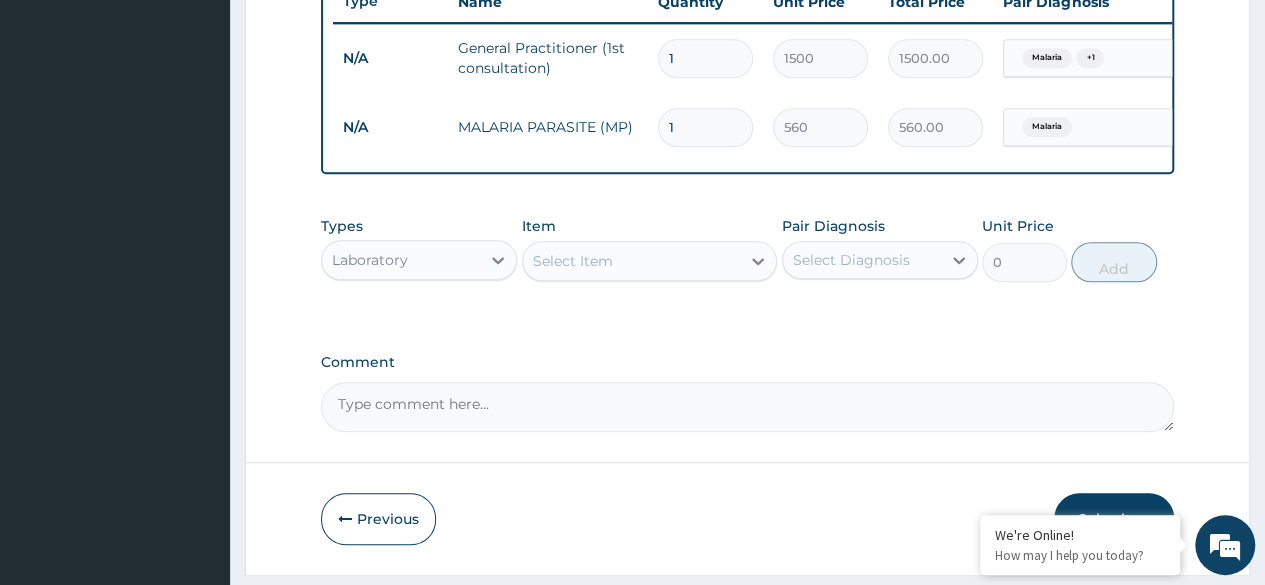 click on "Select Item" at bounding box center (632, 261) 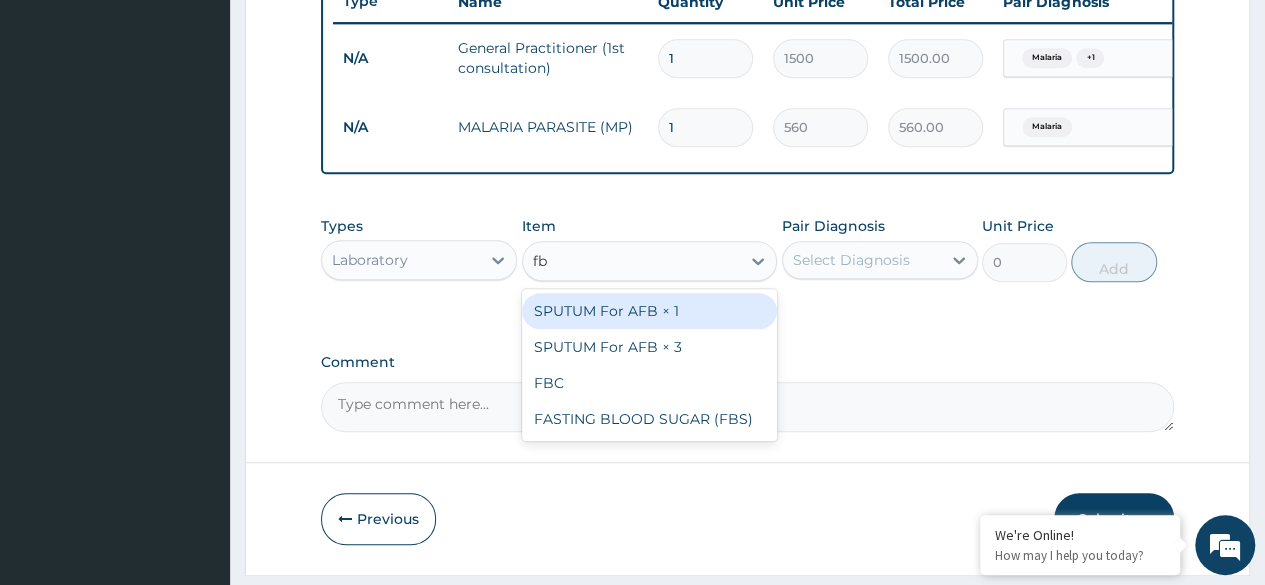 type on "fbc" 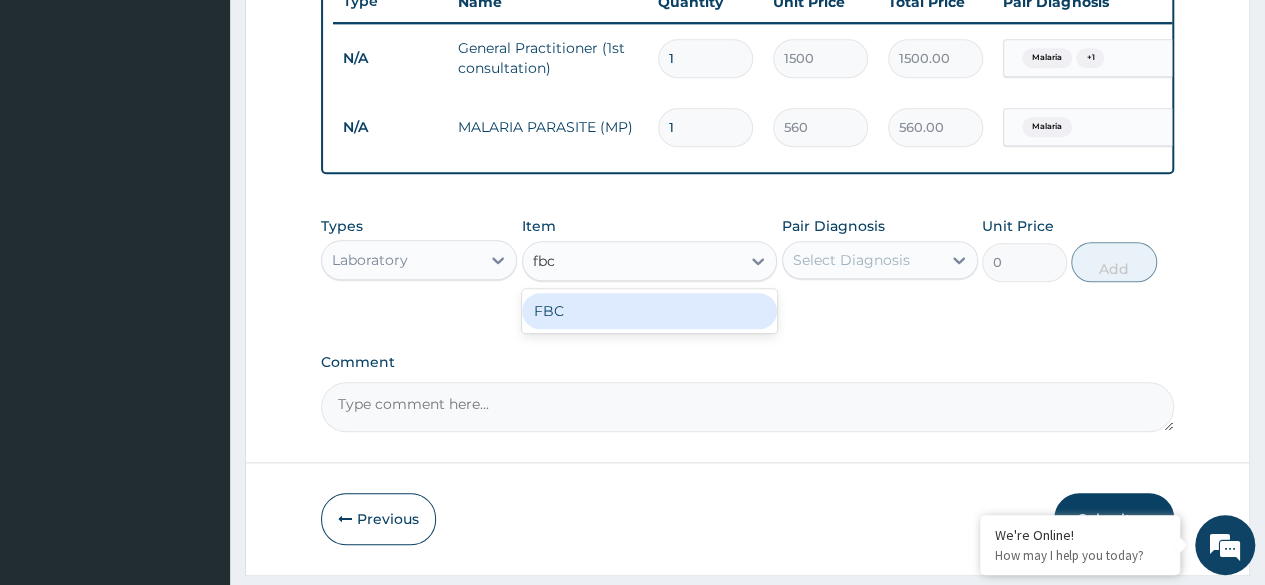click on "FBC" at bounding box center [650, 311] 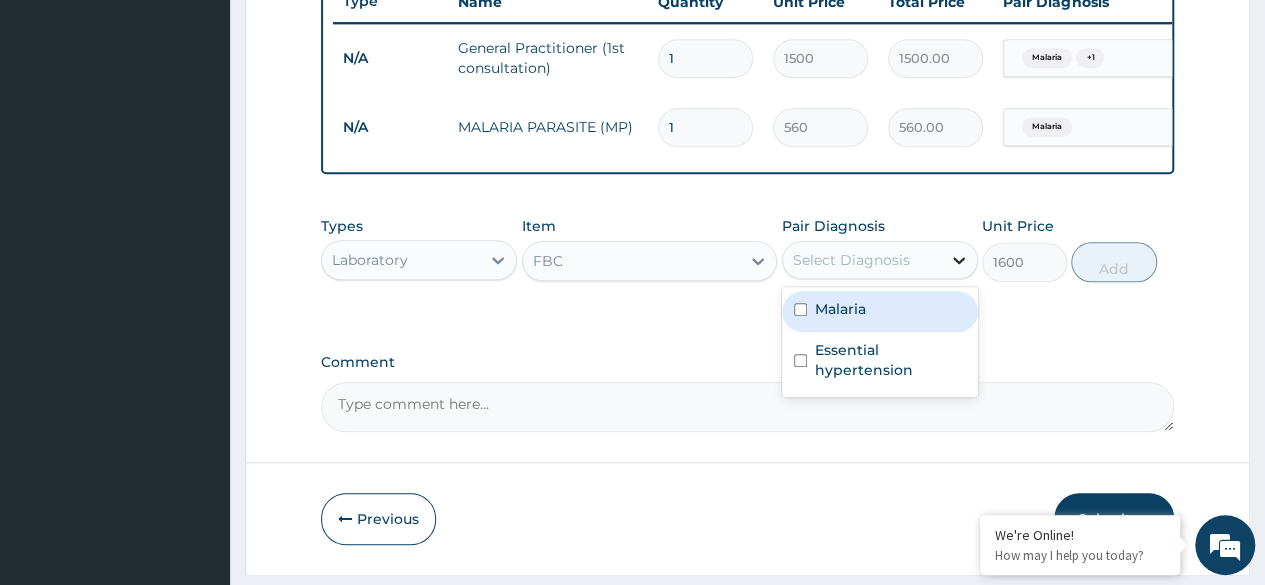click 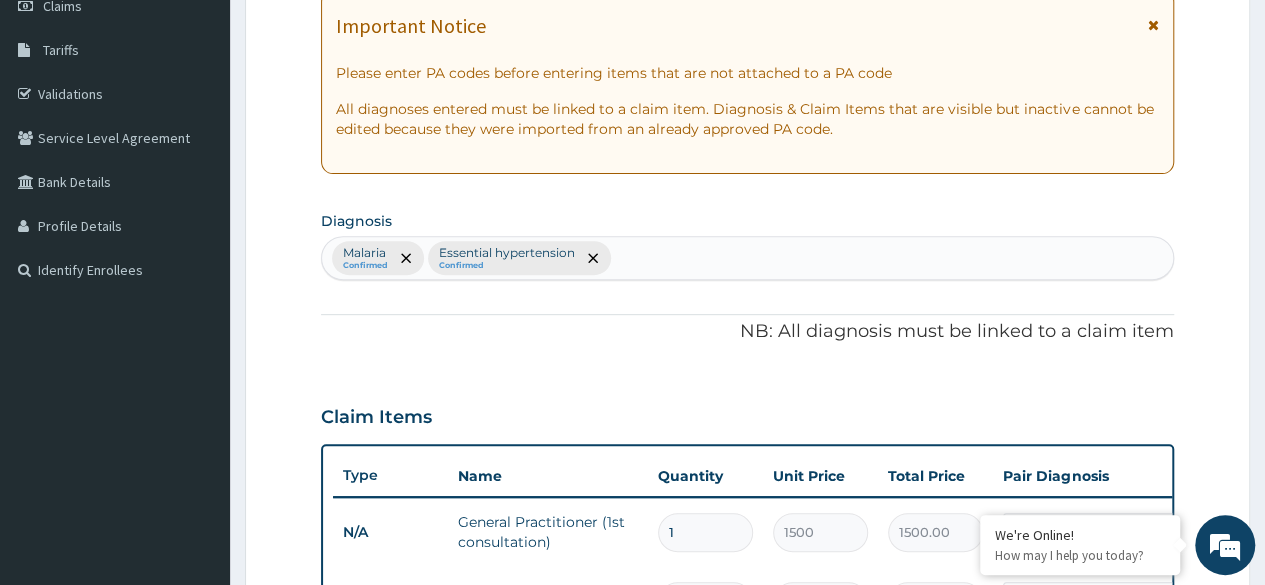 scroll, scrollTop: 174, scrollLeft: 0, axis: vertical 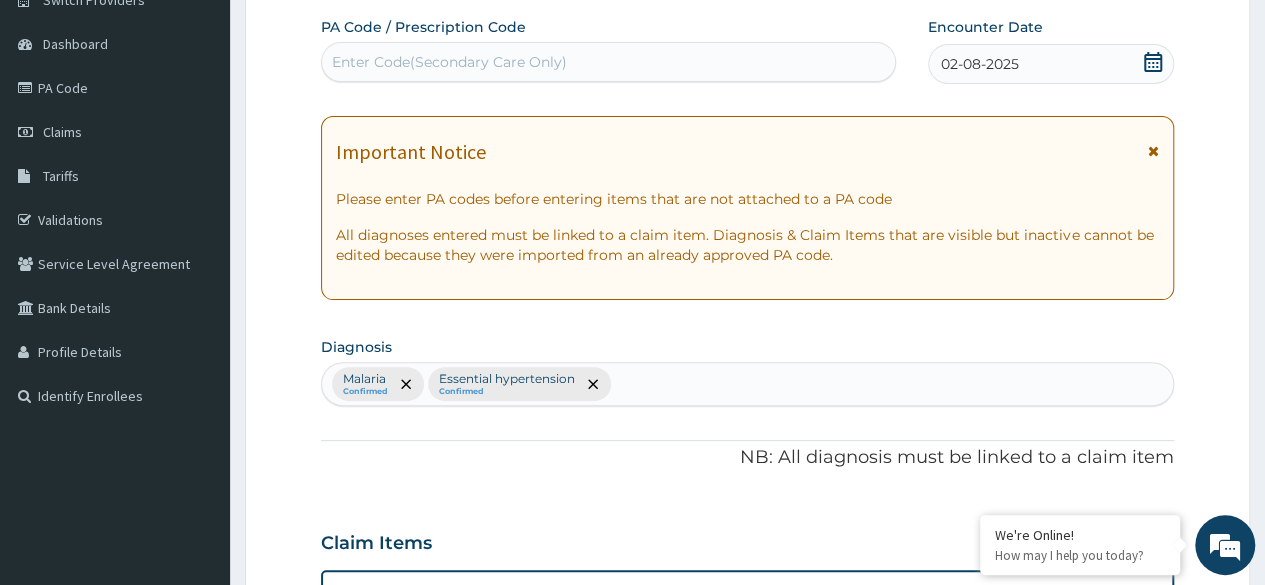 click on "Malaria Confirmed Essential hypertension Confirmed" at bounding box center (747, 384) 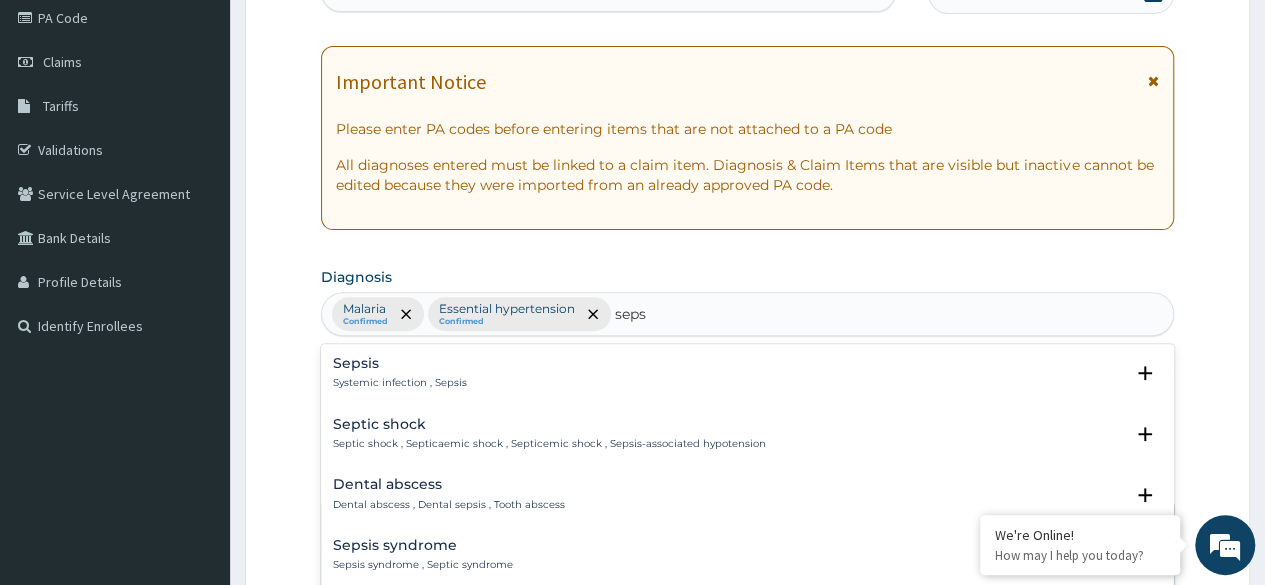 scroll, scrollTop: 274, scrollLeft: 0, axis: vertical 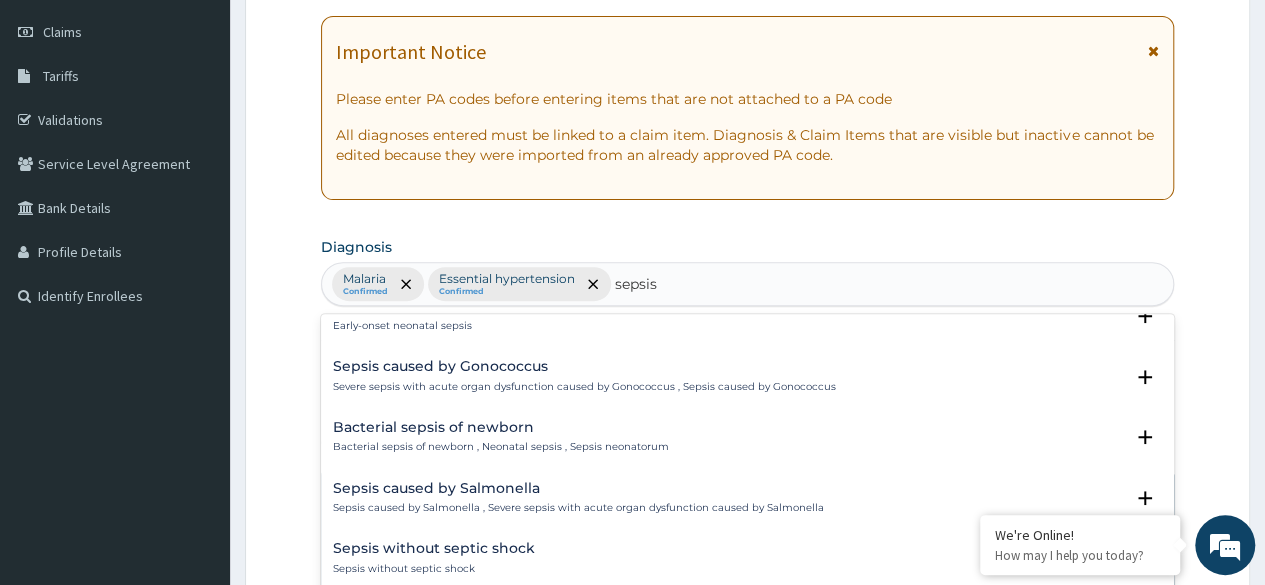 type on "sepsis" 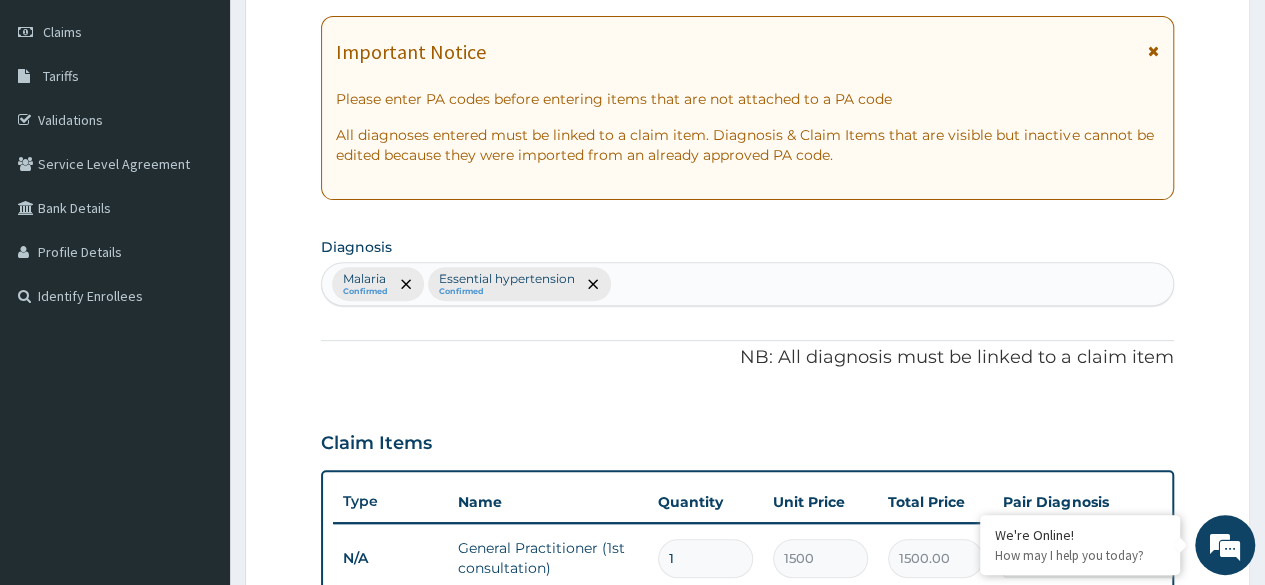 drag, startPoint x: 526, startPoint y: 483, endPoint x: 495, endPoint y: 433, distance: 58.830265 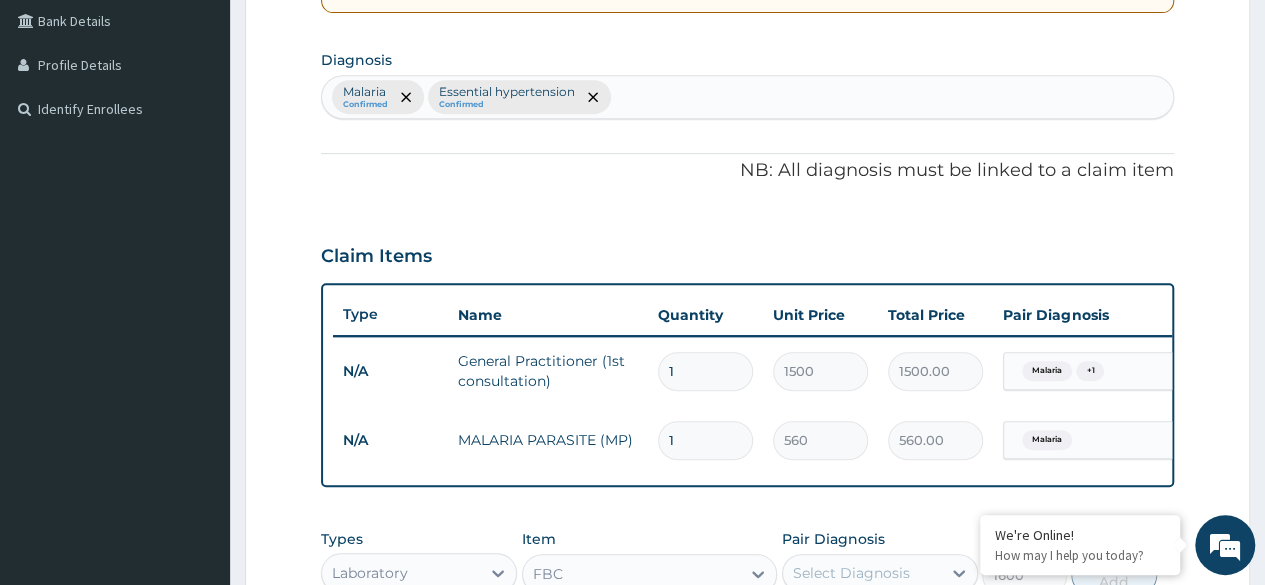 scroll, scrollTop: 374, scrollLeft: 0, axis: vertical 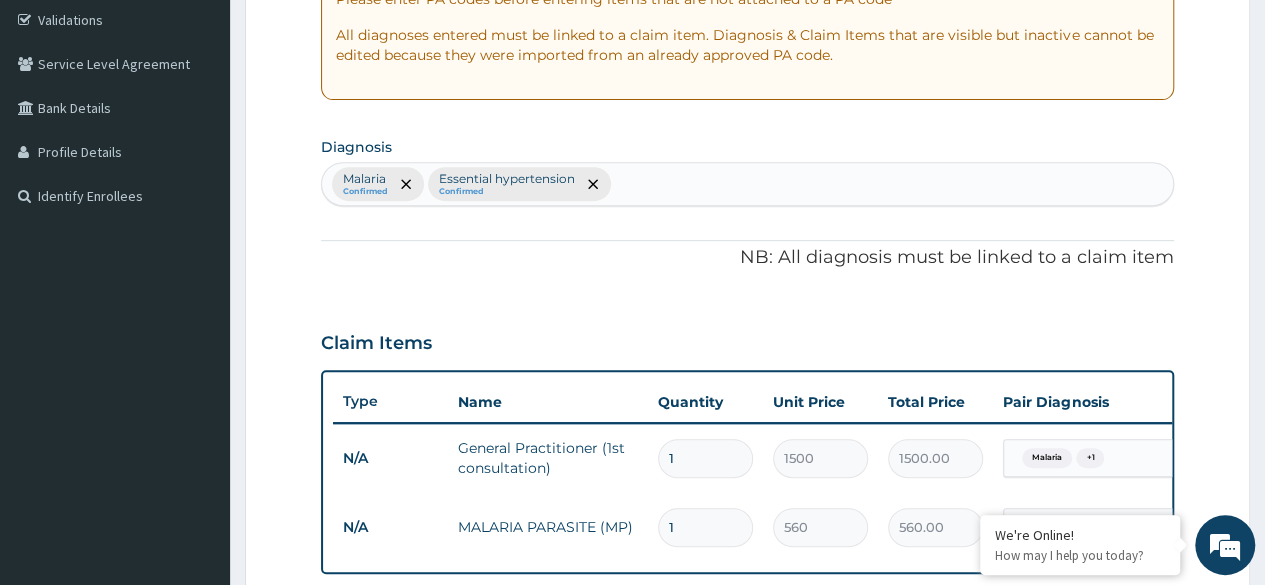 click on "Malaria Confirmed Essential hypertension Confirmed" at bounding box center (747, 184) 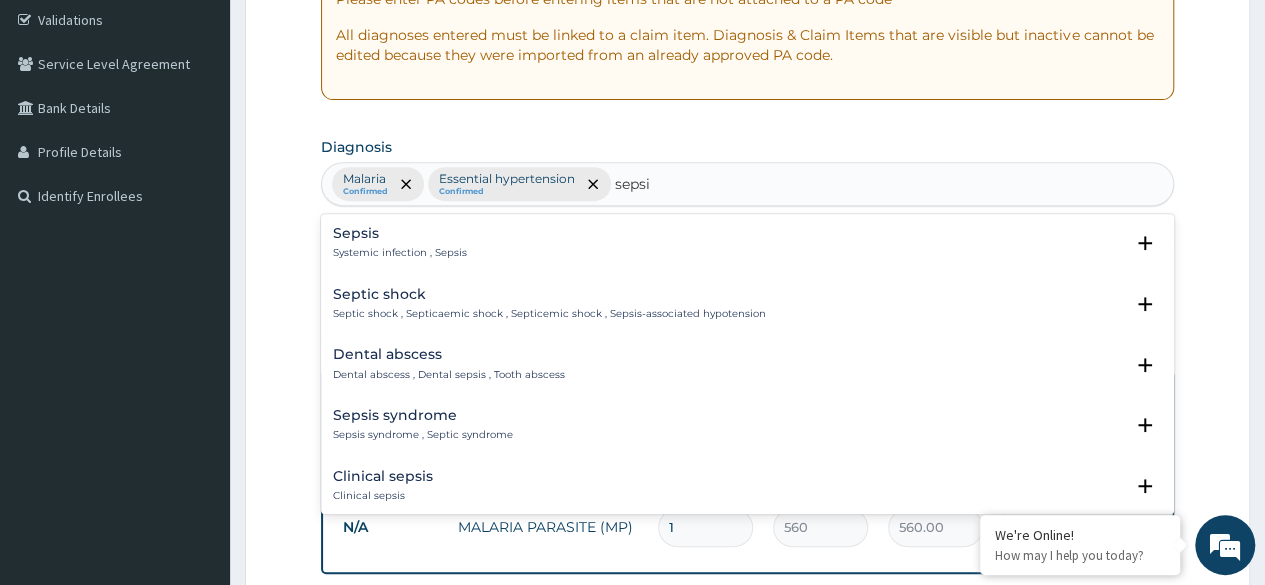 type on "sepsis" 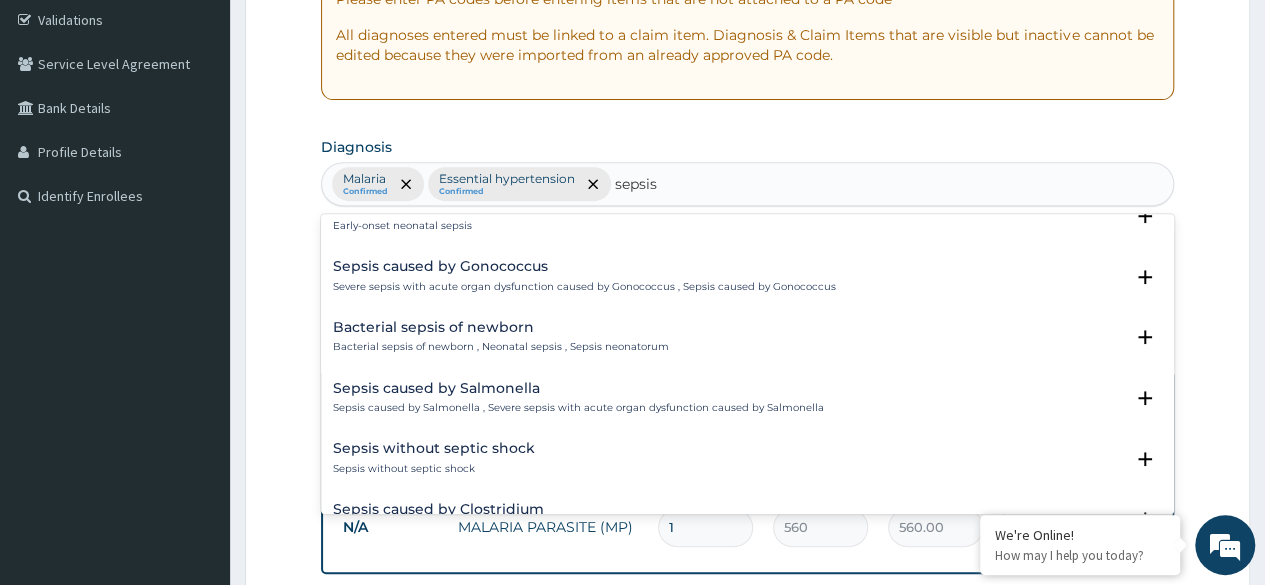 scroll, scrollTop: 1848, scrollLeft: 0, axis: vertical 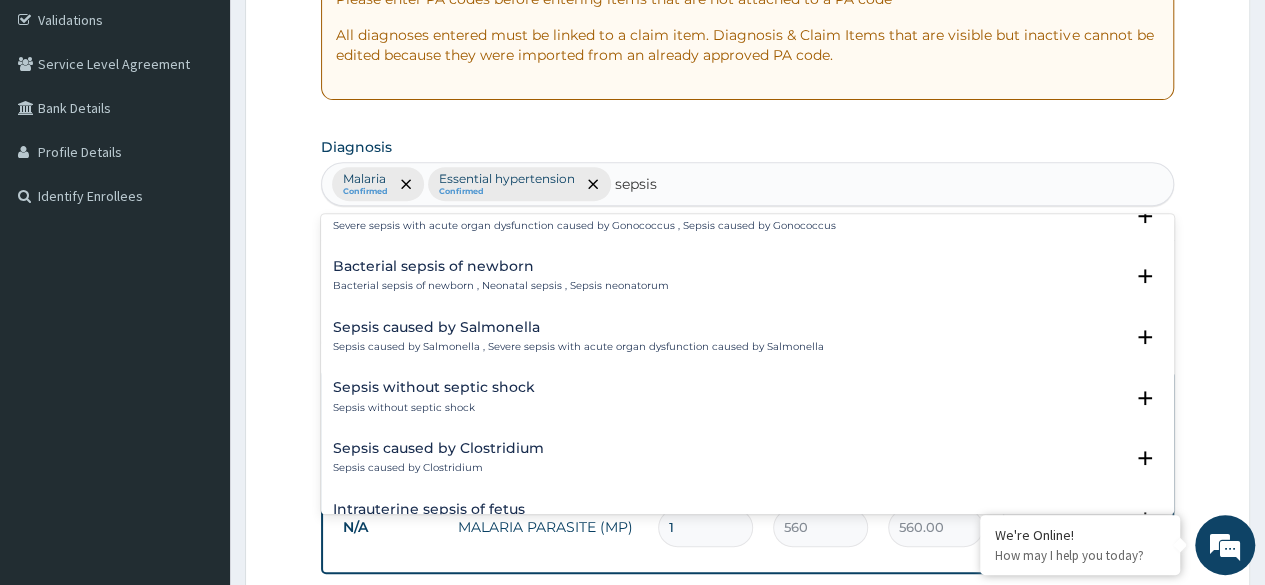 click on "Sepsis caused by Salmonella" at bounding box center [578, 327] 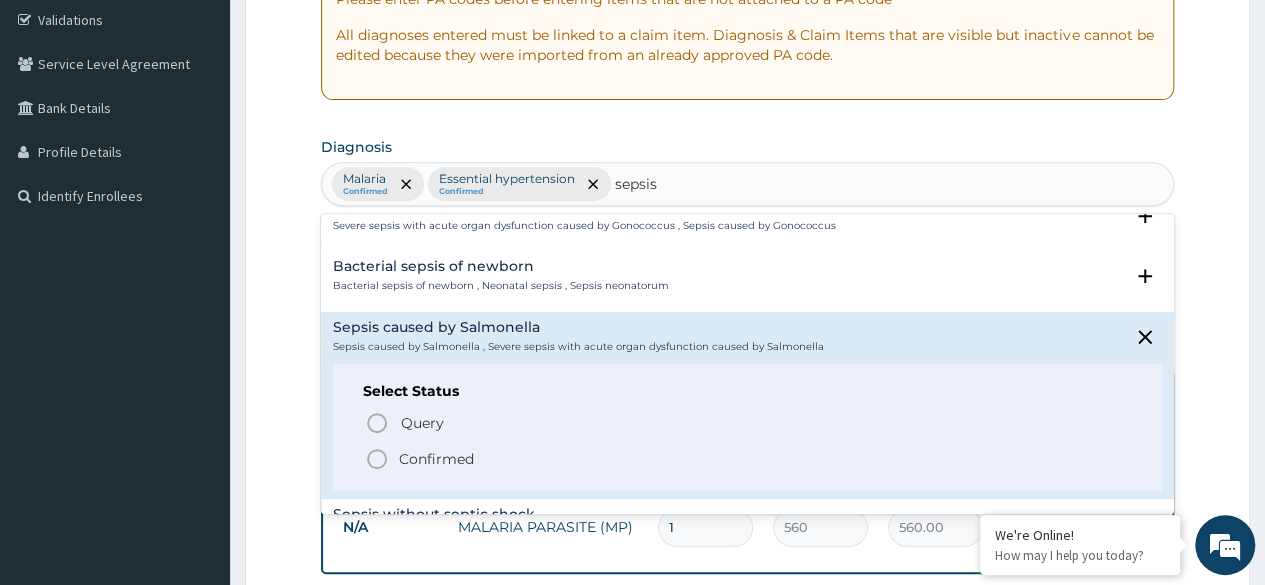 click 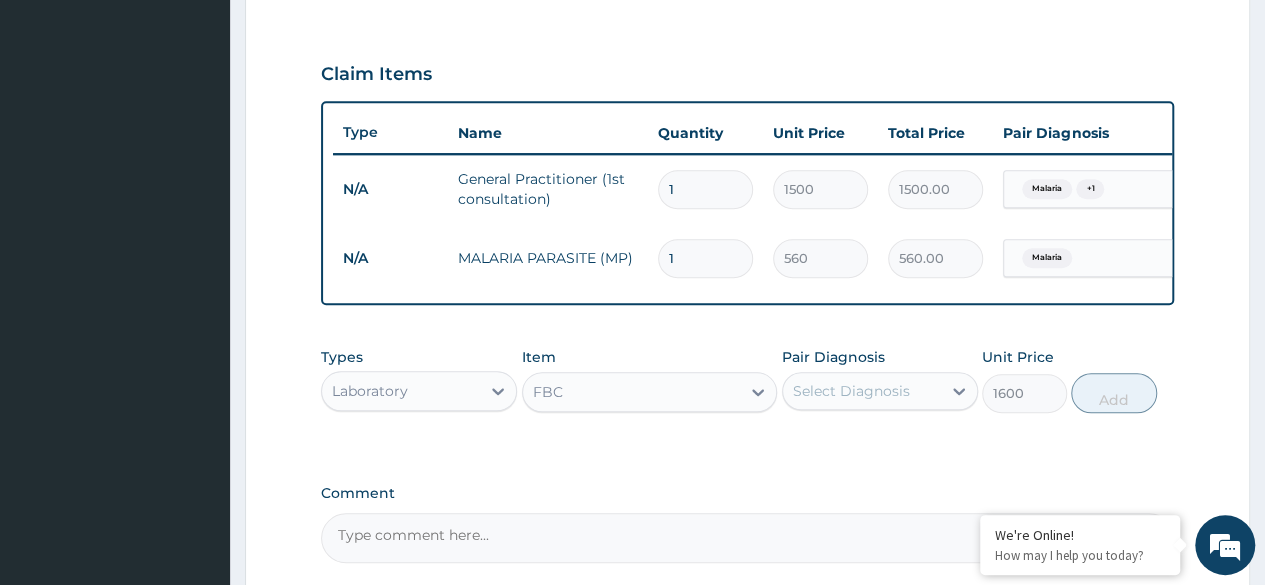 scroll, scrollTop: 674, scrollLeft: 0, axis: vertical 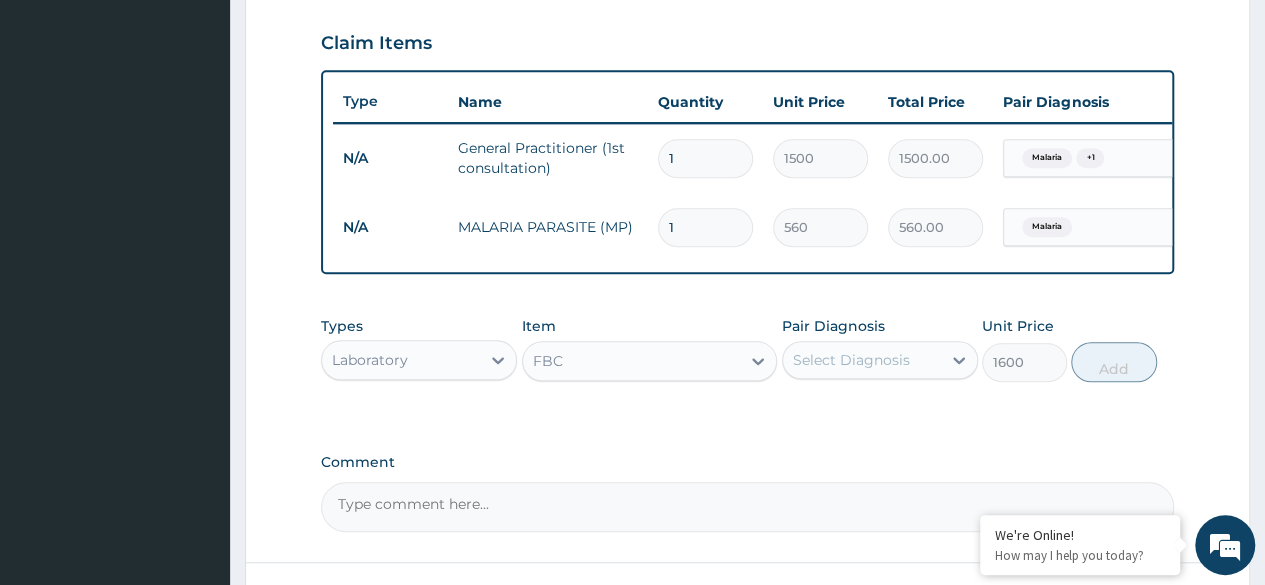 click on "Select Diagnosis" at bounding box center [862, 360] 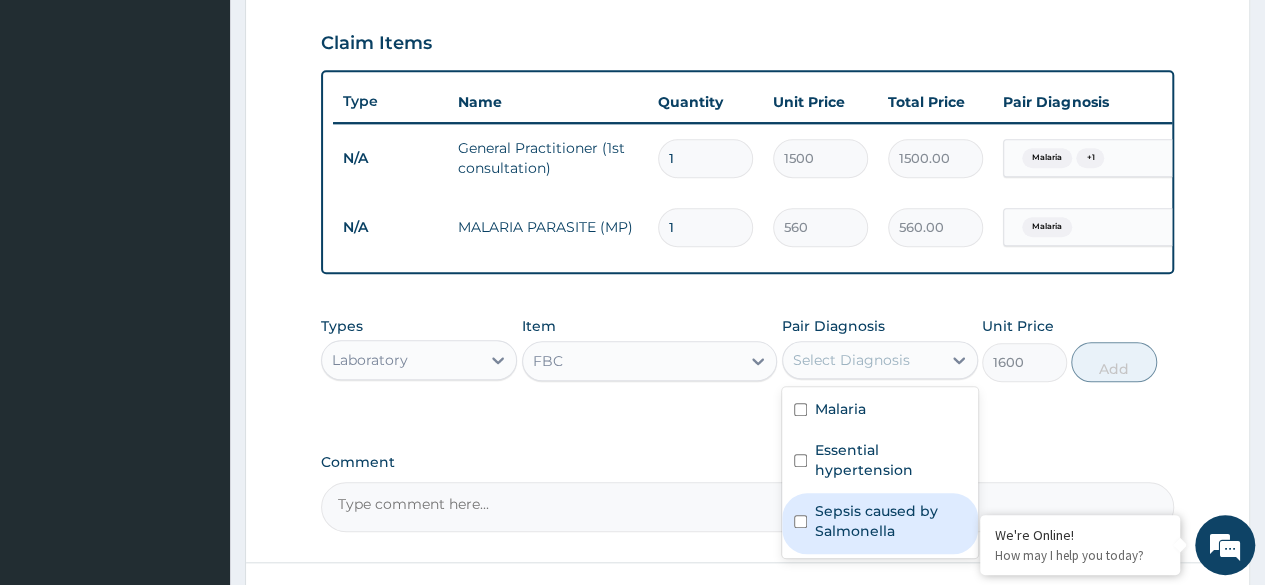 click at bounding box center (800, 521) 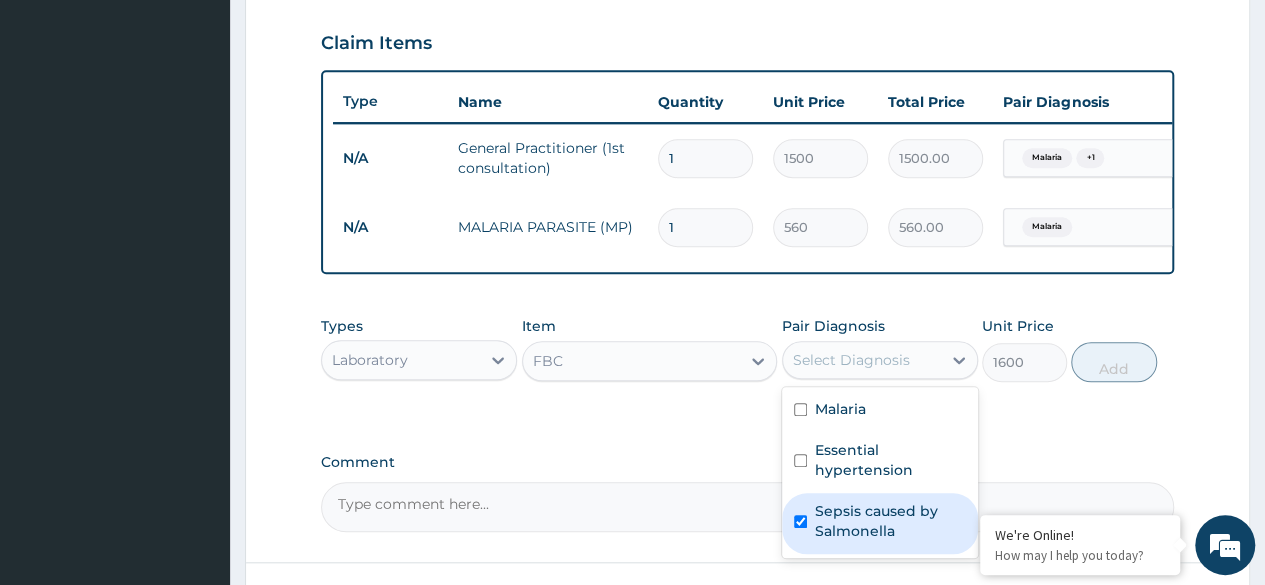 checkbox on "true" 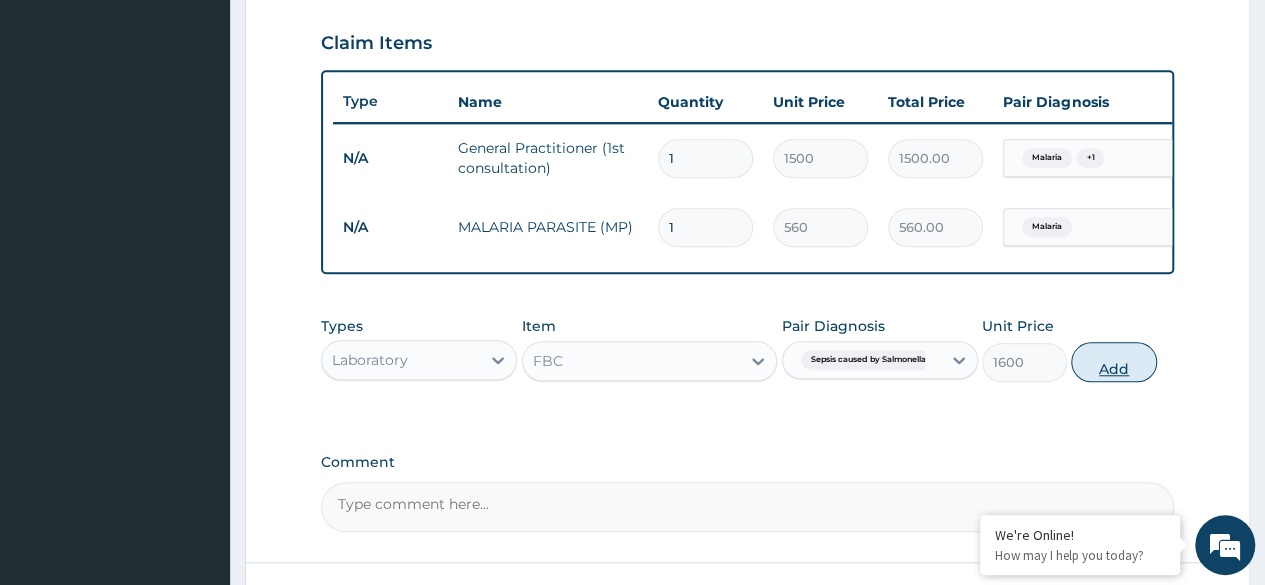 click on "Add" at bounding box center (1113, 362) 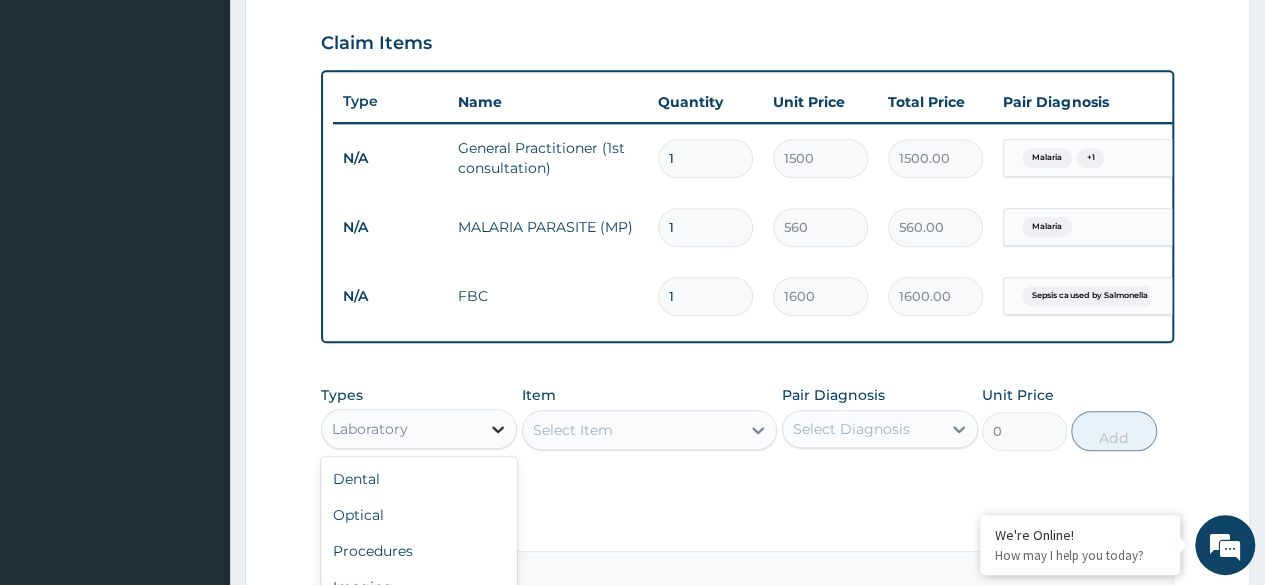 click 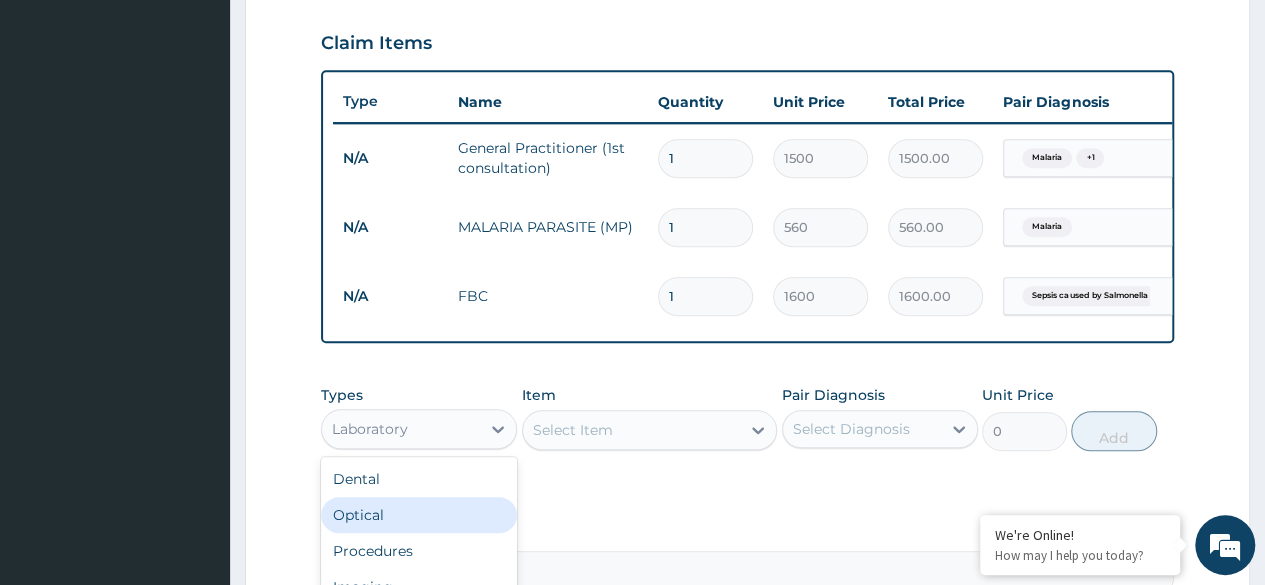 scroll, scrollTop: 68, scrollLeft: 0, axis: vertical 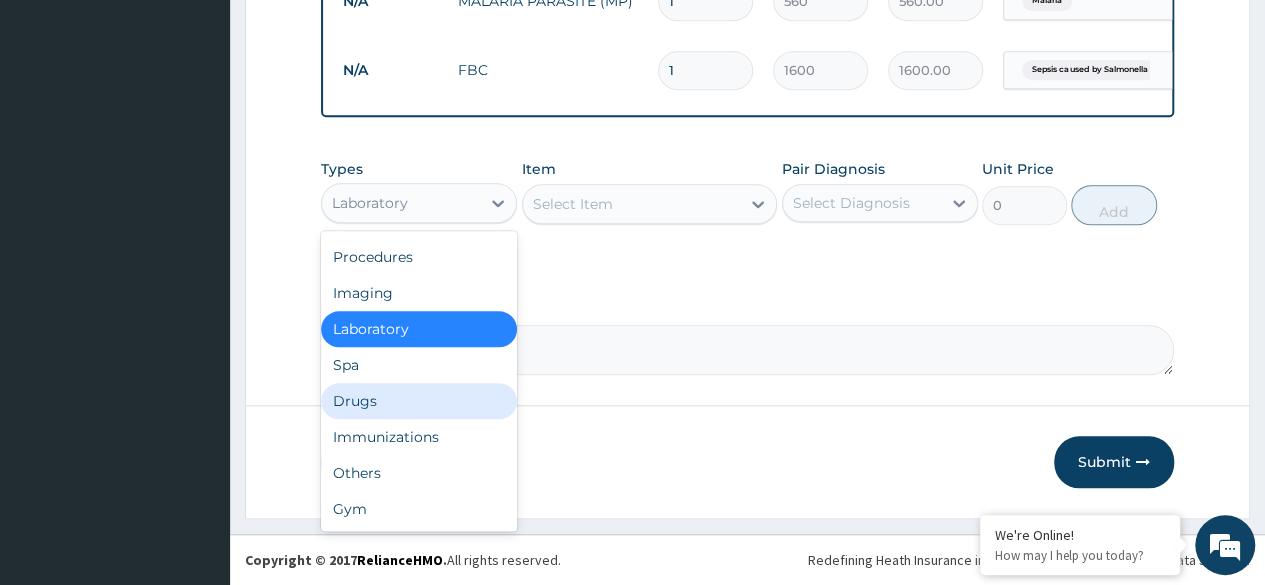 click on "Drugs" at bounding box center (419, 401) 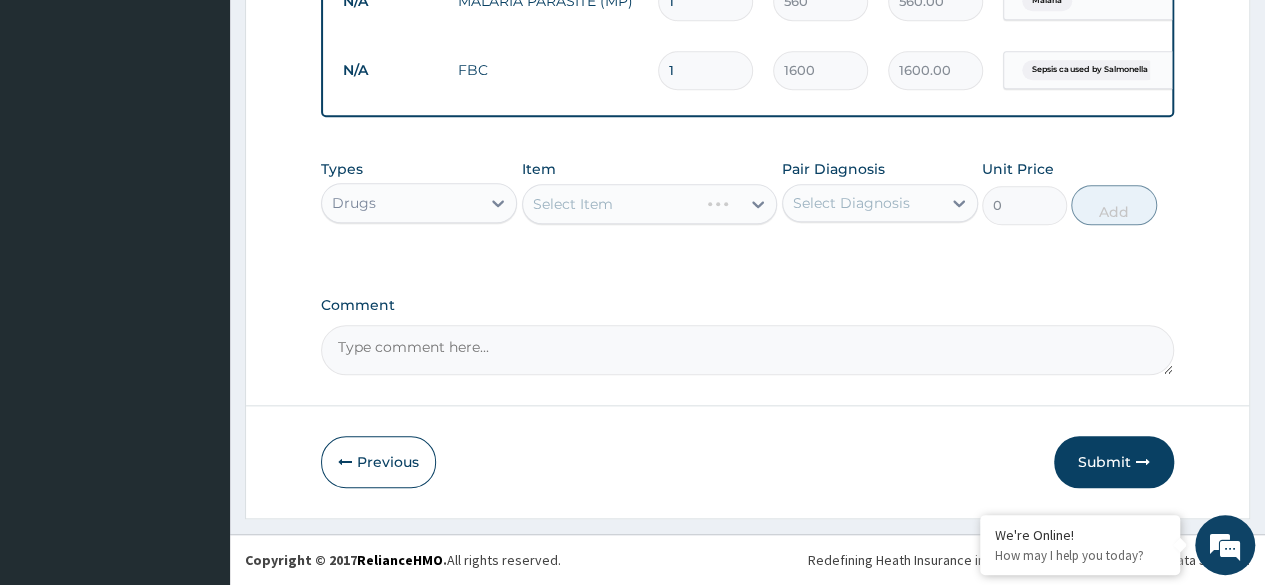 click on "Select Item" at bounding box center [650, 204] 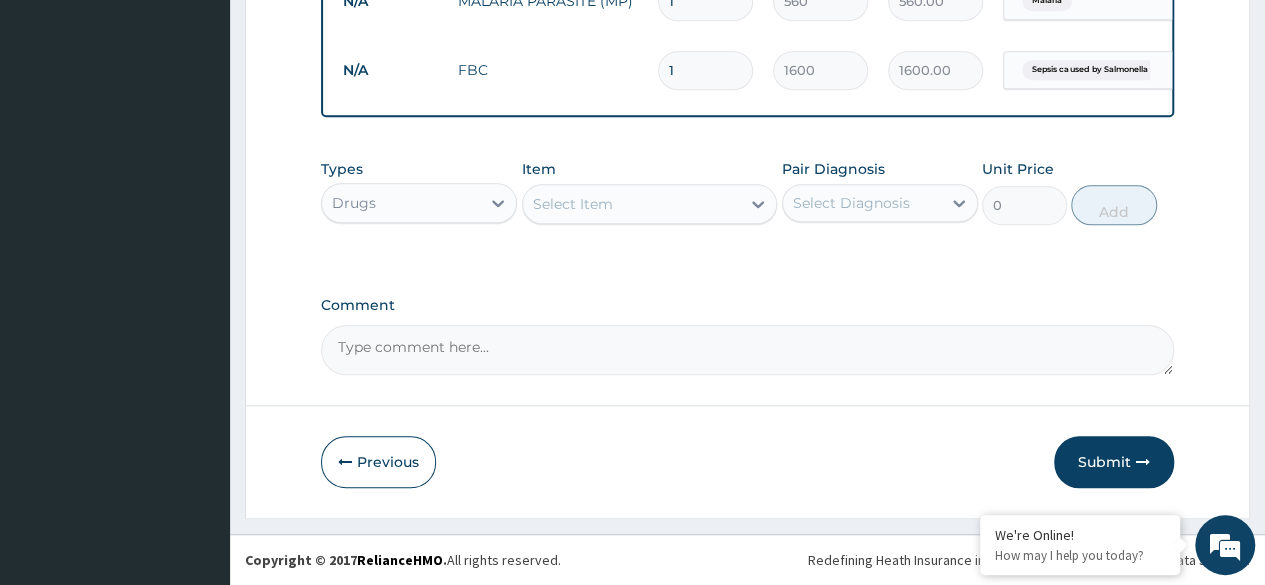 click on "Select Item" at bounding box center (573, 204) 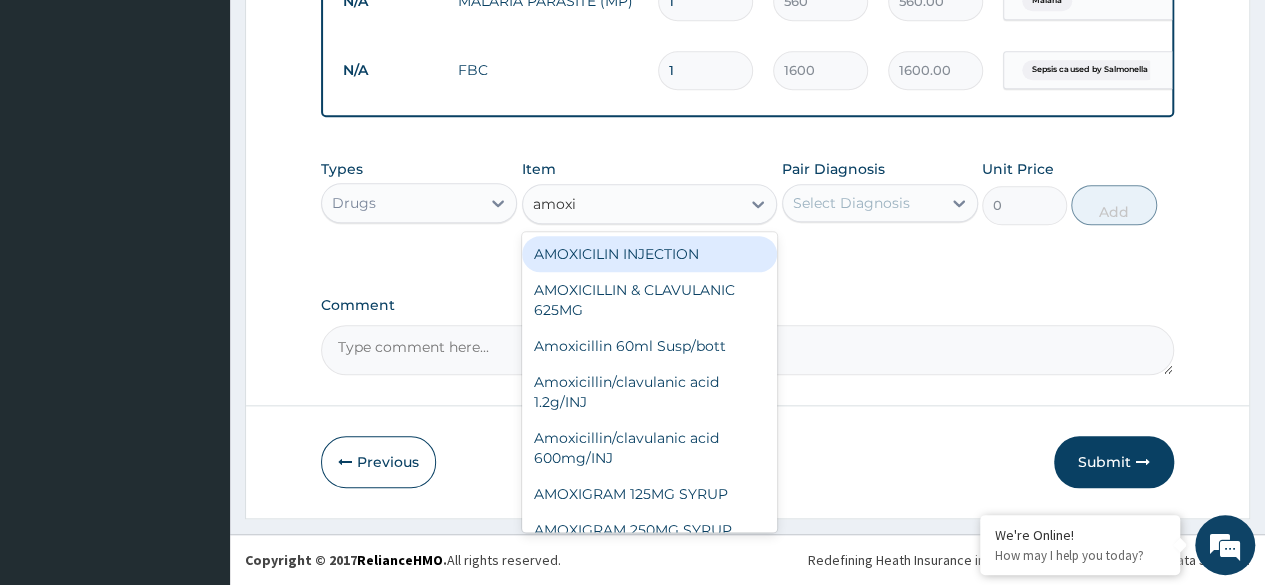 type on "amoxic" 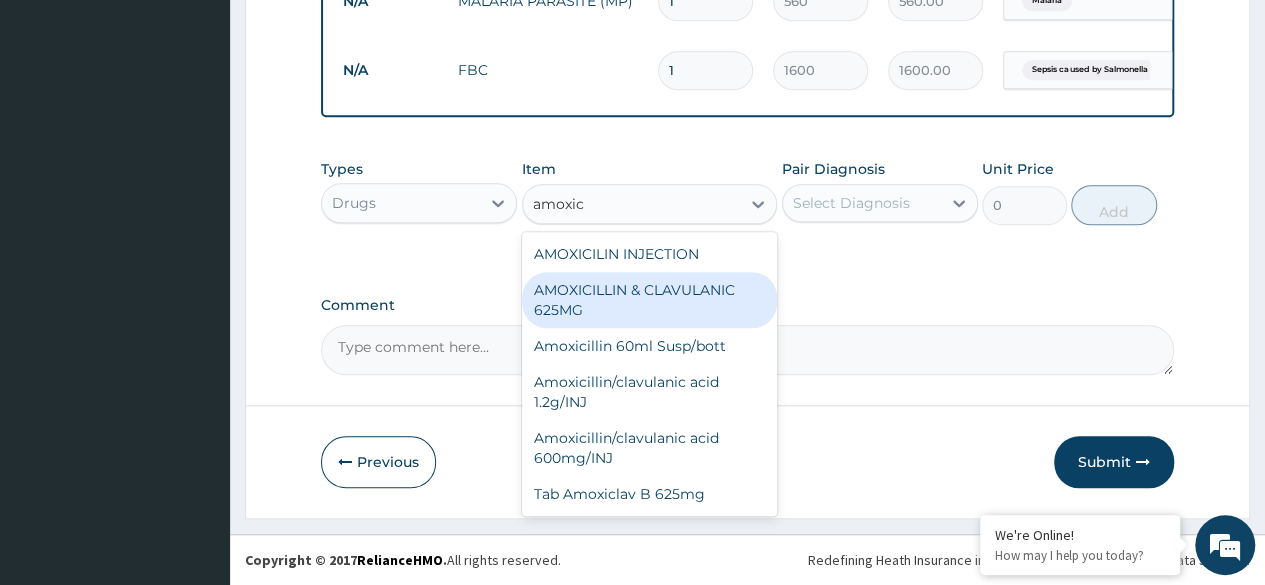 click on "AMOXICILLIN & CLAVULANIC 625MG" at bounding box center [650, 300] 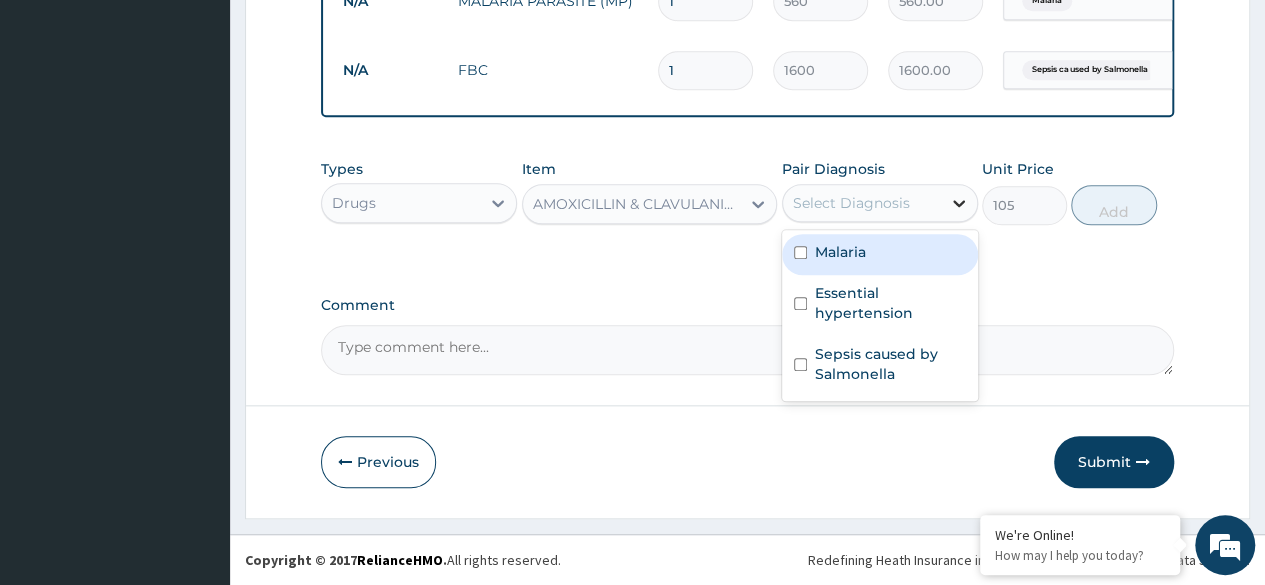 click 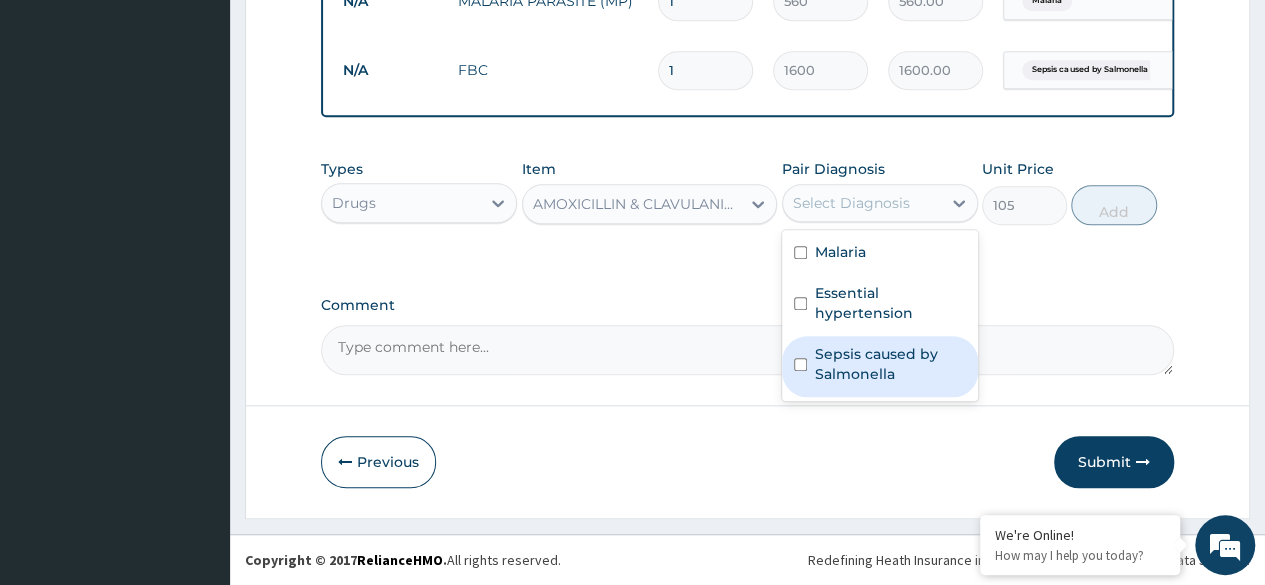 click at bounding box center (800, 364) 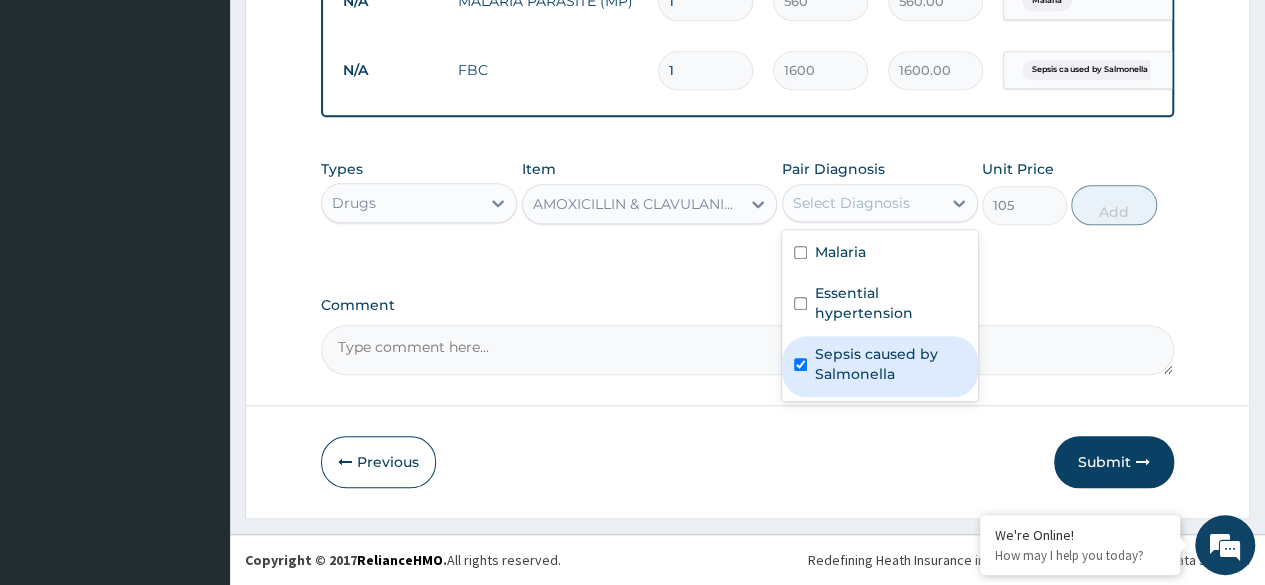 checkbox on "true" 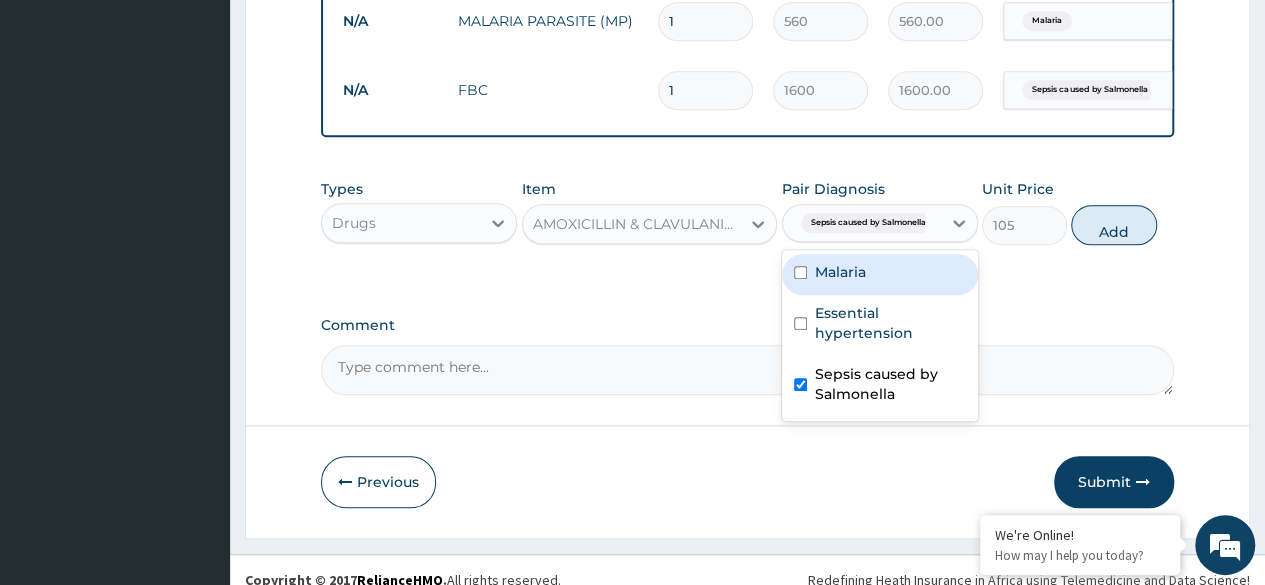 scroll, scrollTop: 912, scrollLeft: 0, axis: vertical 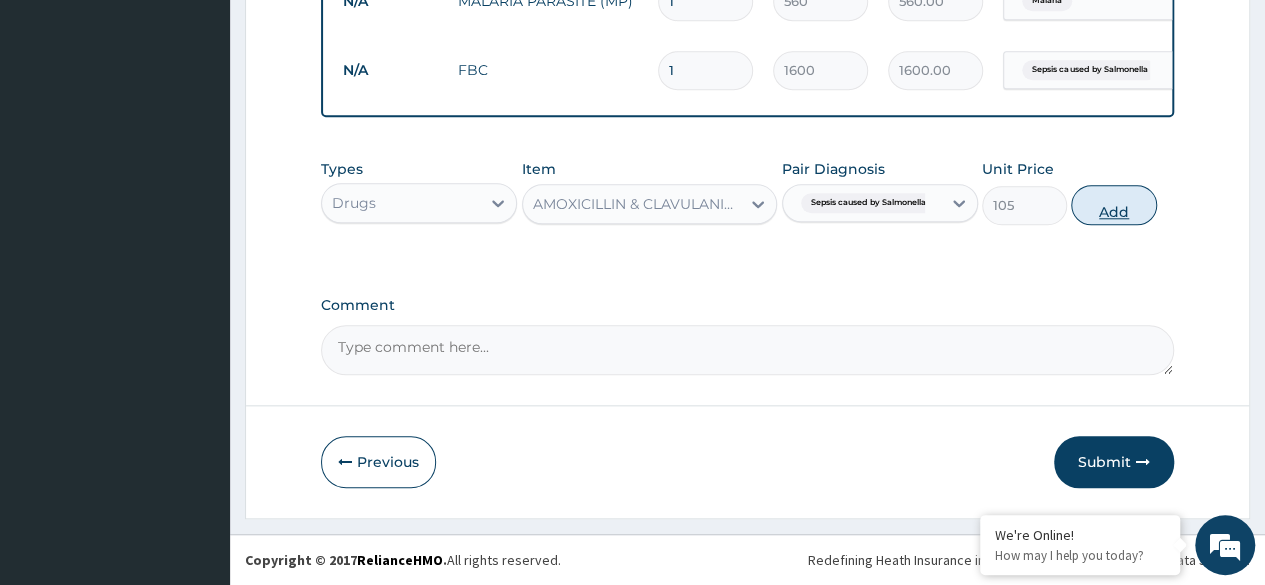 click on "Add" at bounding box center (1113, 205) 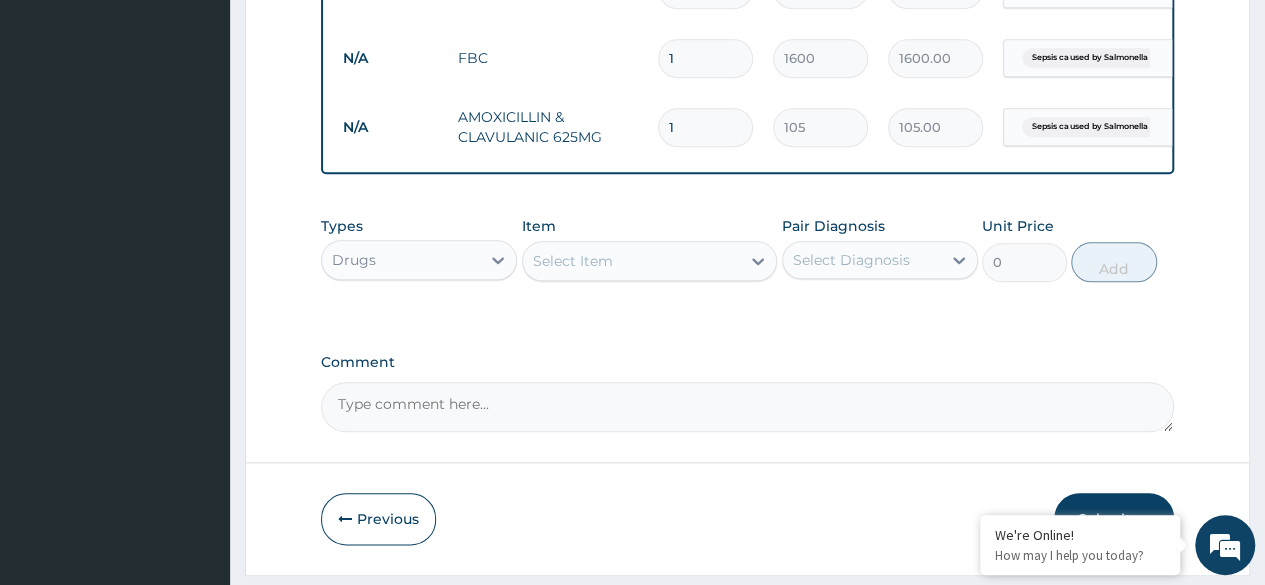 type on "11" 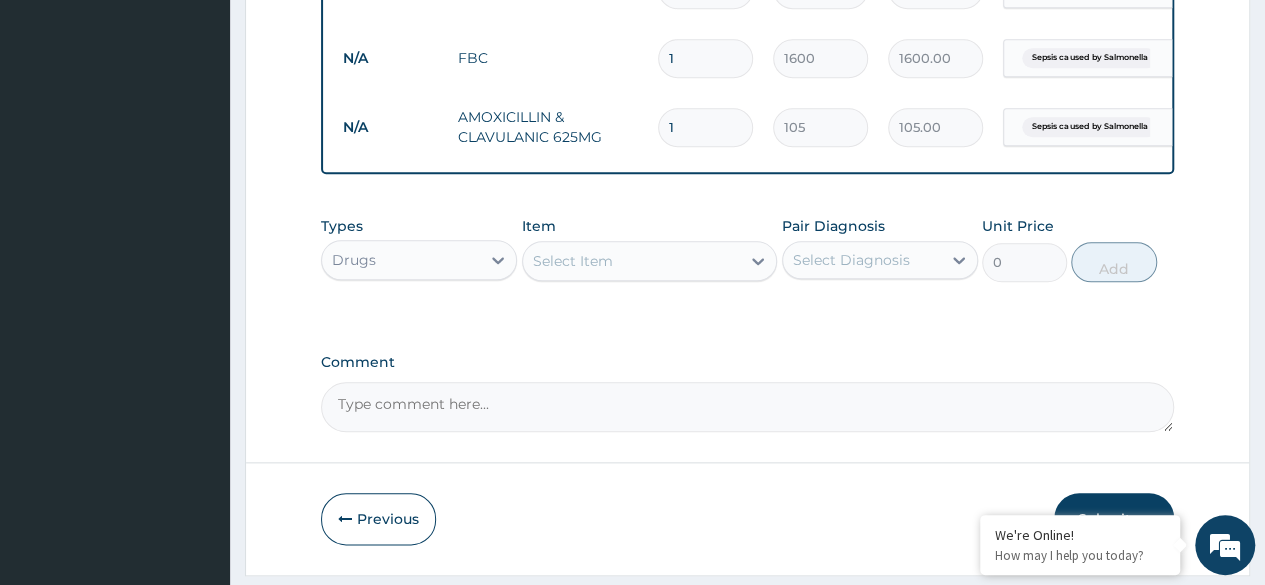 type on "1155.00" 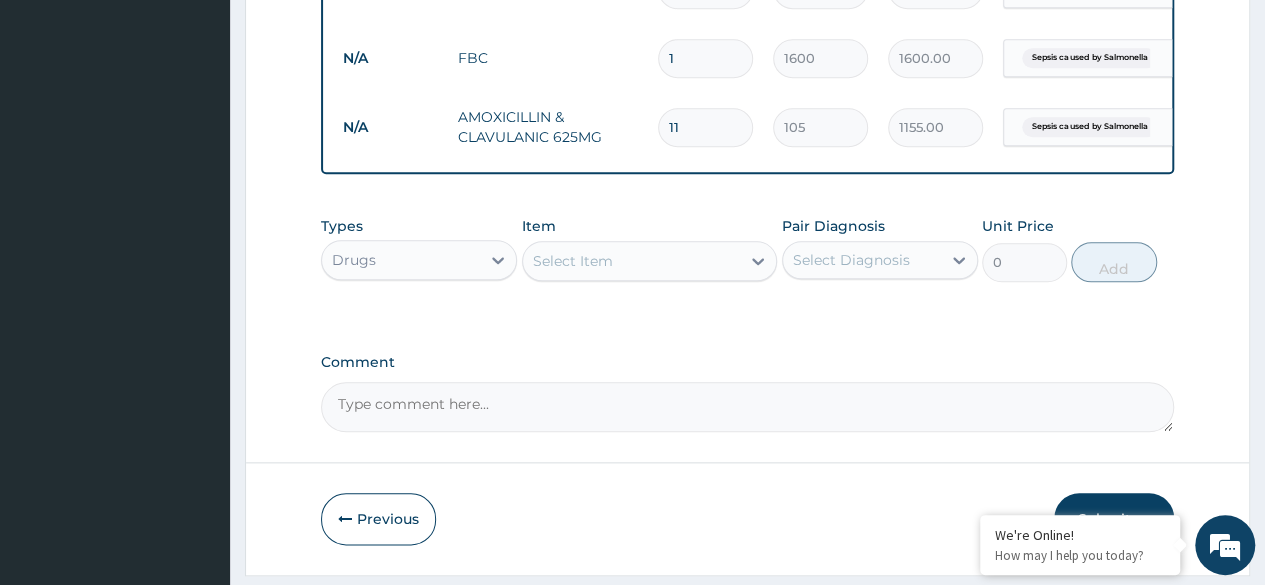 type on "114" 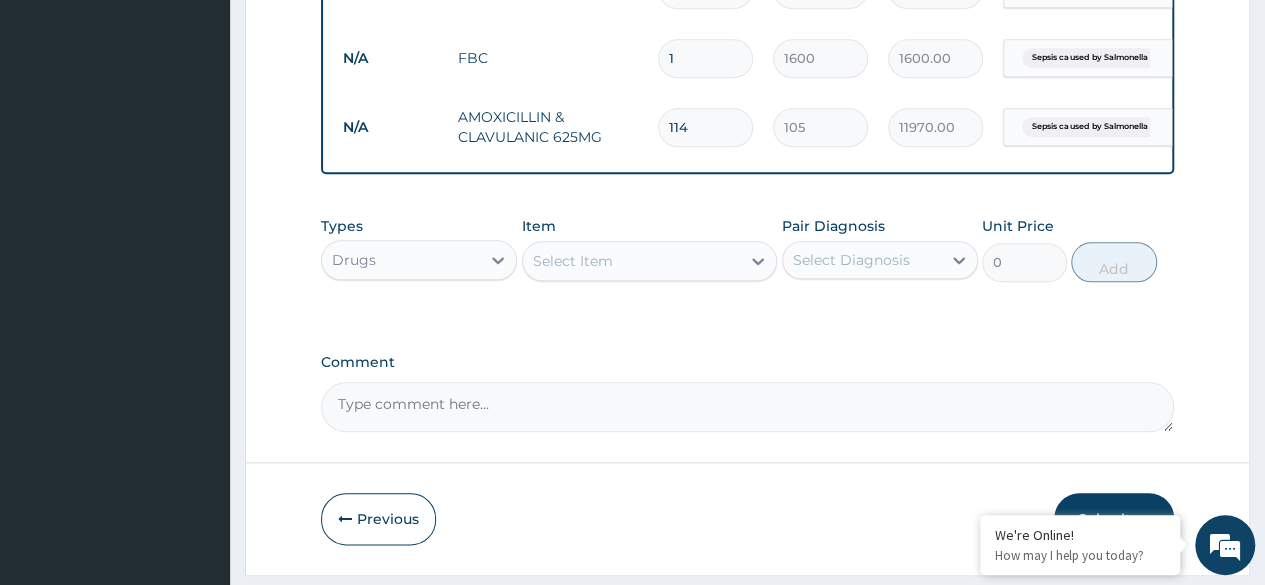 type on "11" 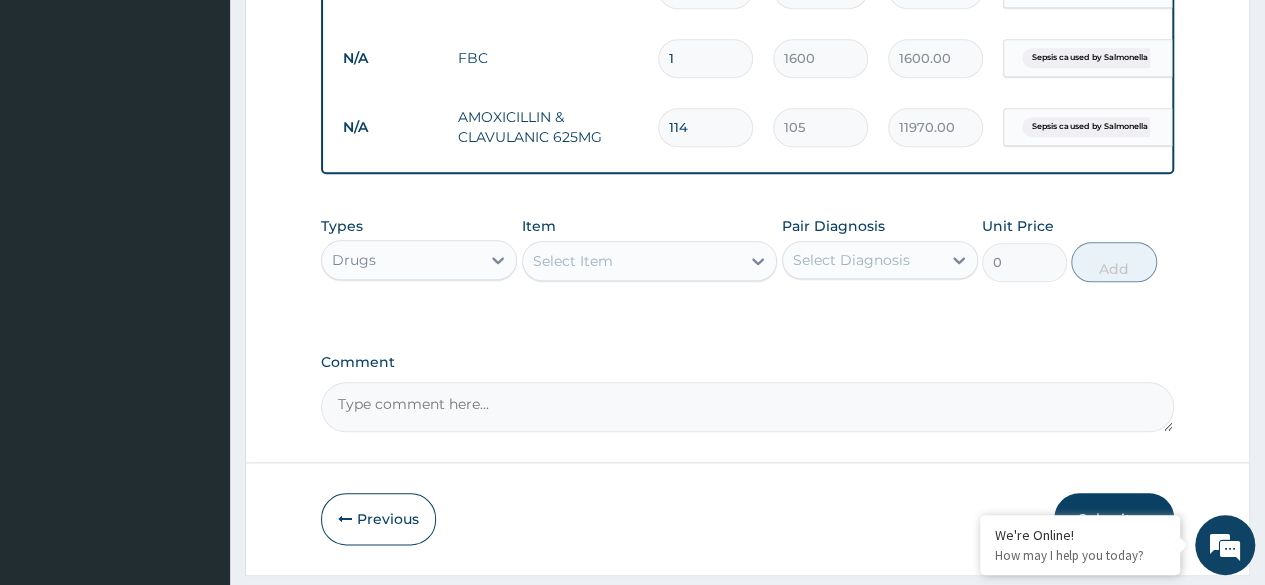 type on "1155.00" 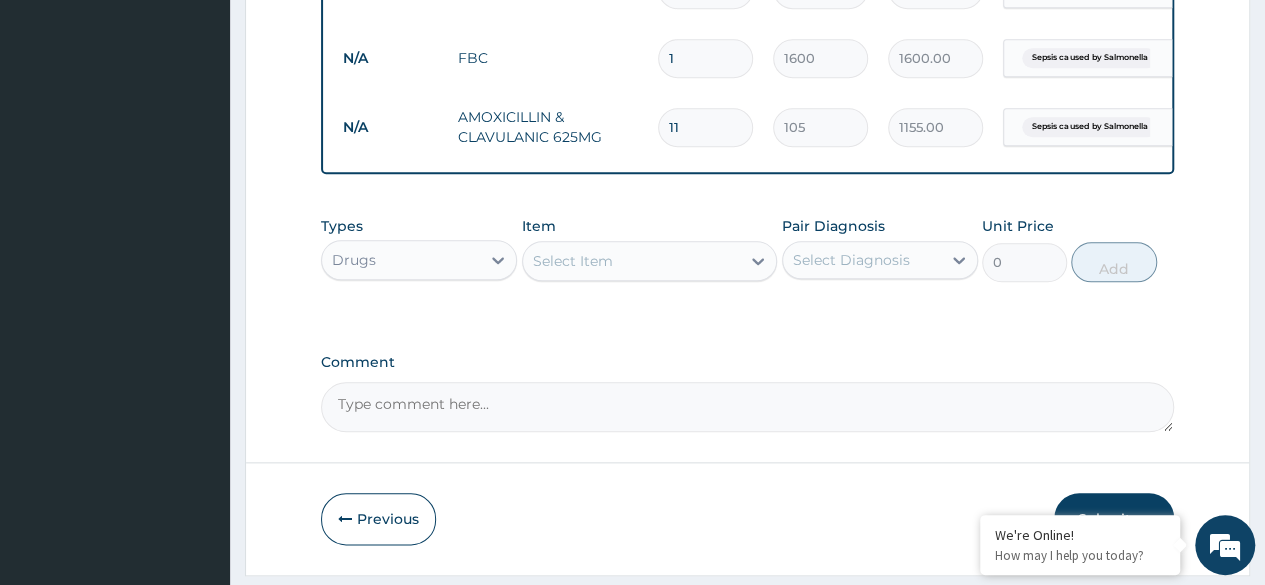 type on "1" 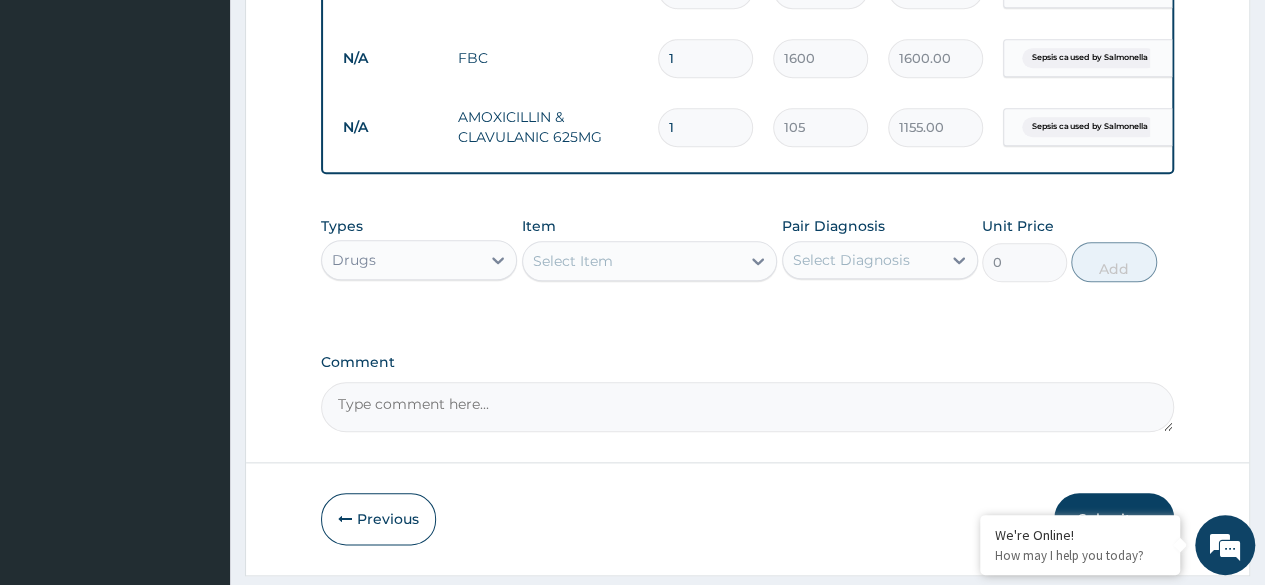 type on "105.00" 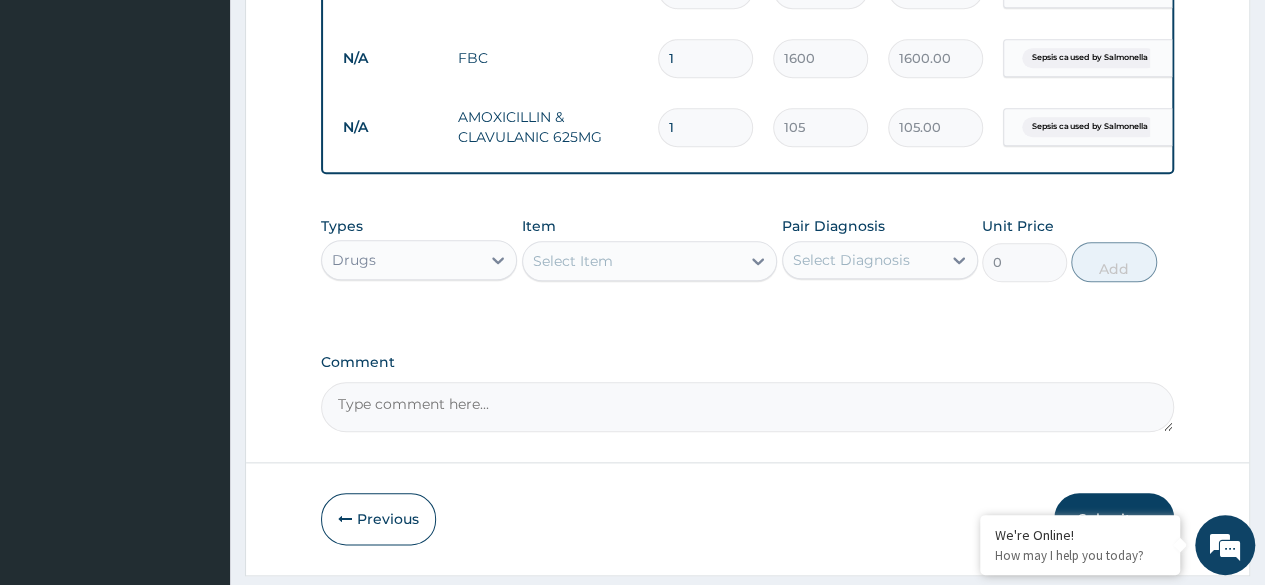 type on "14" 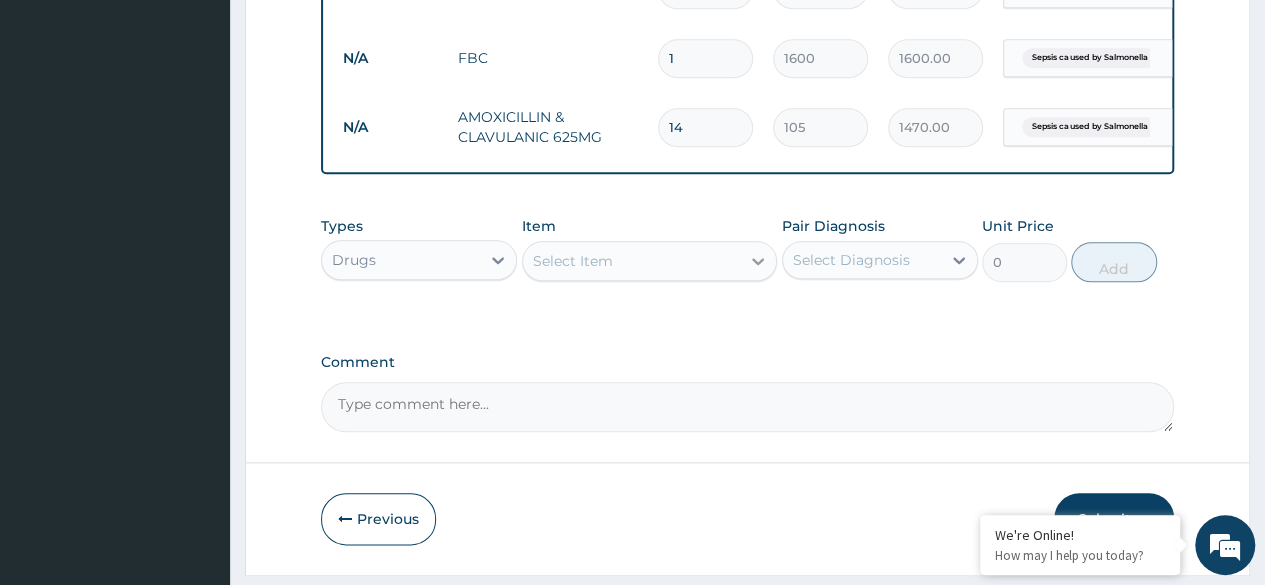 type on "14" 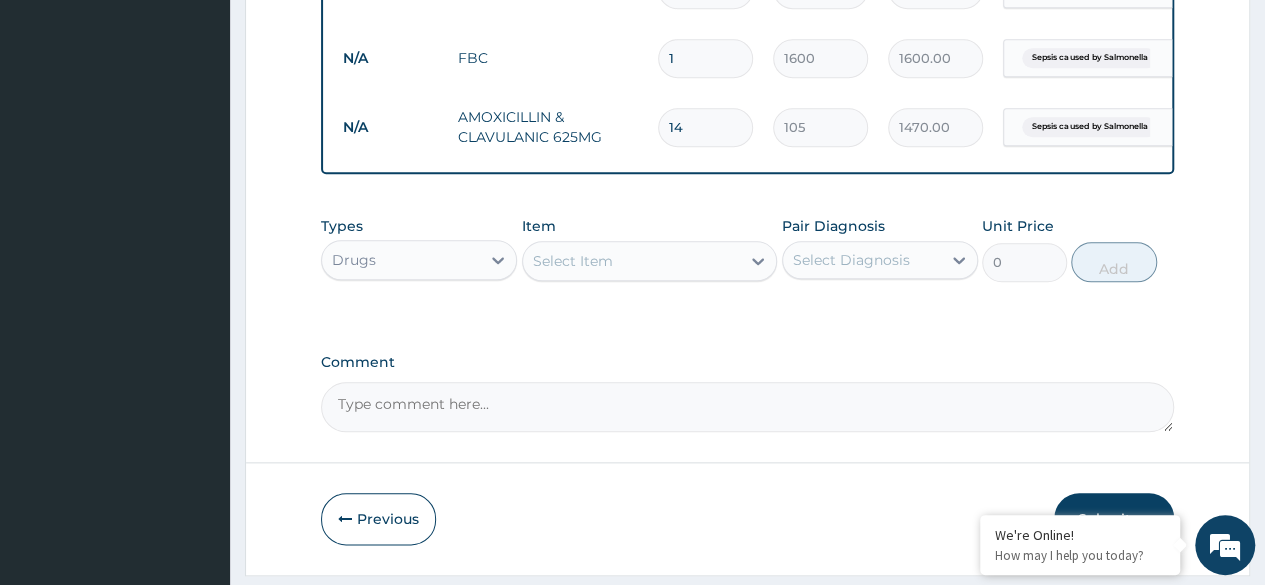 click on "Select Item" at bounding box center [632, 261] 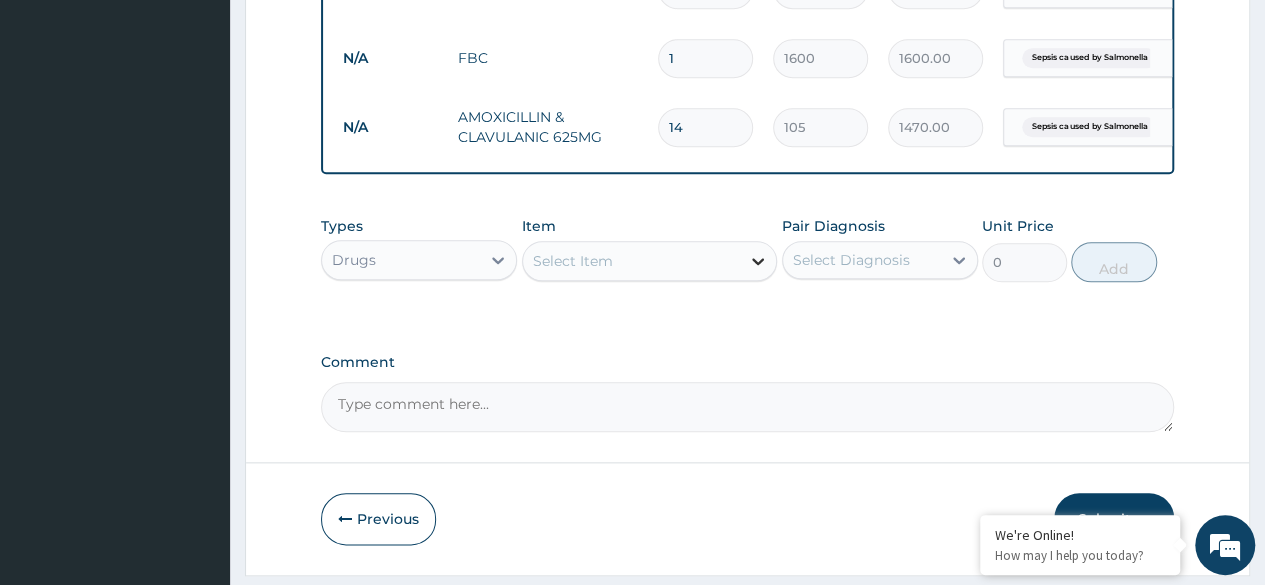 click 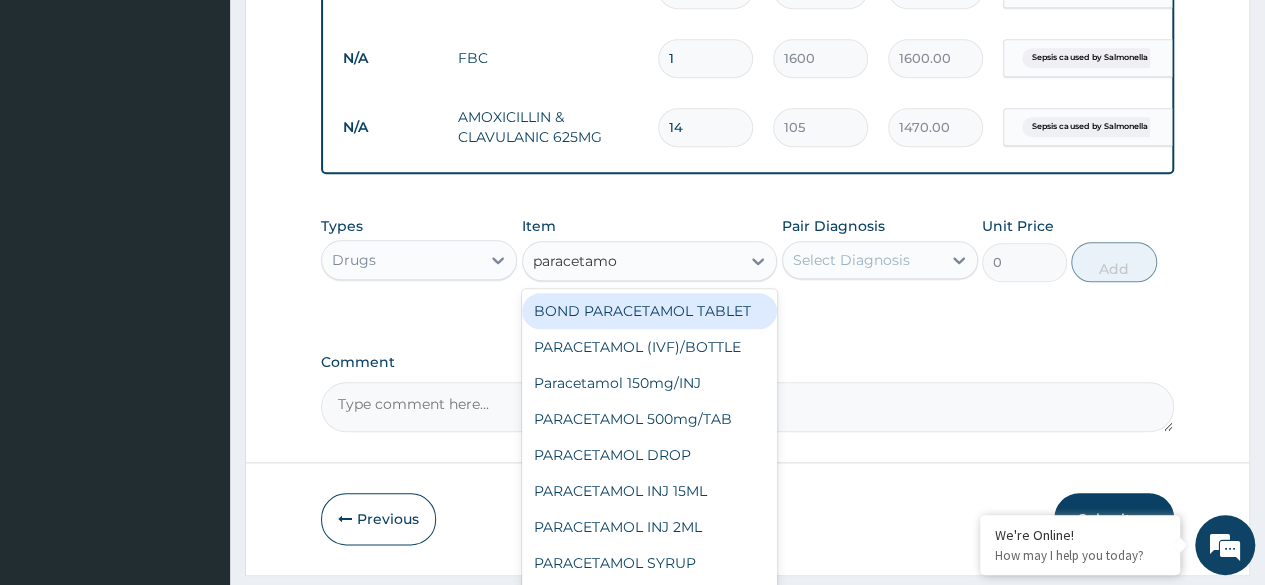 type on "paracetamol" 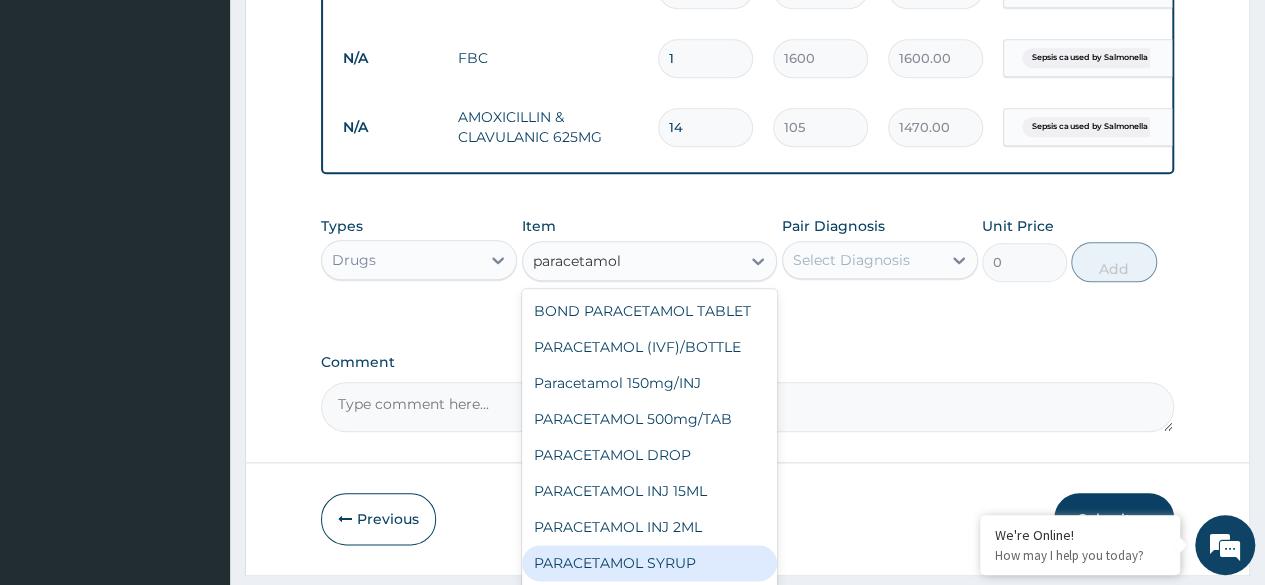 scroll, scrollTop: 68, scrollLeft: 0, axis: vertical 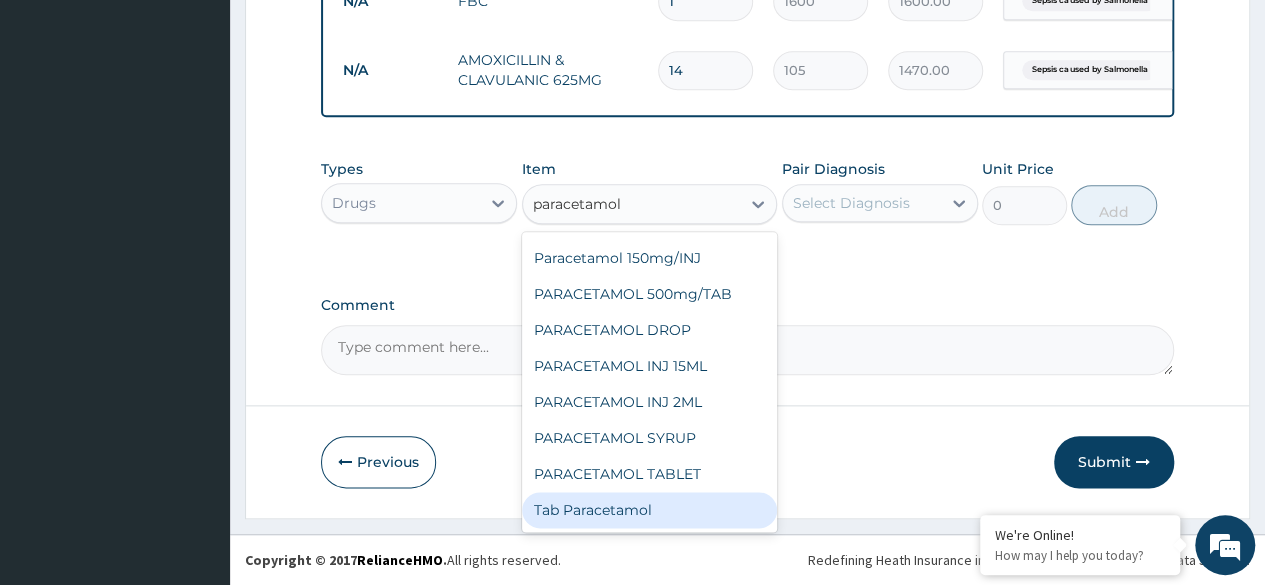 click on "Tab Paracetamol" at bounding box center [650, 510] 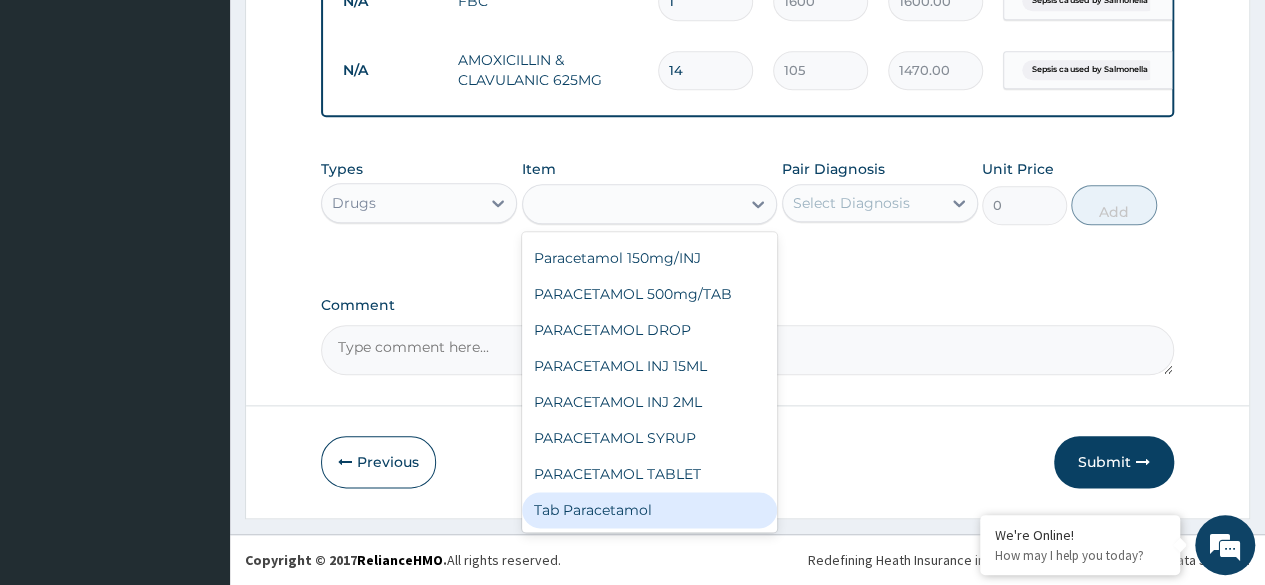 type on "12" 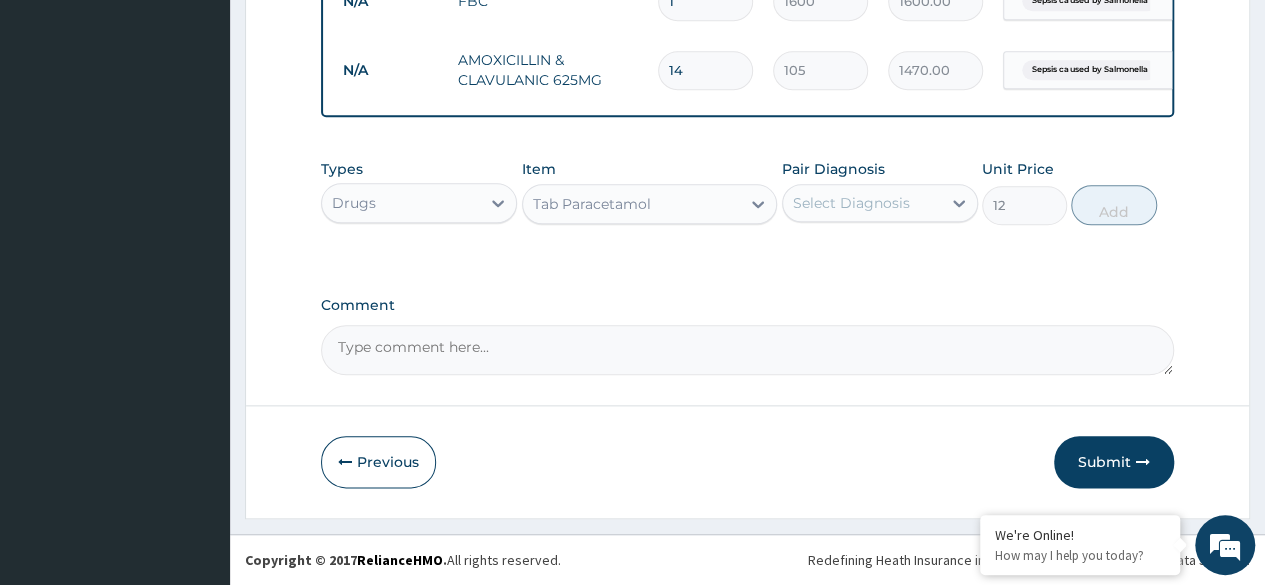 click on "Select Diagnosis" at bounding box center (851, 203) 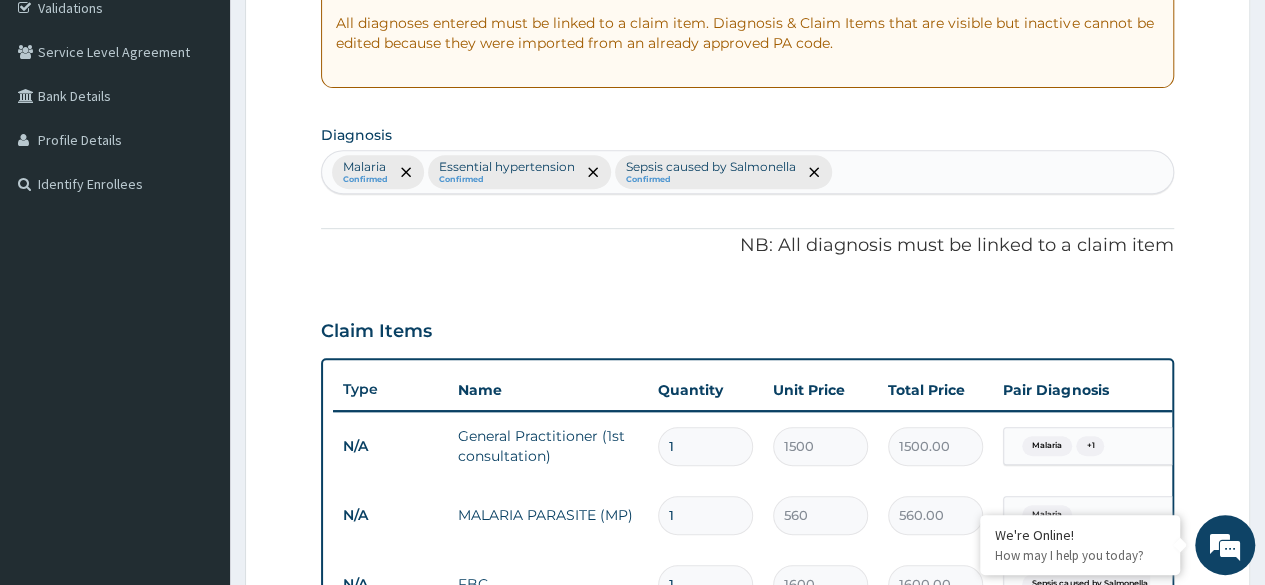 scroll, scrollTop: 382, scrollLeft: 0, axis: vertical 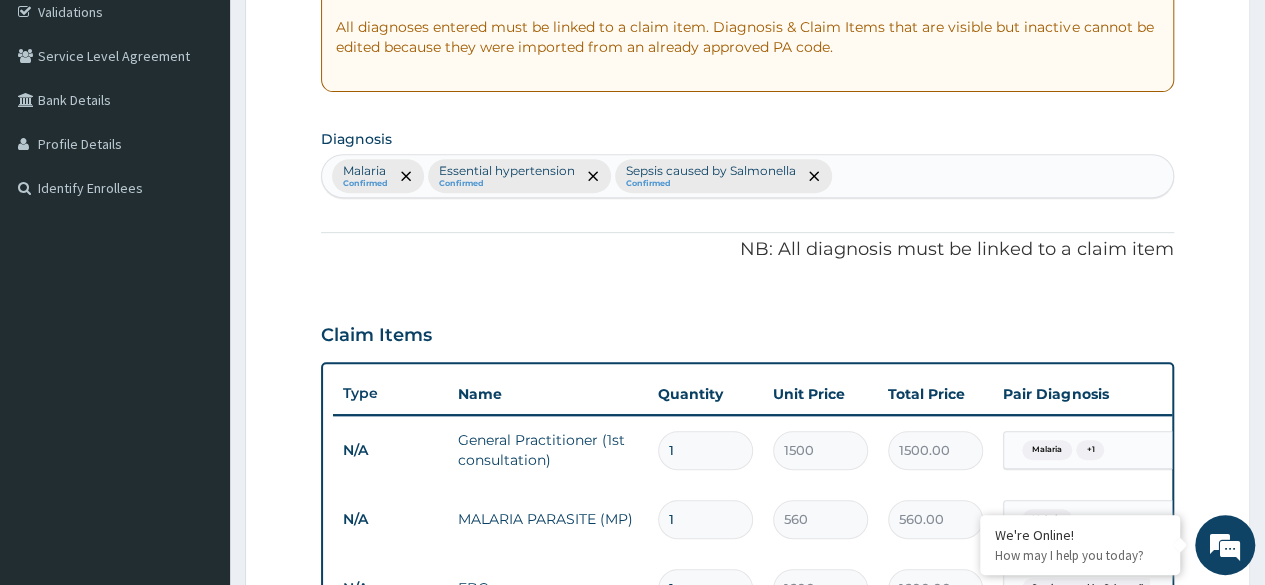 click on "Sepsis caused by Salmonella Confirmed" at bounding box center [723, 176] 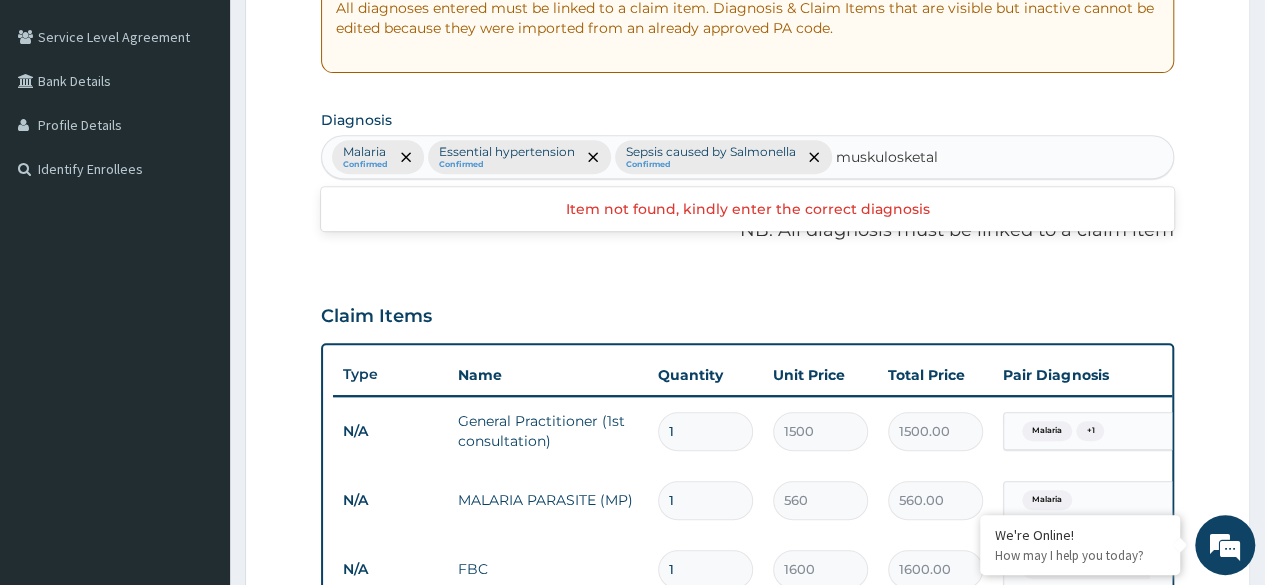 scroll, scrollTop: 382, scrollLeft: 0, axis: vertical 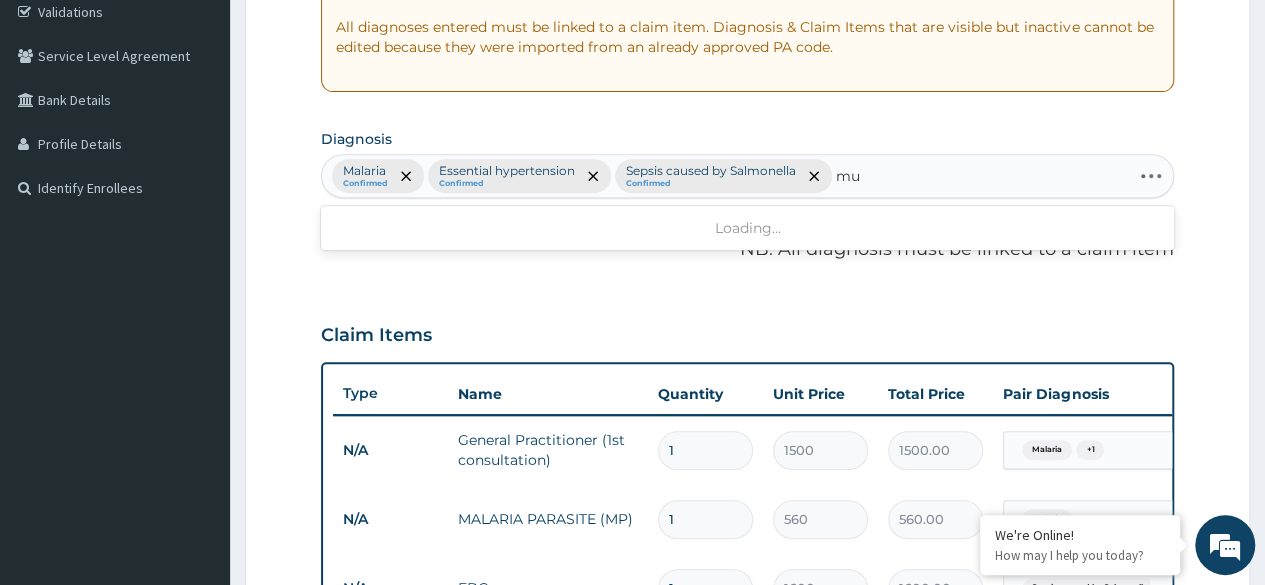 type on "m" 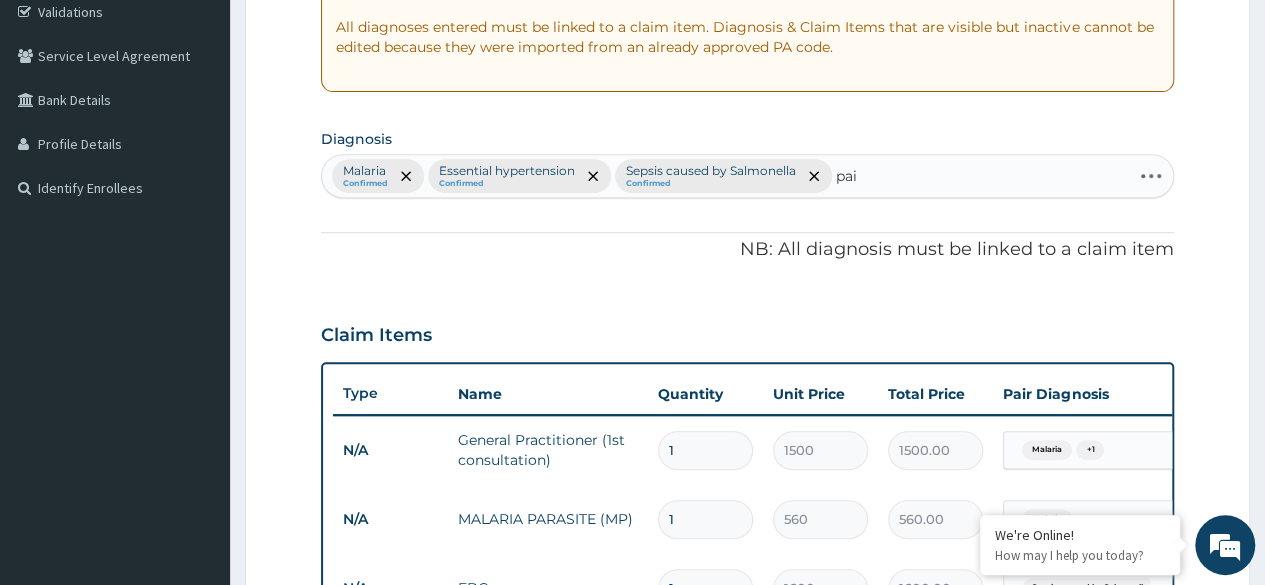 type on "pain" 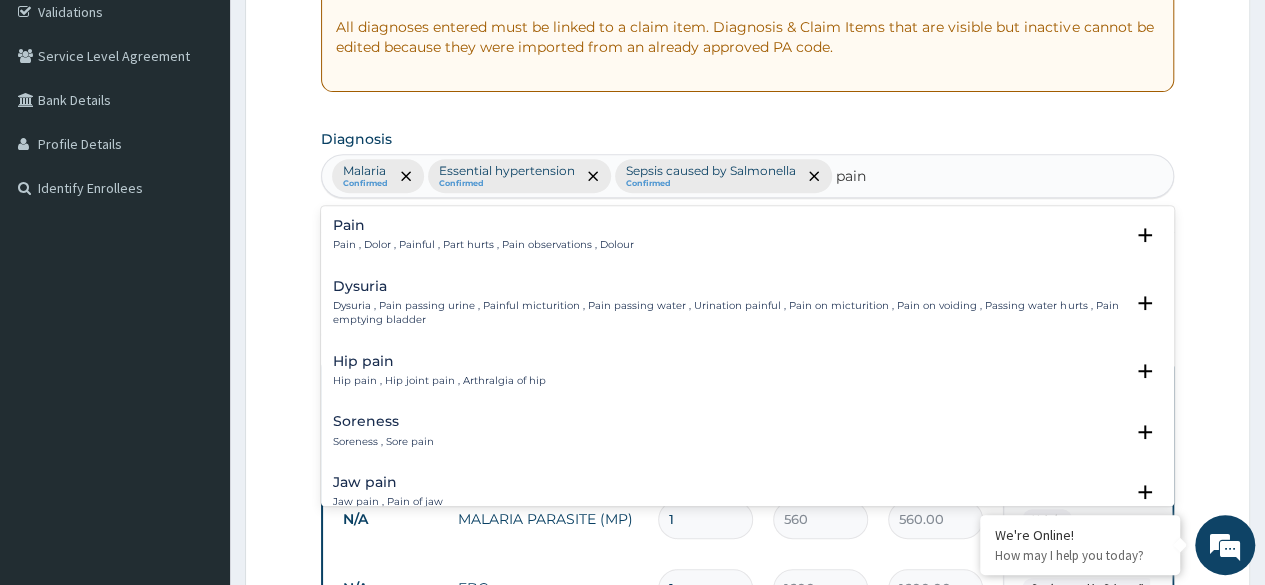 click on "Pain , Dolor , Painful , Part hurts , Pain observations , Dolour" at bounding box center [483, 245] 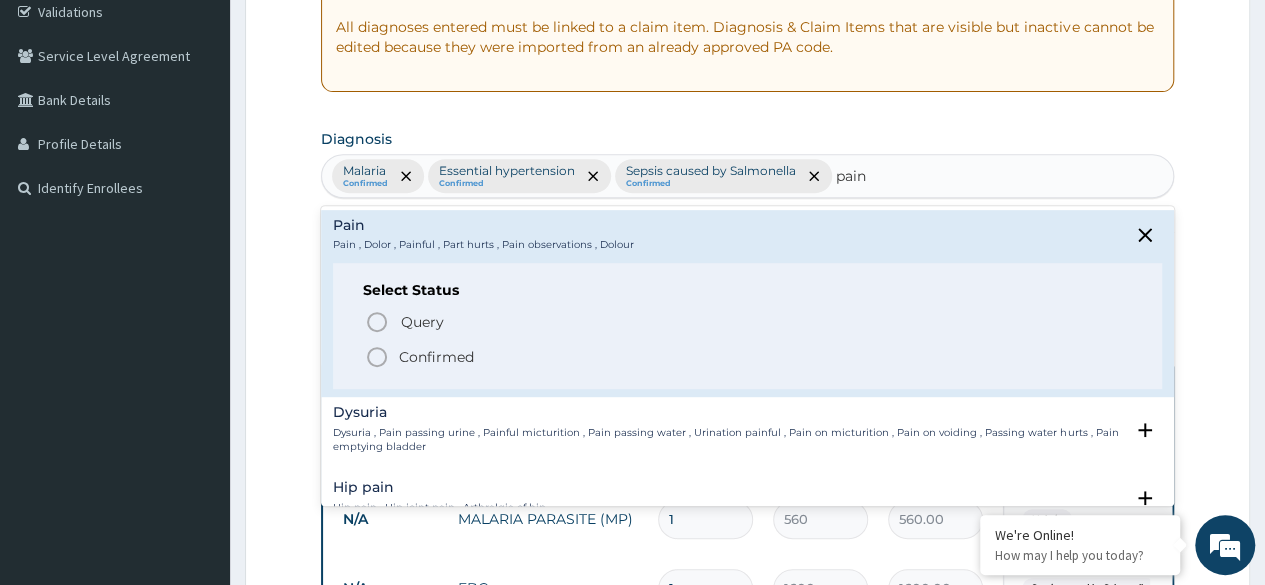 click 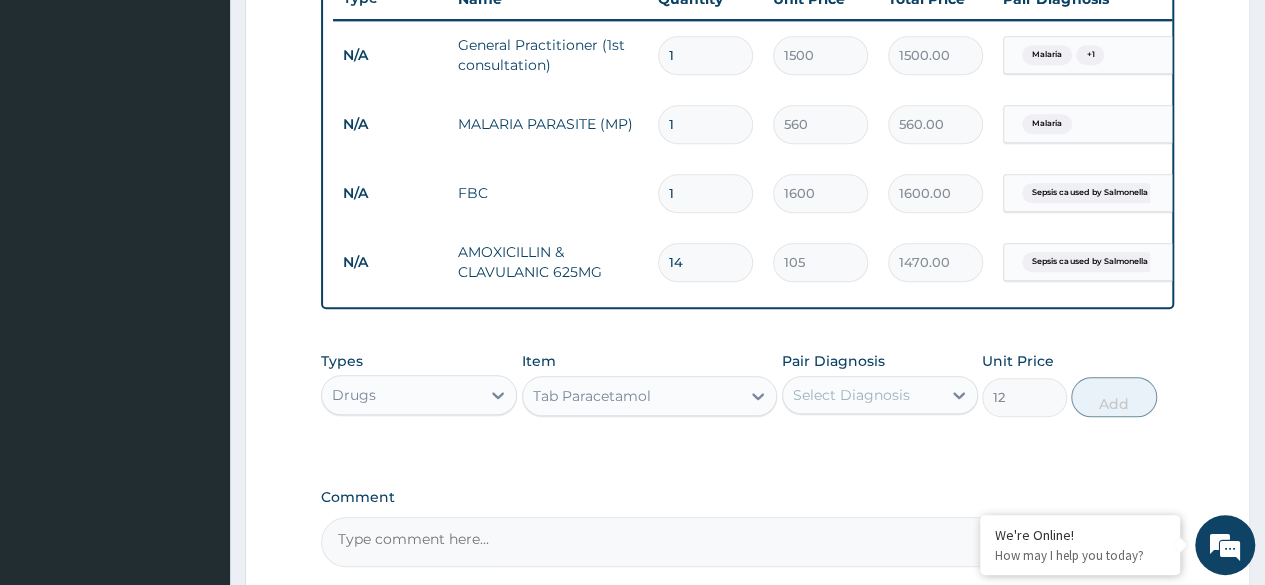 scroll, scrollTop: 782, scrollLeft: 0, axis: vertical 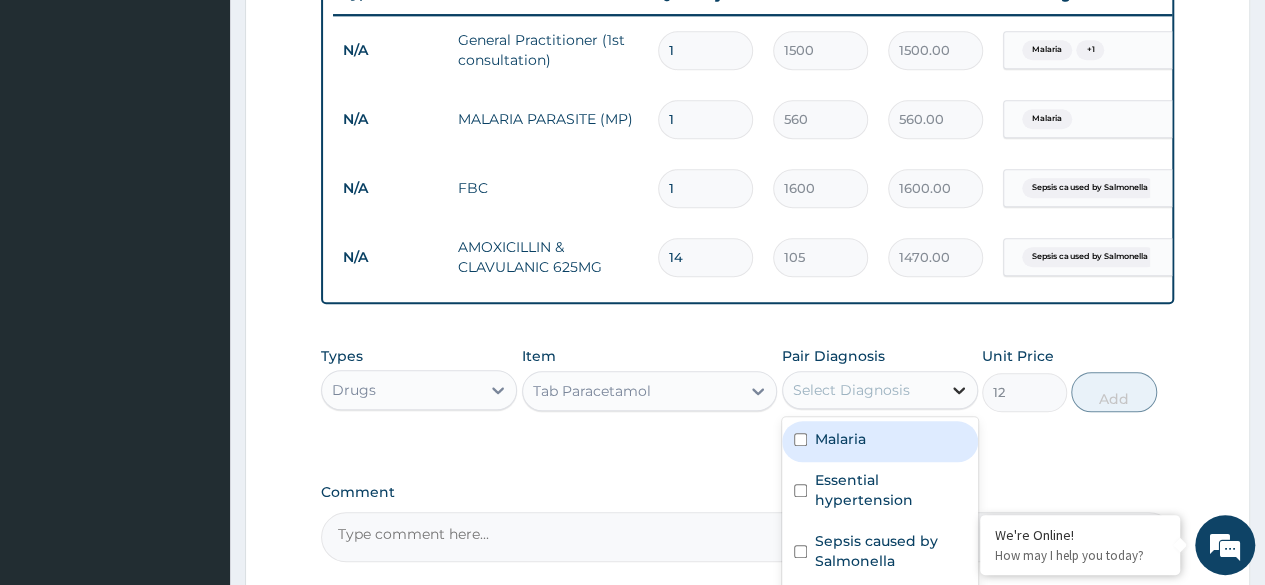 click 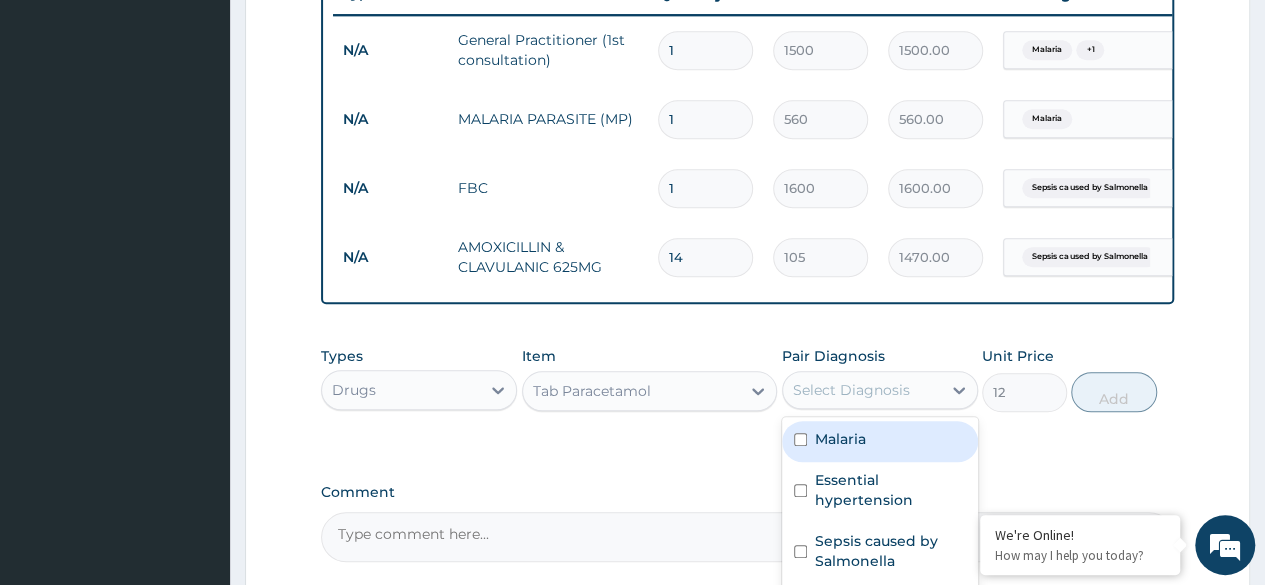 scroll, scrollTop: 882, scrollLeft: 0, axis: vertical 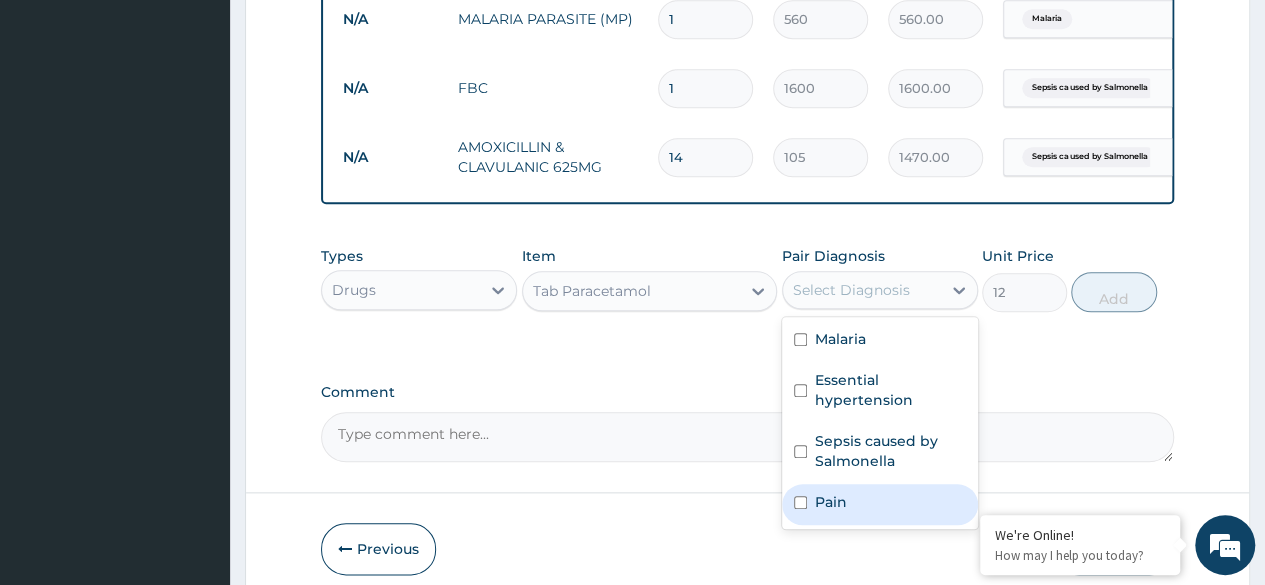 click on "Pain" at bounding box center (831, 502) 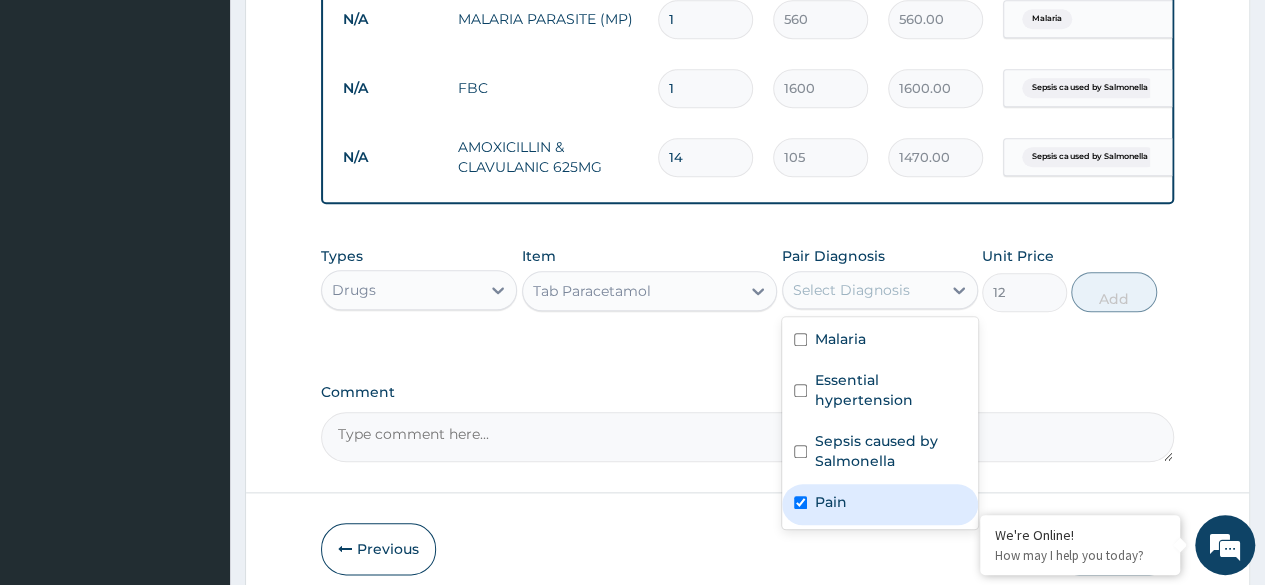 checkbox on "true" 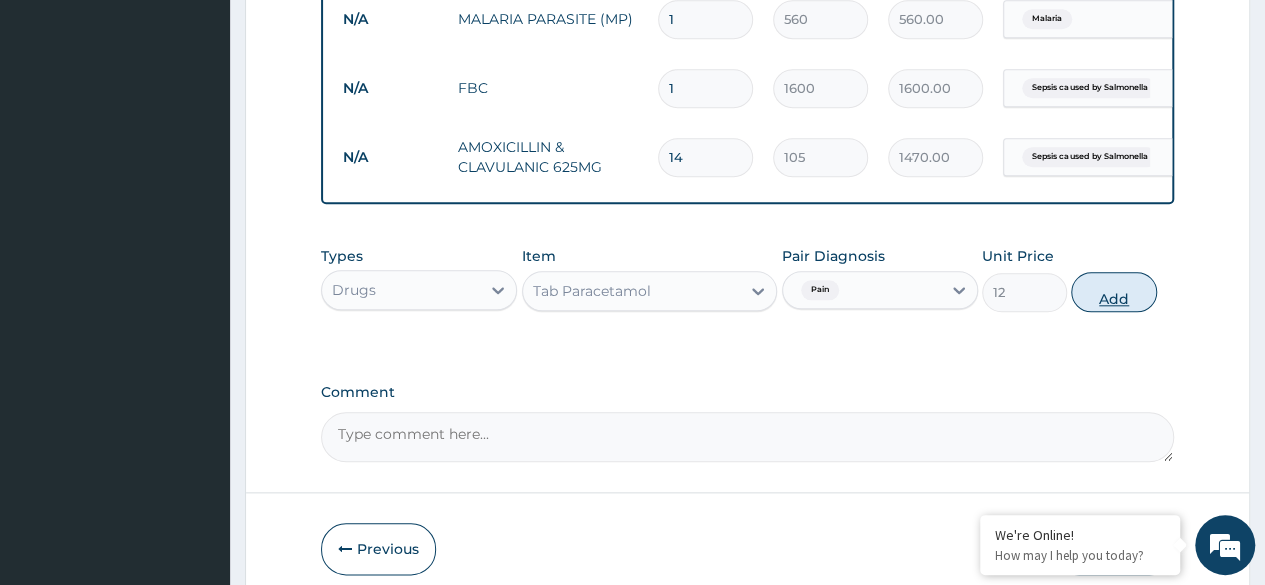 click on "Add" at bounding box center (1113, 292) 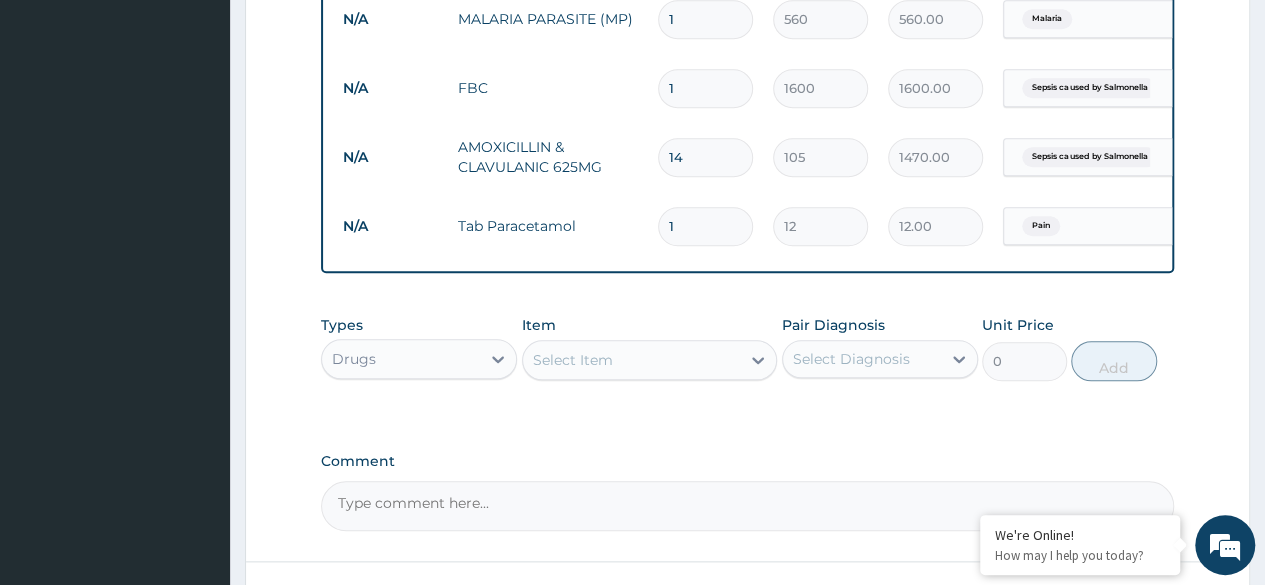 type on "18" 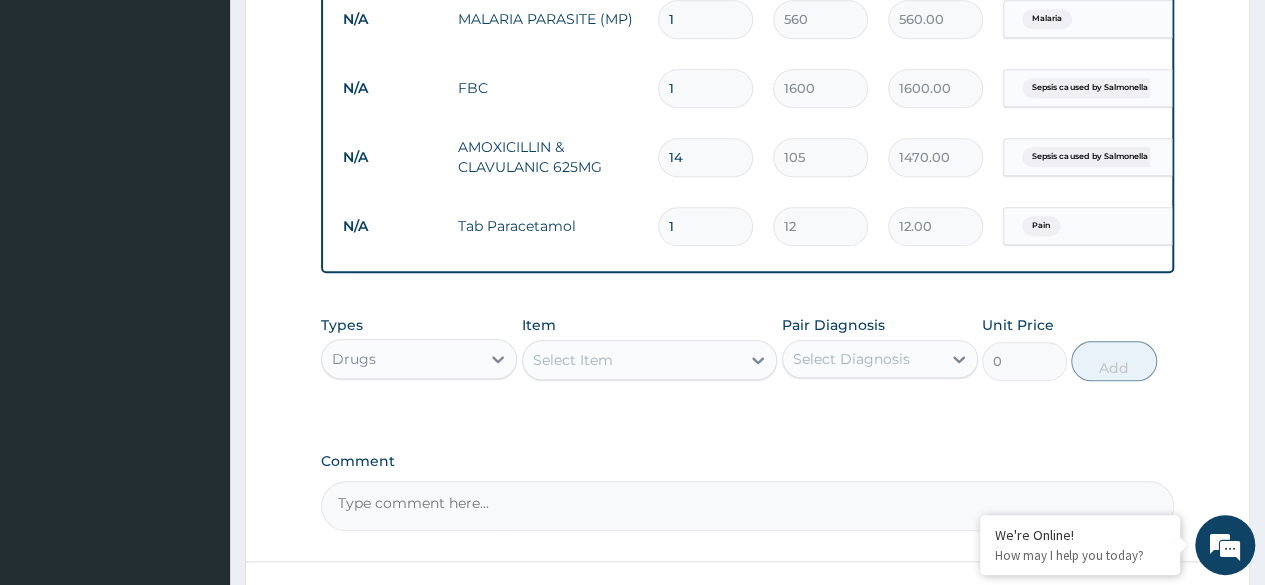 type on "216.00" 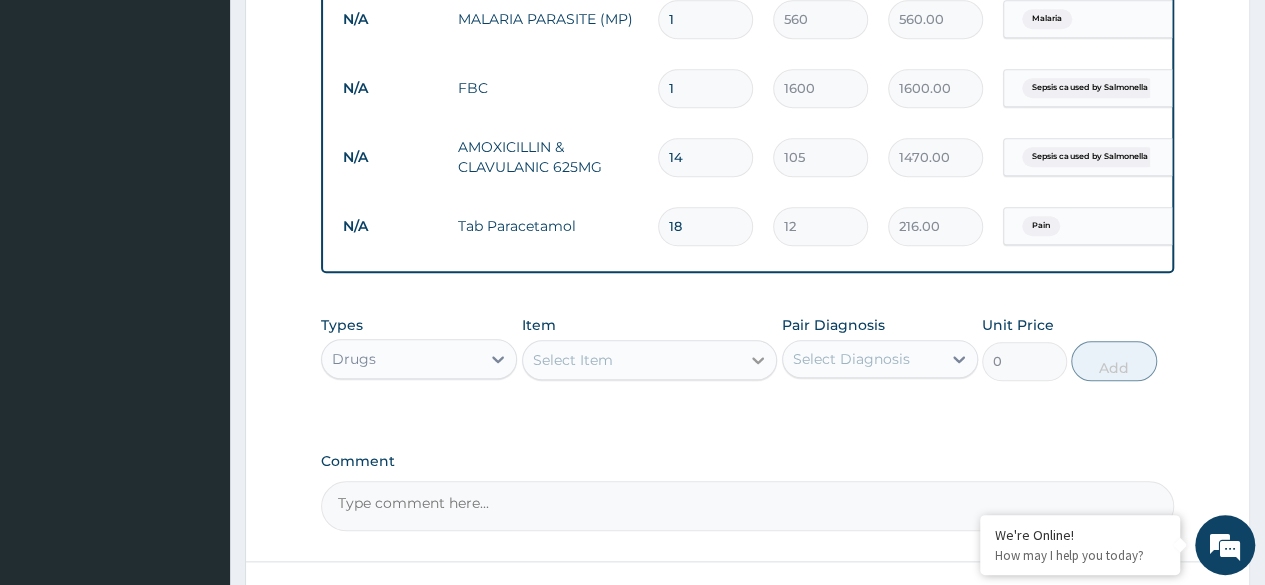 type on "18" 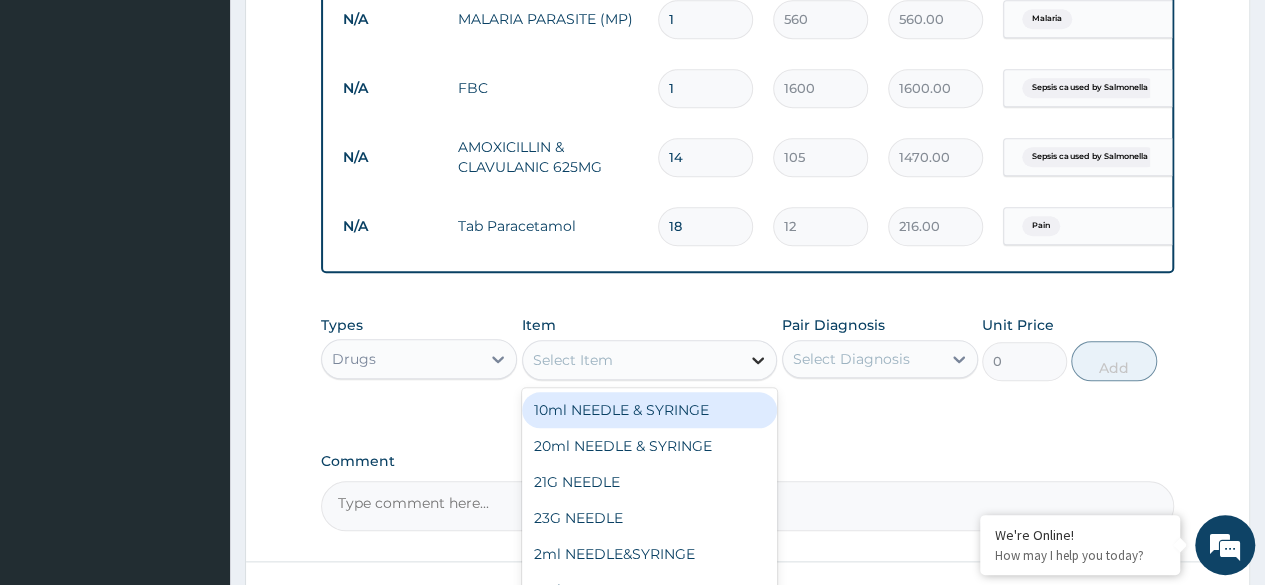 click 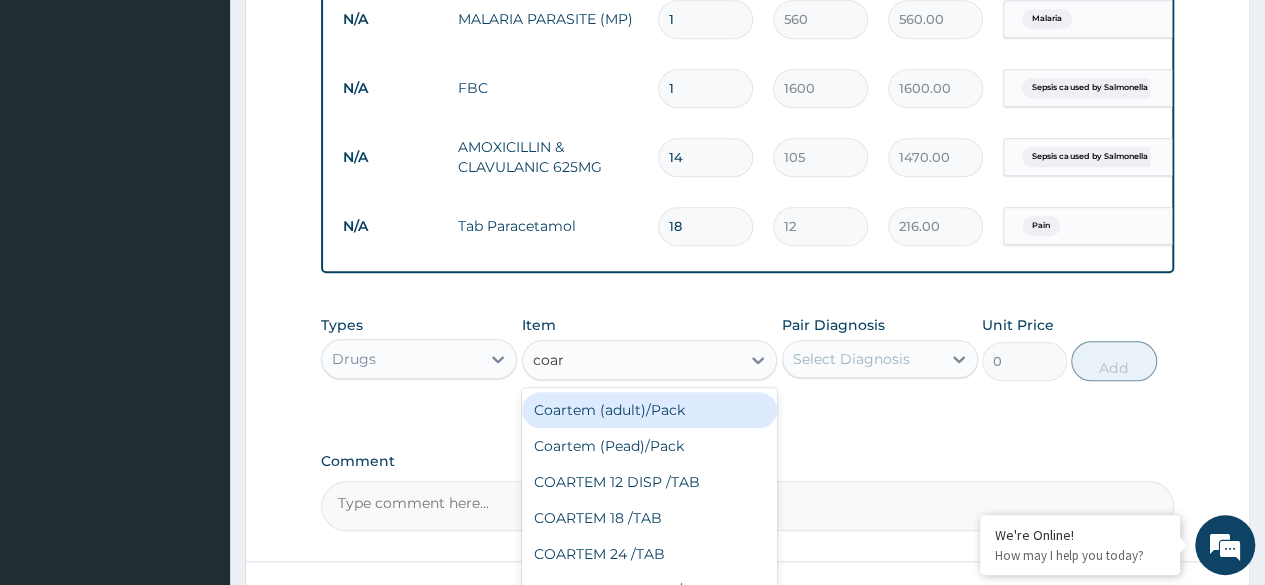 type on "coart" 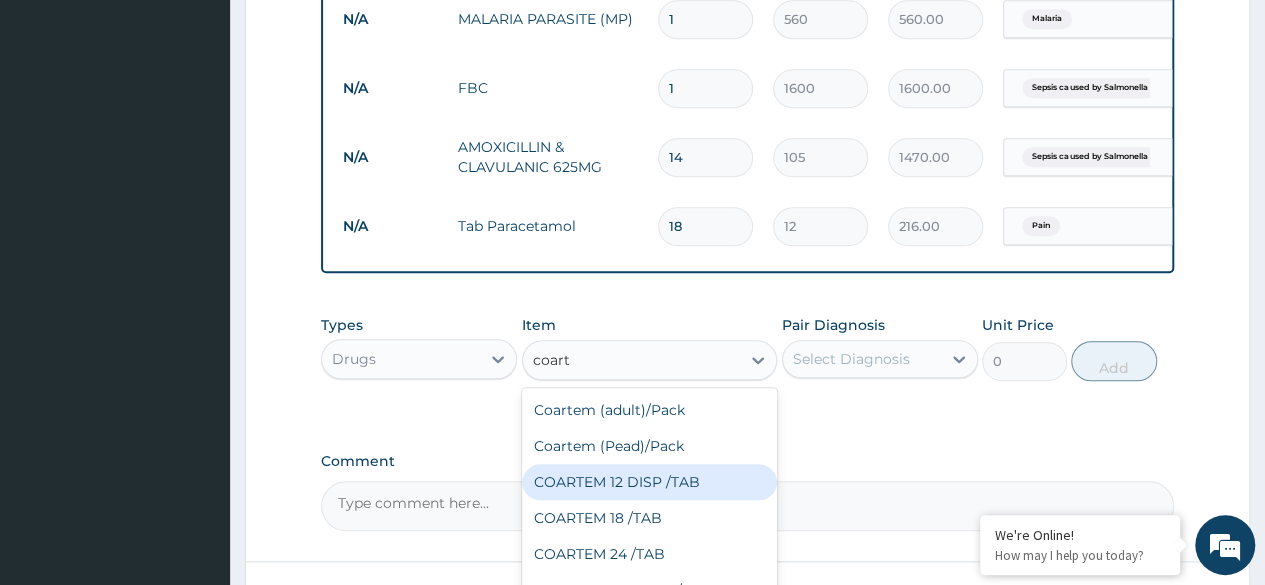 click on "COARTEM 12 DISP /TAB" at bounding box center [650, 482] 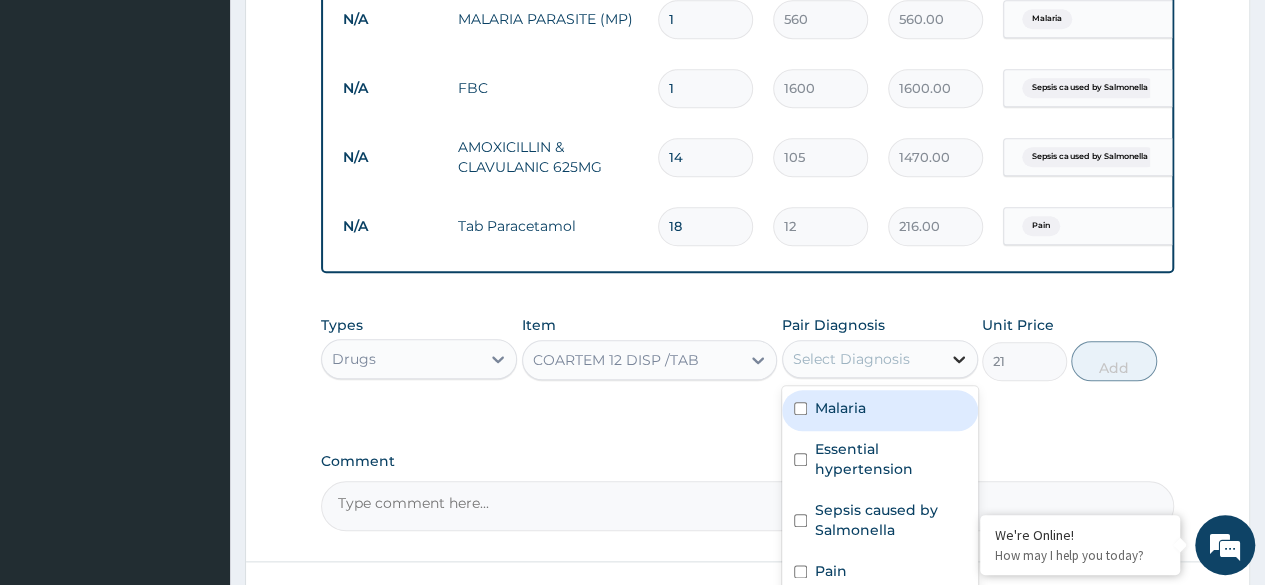 click 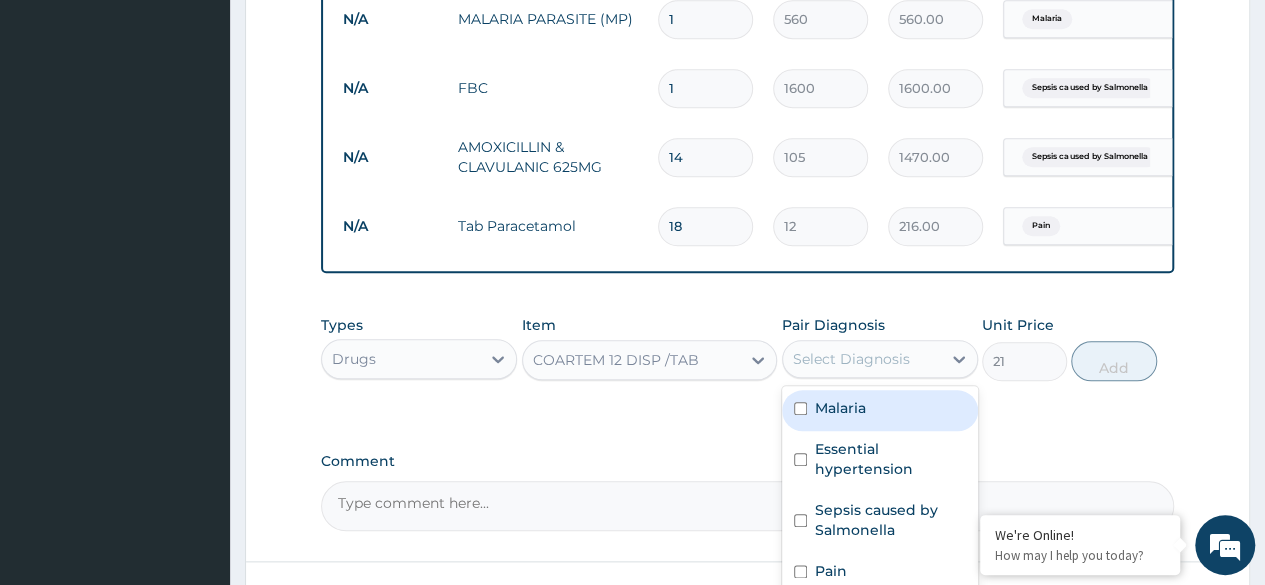 click on "Malaria" at bounding box center (880, 410) 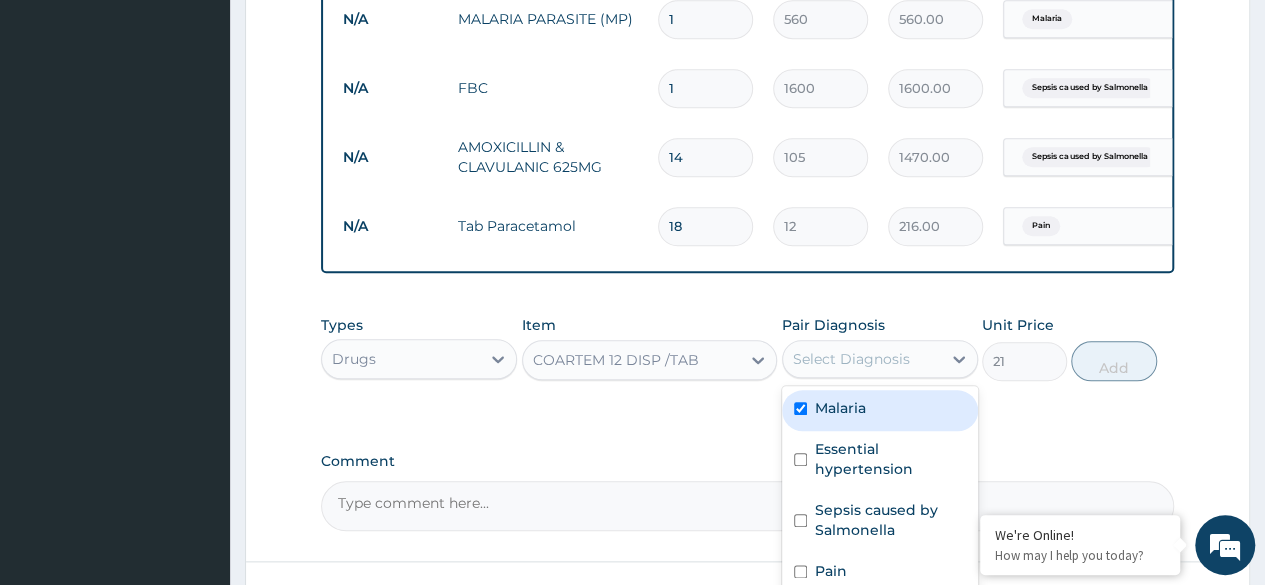 checkbox on "true" 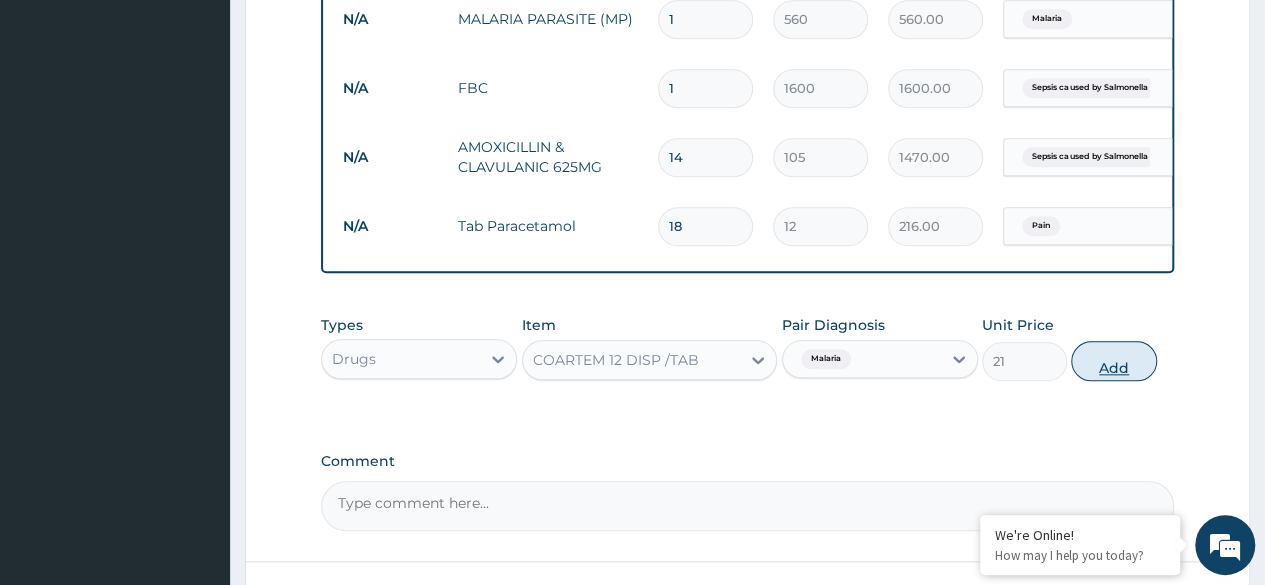 click on "Add" at bounding box center (1113, 361) 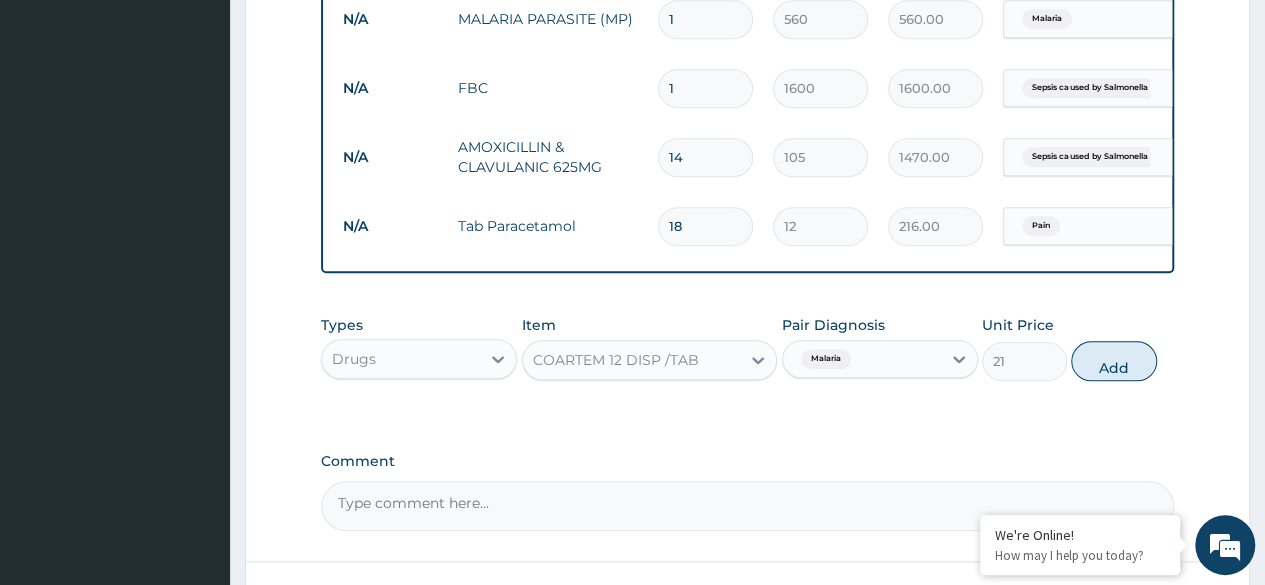 type on "0" 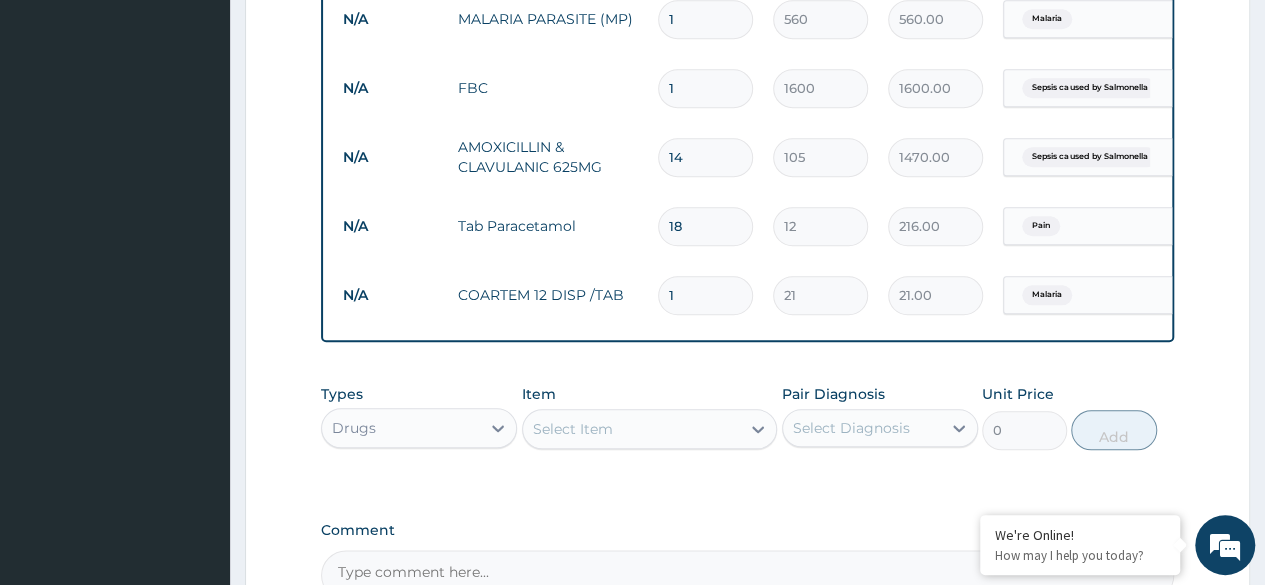 type 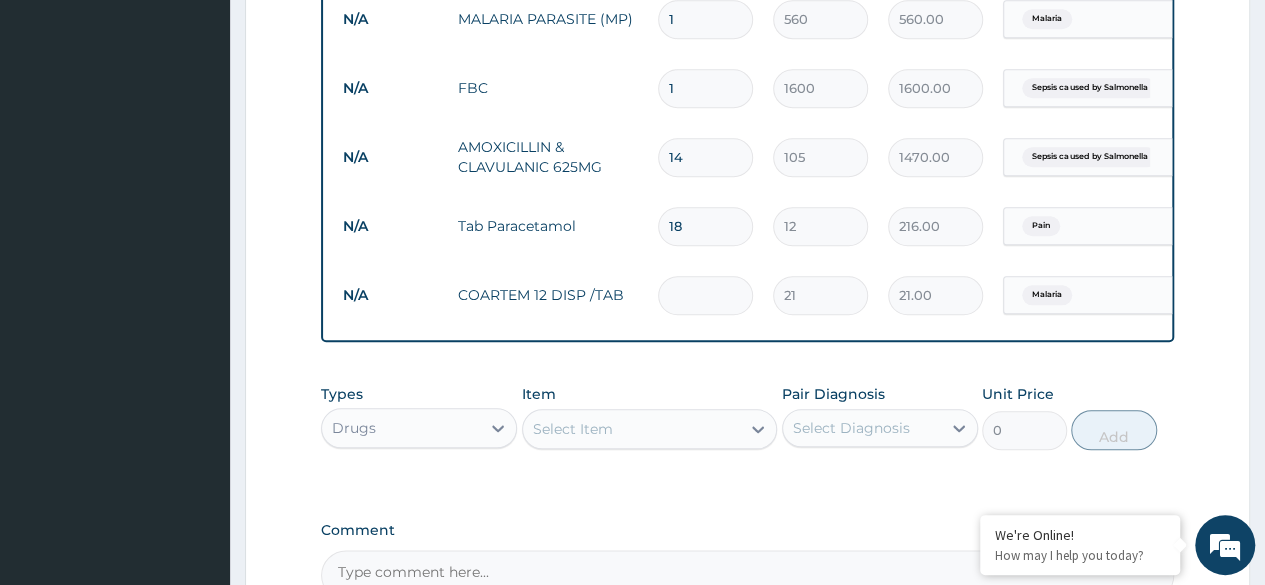 type on "0.00" 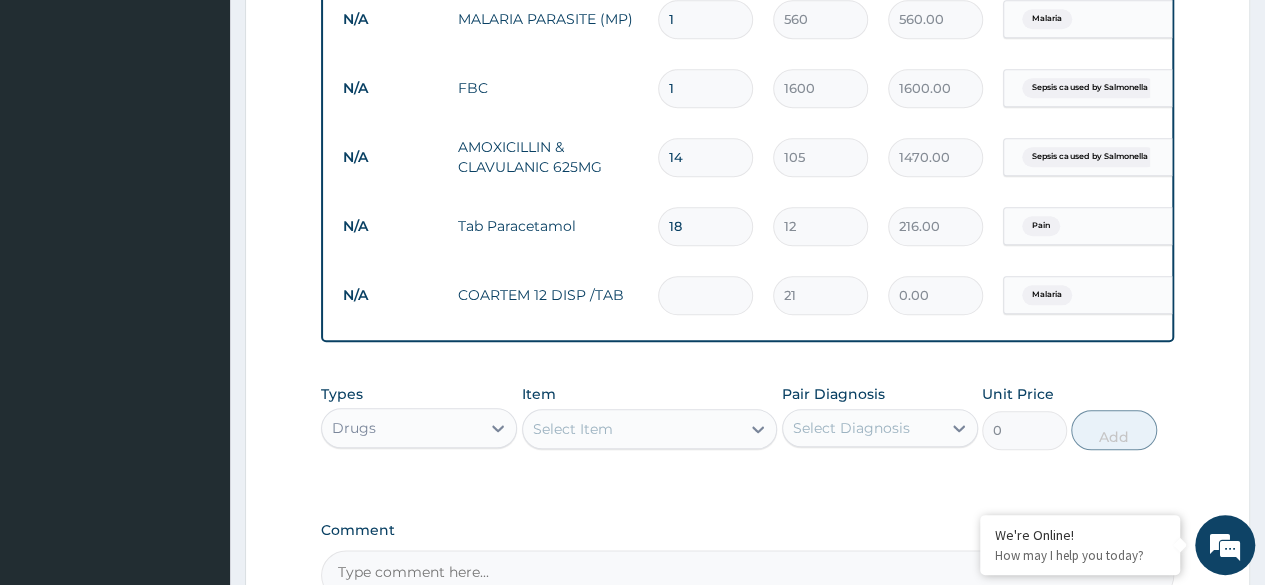 type on "6" 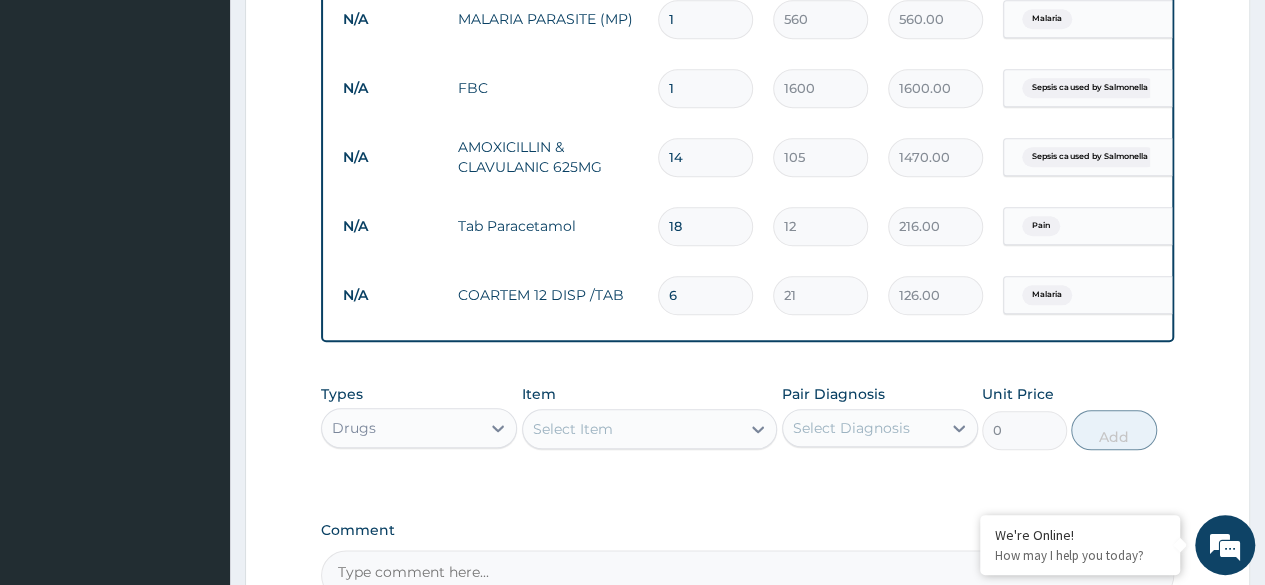 type 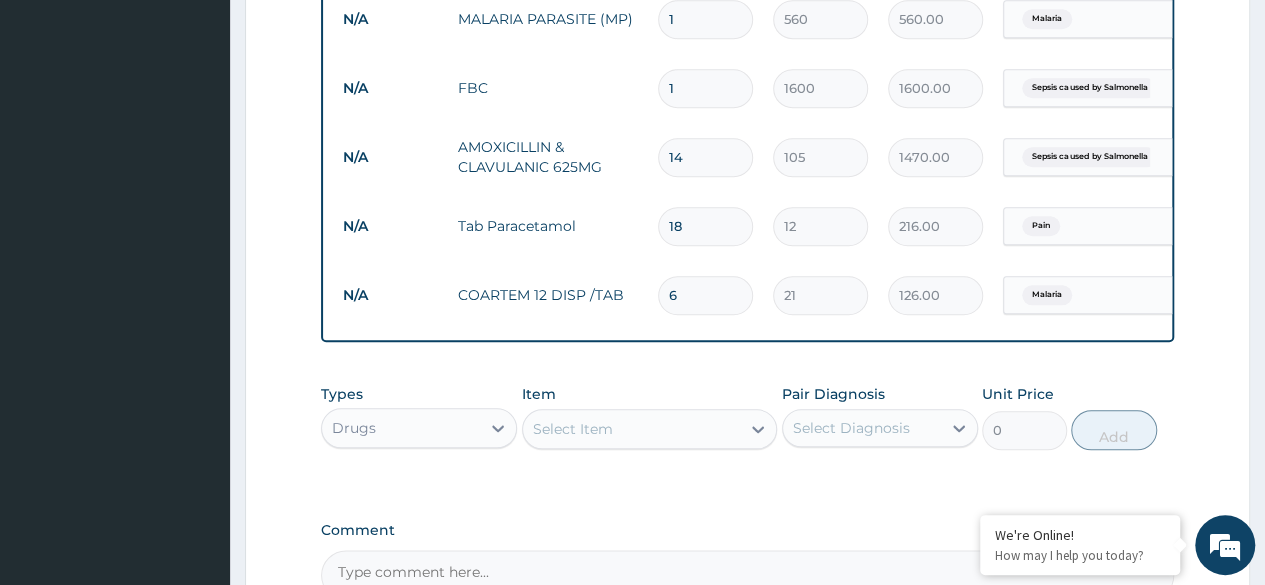type on "0.00" 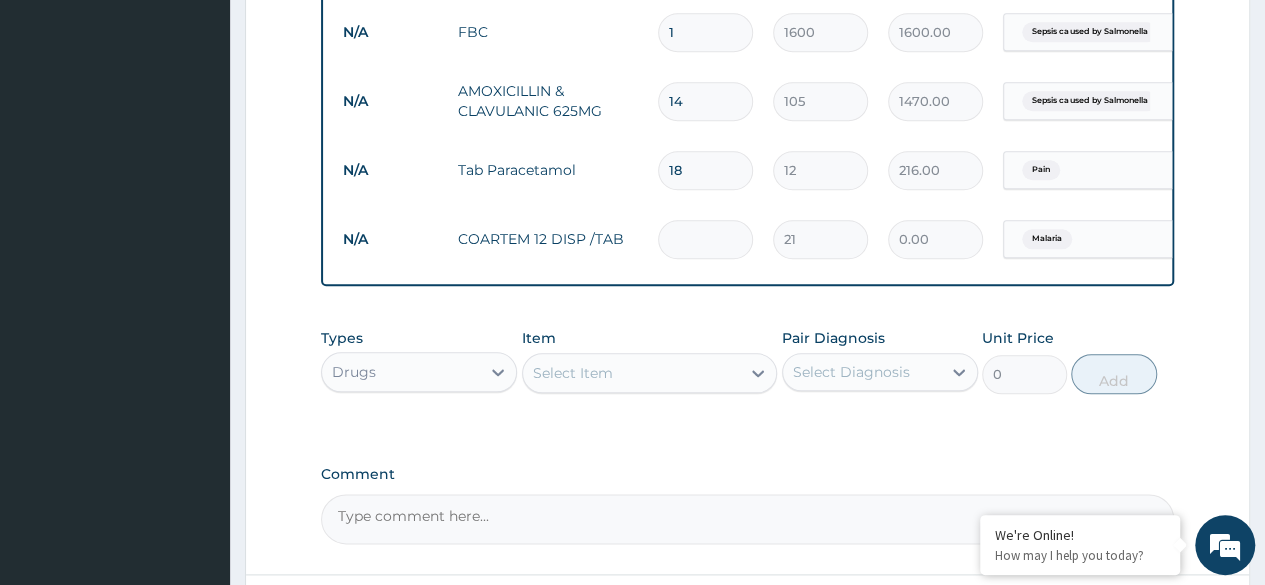 scroll, scrollTop: 982, scrollLeft: 0, axis: vertical 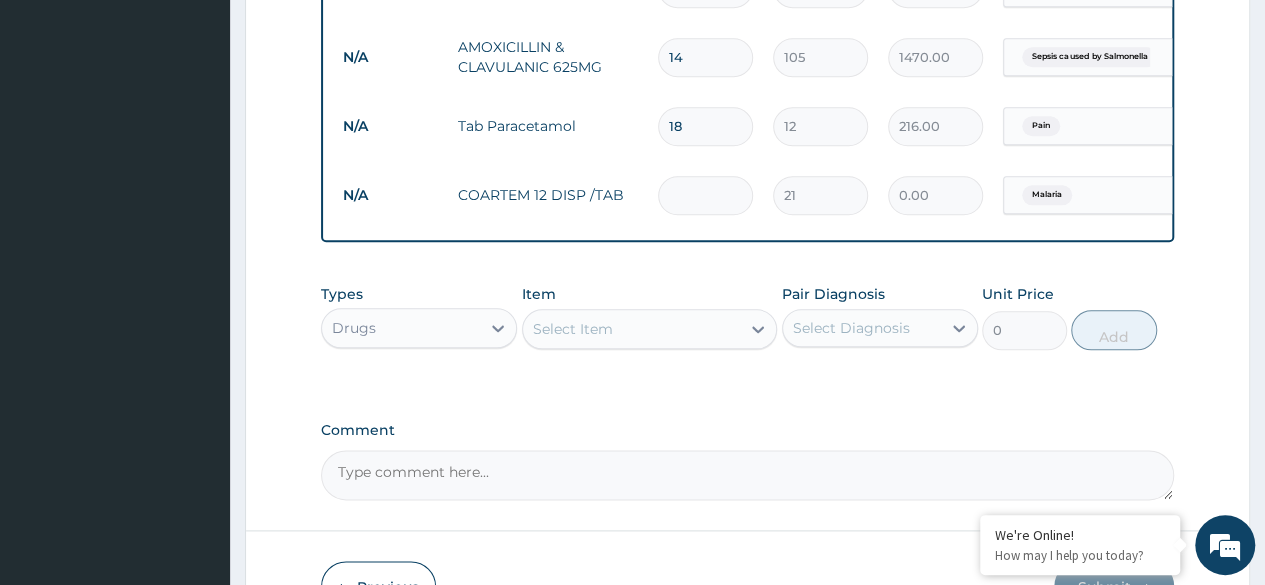 type 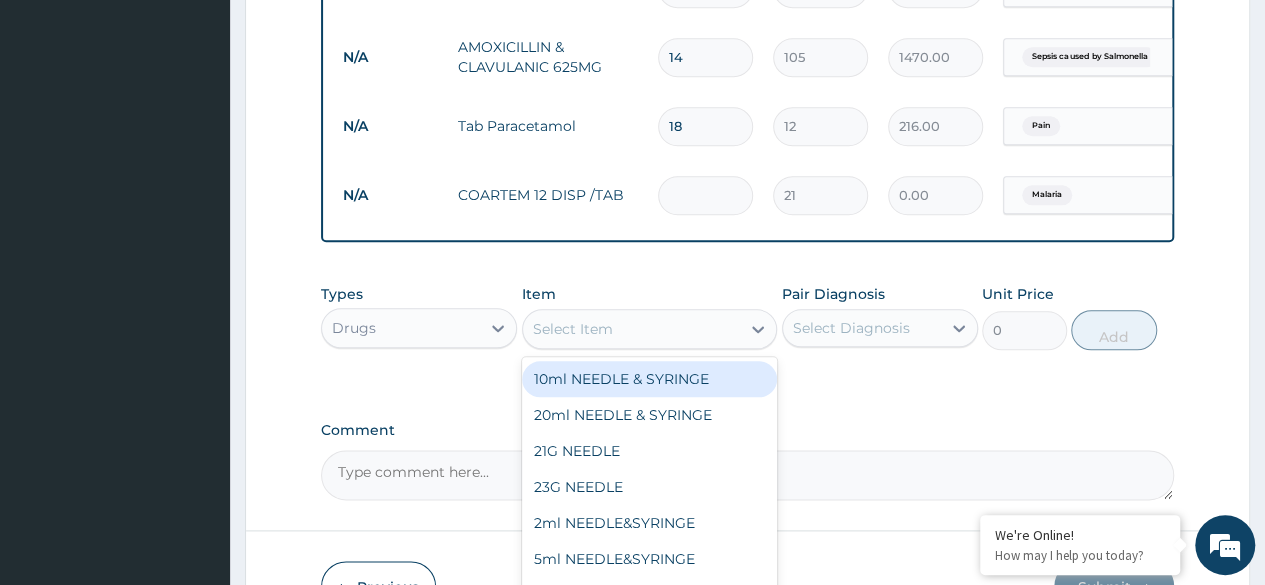 click on "Select Item" at bounding box center [632, 329] 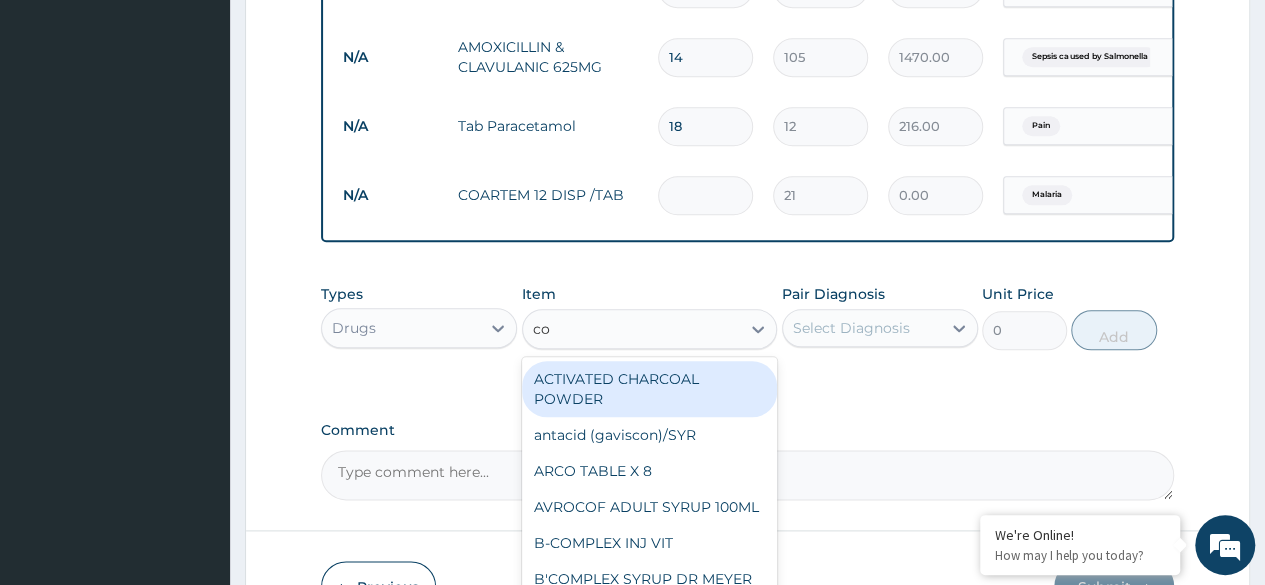 type on "c" 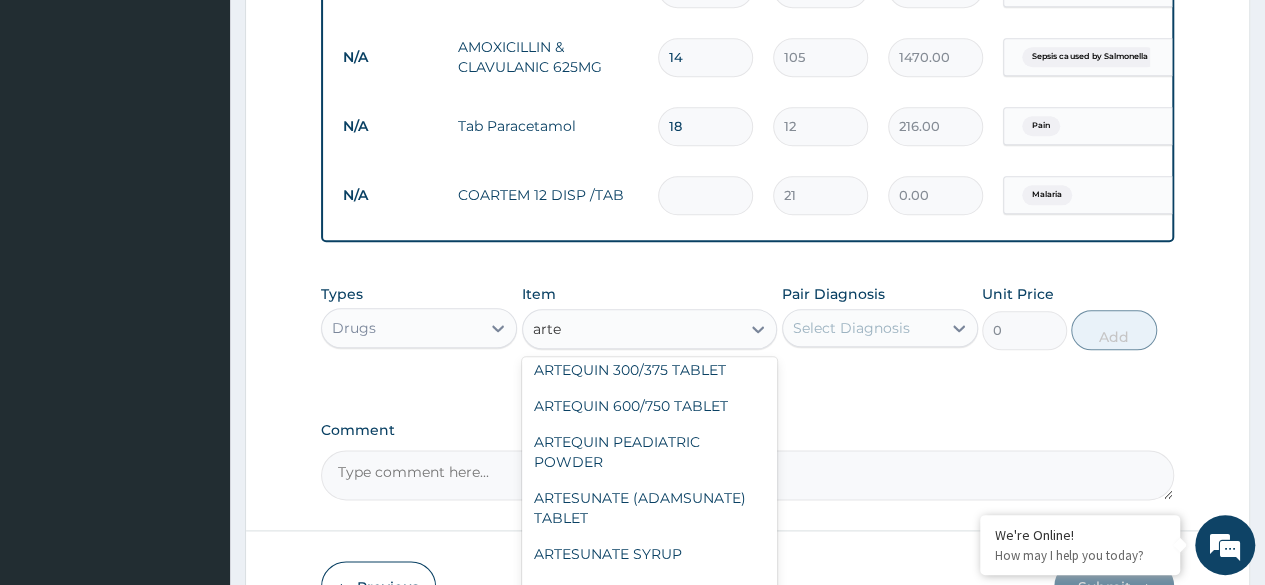 scroll, scrollTop: 200, scrollLeft: 0, axis: vertical 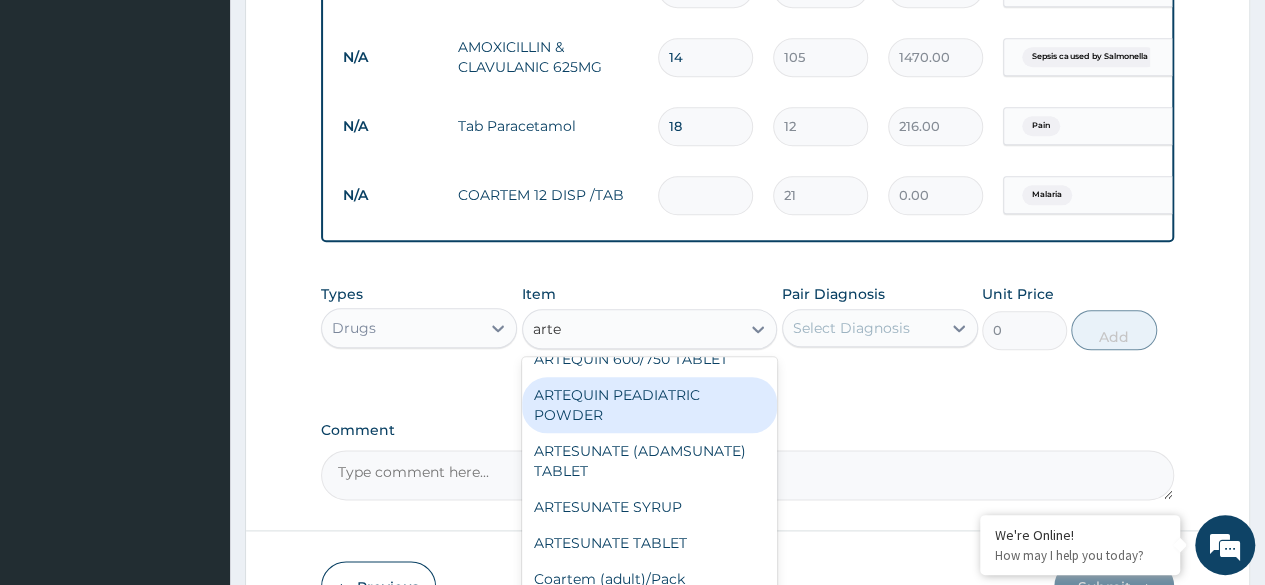 type on "artem" 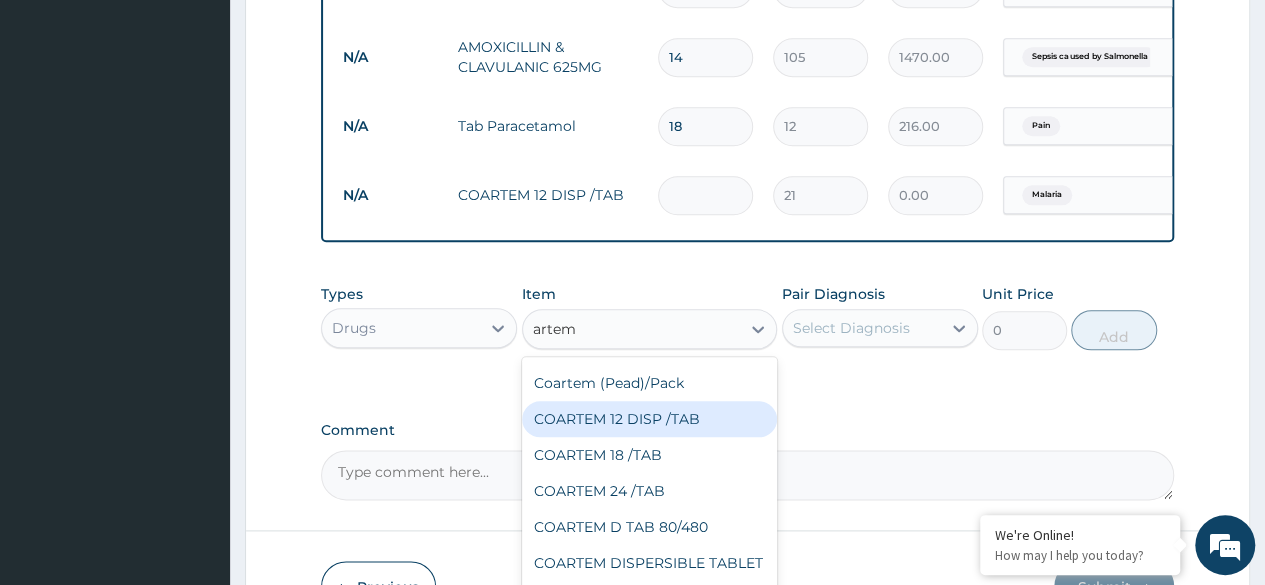 scroll, scrollTop: 200, scrollLeft: 0, axis: vertical 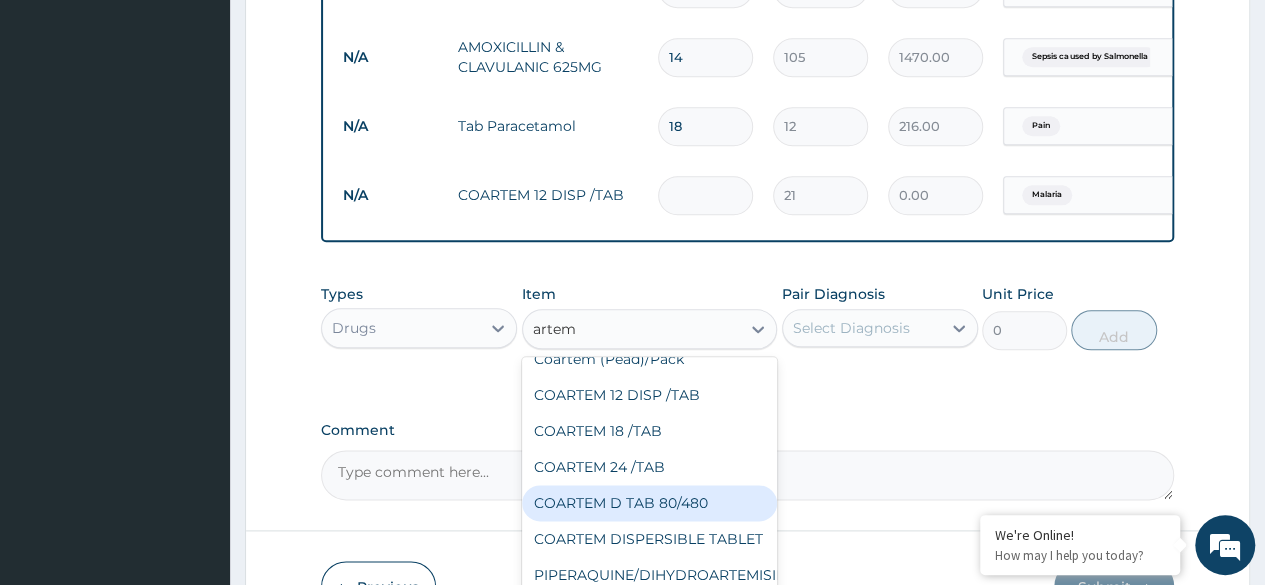 click on "COARTEM D TAB 80/480" at bounding box center [650, 503] 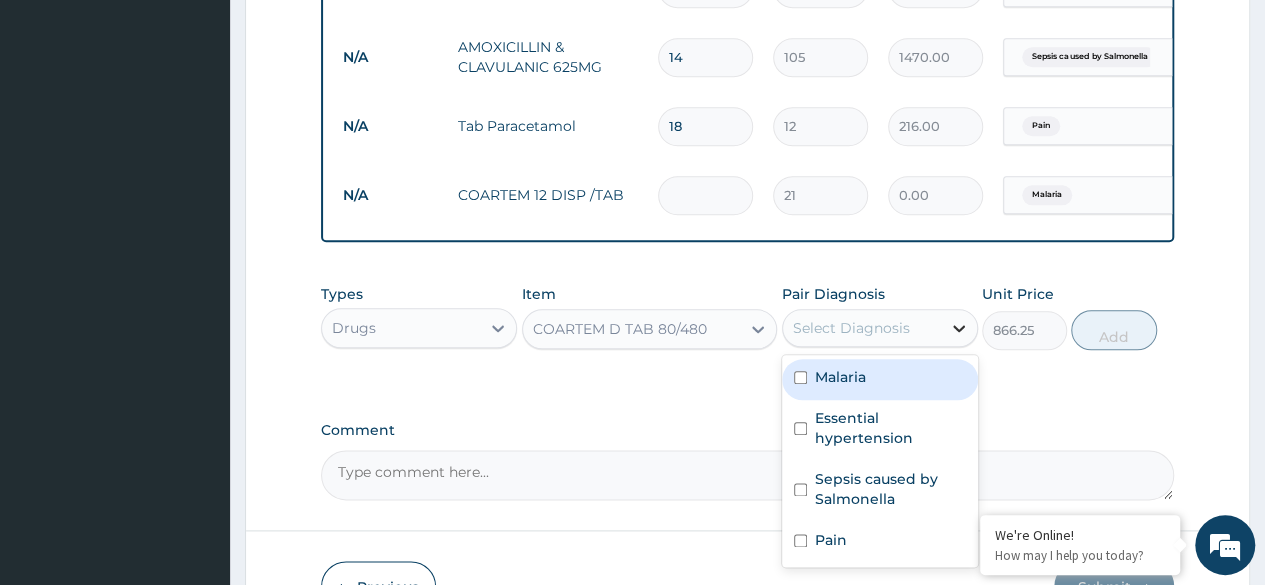 click 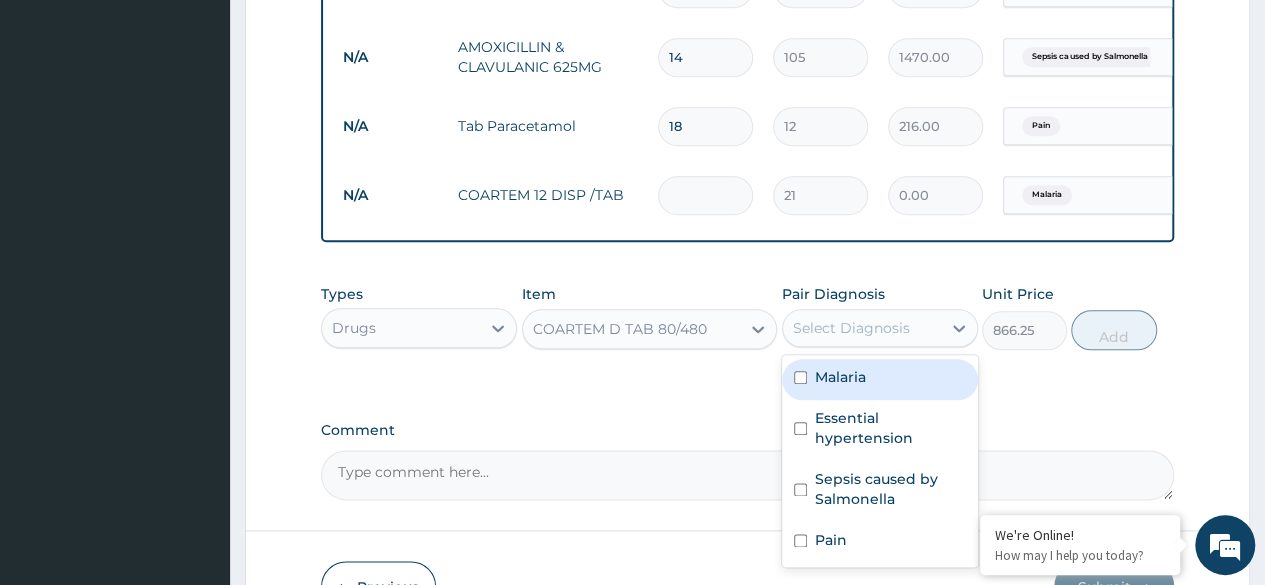 click on "Malaria" at bounding box center [840, 377] 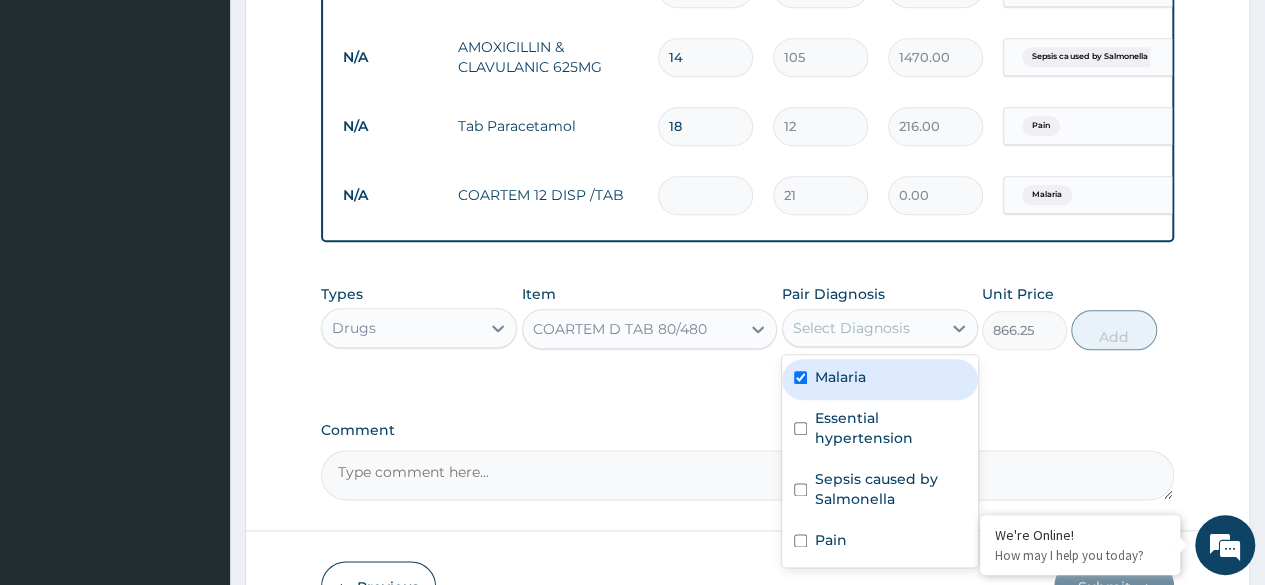 checkbox on "true" 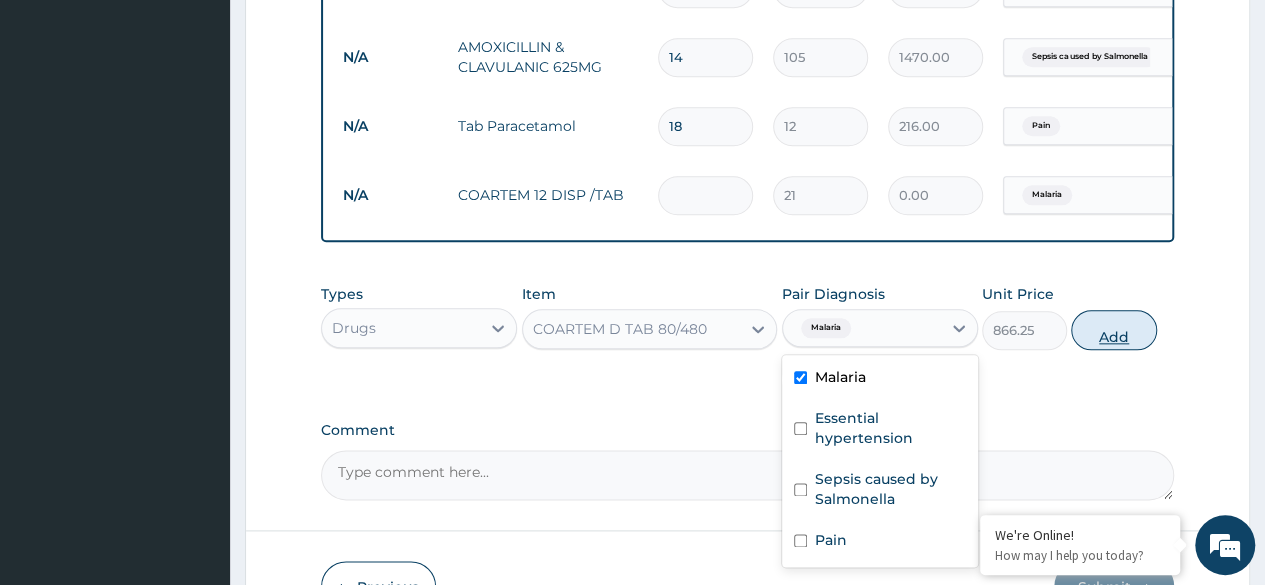 click on "Add" at bounding box center (1113, 330) 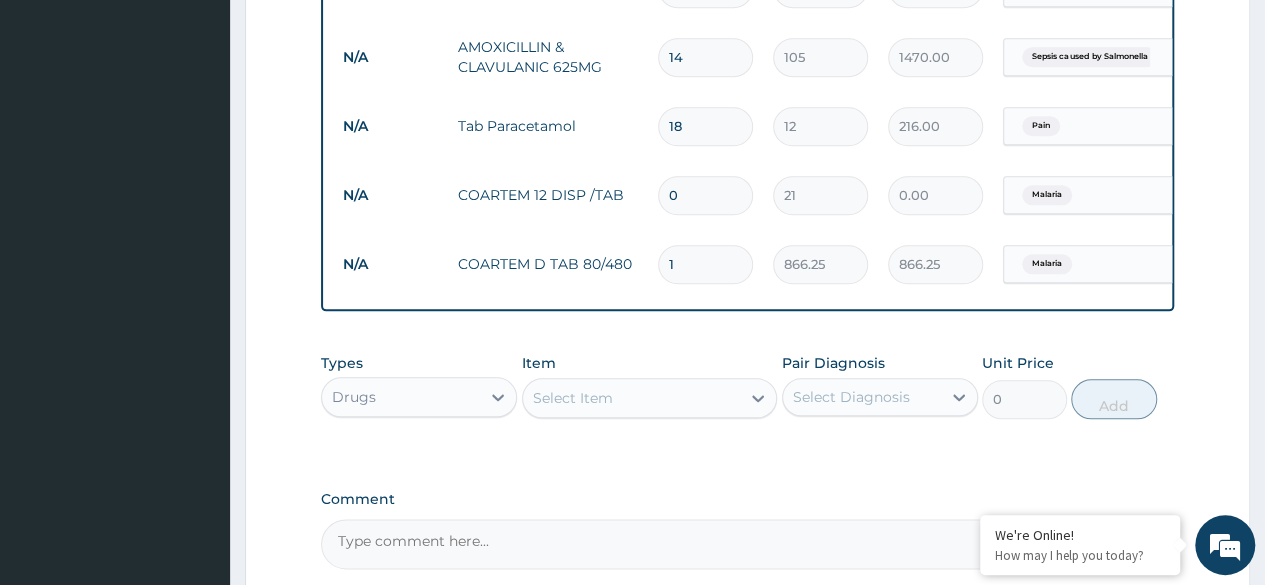 type 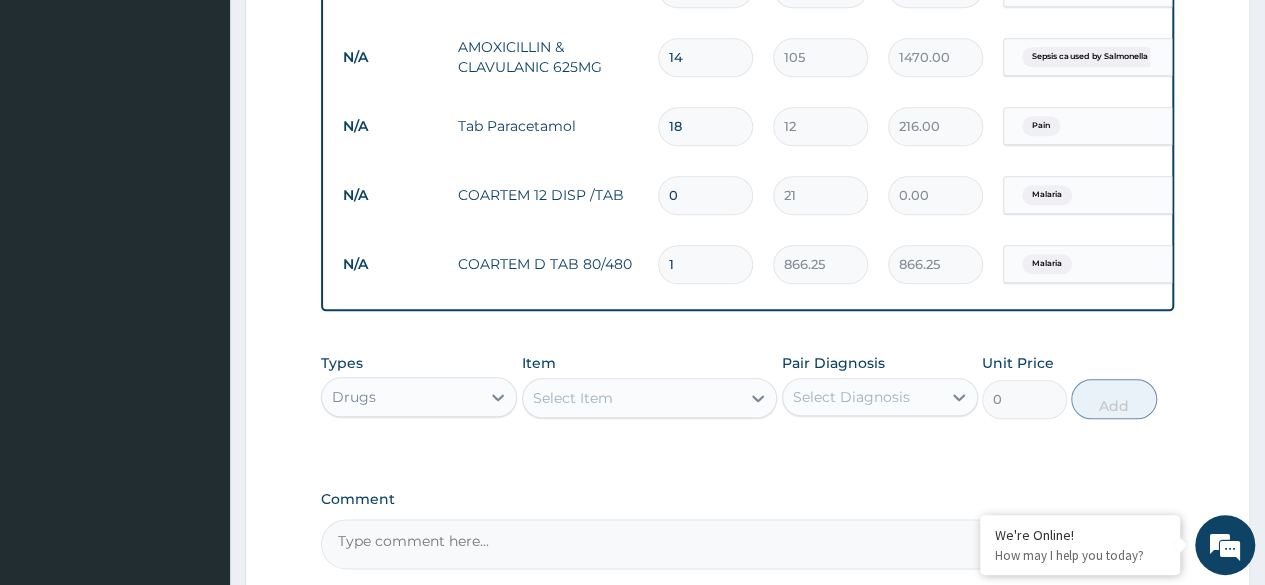 type on "0.00" 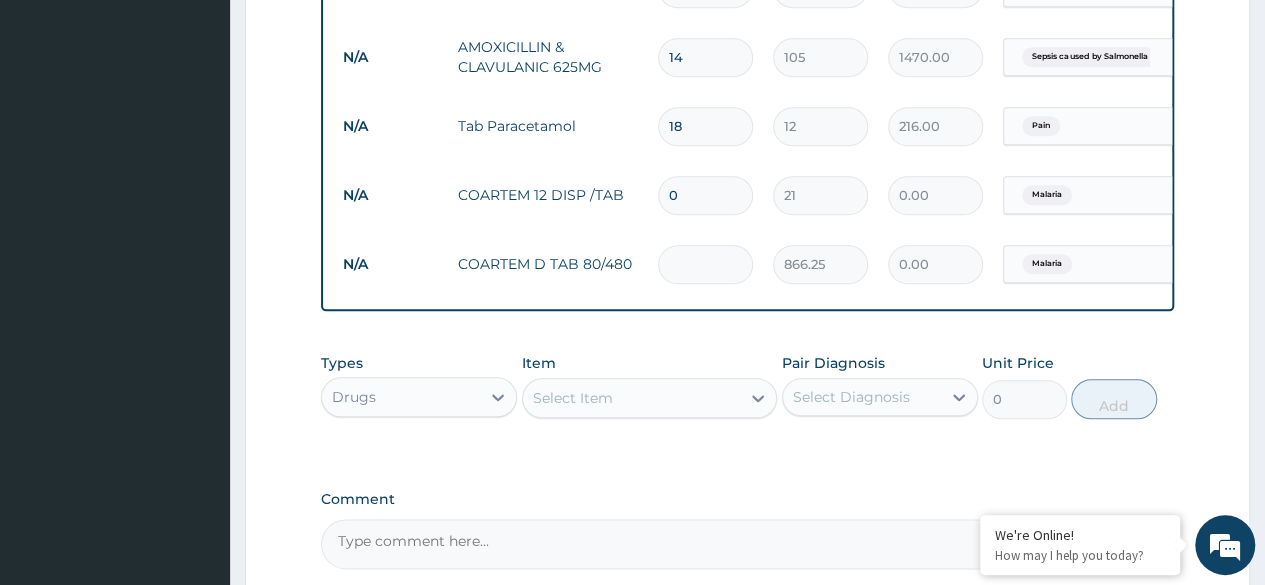 type on "6" 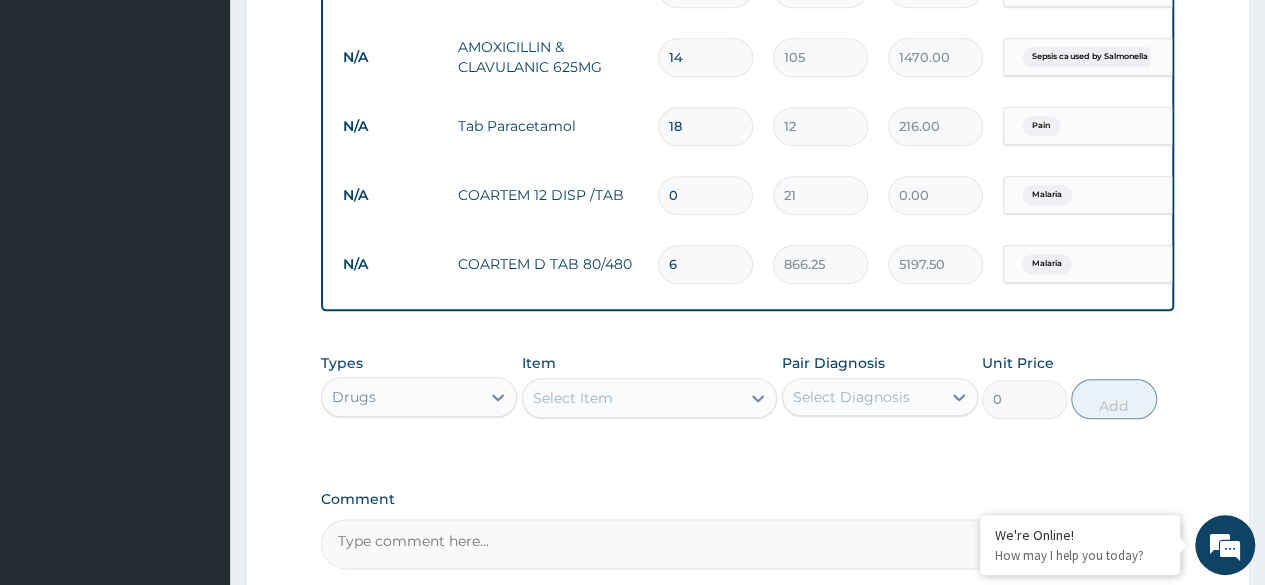 type on "6" 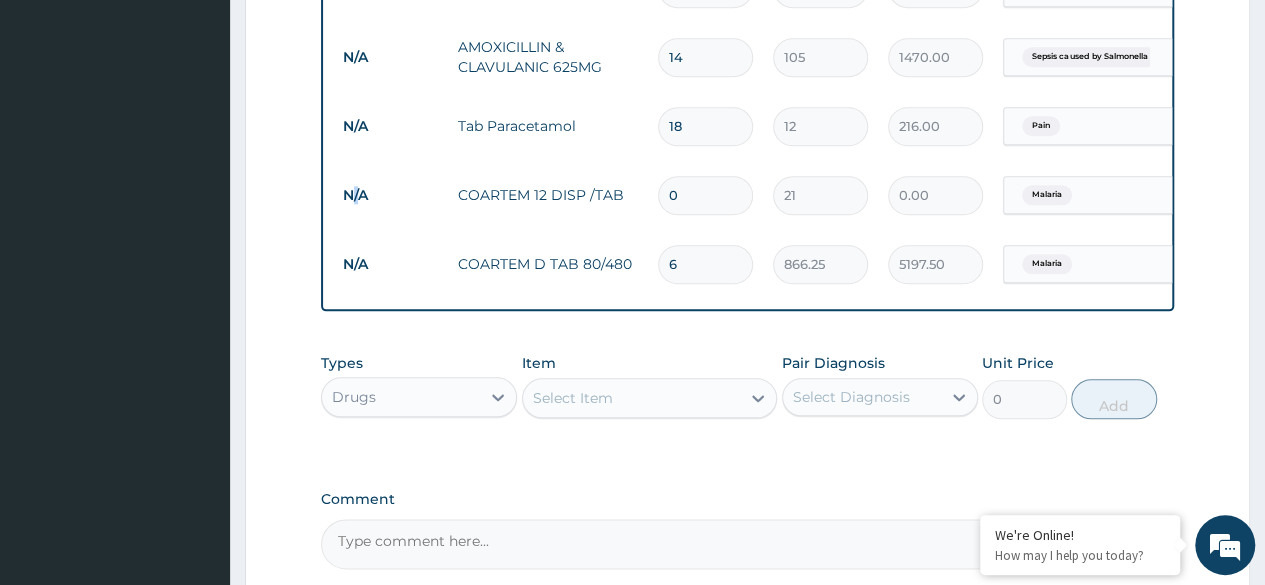 click on "N/A" at bounding box center [390, 195] 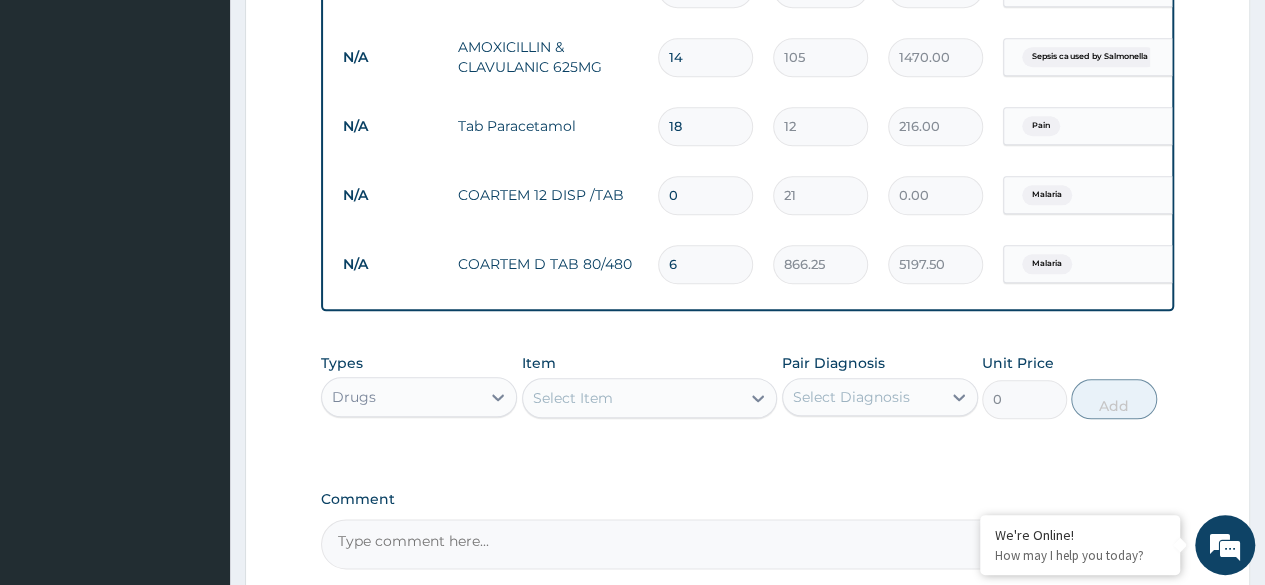 click on "COARTEM 12 DISP /TAB" at bounding box center (548, 195) 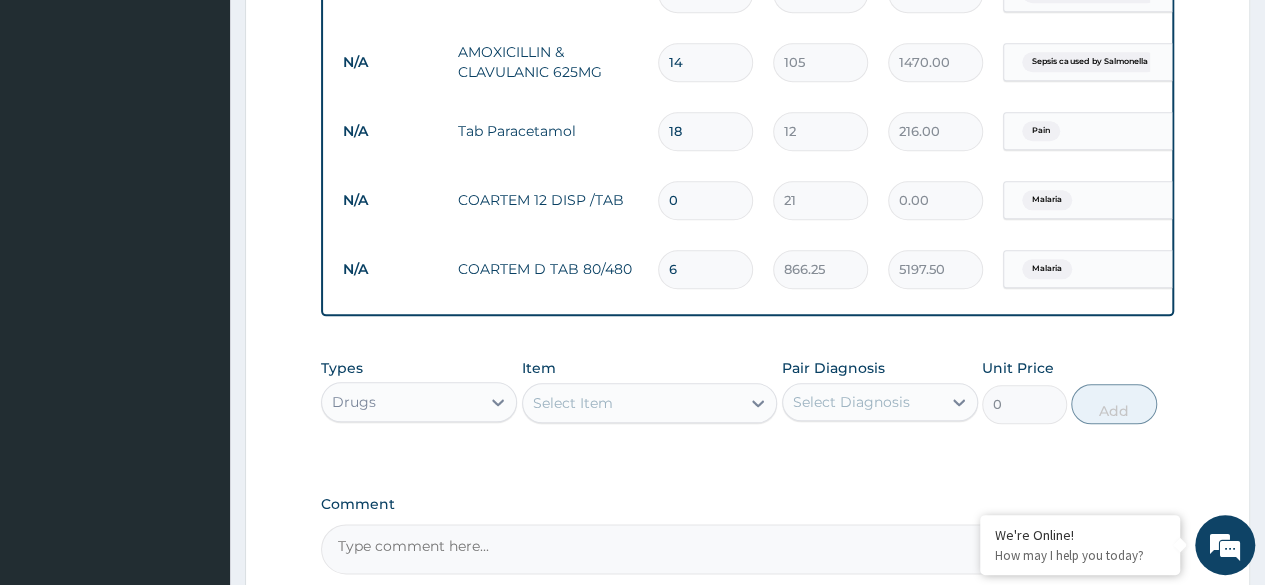 scroll, scrollTop: 982, scrollLeft: 0, axis: vertical 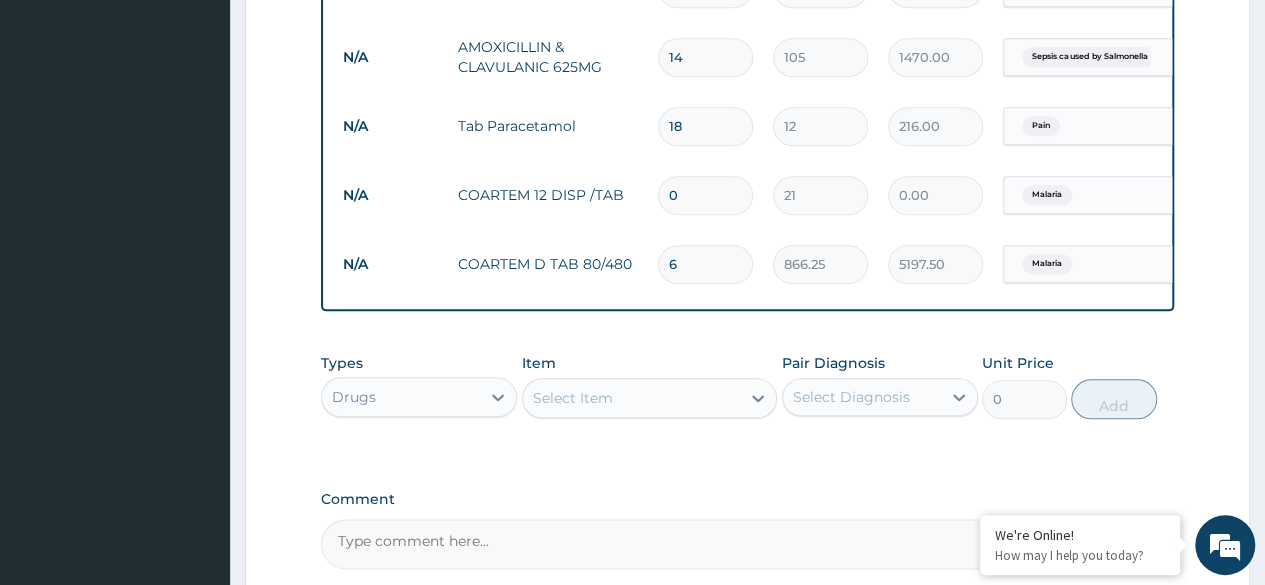 click on "COARTEM 12 DISP /TAB" at bounding box center (548, 195) 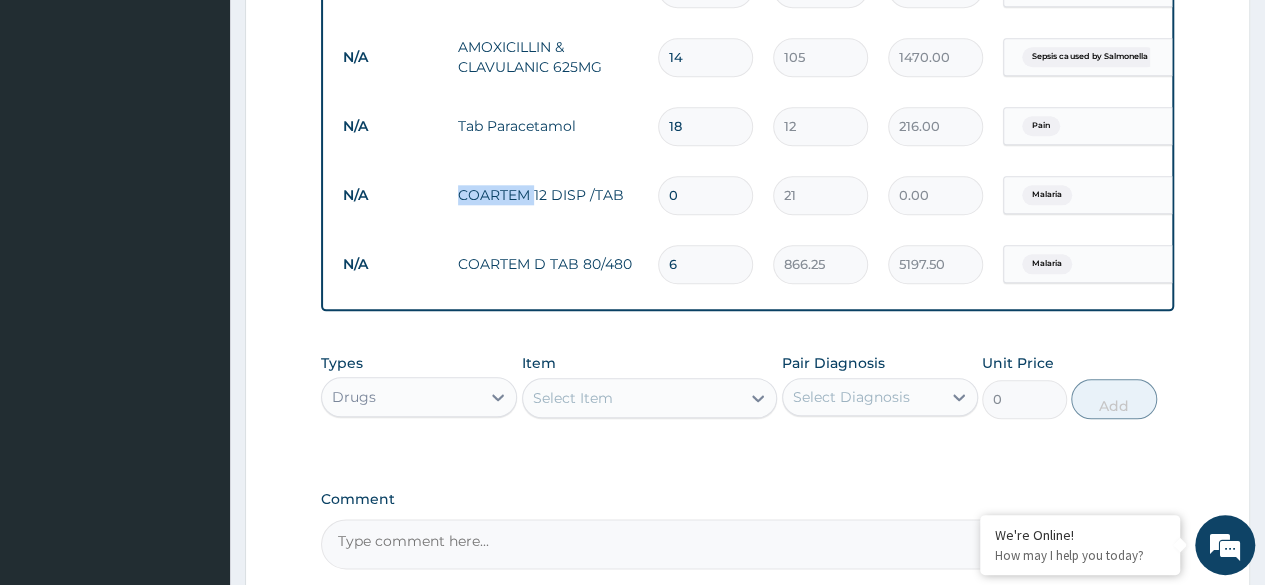 click on "COARTEM 12 DISP /TAB" at bounding box center [548, 195] 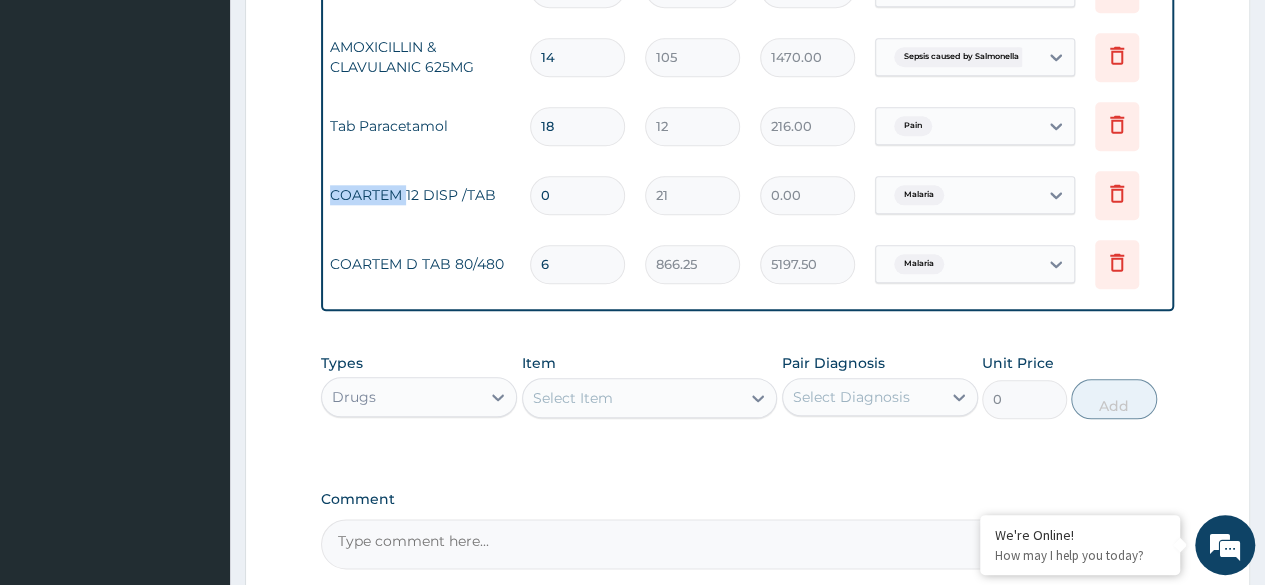 scroll, scrollTop: 0, scrollLeft: 150, axis: horizontal 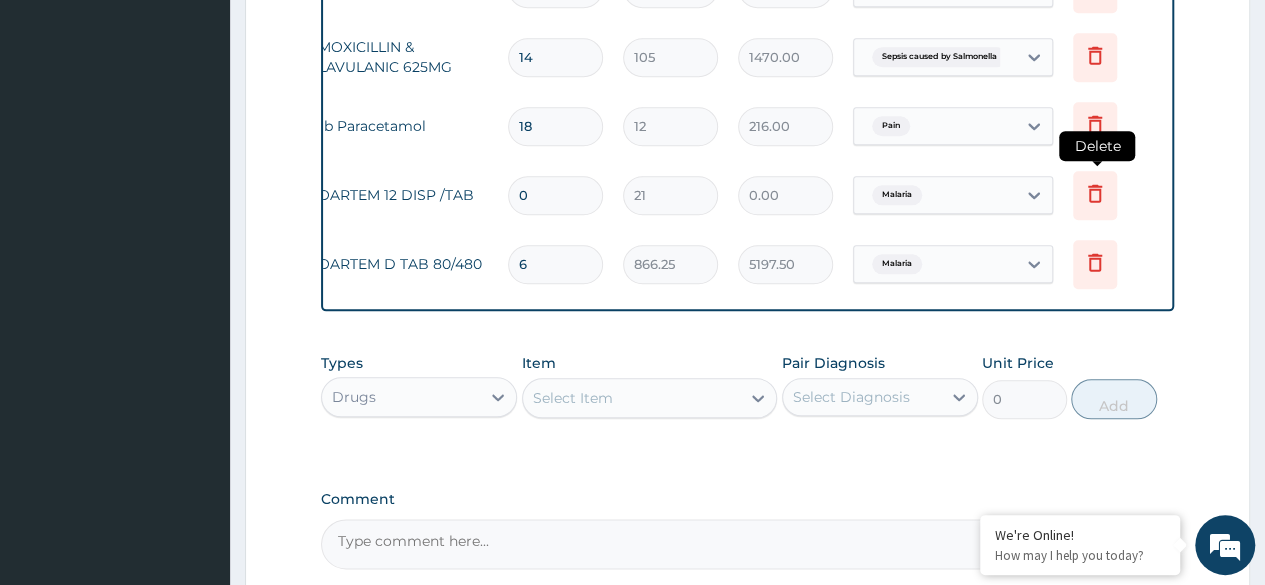 click 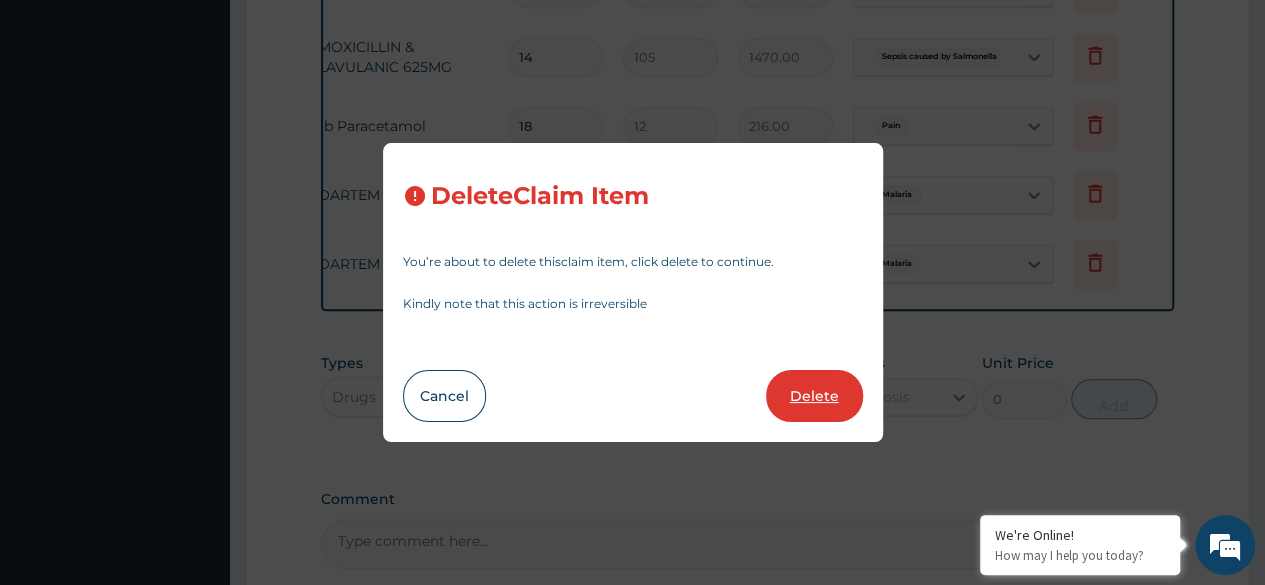 click on "Delete" at bounding box center (814, 396) 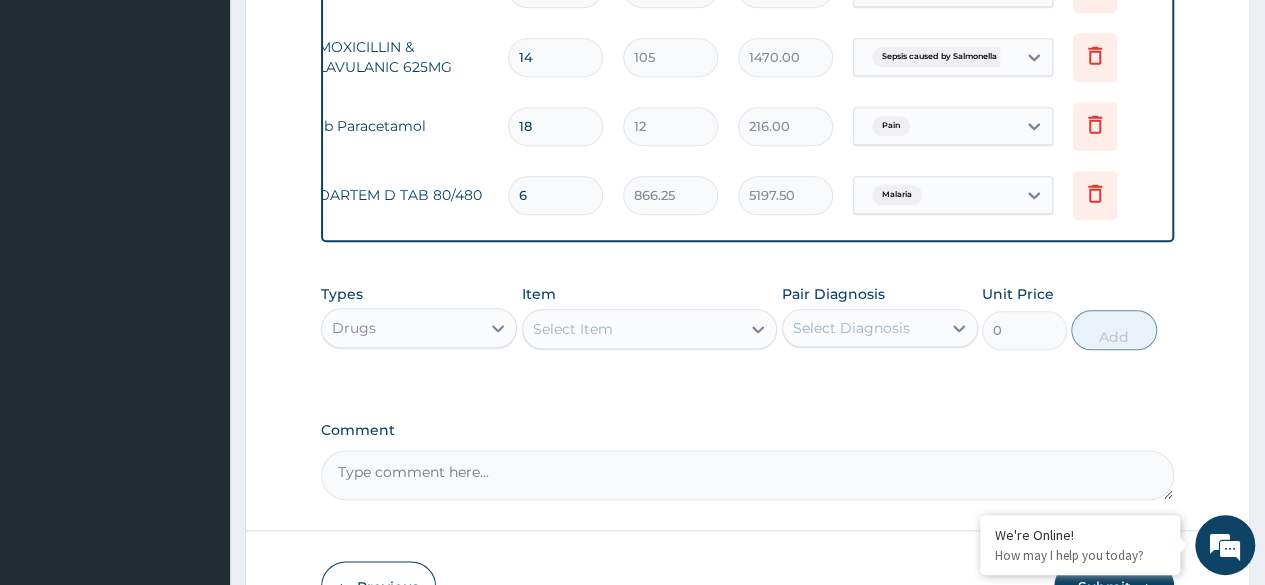 scroll, scrollTop: 0, scrollLeft: 8, axis: horizontal 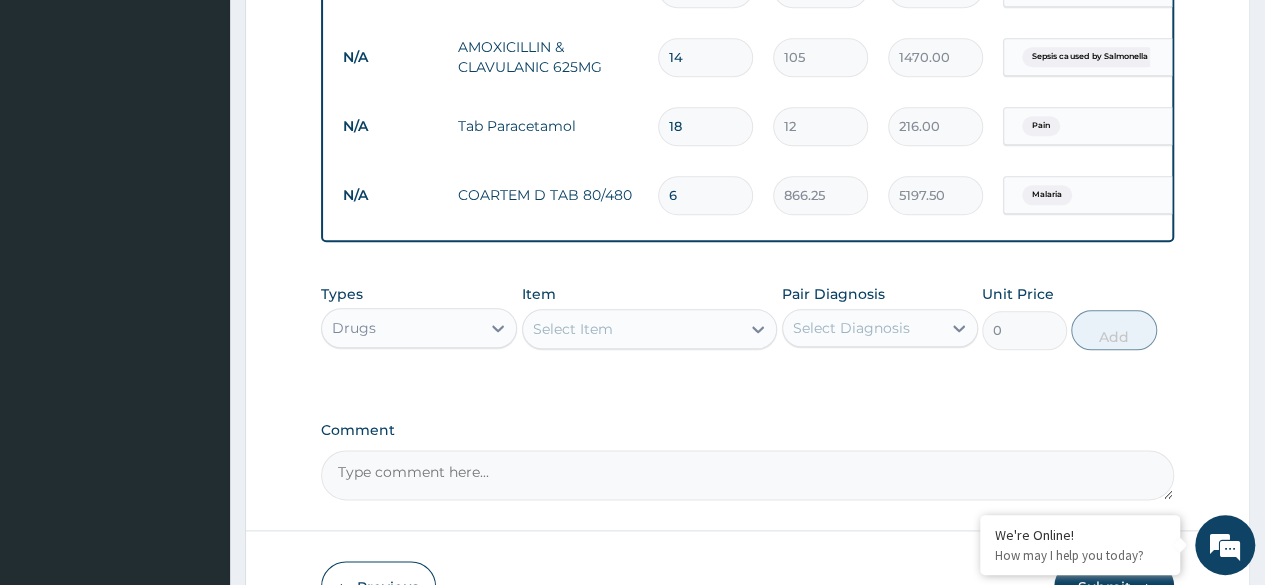 click on "Select Item" at bounding box center [632, 329] 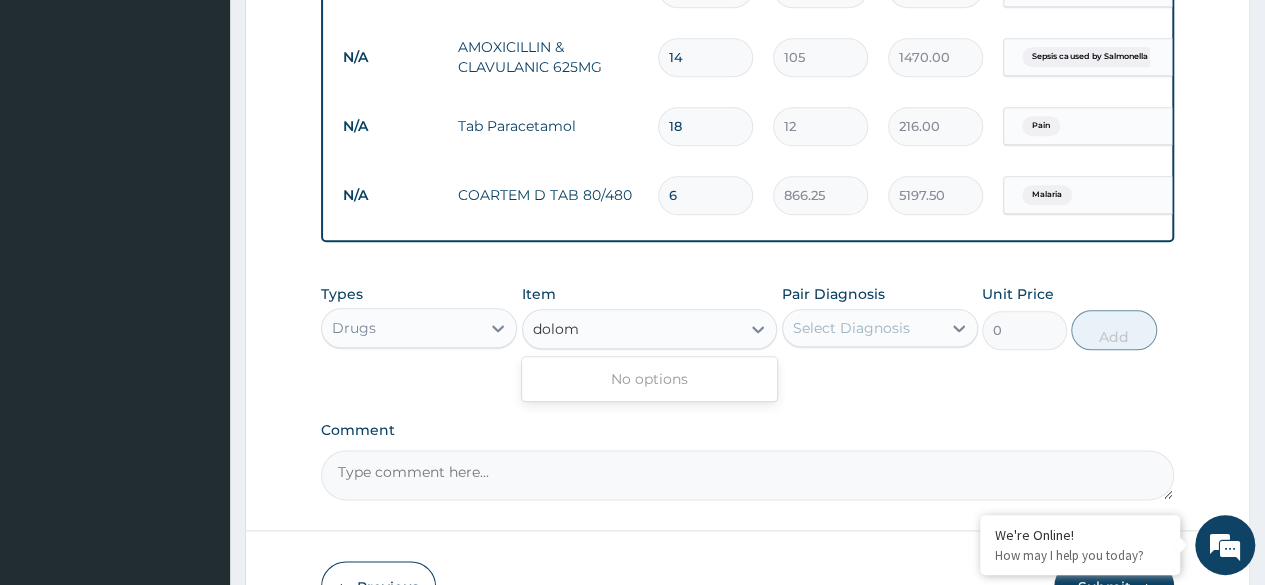 type on "dolo" 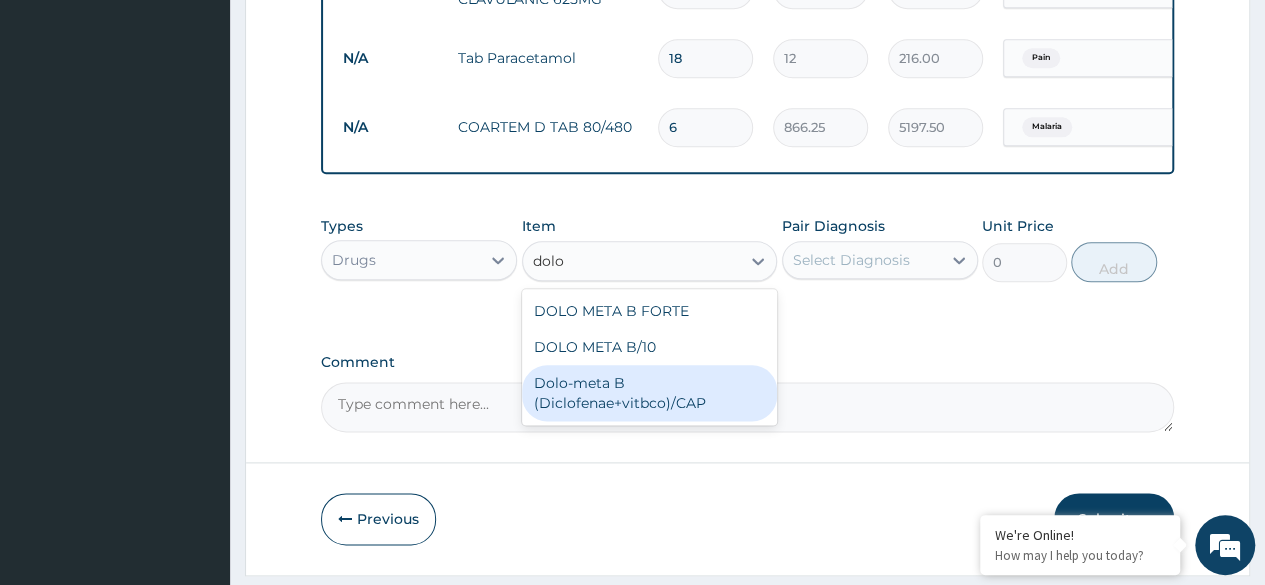 scroll, scrollTop: 1020, scrollLeft: 0, axis: vertical 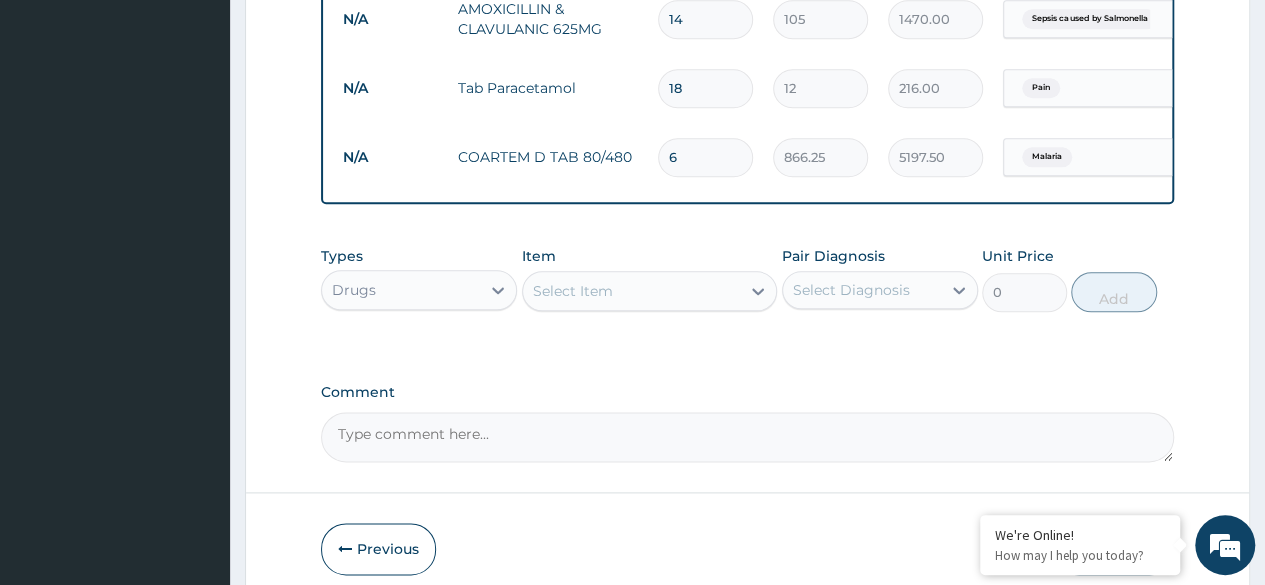 click on "Select Item" at bounding box center (632, 291) 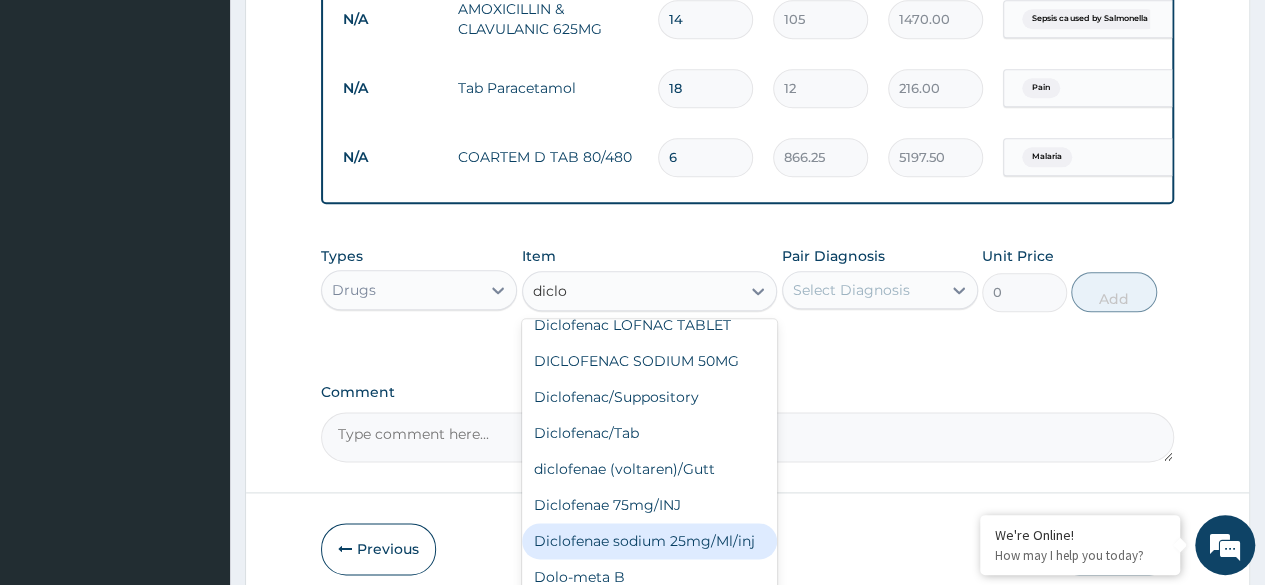 scroll, scrollTop: 192, scrollLeft: 0, axis: vertical 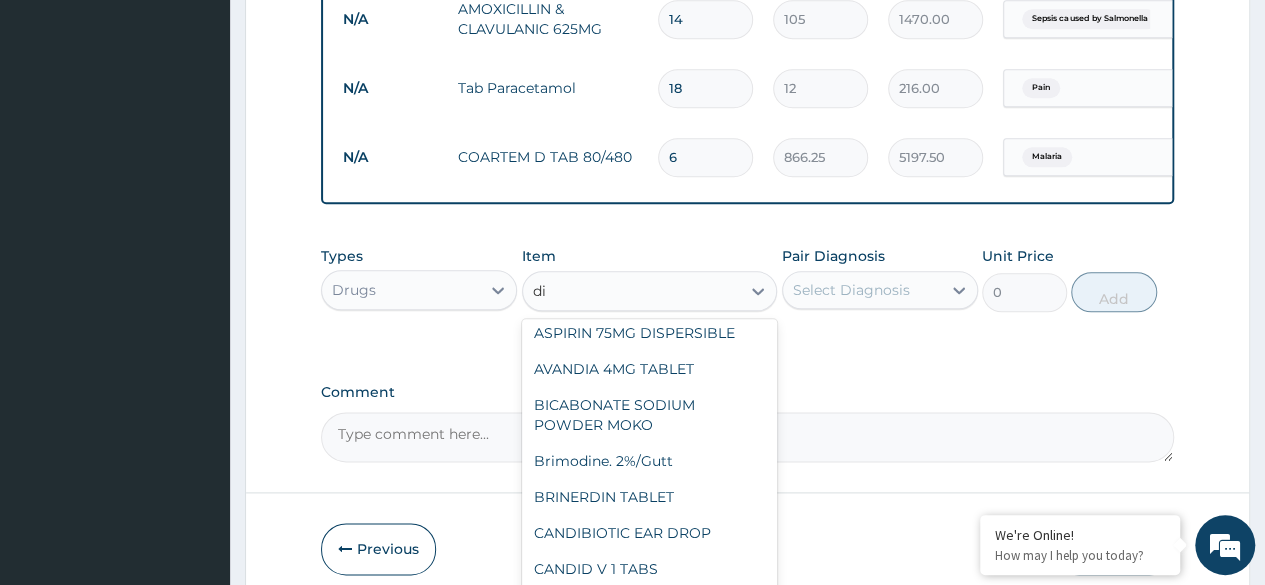 type on "d" 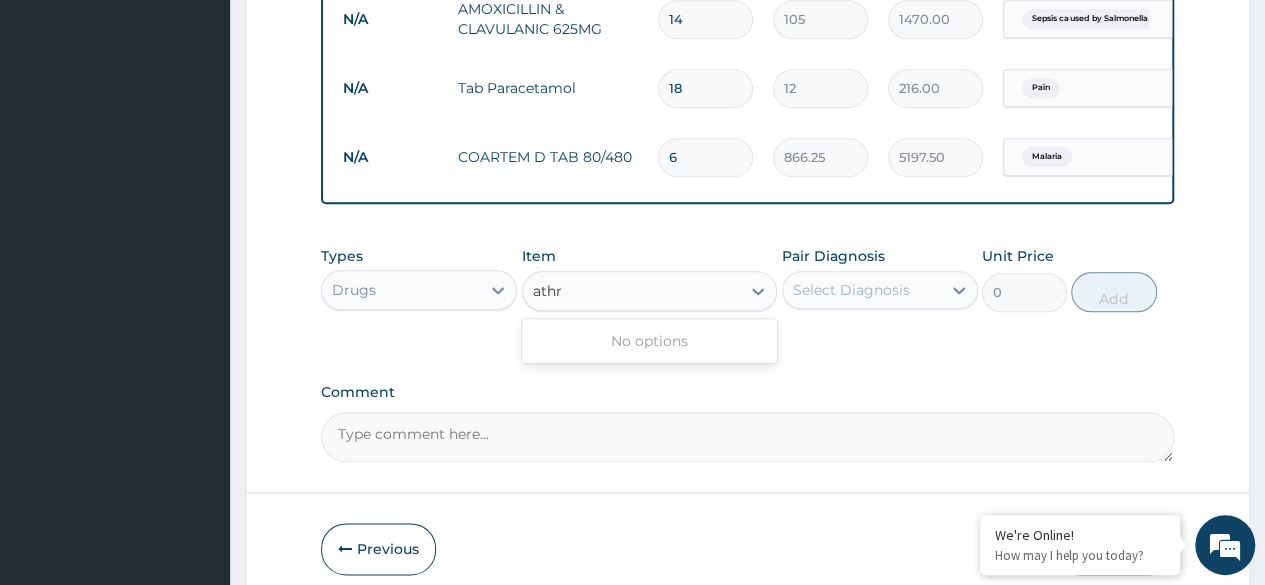 scroll, scrollTop: 0, scrollLeft: 0, axis: both 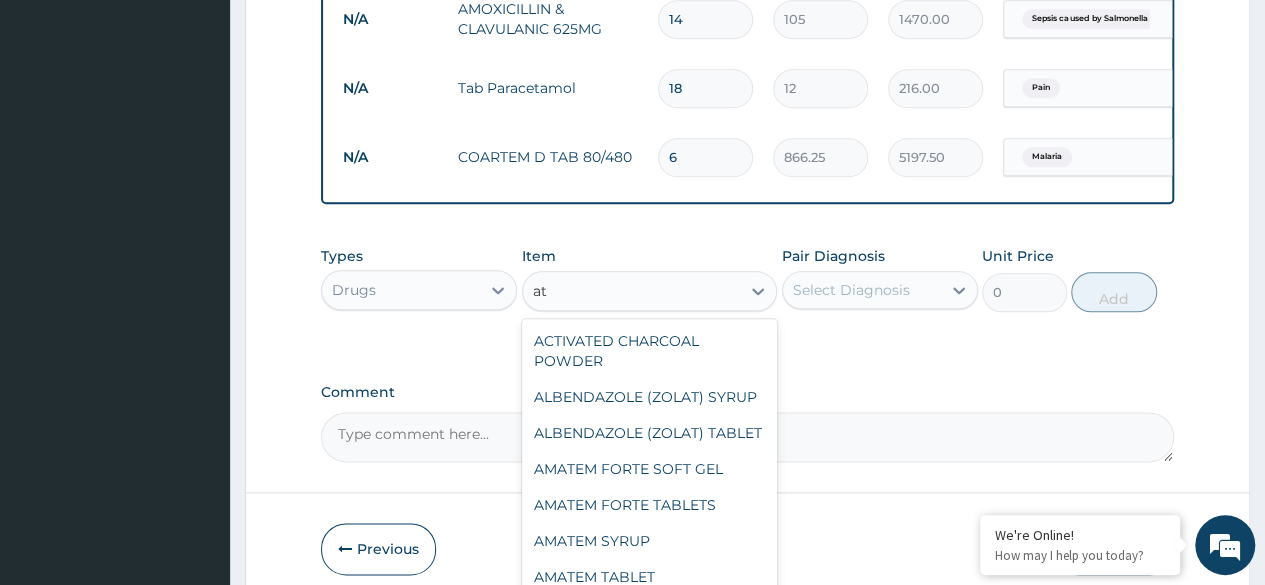 type on "a" 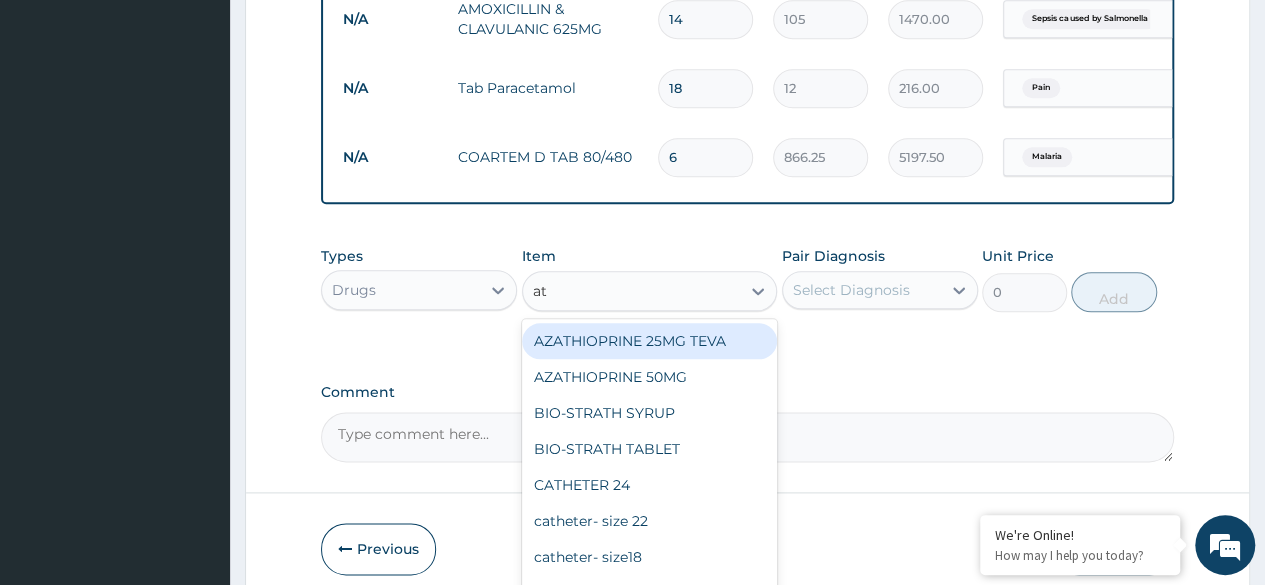 type on "a" 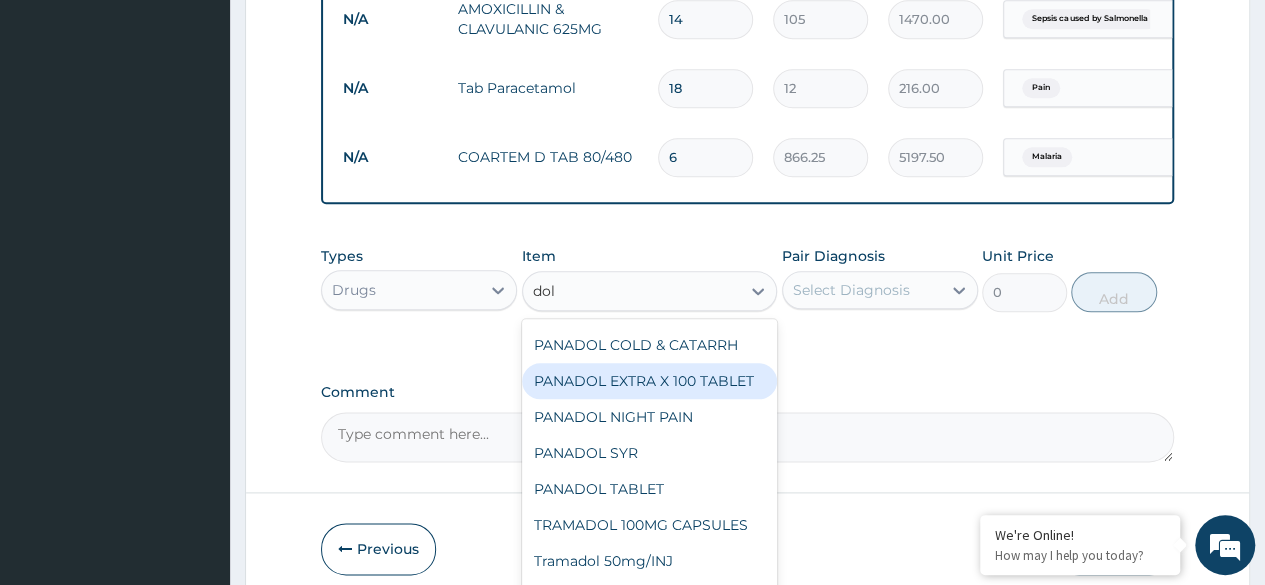 scroll, scrollTop: 0, scrollLeft: 0, axis: both 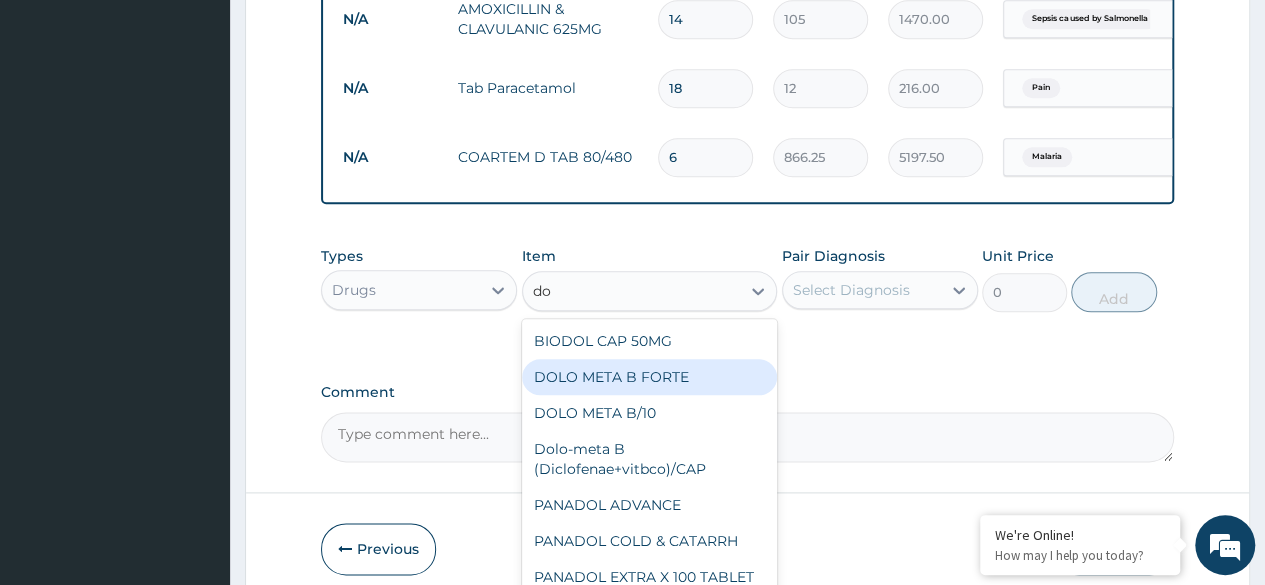 type on "d" 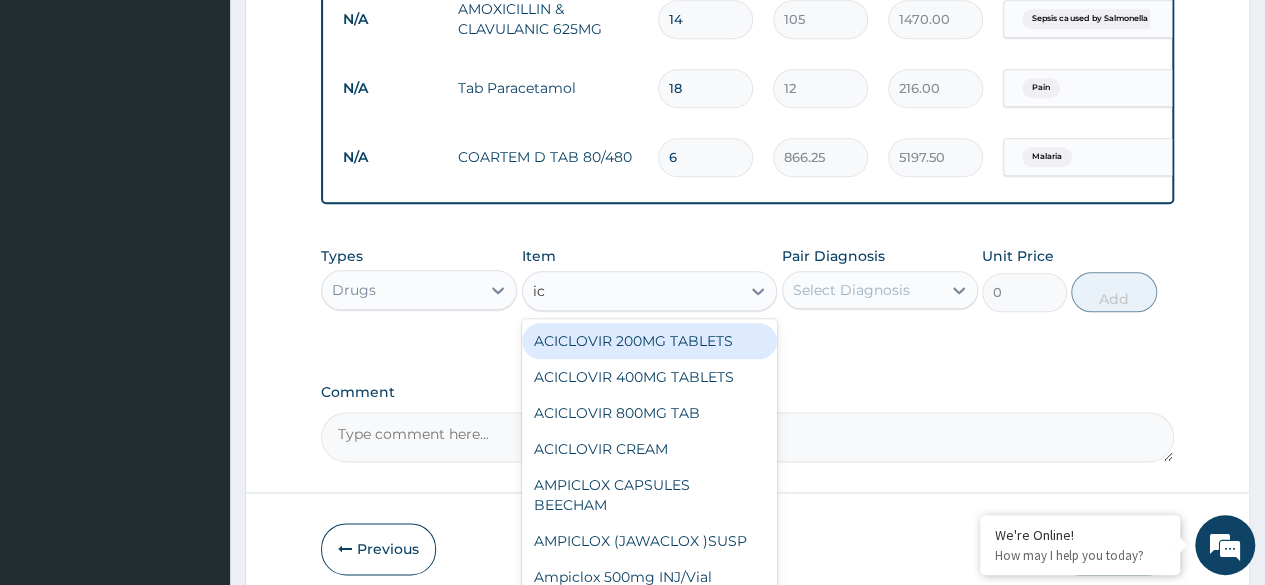 type on "i" 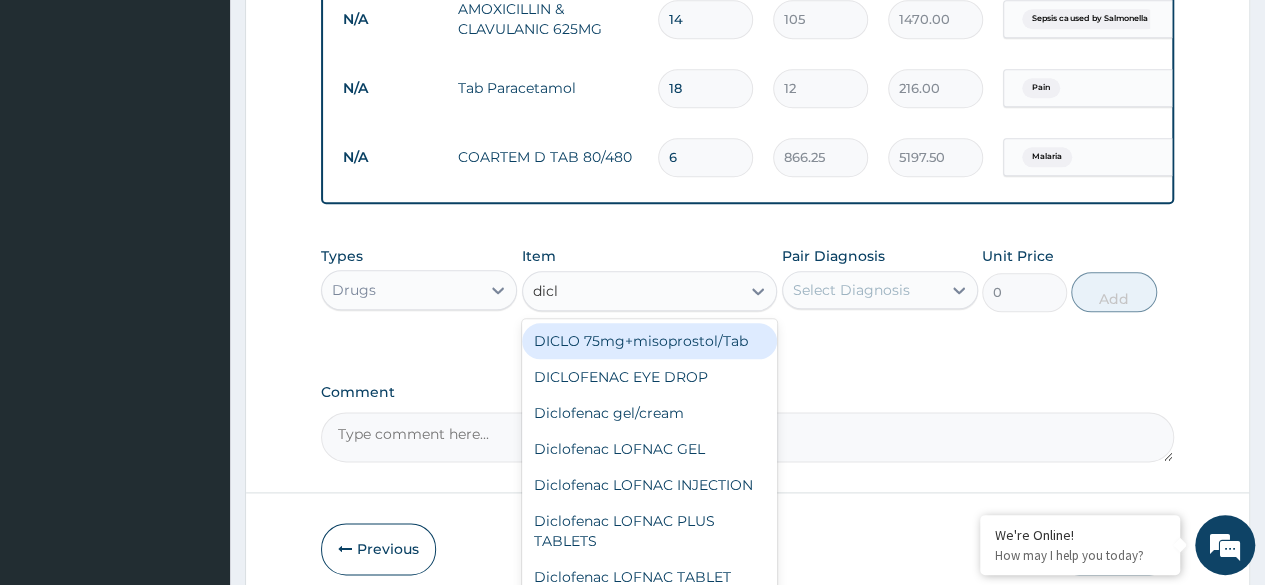 type on "diclo" 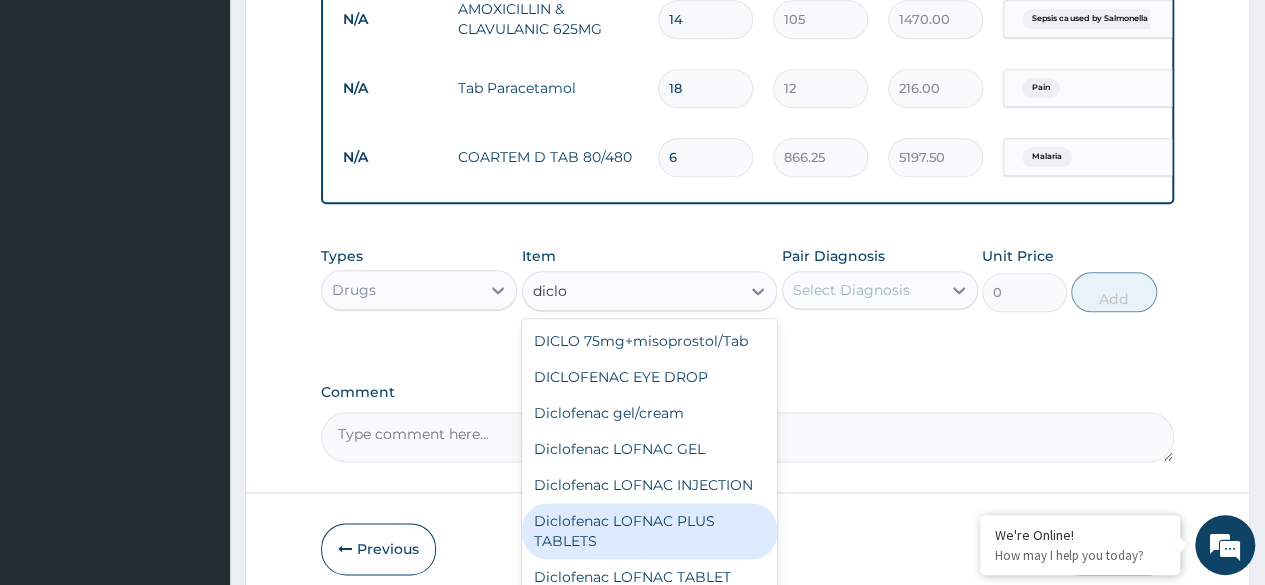 scroll, scrollTop: 44, scrollLeft: 0, axis: vertical 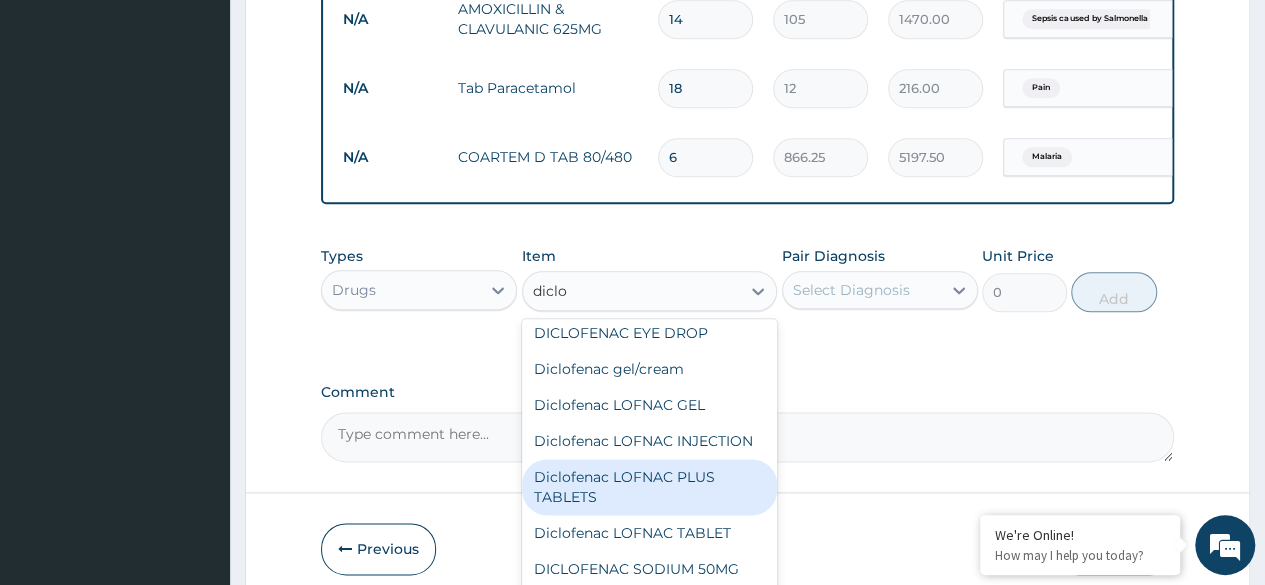 click on "Diclofenac LOFNAC PLUS TABLETS" at bounding box center [650, 487] 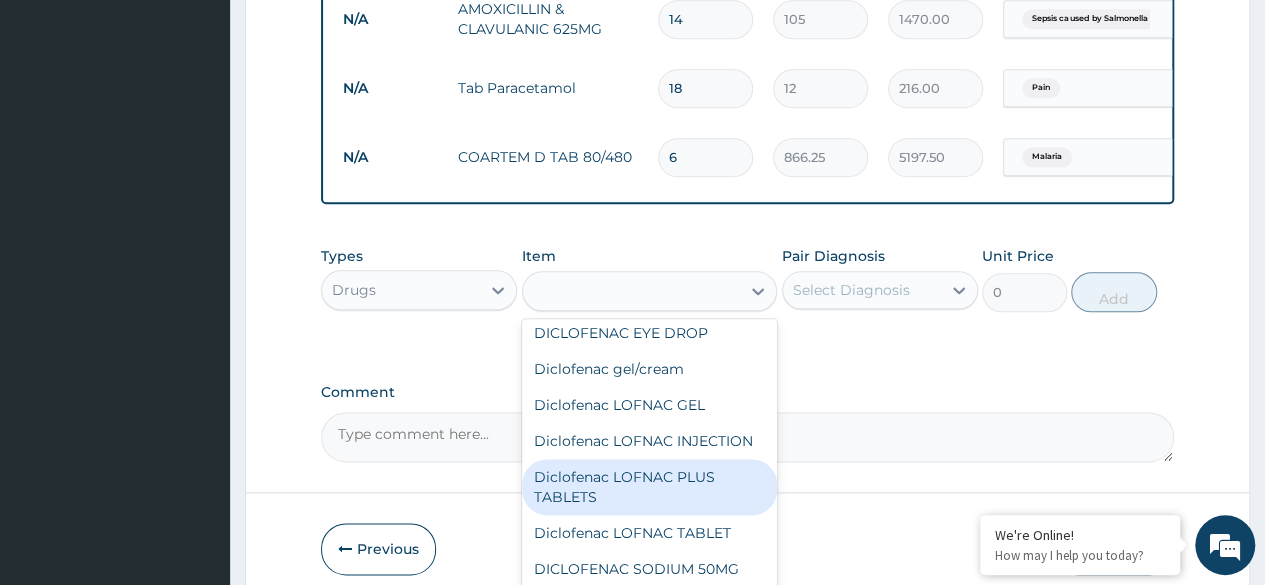 type on "78.75" 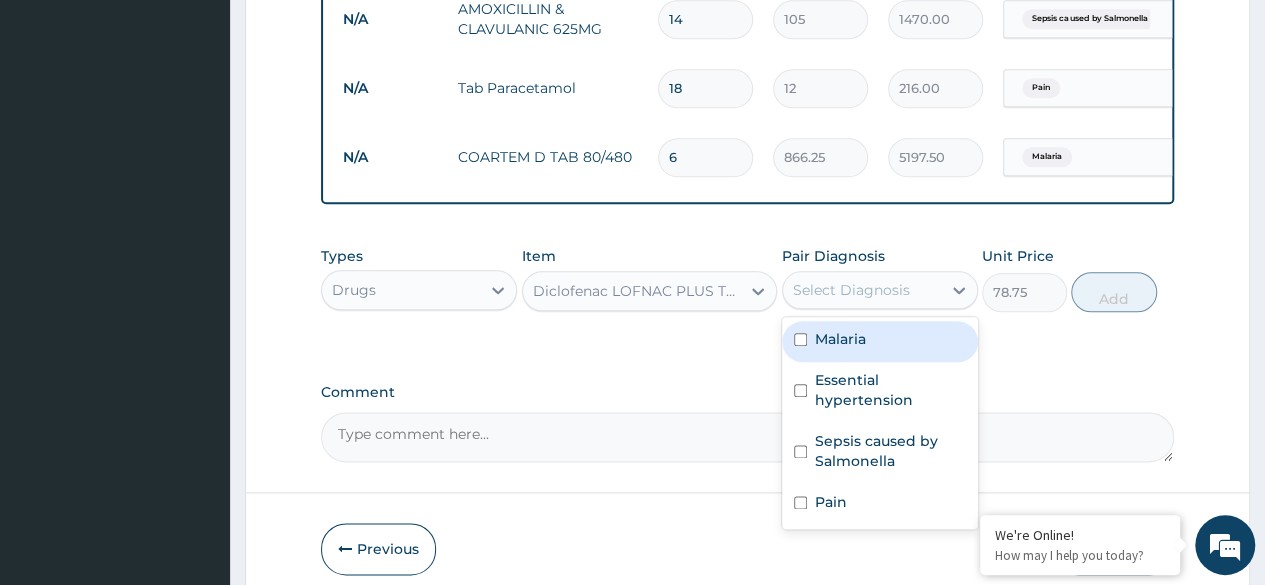 click on "Select Diagnosis" at bounding box center (851, 290) 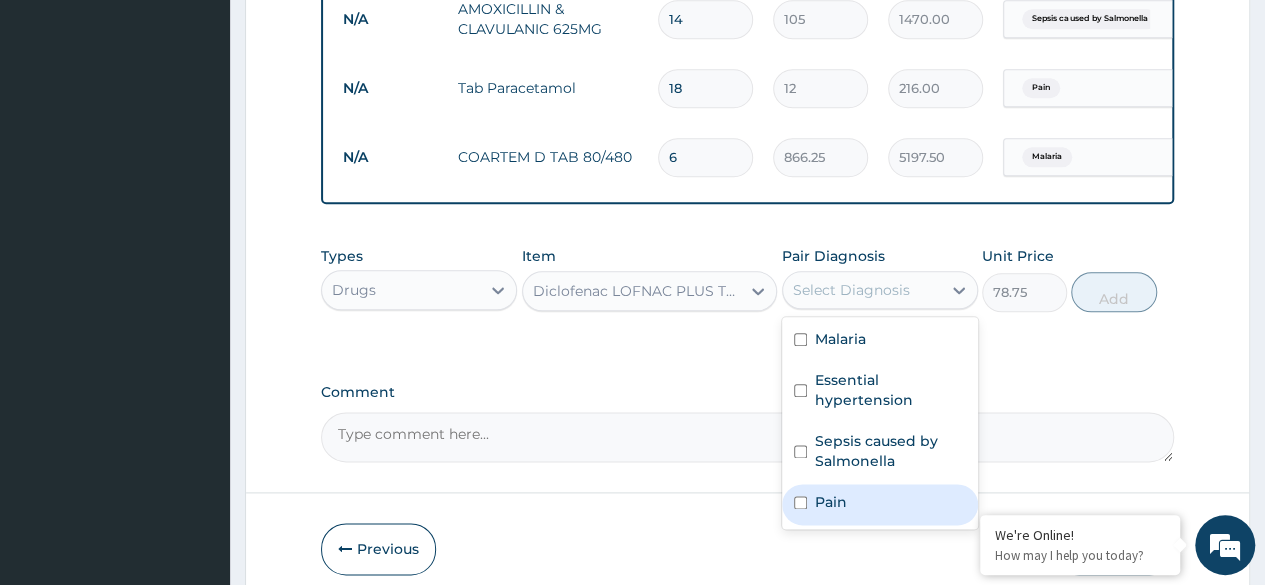 click on "Pain" at bounding box center (880, 504) 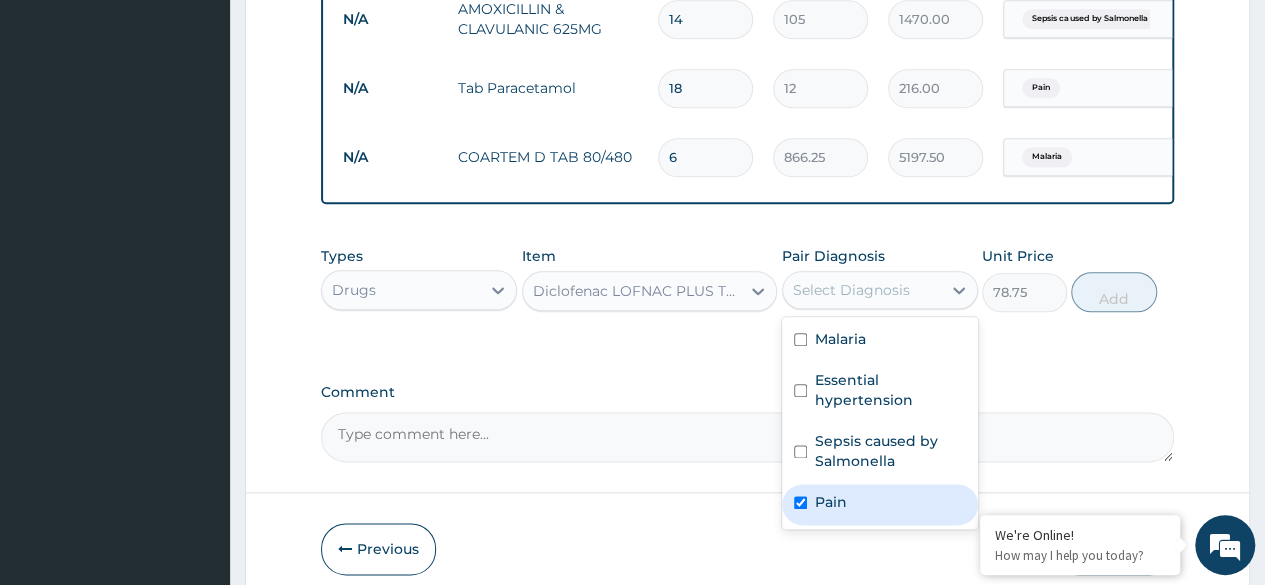 checkbox on "true" 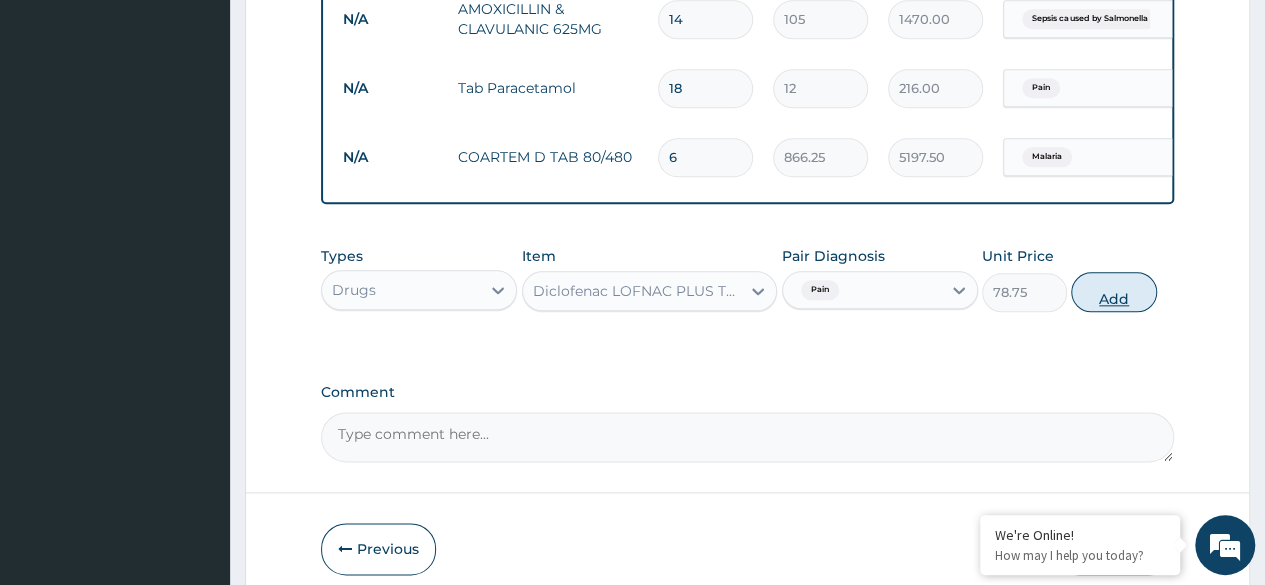 click on "Add" at bounding box center (1113, 292) 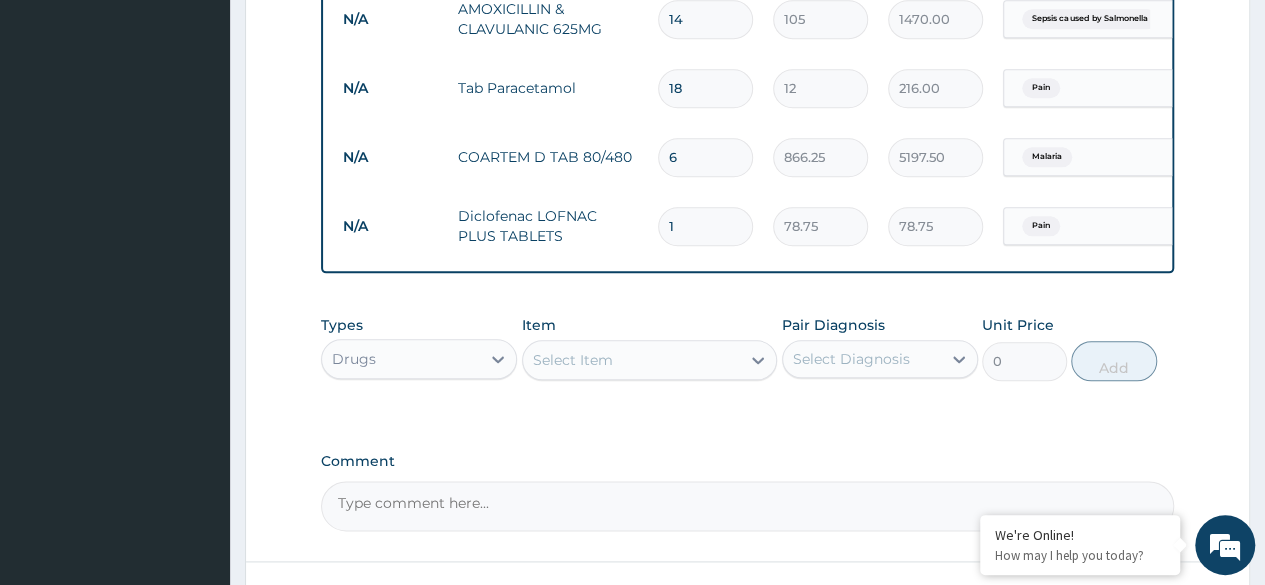 type 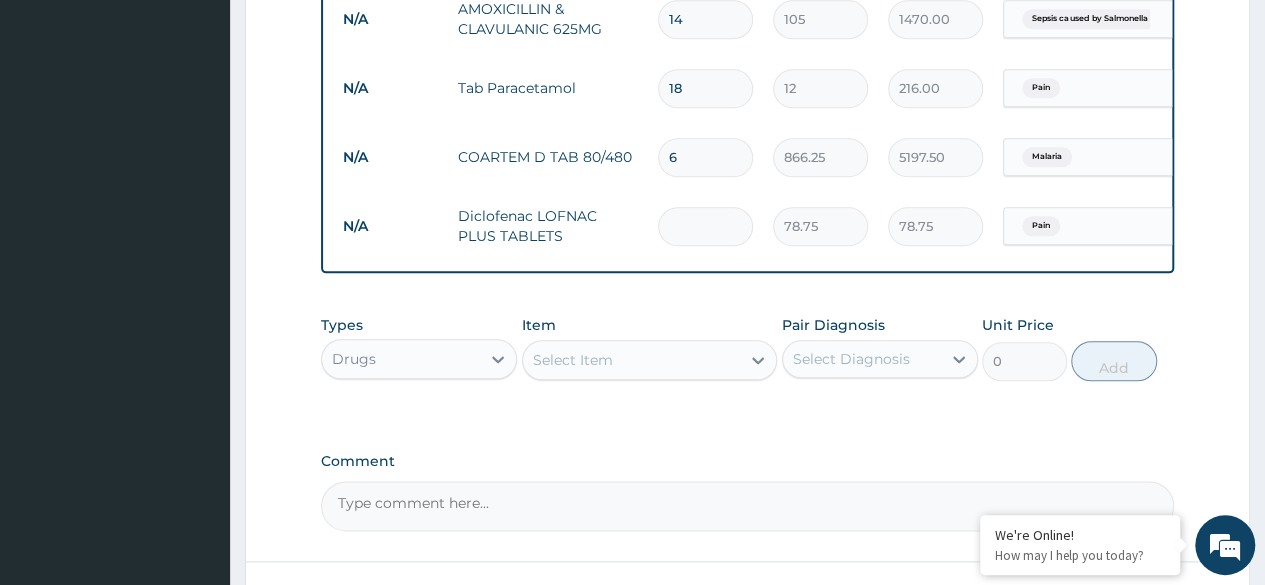 type on "0.00" 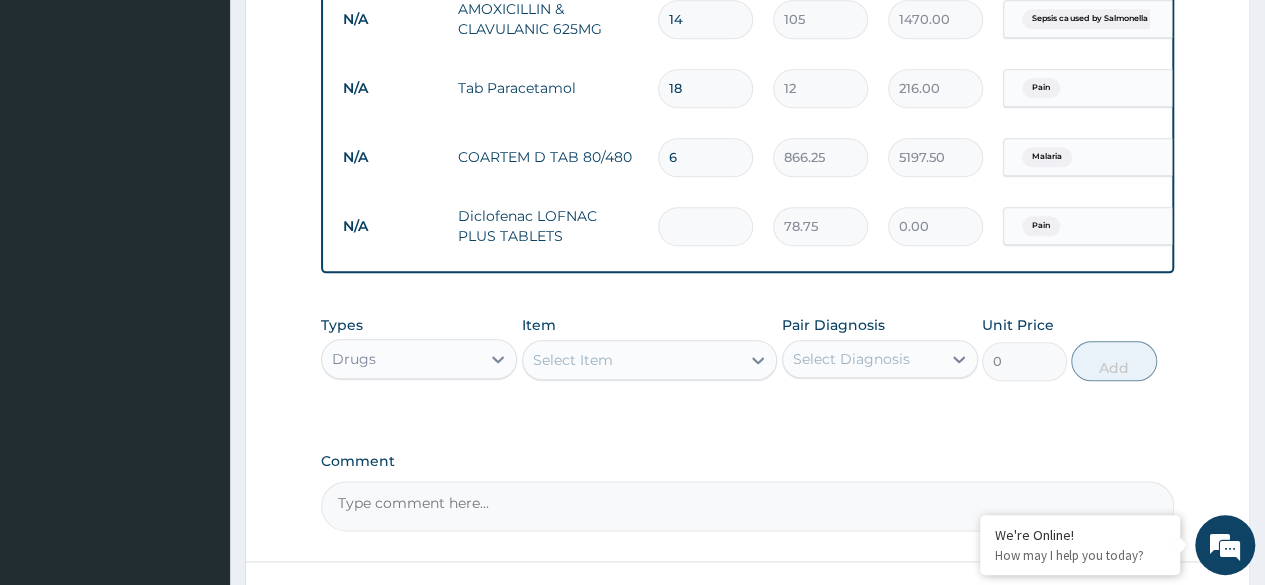type on "7" 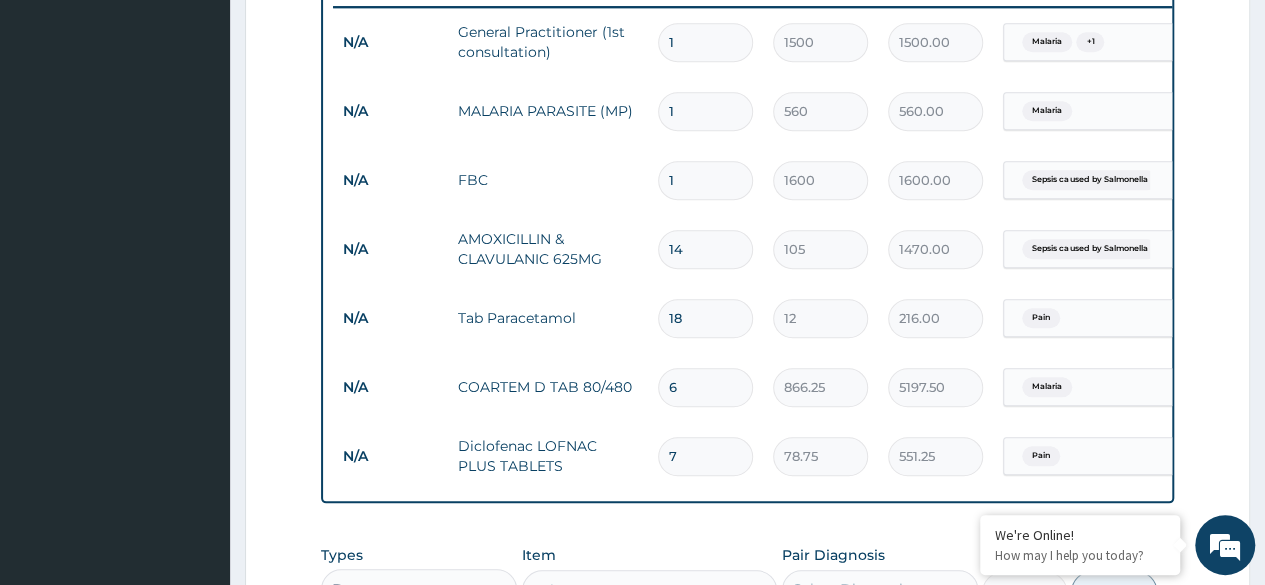 scroll, scrollTop: 290, scrollLeft: 0, axis: vertical 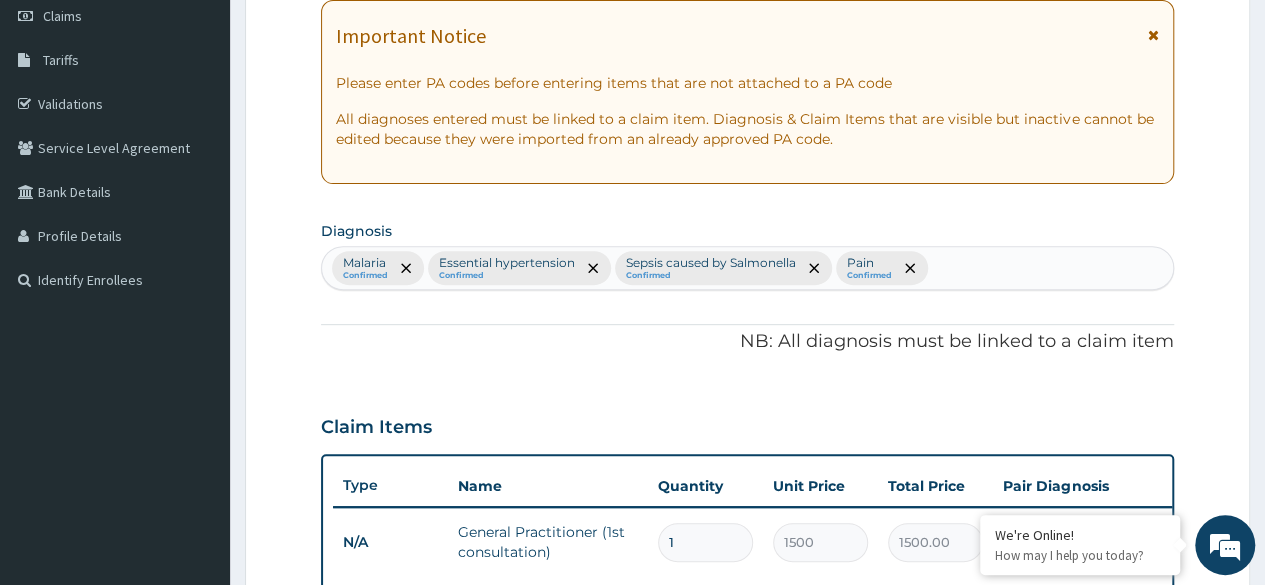type on "7" 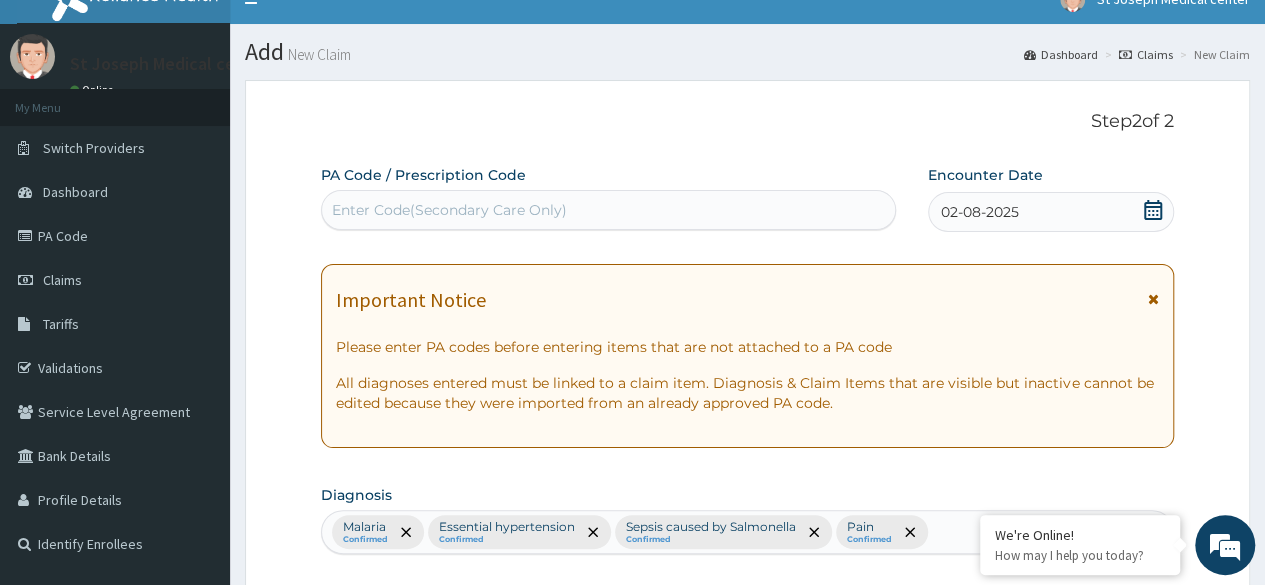 scroll, scrollTop: 0, scrollLeft: 0, axis: both 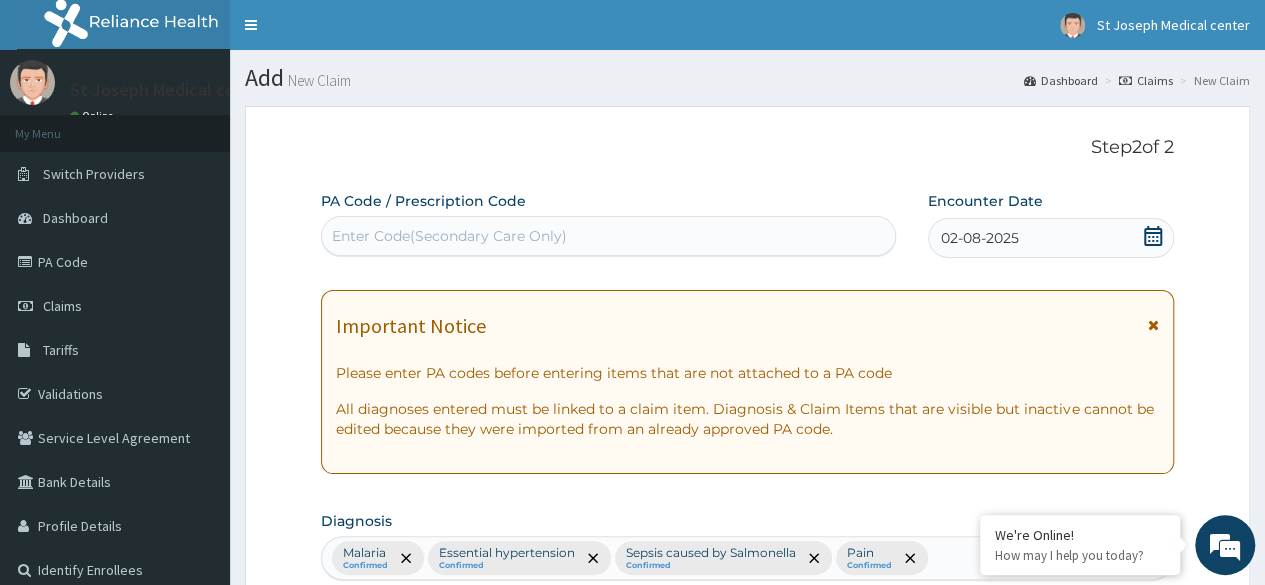 click on "Enter Code(Secondary Care Only)" at bounding box center (608, 236) 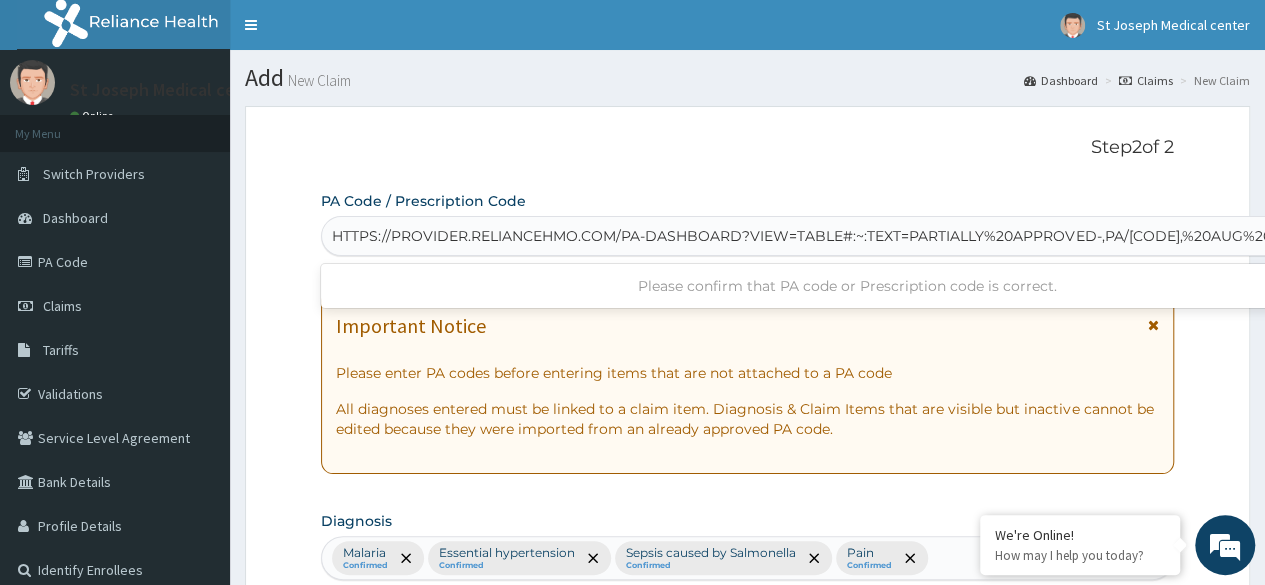 scroll, scrollTop: 0, scrollLeft: 96, axis: horizontal 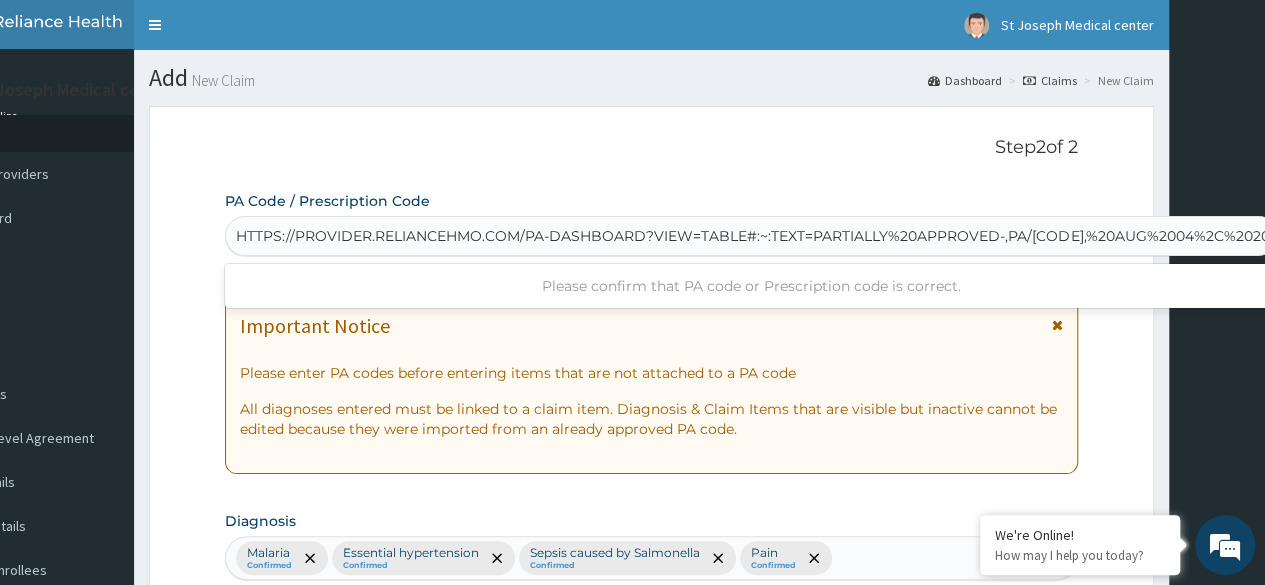 click on "HTTPS://PROVIDER.RELIANCEHMO.COM/PA-DASHBOARD?VIEW=TABLE#:~:TEXT=PARTIALLY%20APPROVED-,PA/F7CEAA,-AUG%2004%2C%202025" at bounding box center (751, 236) 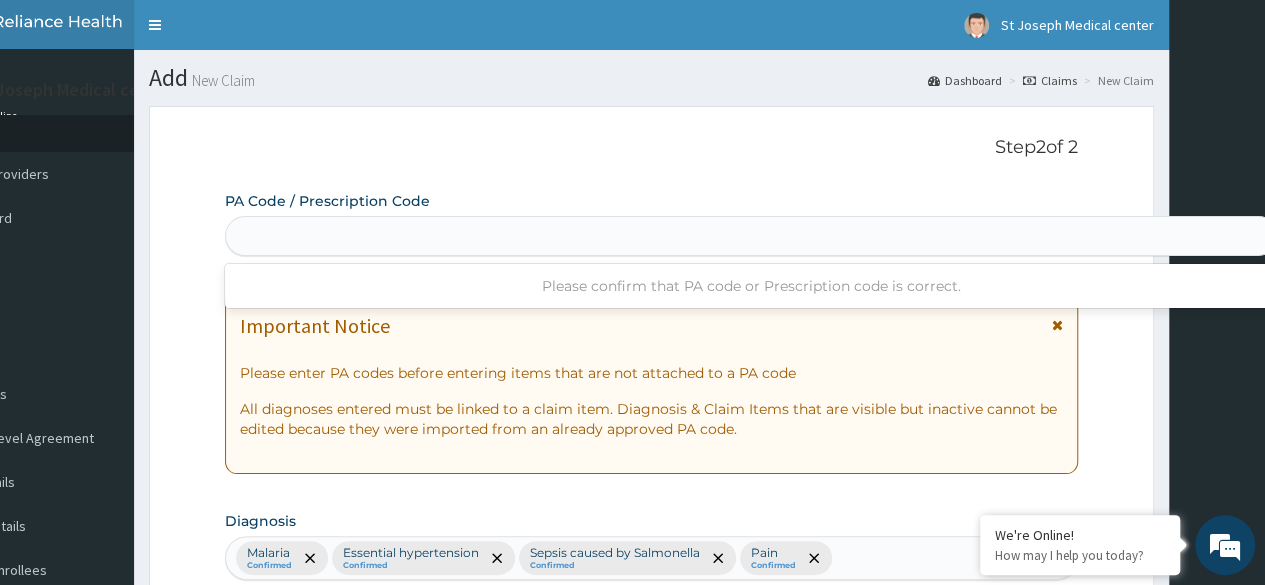 scroll, scrollTop: 0, scrollLeft: 0, axis: both 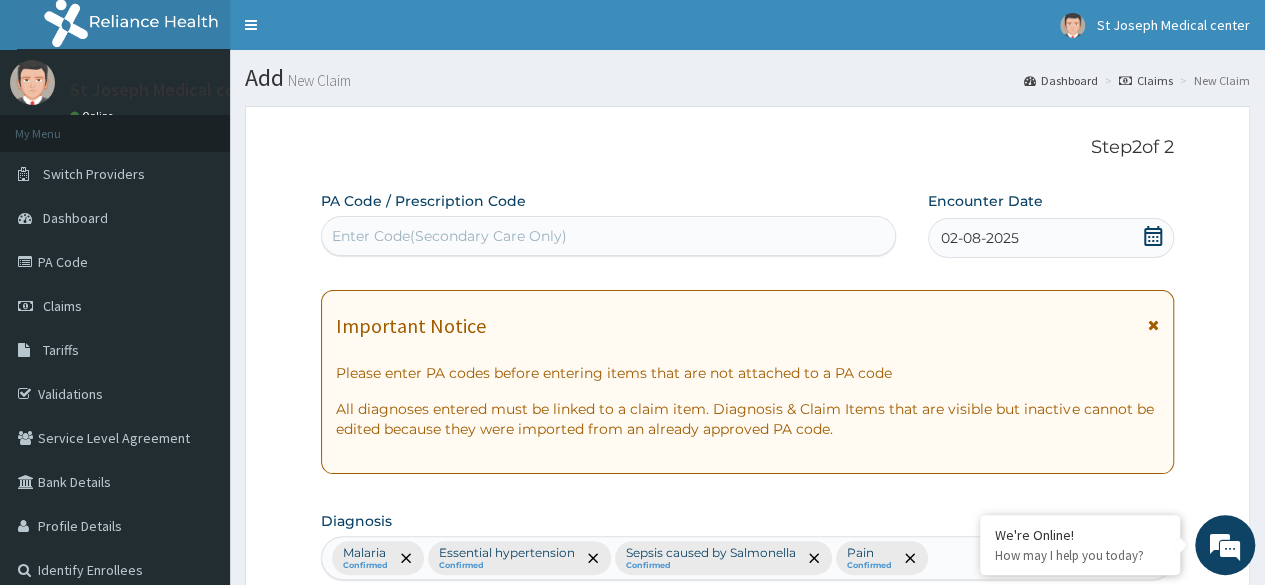 click on "Enter Code(Secondary Care Only)" at bounding box center (449, 236) 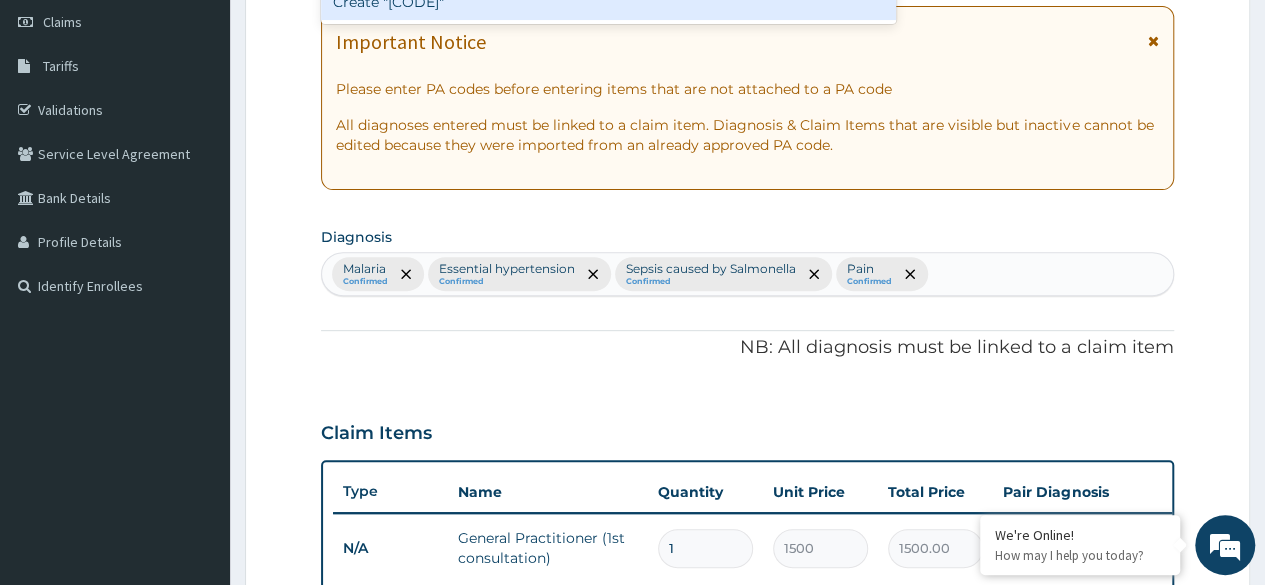 scroll, scrollTop: 0, scrollLeft: 0, axis: both 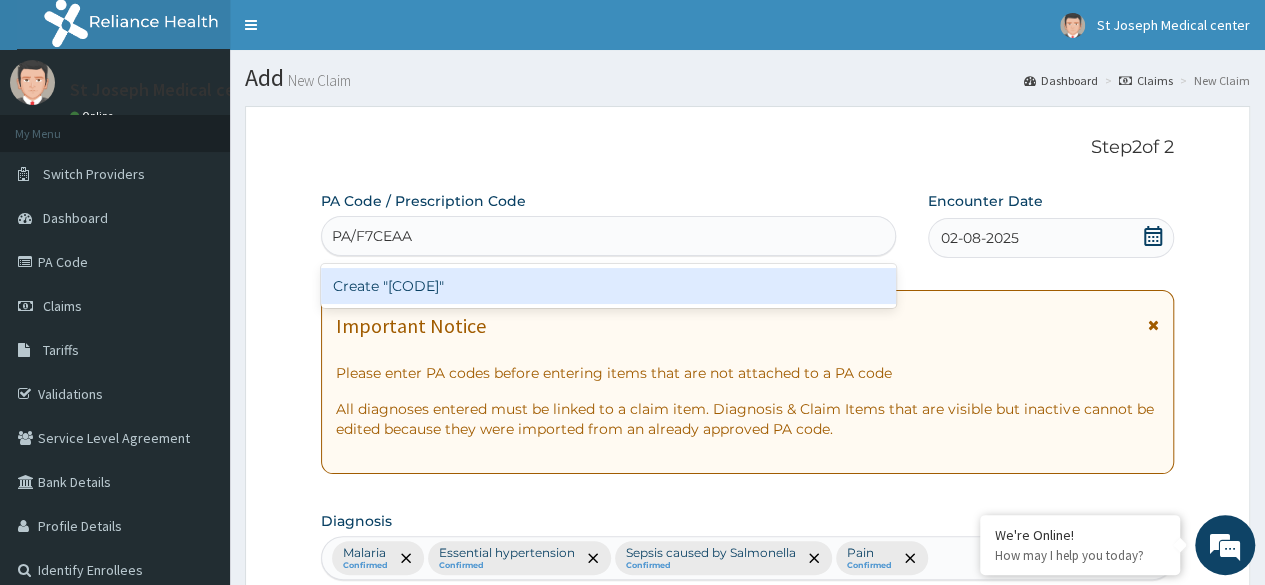 type on "PA/F7CEAA" 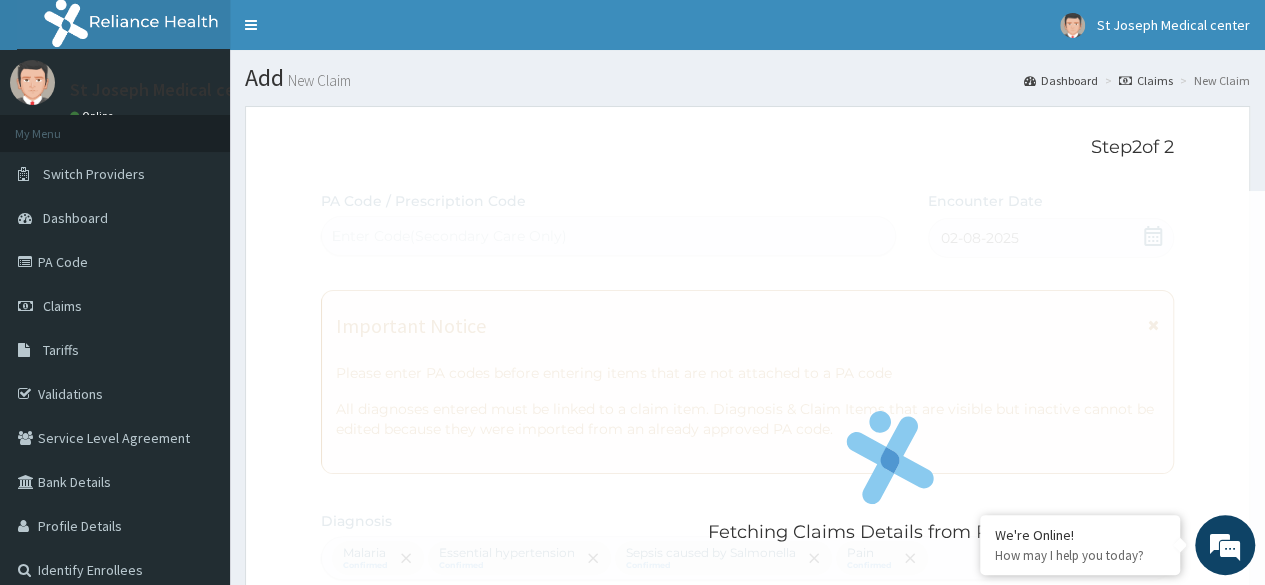 type 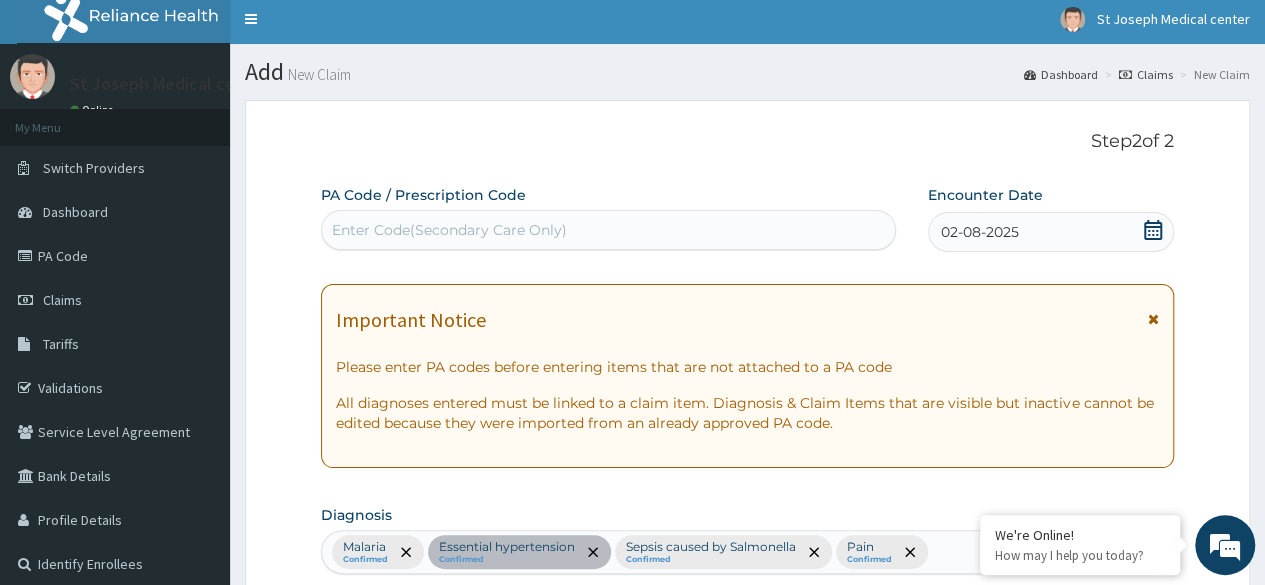 scroll, scrollTop: 100, scrollLeft: 0, axis: vertical 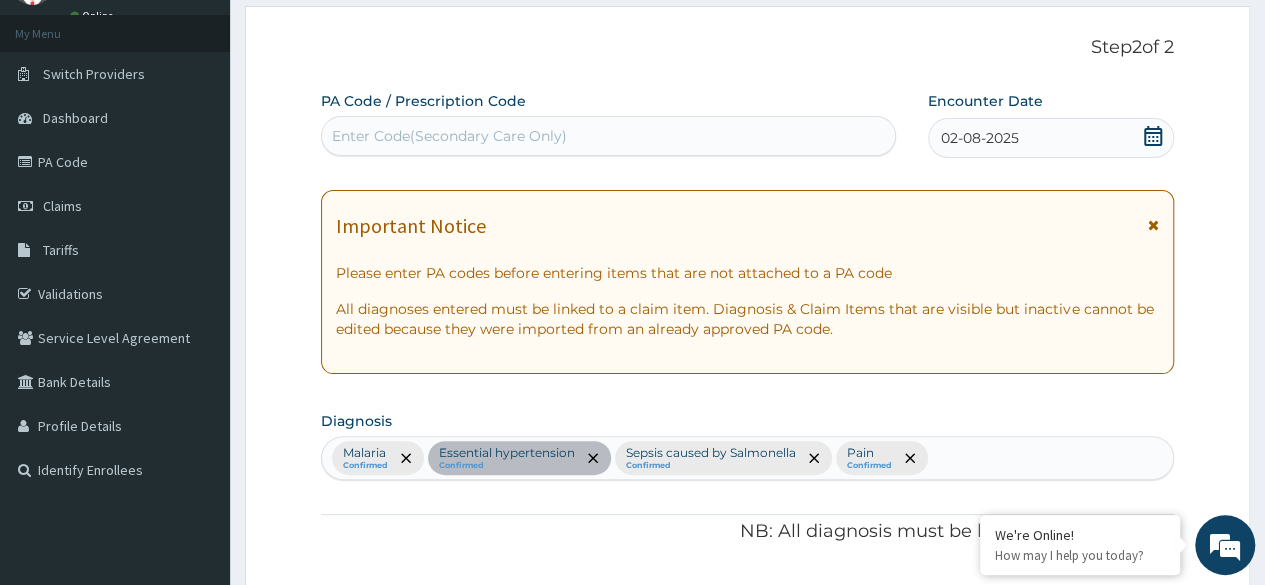 click at bounding box center [1153, 225] 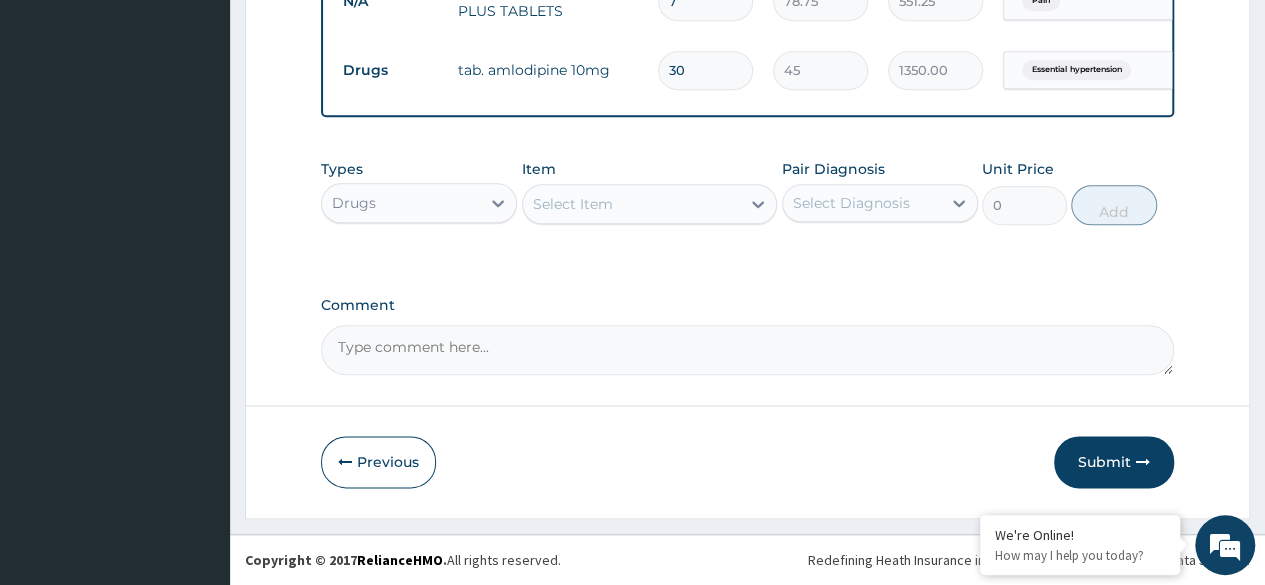 scroll, scrollTop: 1044, scrollLeft: 0, axis: vertical 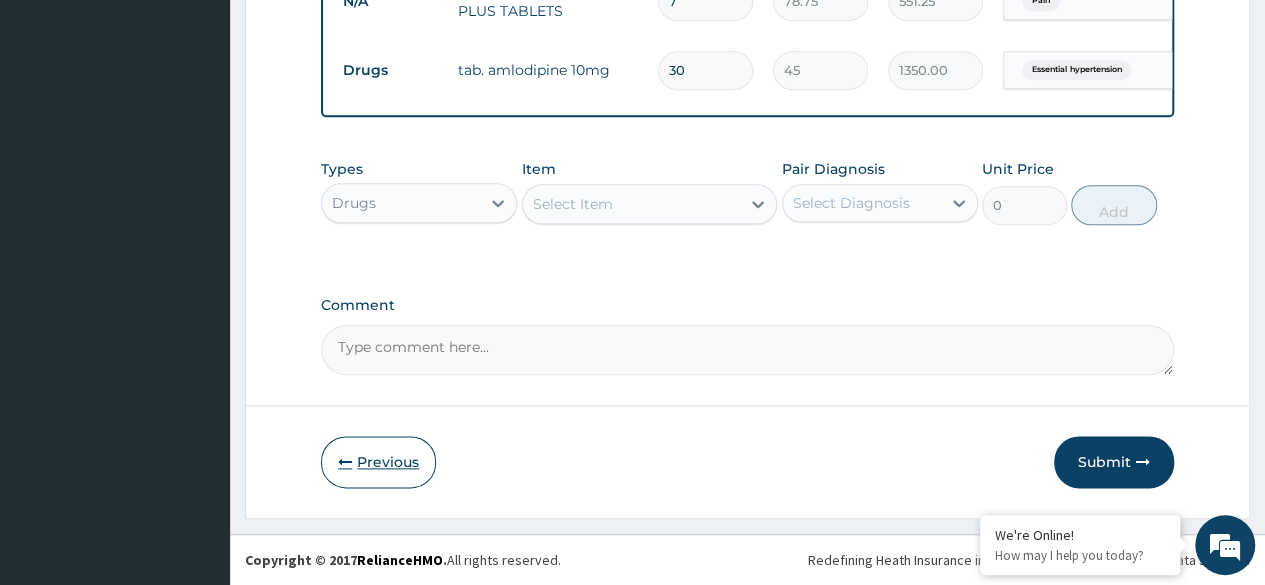 click on "Previous" at bounding box center (378, 462) 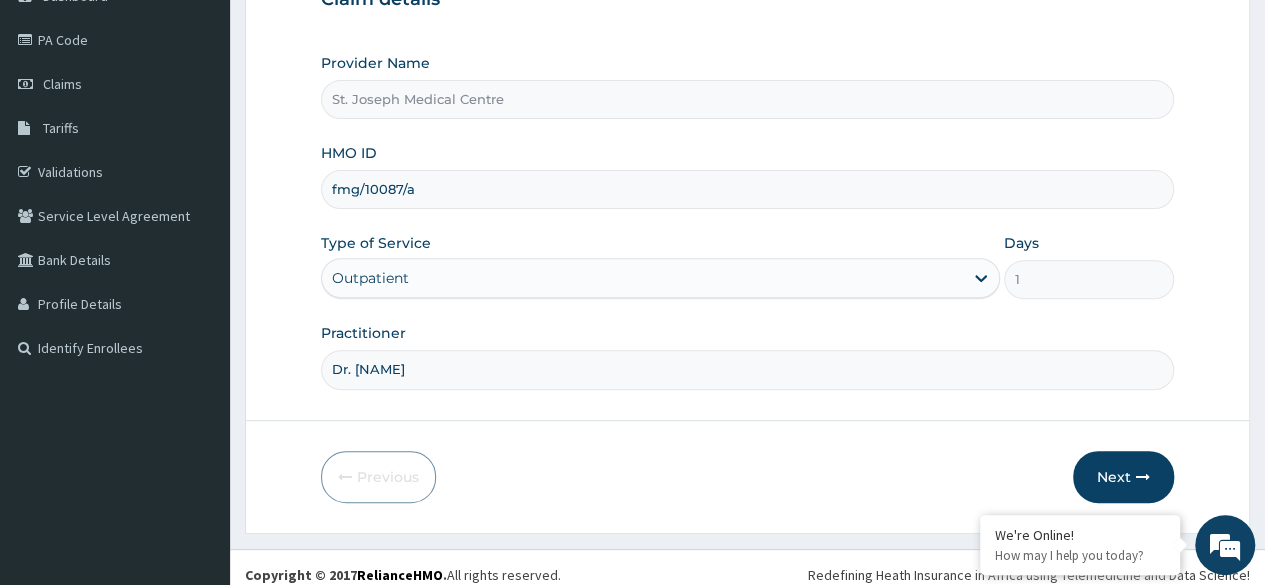 scroll, scrollTop: 232, scrollLeft: 0, axis: vertical 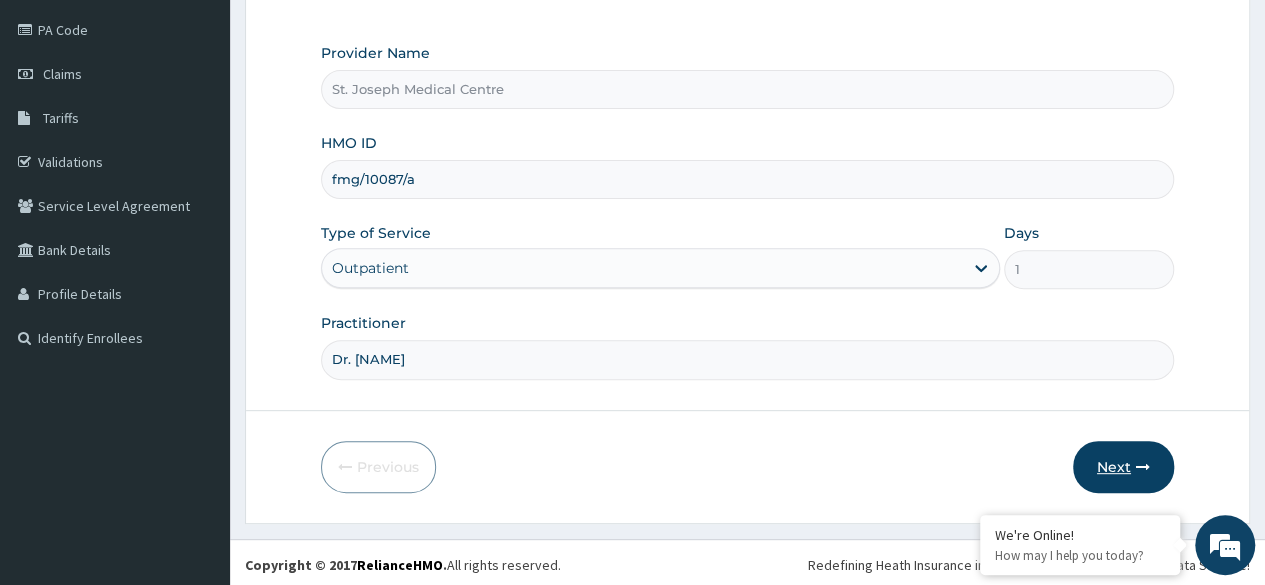 click on "Next" at bounding box center (1123, 467) 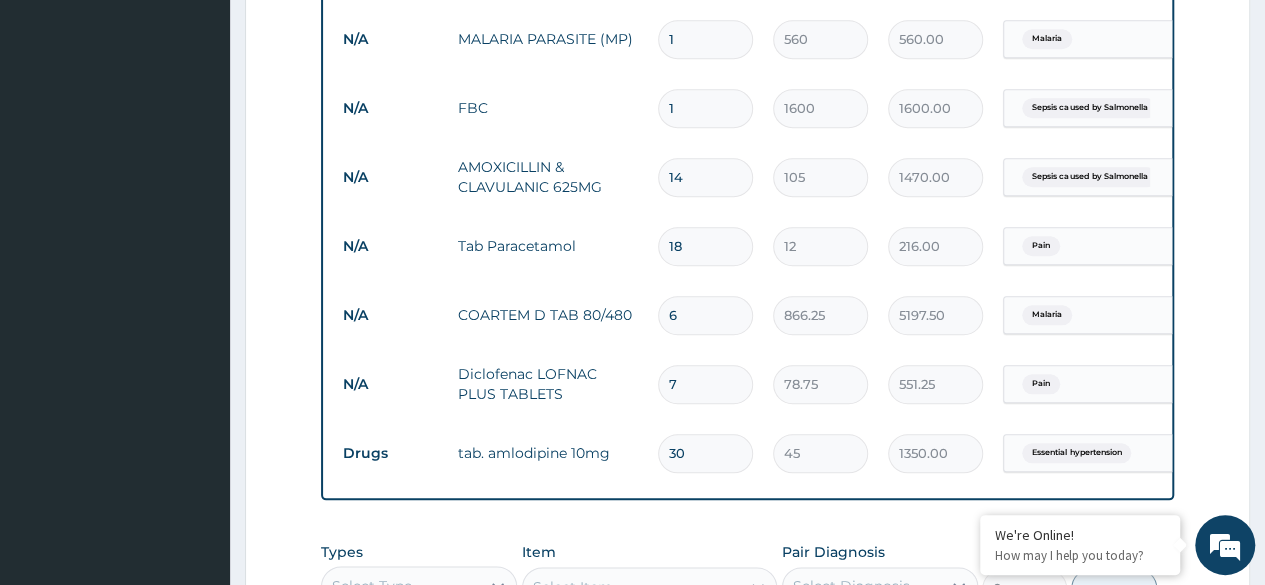 scroll, scrollTop: 832, scrollLeft: 0, axis: vertical 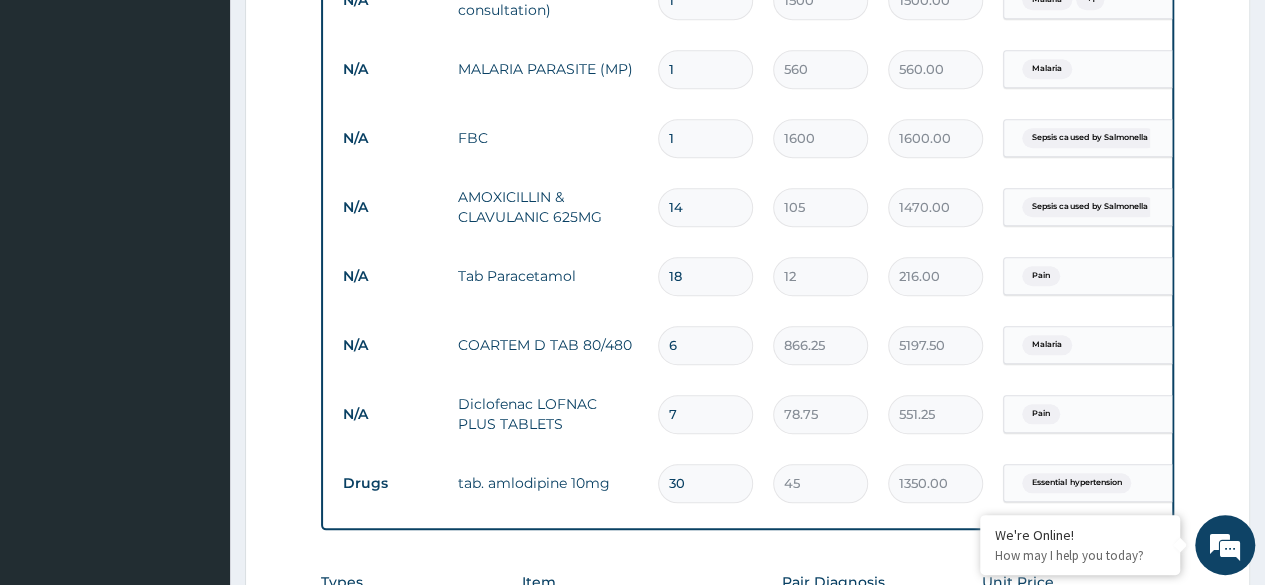 type 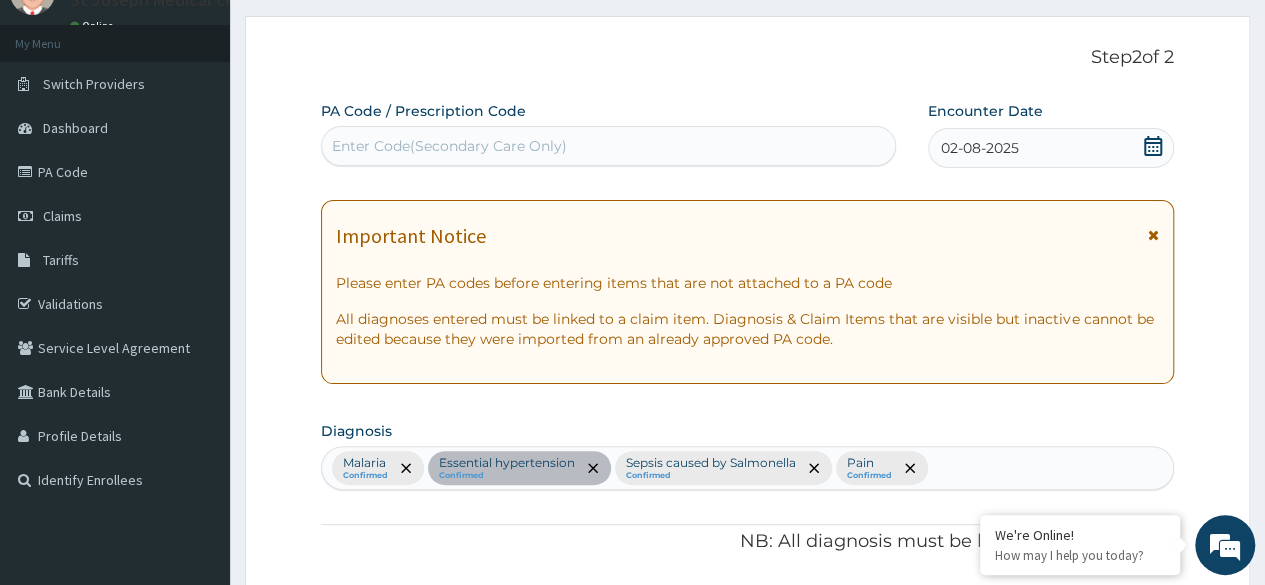 scroll, scrollTop: 0, scrollLeft: 0, axis: both 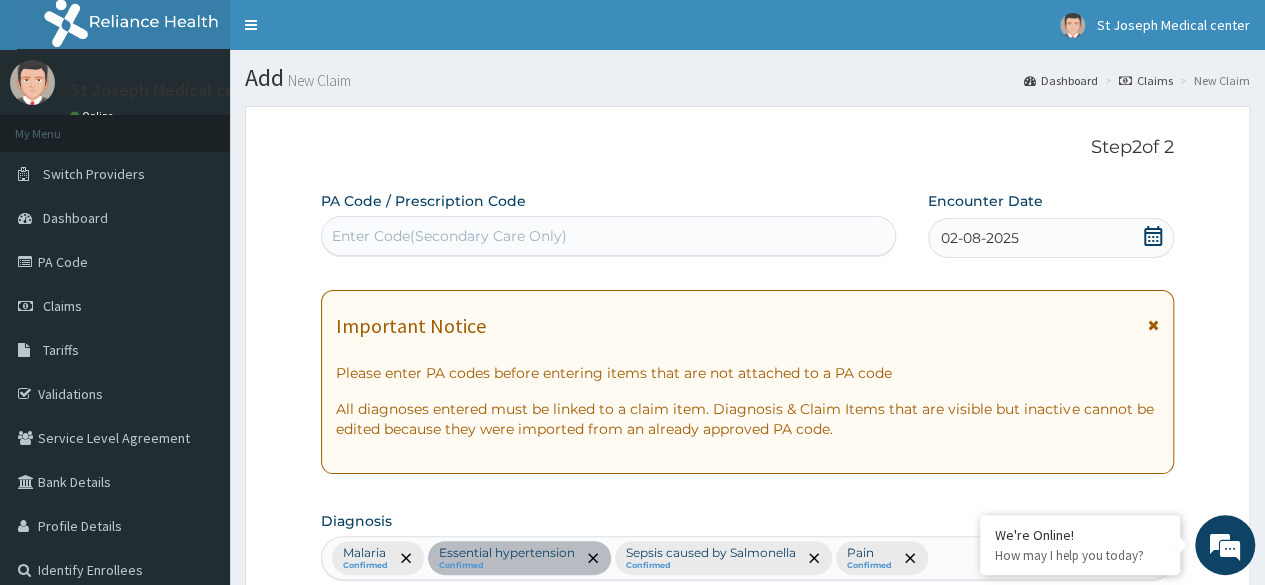 click on "Enter Code(Secondary Care Only)" at bounding box center (608, 236) 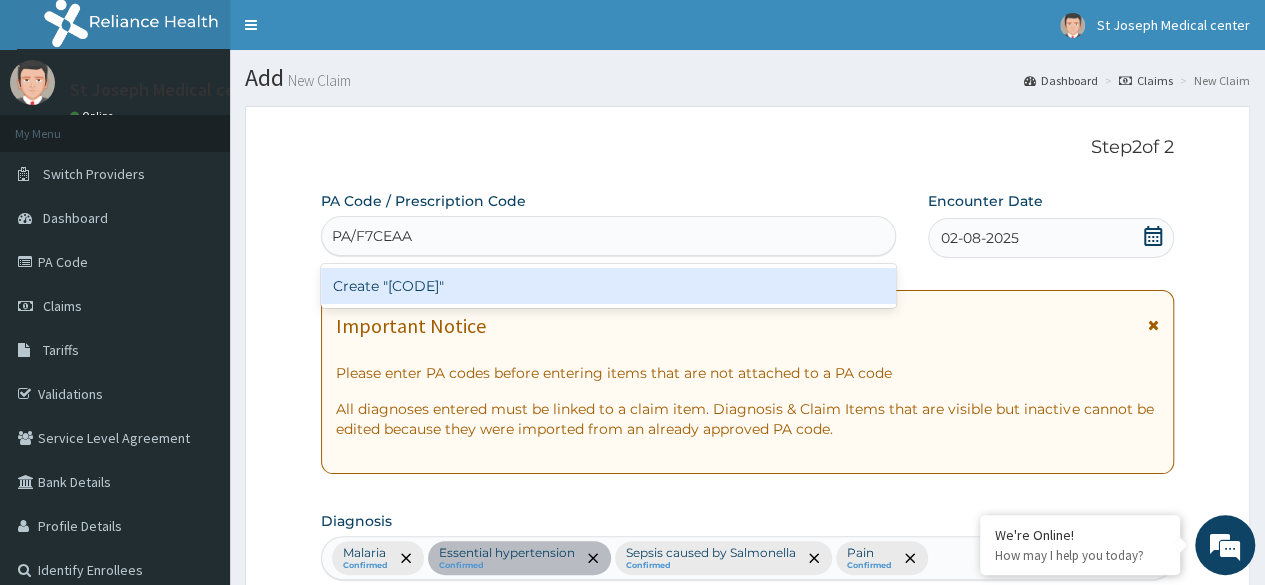 type on "PA/F7CEAA" 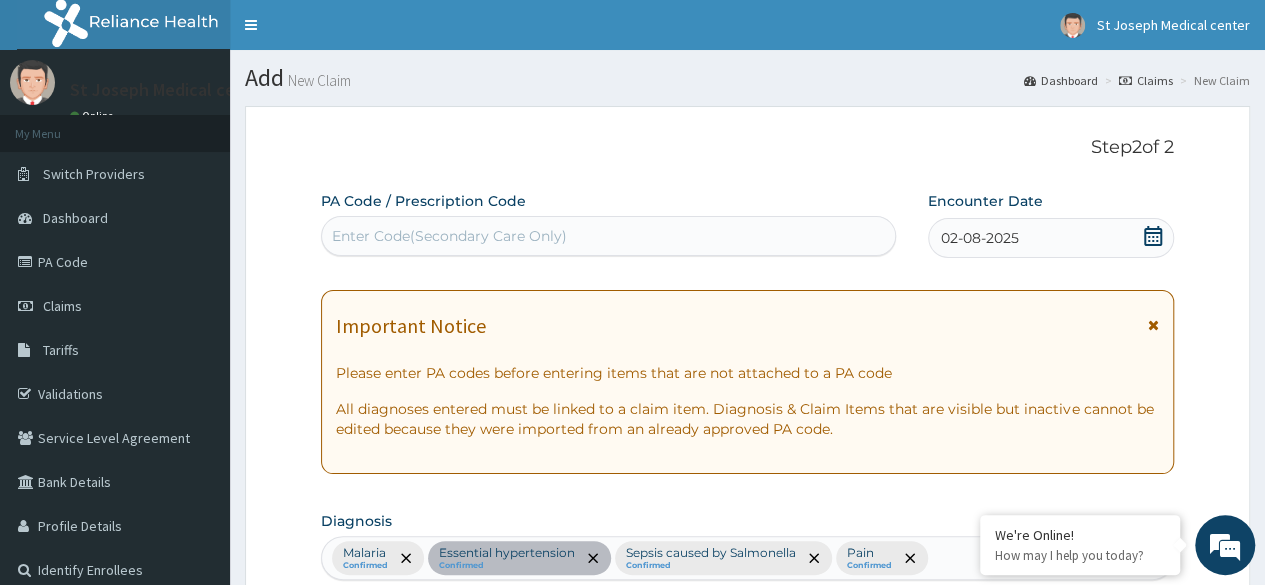 click on "Enter Code(Secondary Care Only)" at bounding box center [608, 236] 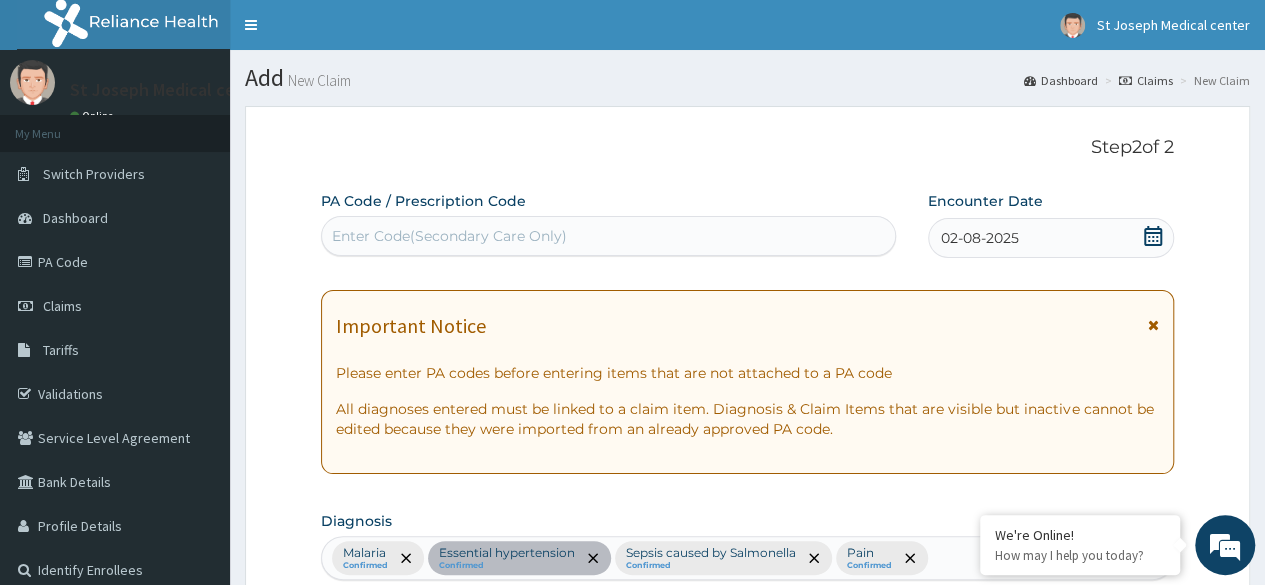 paste on "PA/F7CEAA" 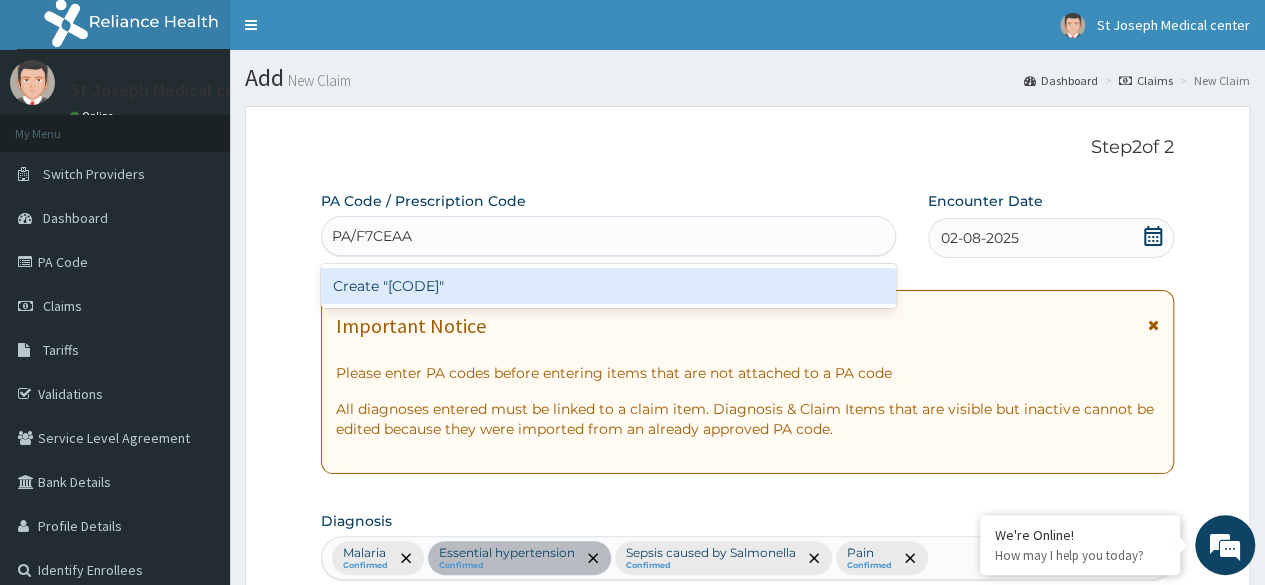 type on "PA/F7CEAA" 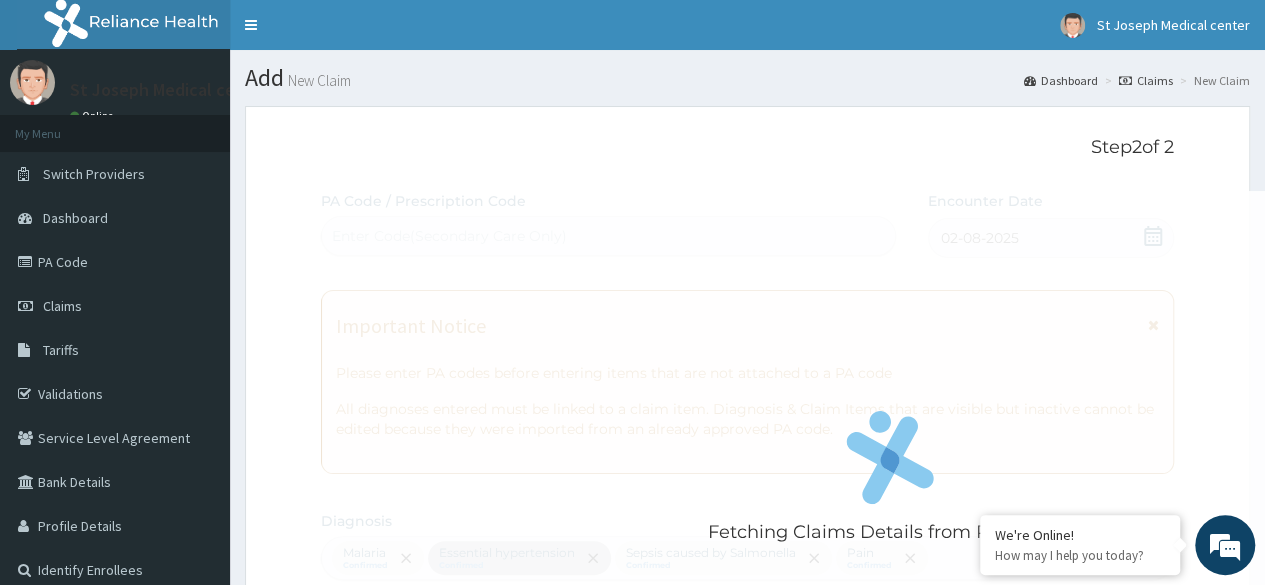 click on "Fetching Claims Details from PA Code..... PA Code / Prescription Code Enter Code(Secondary Care Only) Encounter Date 02-08-2025 Important Notice Please enter PA codes before entering items that are not attached to a PA code   All diagnoses entered must be linked to a claim item. Diagnosis & Claim Items that are visible but inactive cannot be edited because they were imported from an already approved PA code. Diagnosis Malaria Confirmed Essential hypertension Confirmed Sepsis caused by Salmonella Confirmed Pain Confirmed NB: All diagnosis must be linked to a claim item Claim Items Type Name Quantity Unit Price Total Price Pair Diagnosis Actions N/A General Practitioner (1st consultation) 1 1500 1500.00 Malaria  + 1 Delete N/A MALARIA PARASITE (MP) 1 560 560.00 Malaria Delete N/A FBC 1 1600 1600.00 Sepsis caused by Salmonella Delete N/A AMOXICILLIN & CLAVULANIC 625MG 14 105 1470.00 Sepsis caused by Salmonella Delete N/A Tab Paracetamol 18 12 216.00 Pain Delete N/A COARTEM D TAB 80/480 6 866.25 5197.50 Malaria 7" at bounding box center [747, 905] 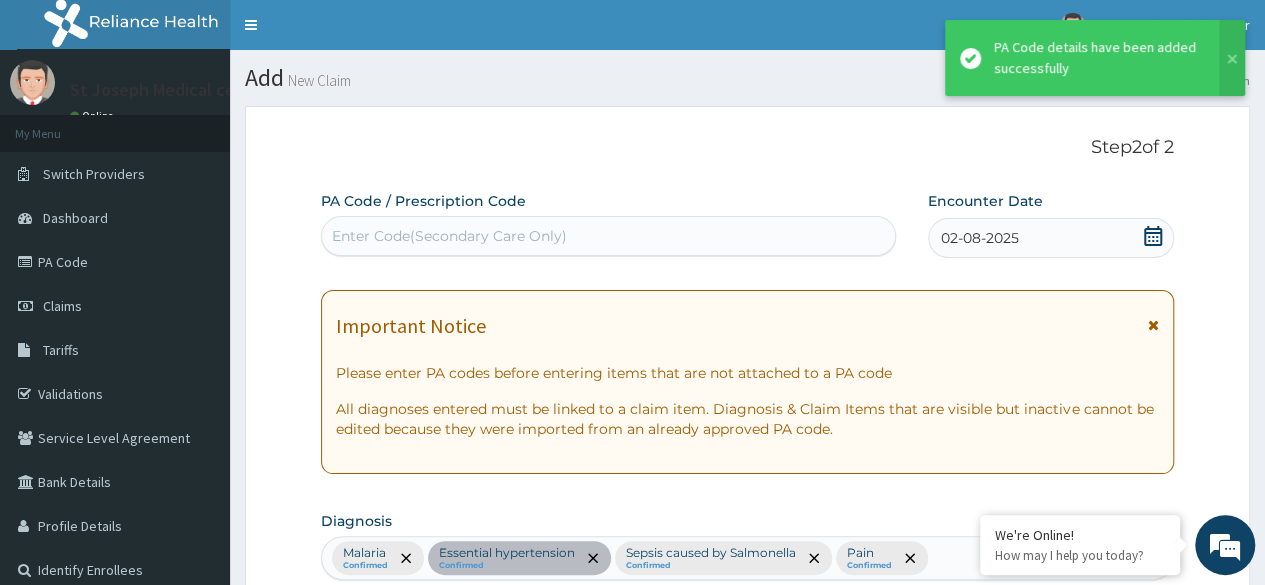 scroll, scrollTop: 1023, scrollLeft: 0, axis: vertical 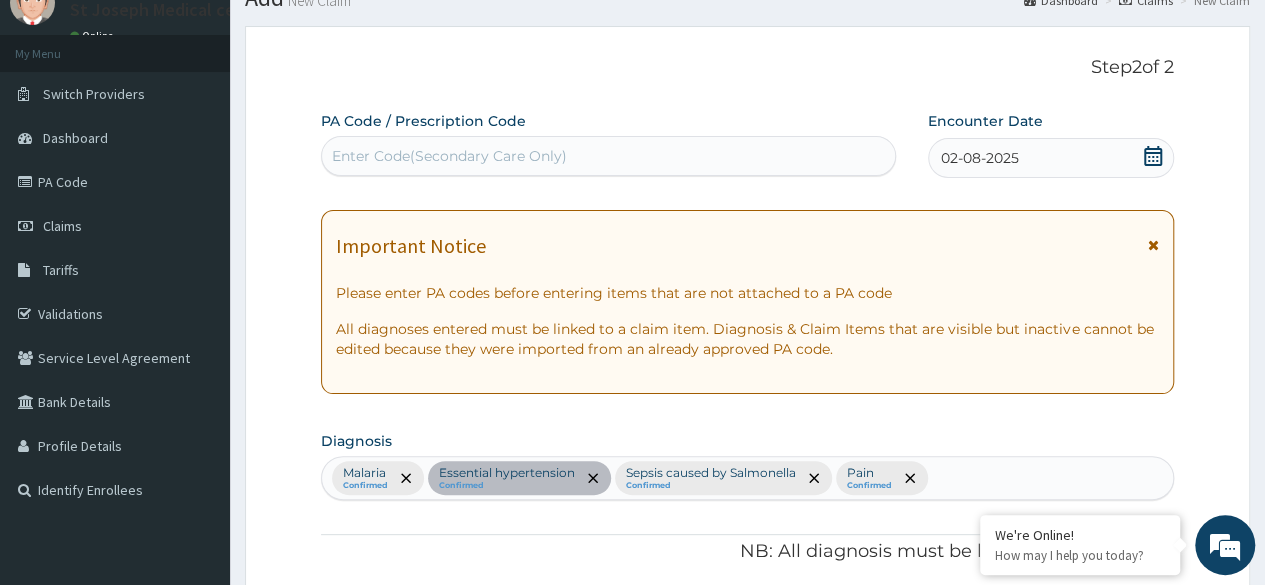 type on "59" 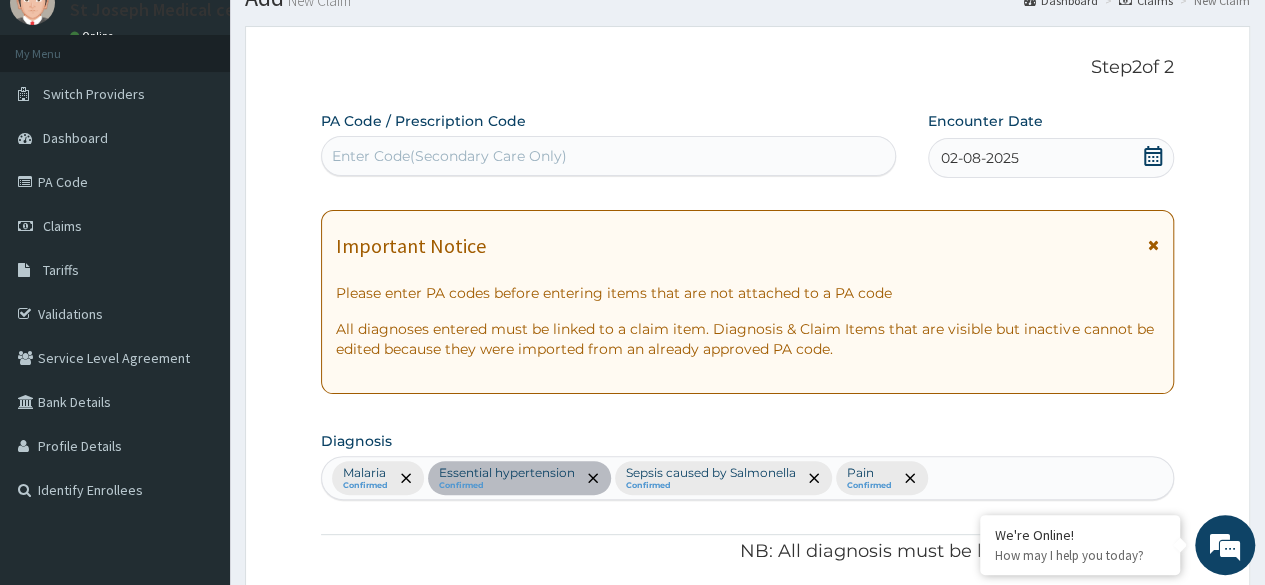 type on "57" 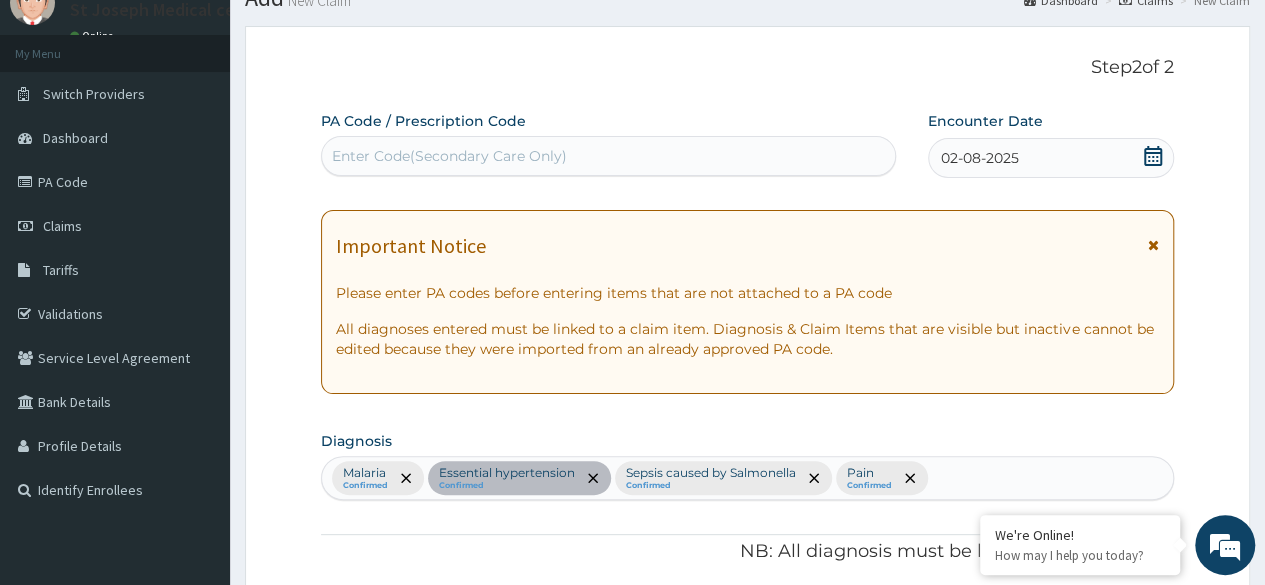 drag, startPoint x: 1077, startPoint y: 206, endPoint x: 1196, endPoint y: 283, distance: 141.7392 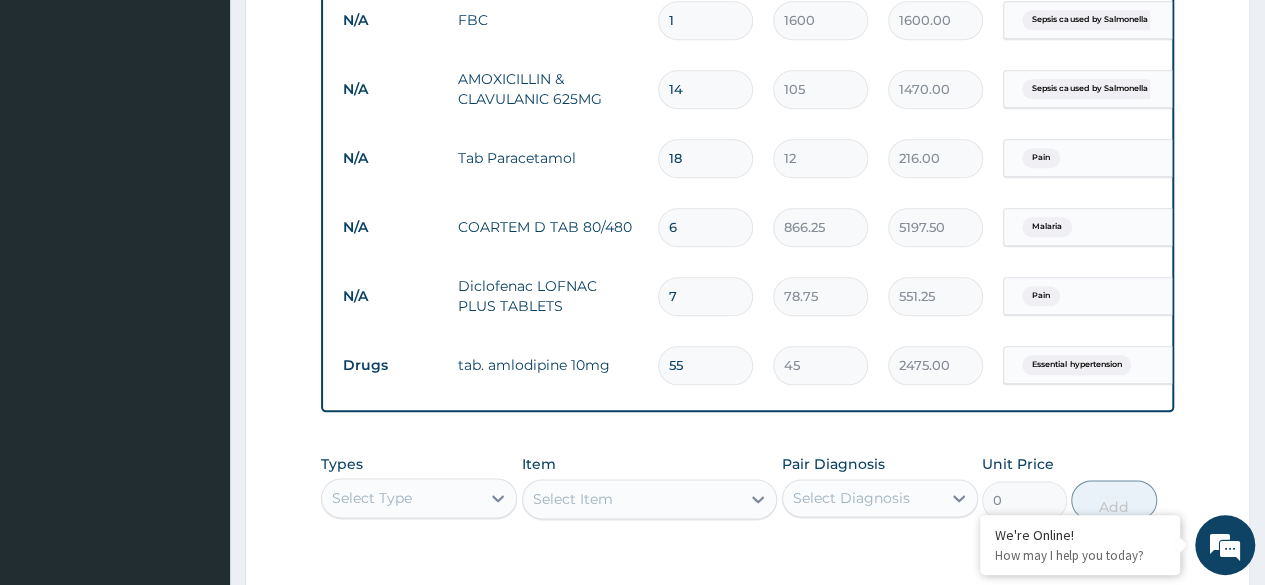 scroll, scrollTop: 980, scrollLeft: 0, axis: vertical 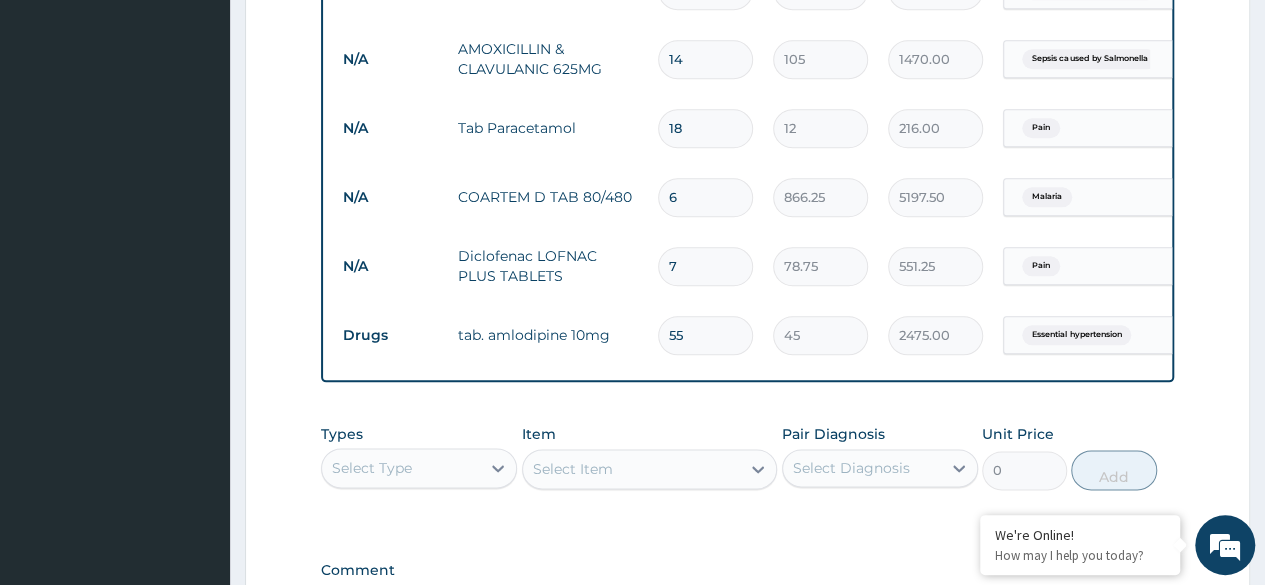 click on "55" at bounding box center (705, 335) 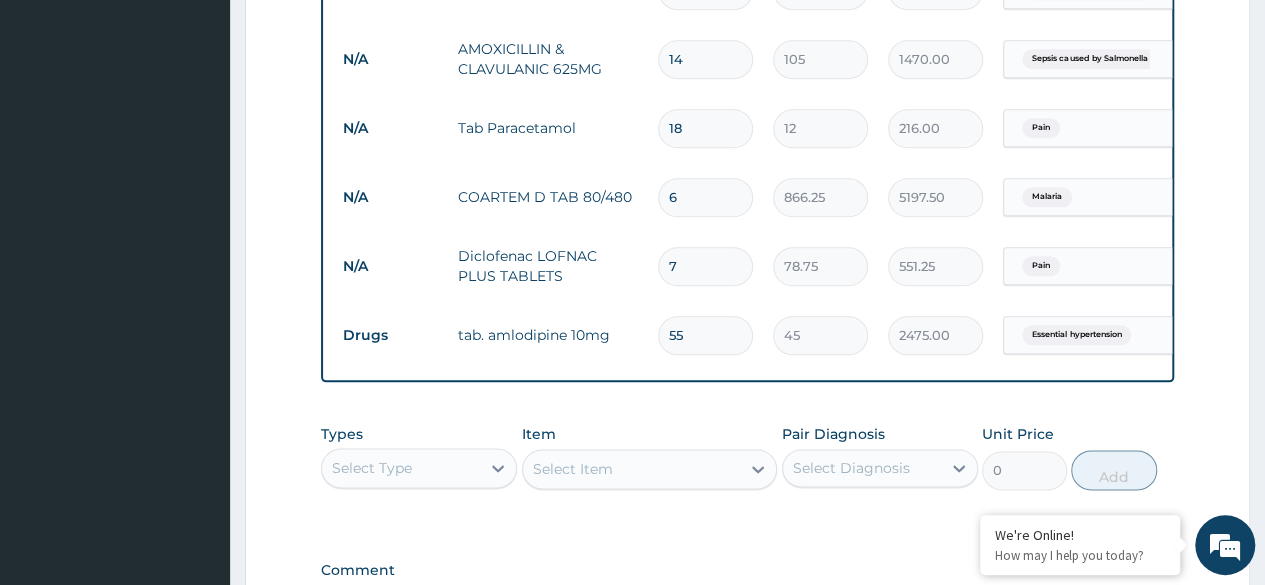 type on "5" 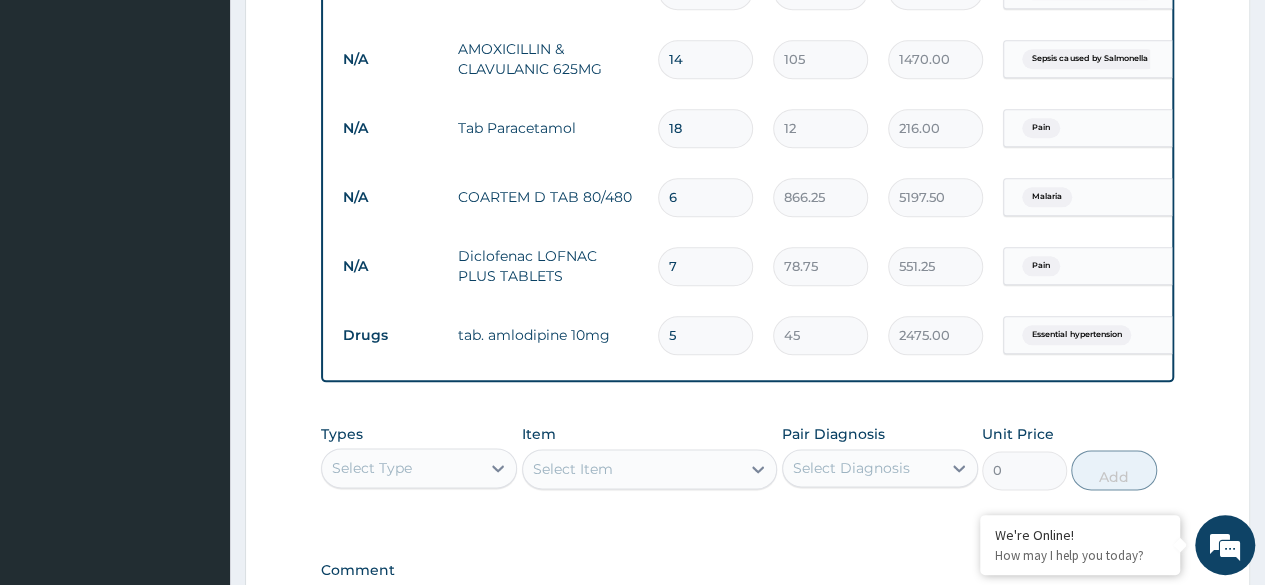 type on "225.00" 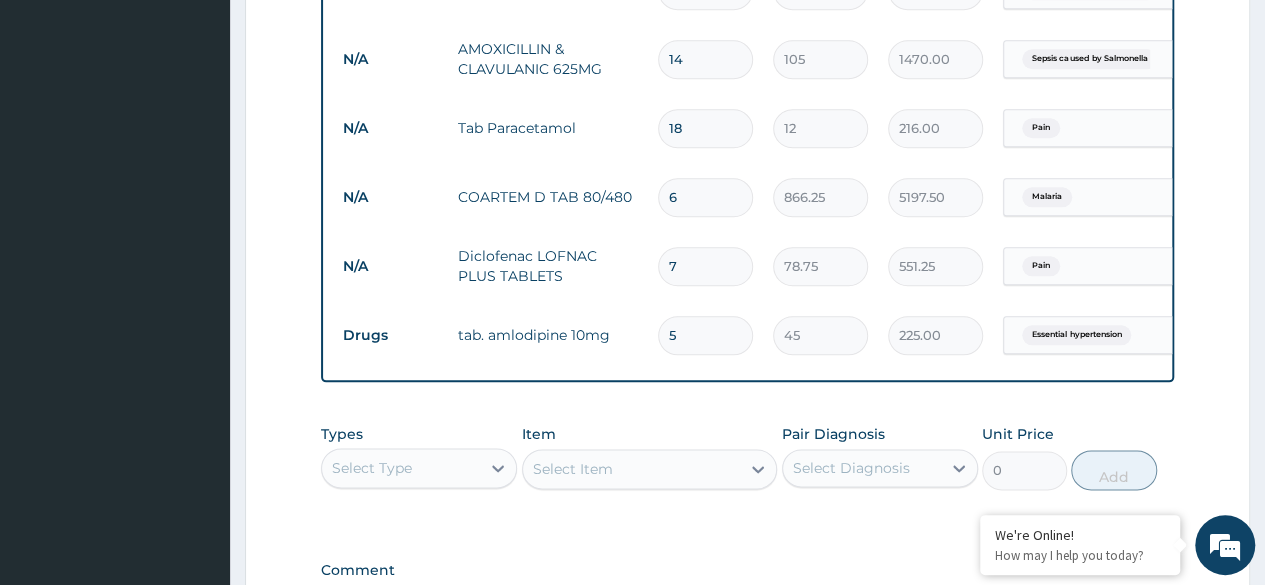 type 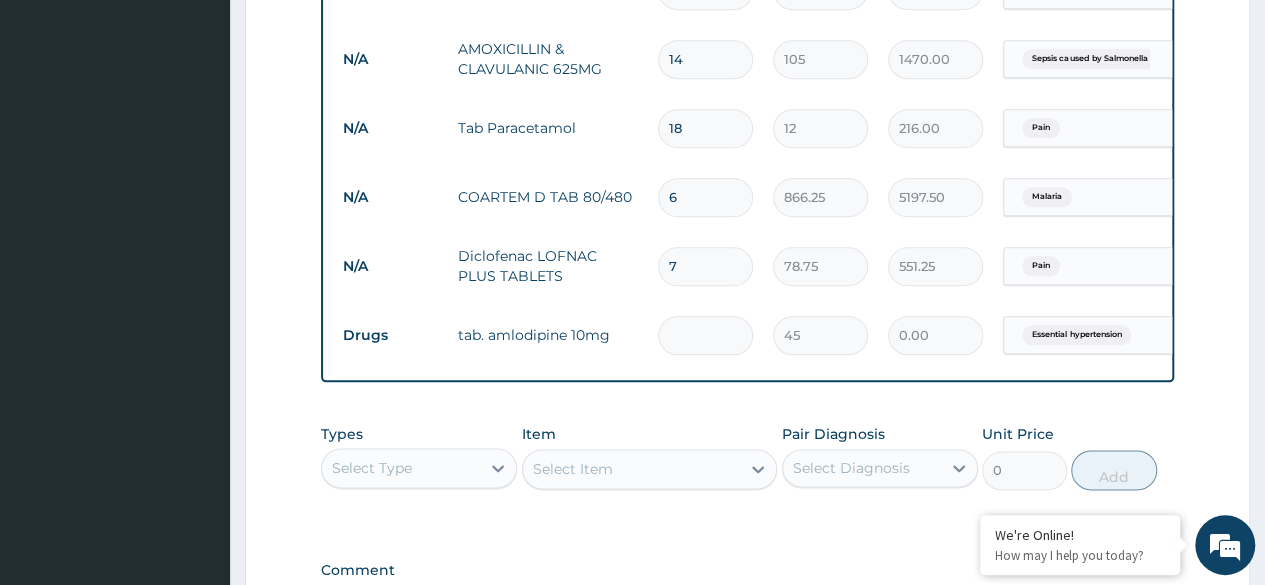 type on "3" 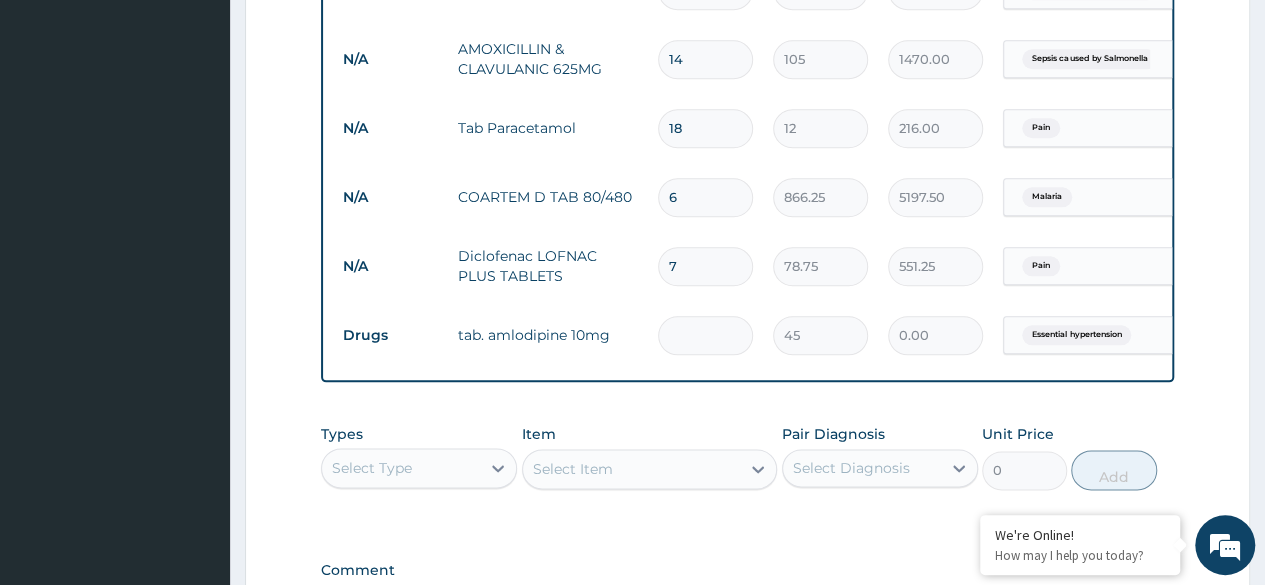 type on "135.00" 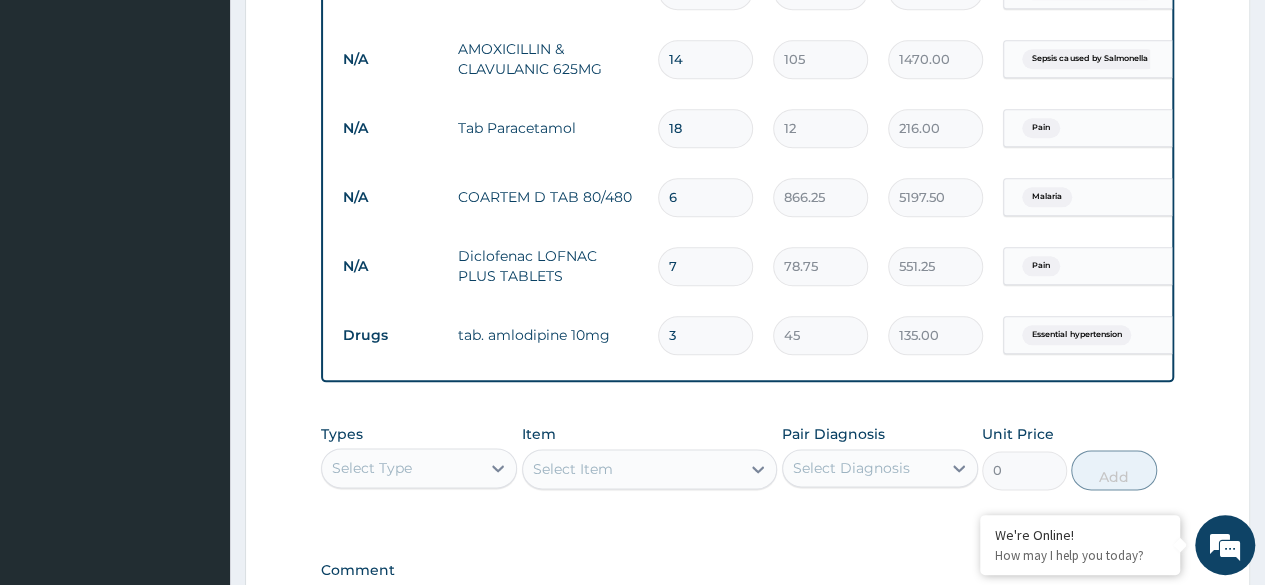 type on "30" 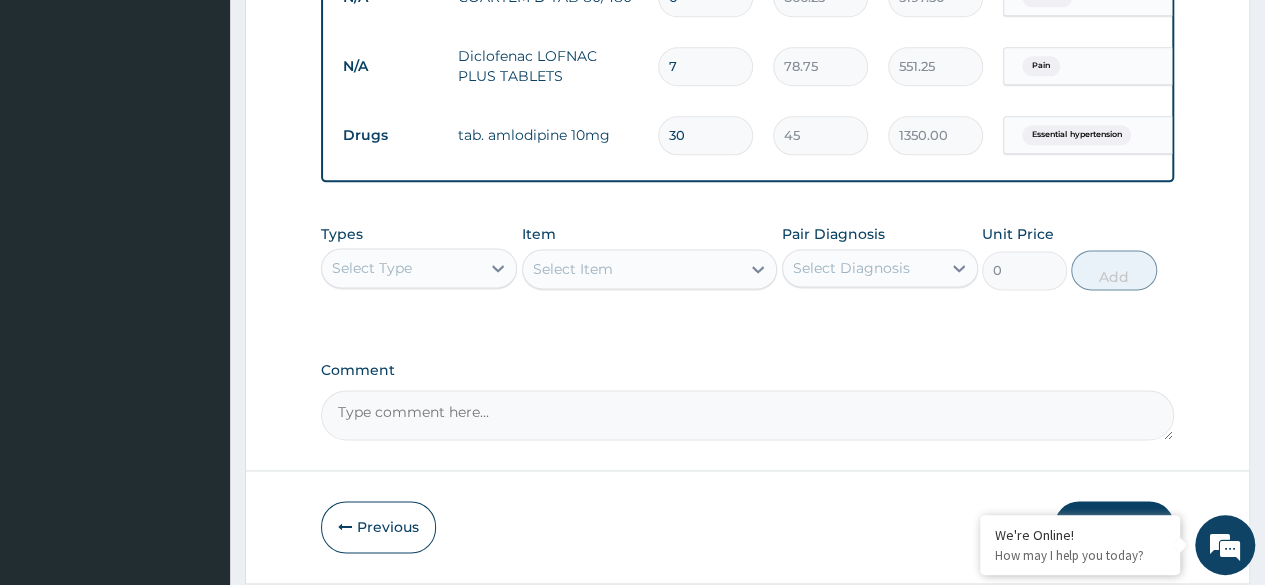 scroll, scrollTop: 1259, scrollLeft: 0, axis: vertical 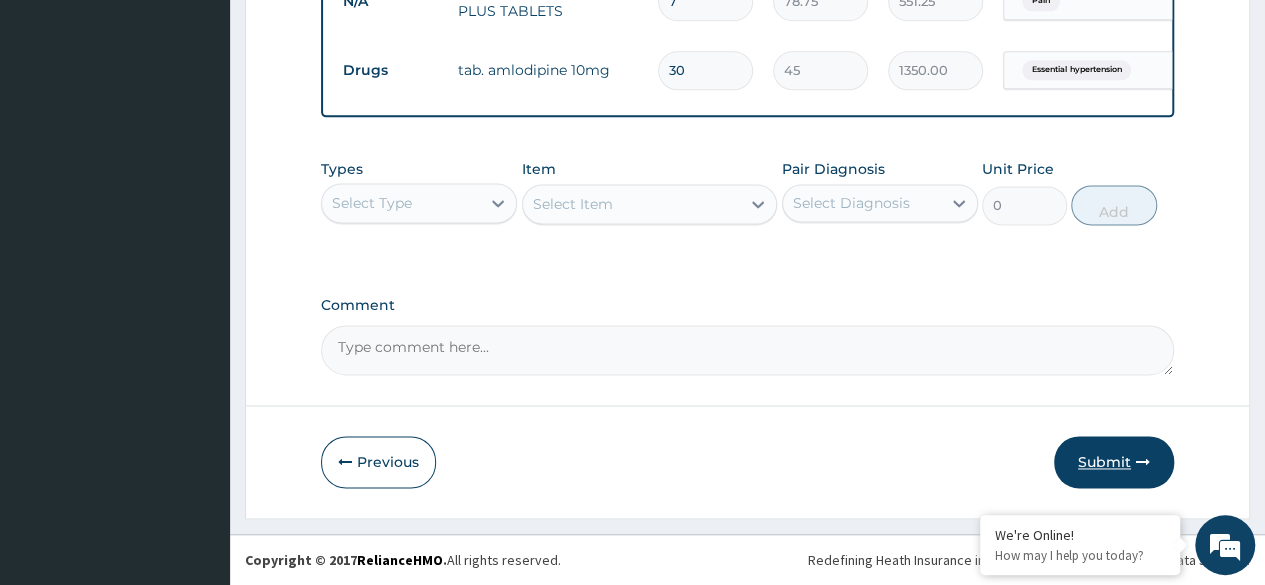 type on "30" 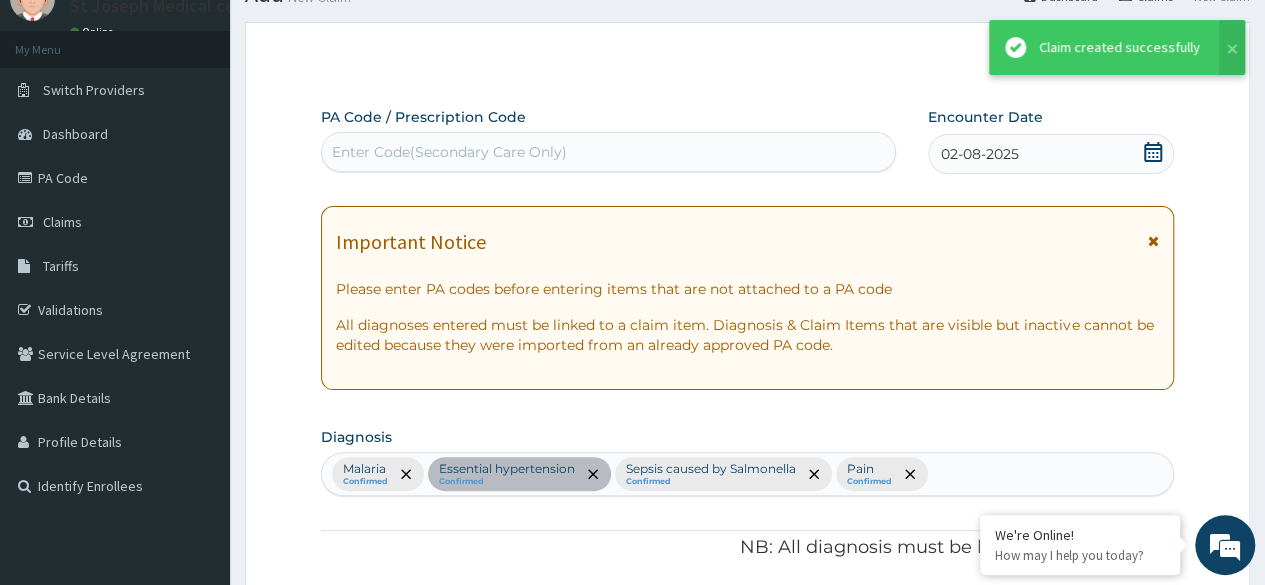scroll, scrollTop: 1259, scrollLeft: 0, axis: vertical 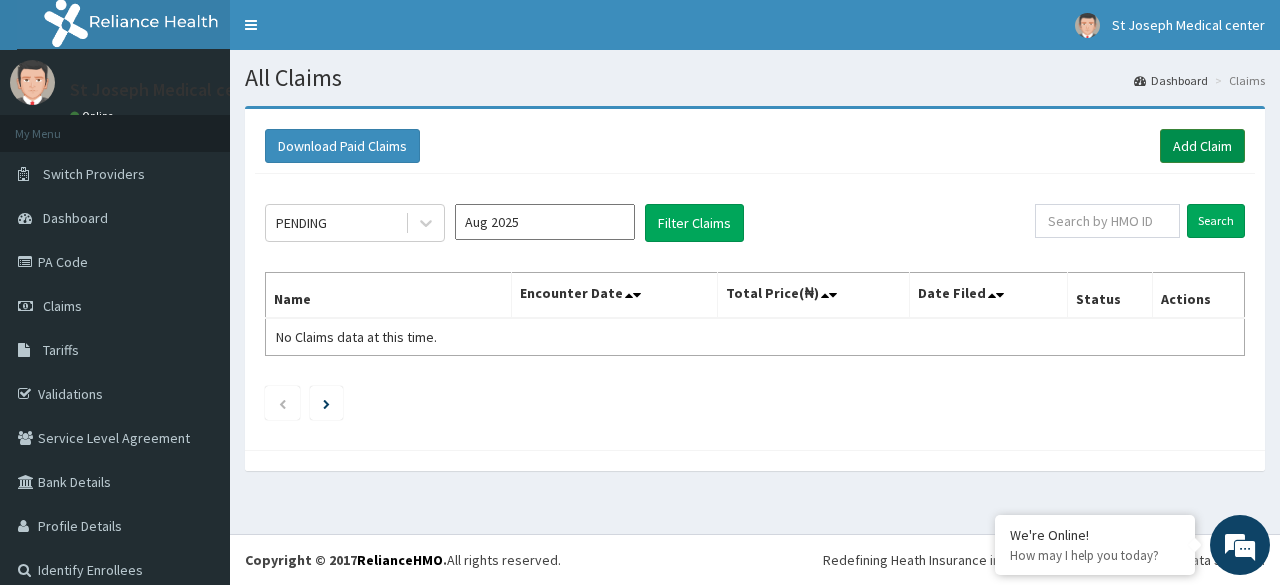 click on "Add Claim" at bounding box center (1202, 146) 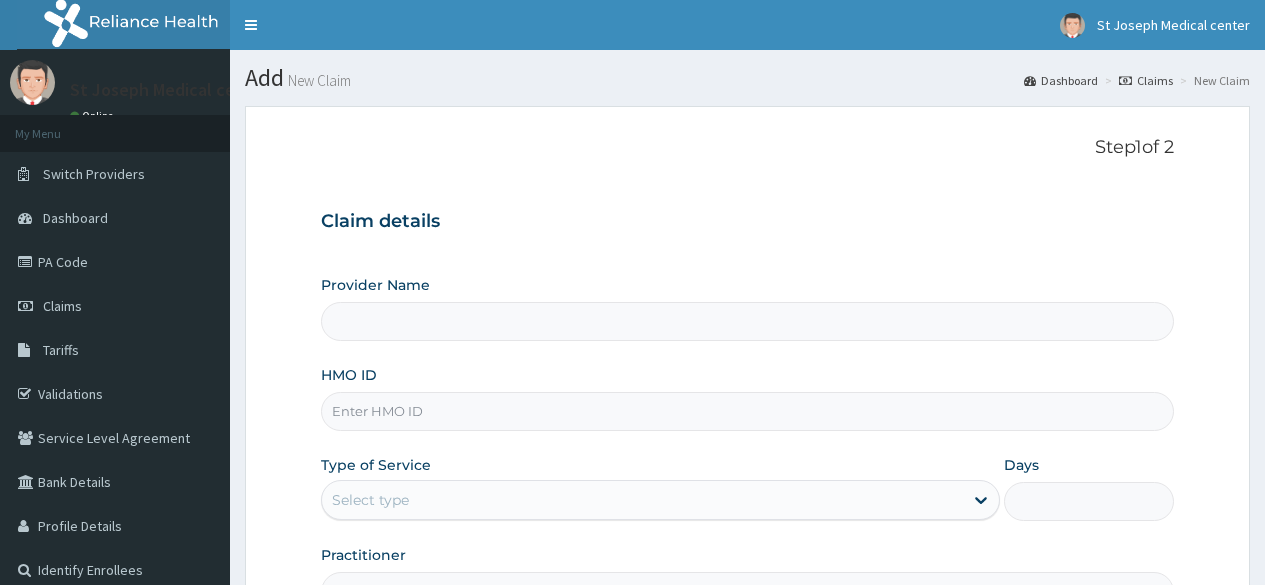 scroll, scrollTop: 0, scrollLeft: 0, axis: both 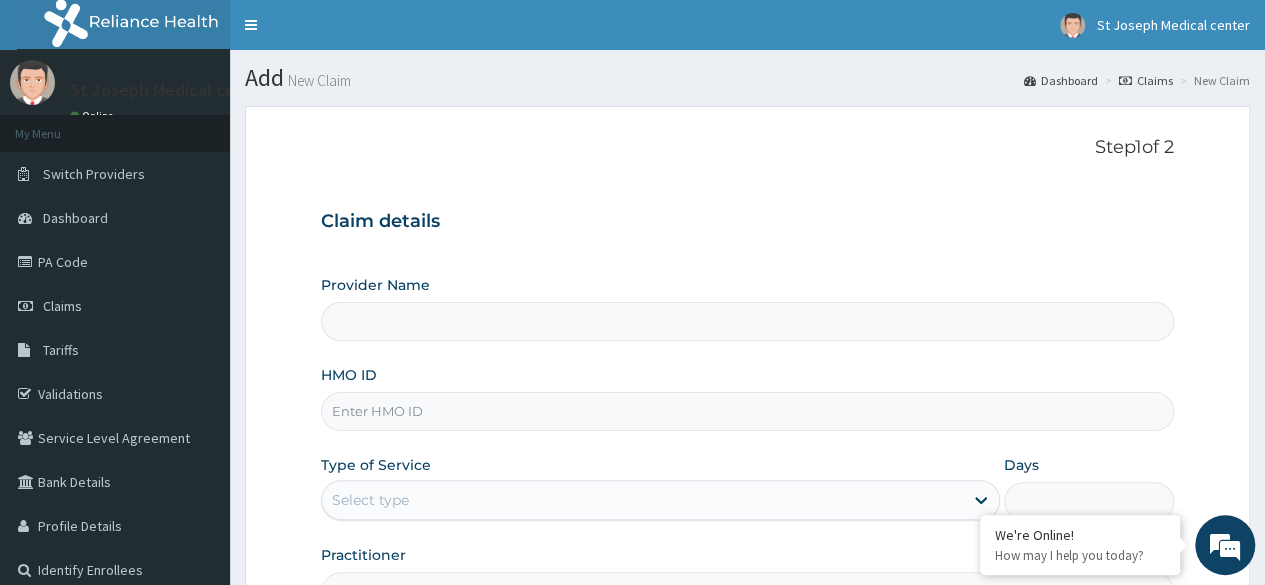 type on "St. Joseph Medical Centre" 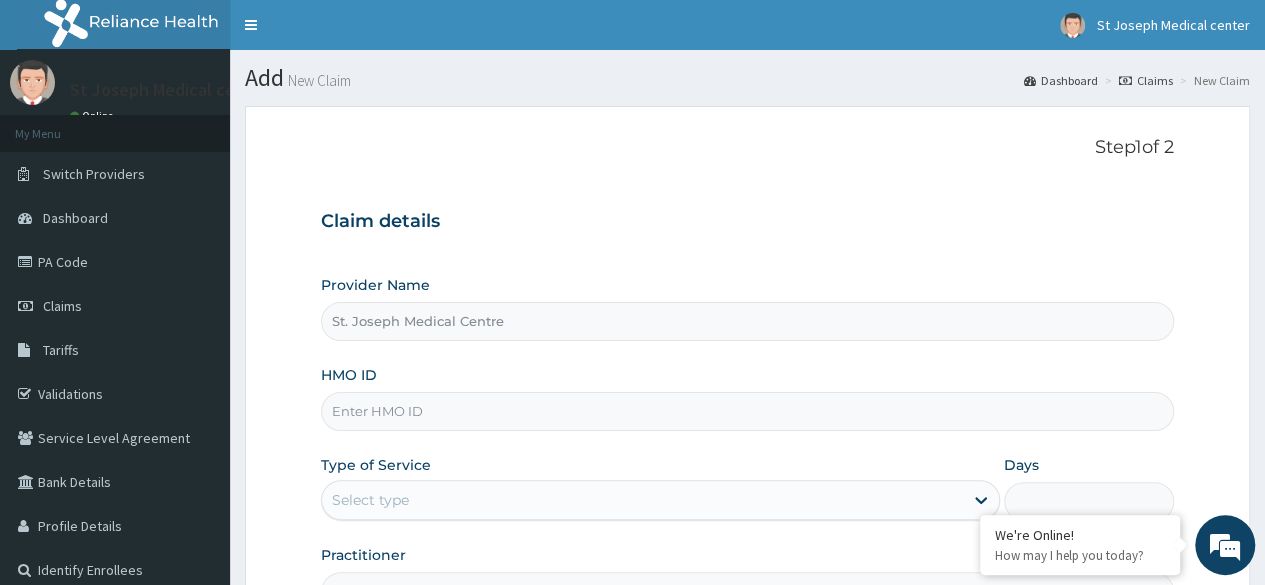 scroll, scrollTop: 0, scrollLeft: 0, axis: both 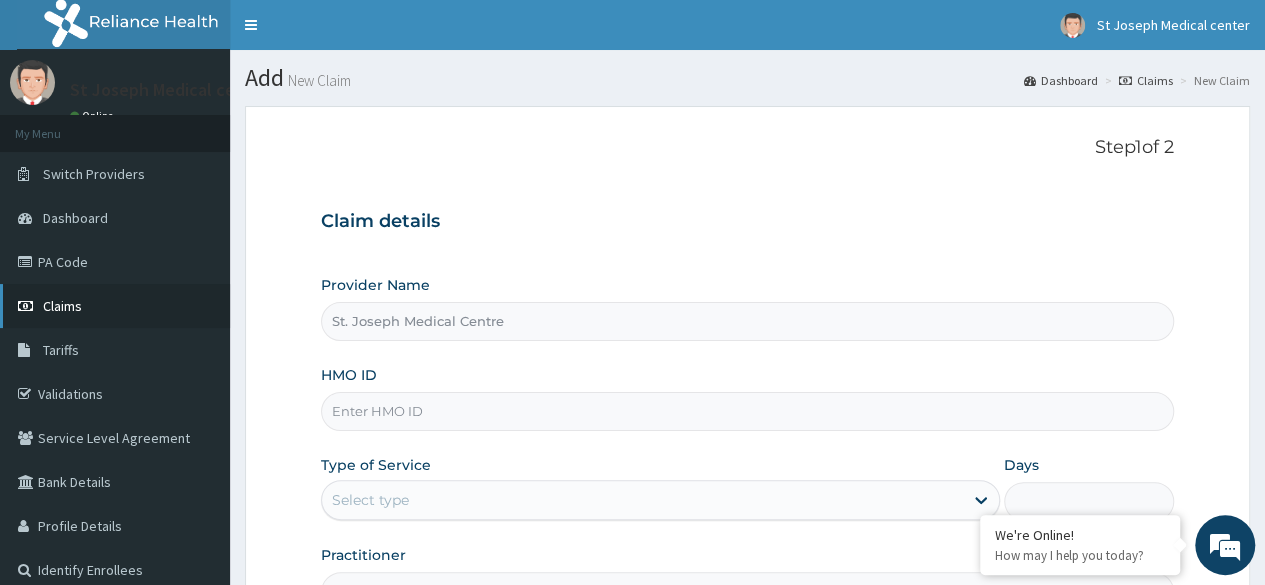 click on "Claims" at bounding box center [62, 306] 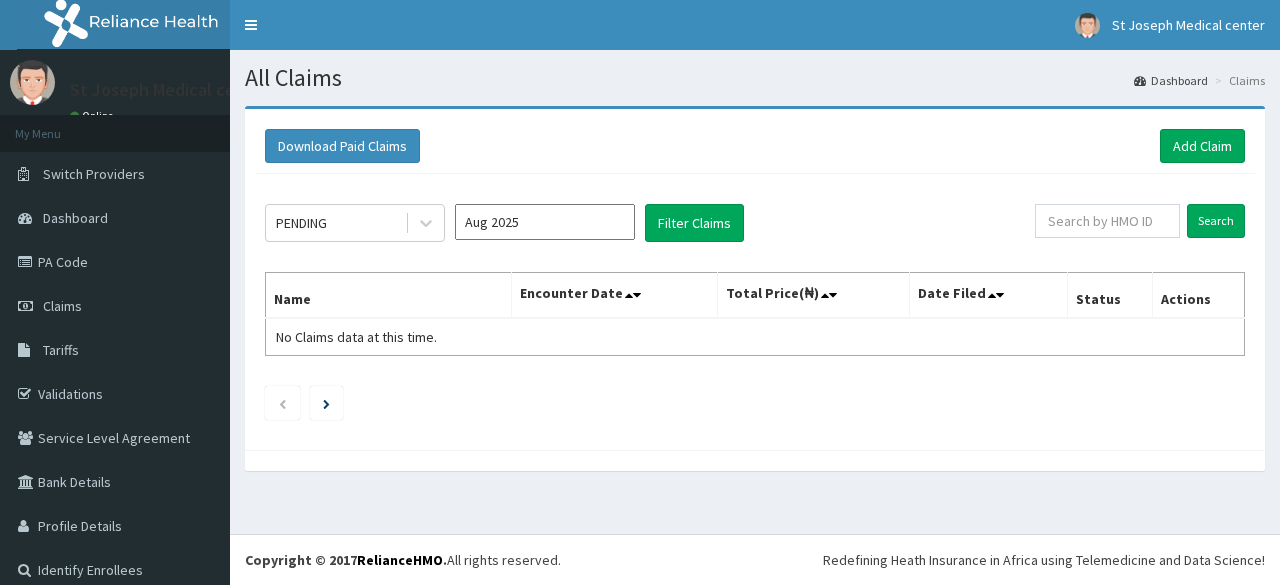 scroll, scrollTop: 0, scrollLeft: 0, axis: both 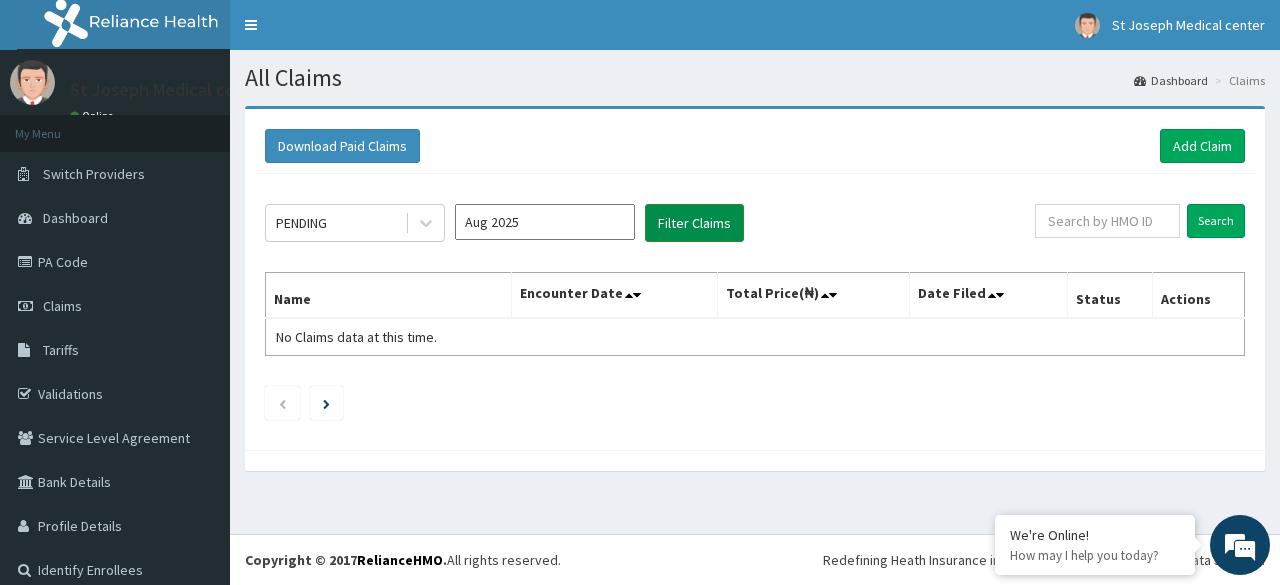 click on "Filter Claims" at bounding box center (694, 223) 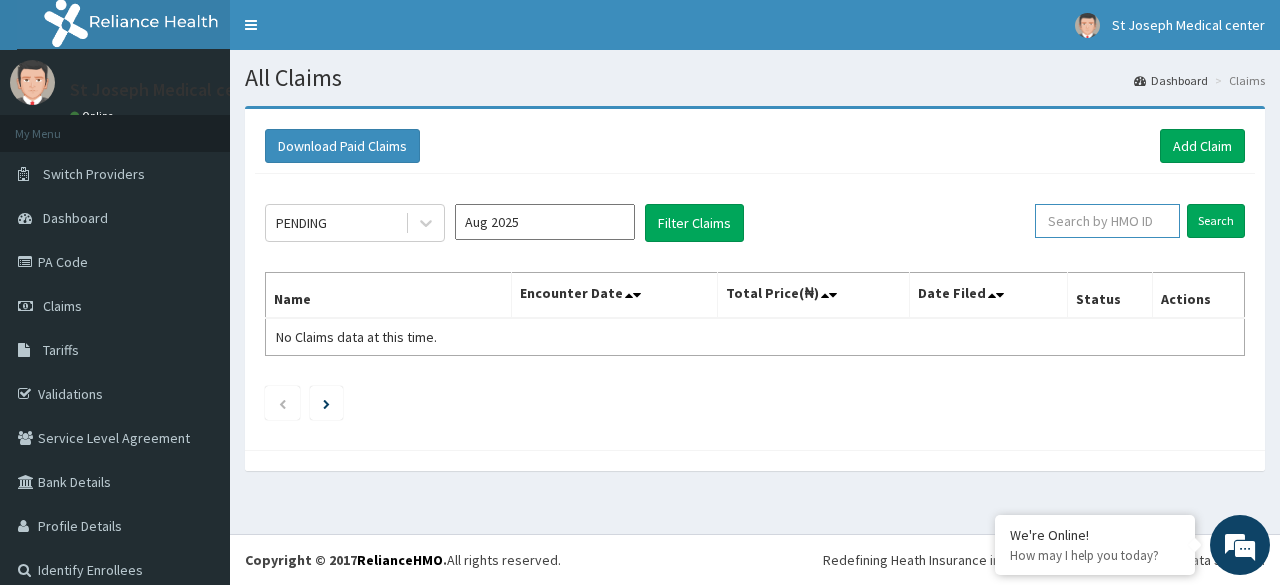 click at bounding box center [1107, 221] 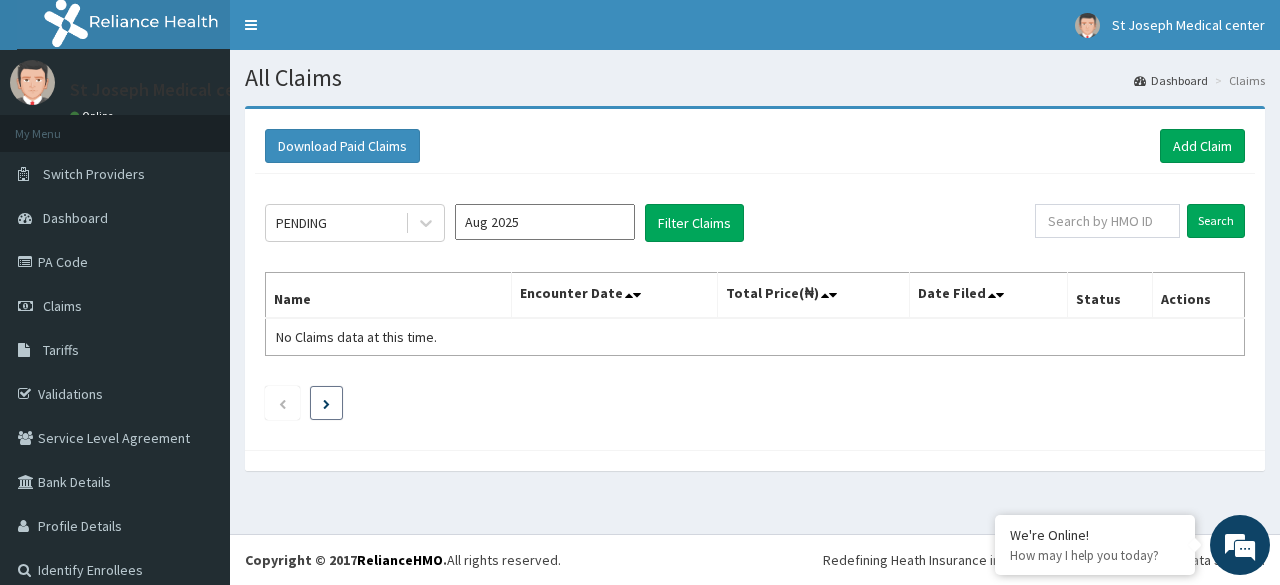 click at bounding box center [326, 404] 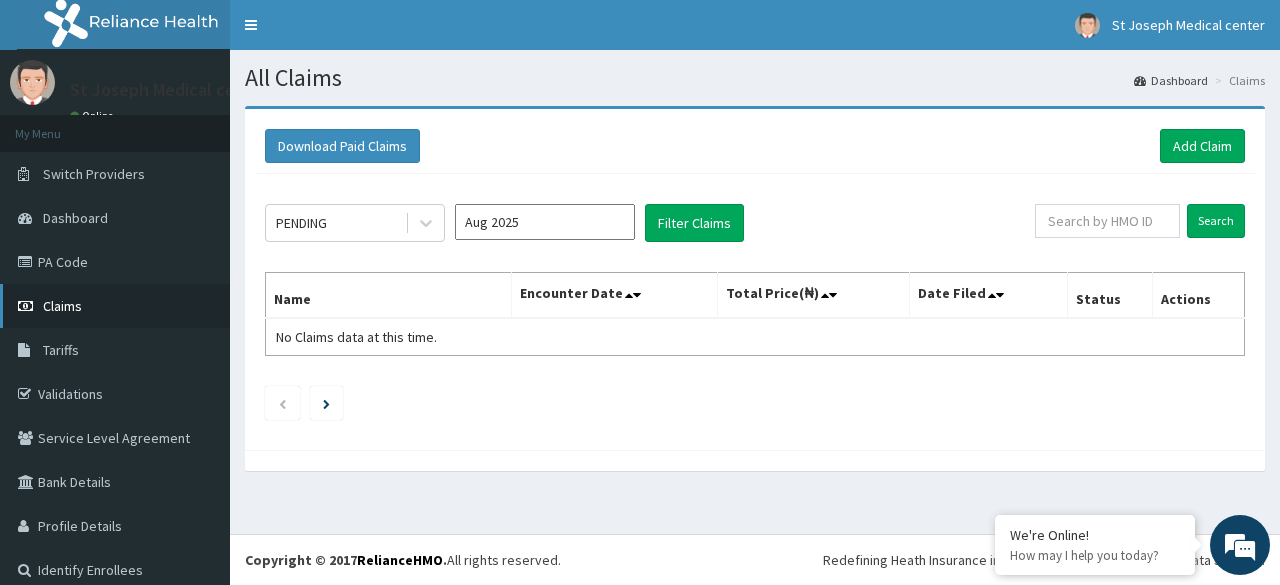 click on "Claims" at bounding box center (62, 306) 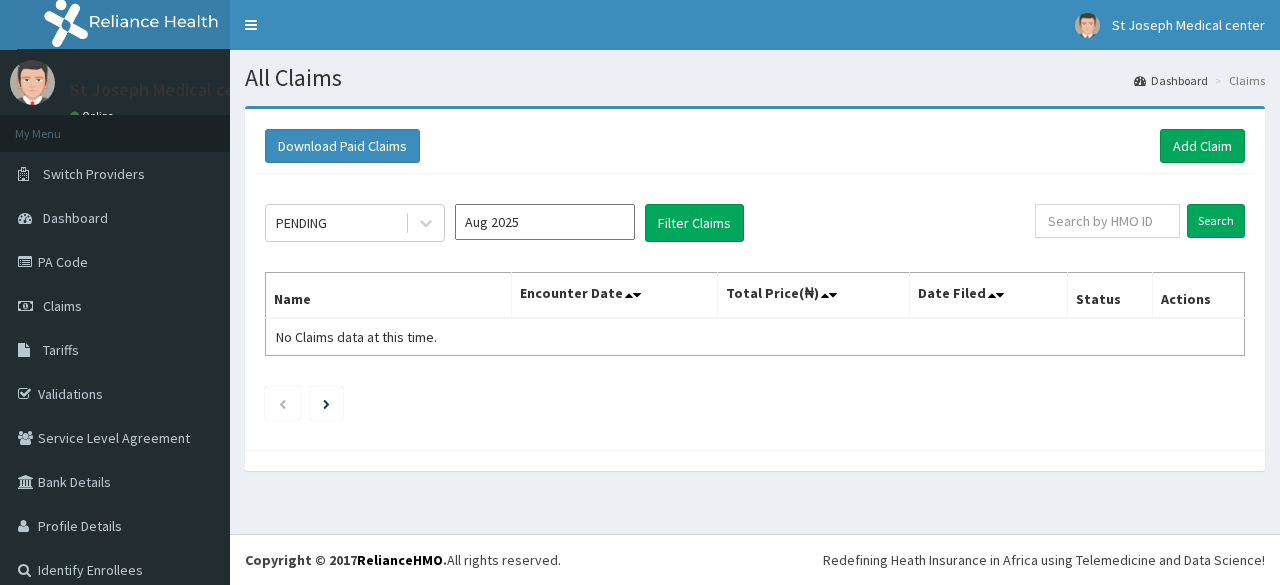 scroll, scrollTop: 0, scrollLeft: 0, axis: both 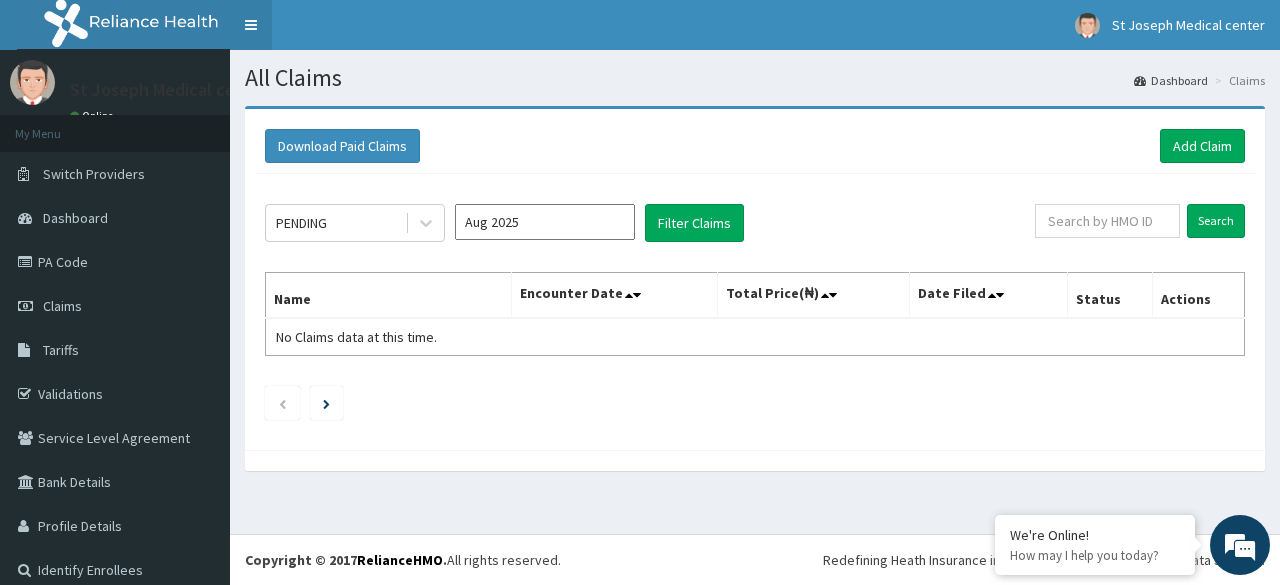 click on "Toggle navigation" at bounding box center (251, 25) 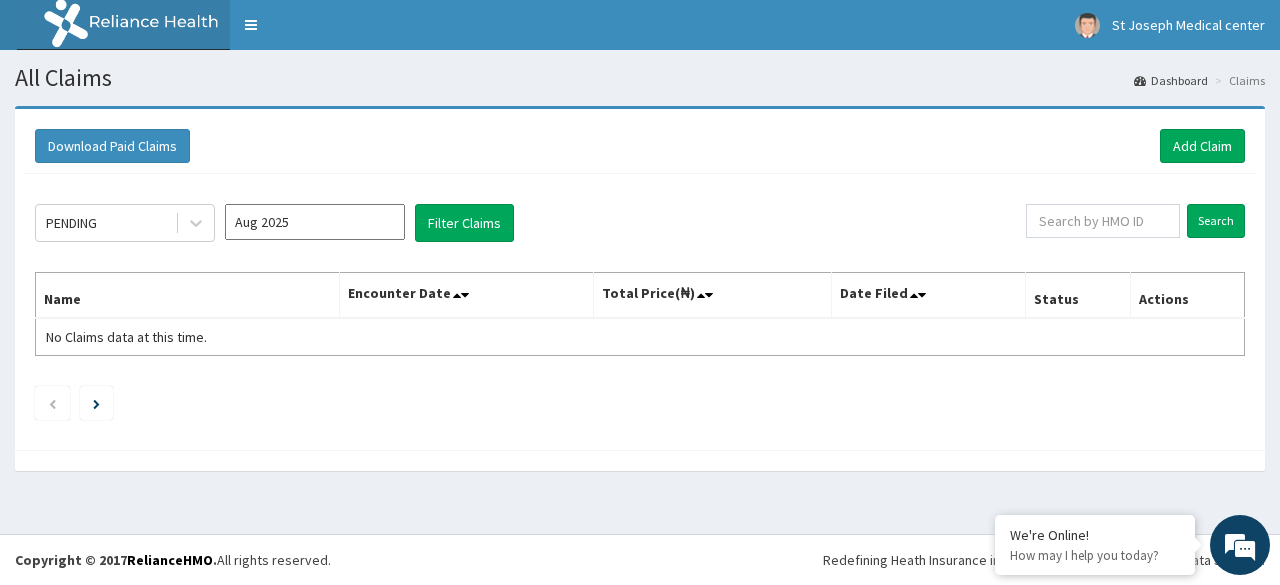 scroll, scrollTop: 0, scrollLeft: 0, axis: both 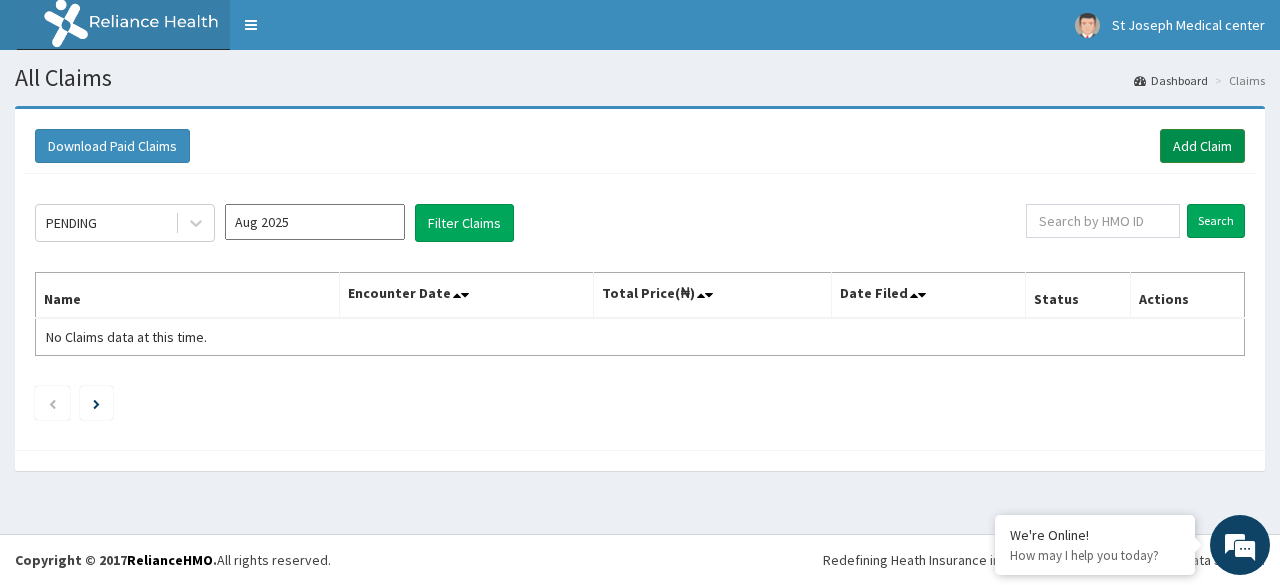 click on "Add Claim" at bounding box center [1202, 146] 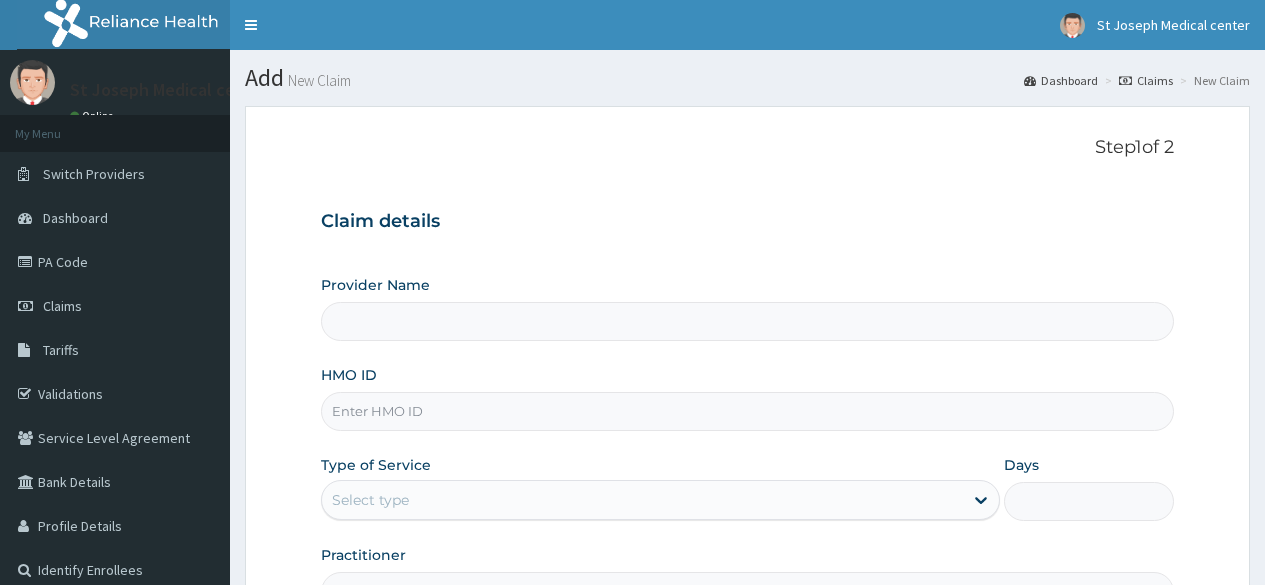 scroll, scrollTop: 0, scrollLeft: 0, axis: both 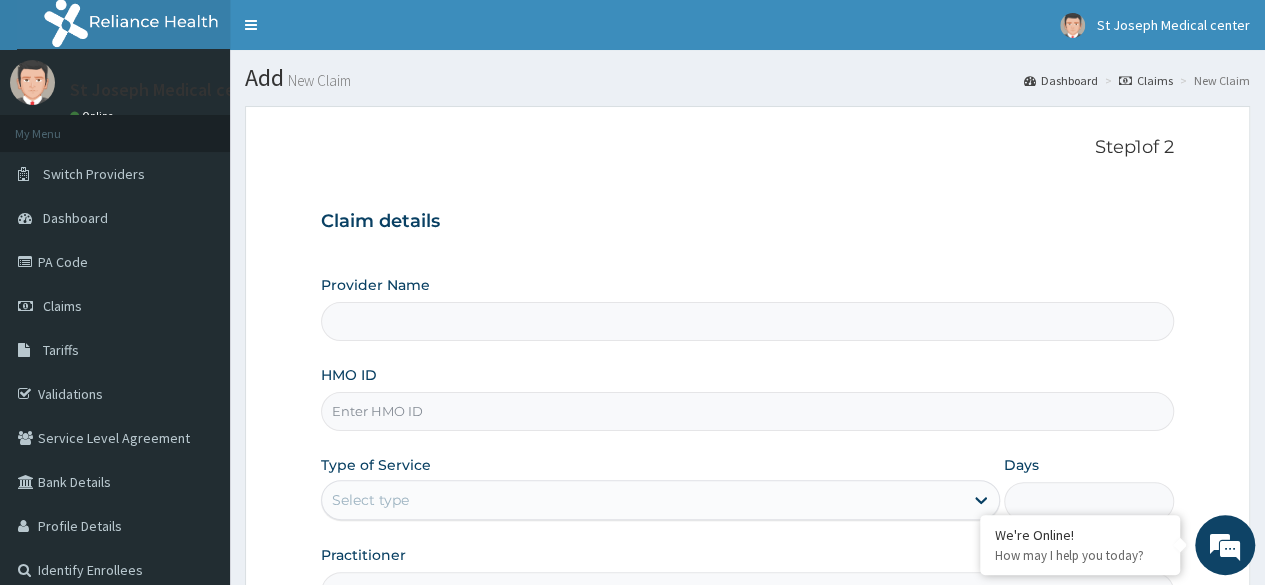 type on "St. Joseph Medical Centre" 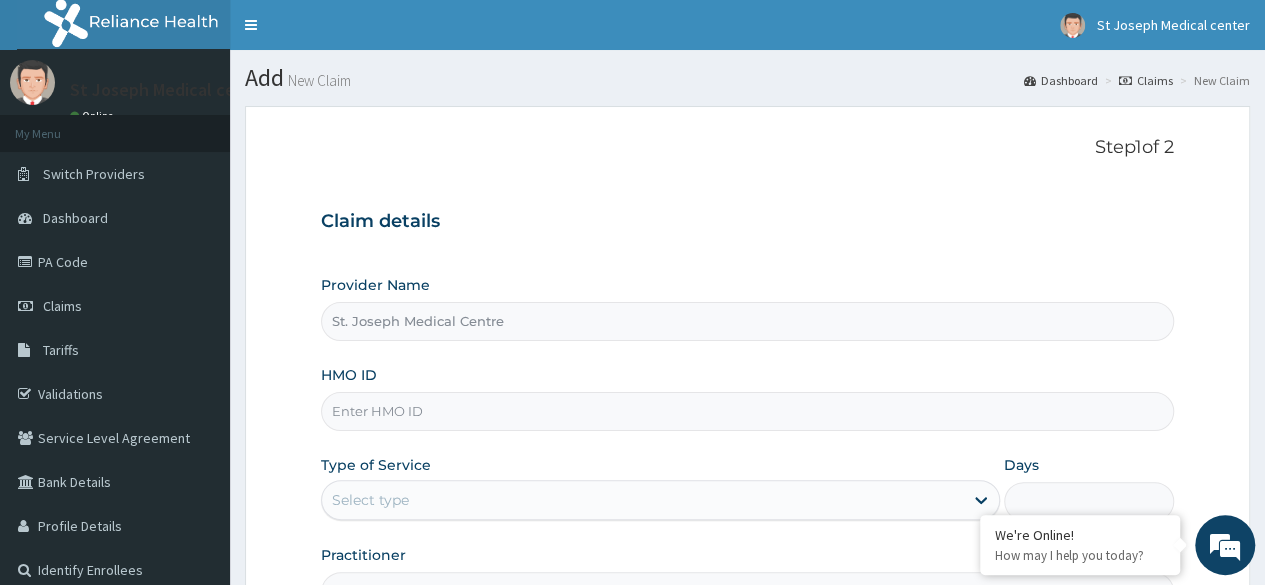 scroll, scrollTop: 0, scrollLeft: 0, axis: both 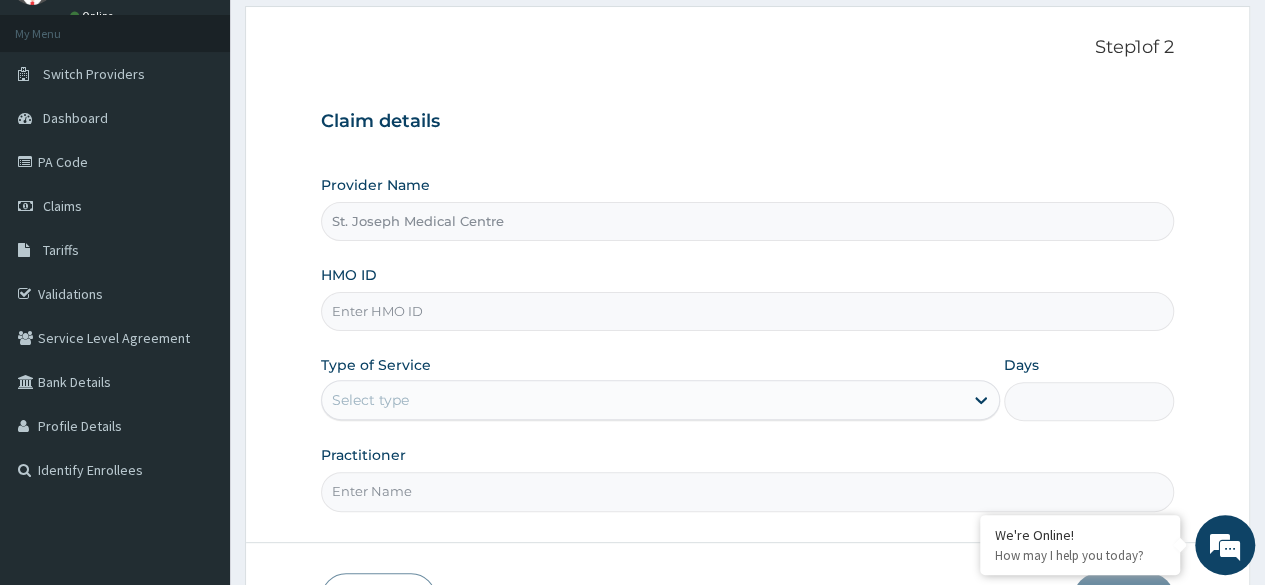 click on "HMO ID" at bounding box center [747, 311] 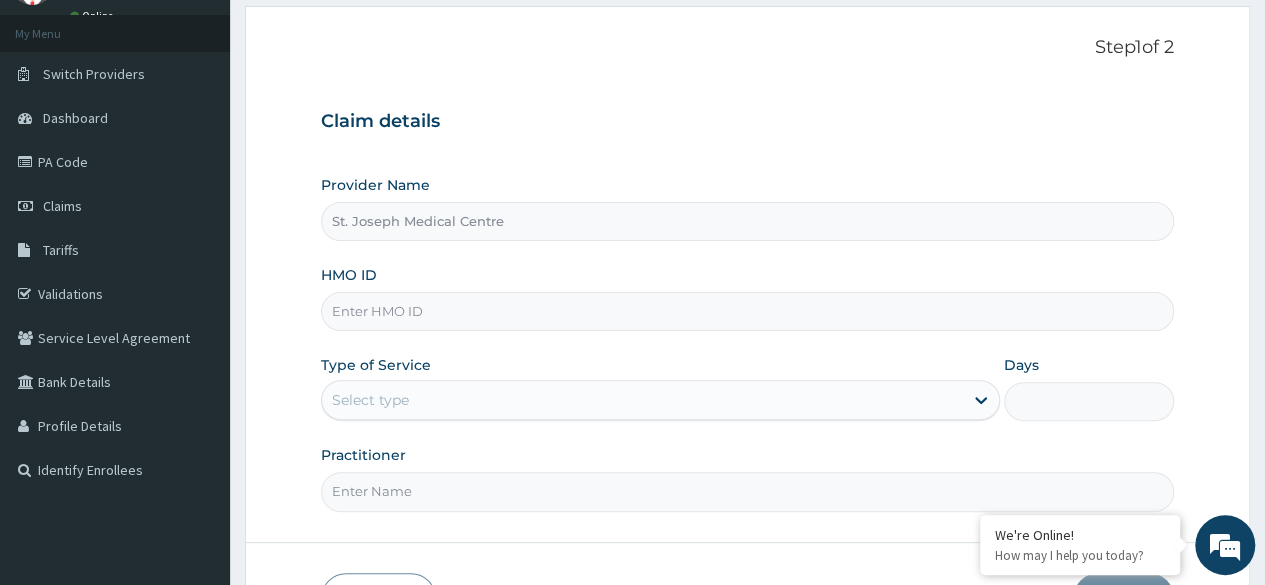 scroll, scrollTop: 200, scrollLeft: 0, axis: vertical 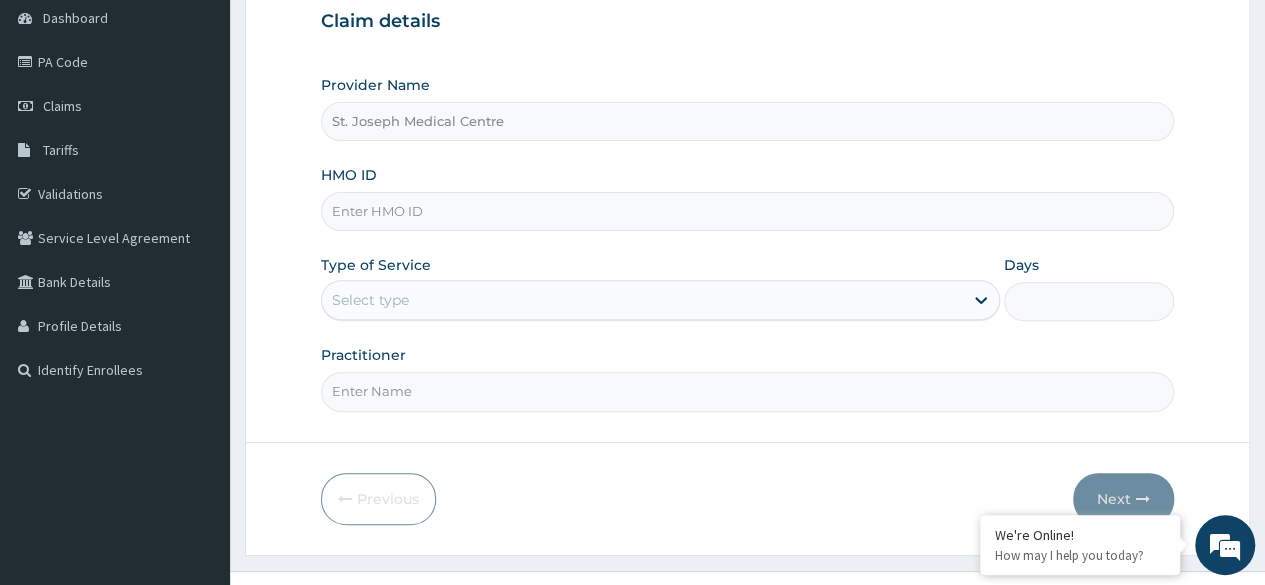 click on "HMO ID" at bounding box center (747, 211) 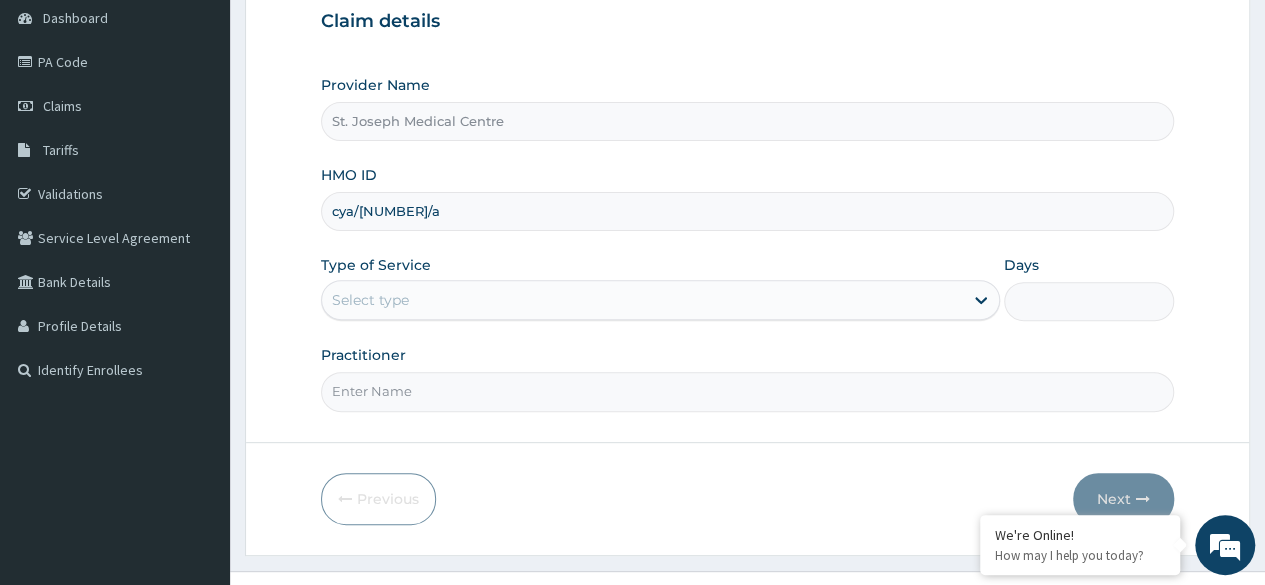 type on "cya/[NUMBER]/a" 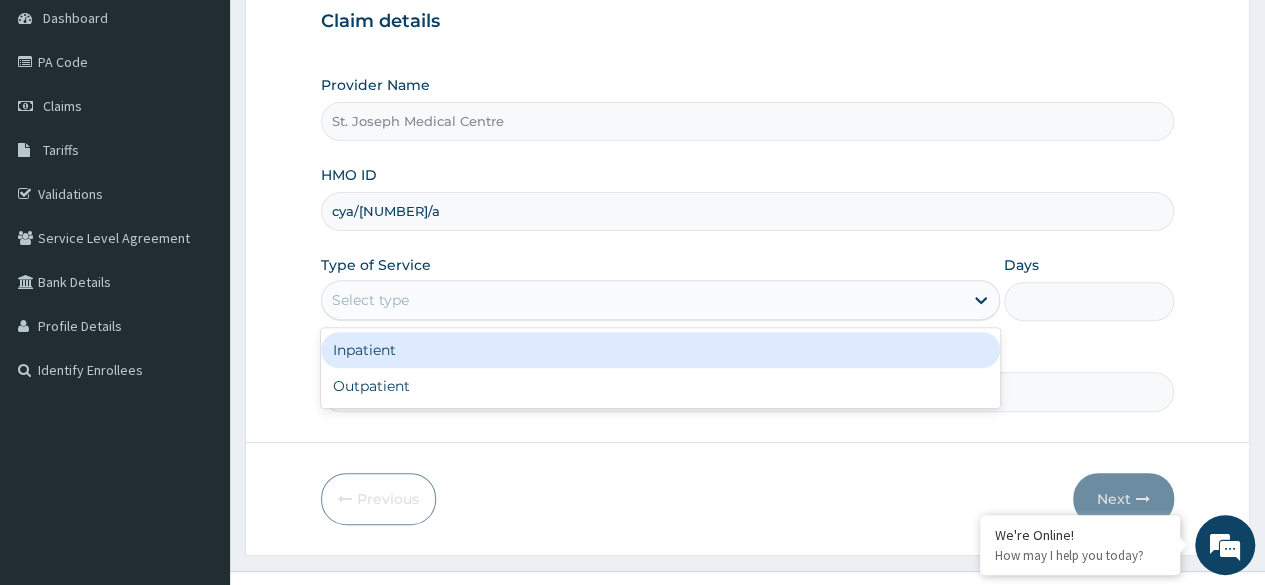 click on "Select type" at bounding box center [642, 300] 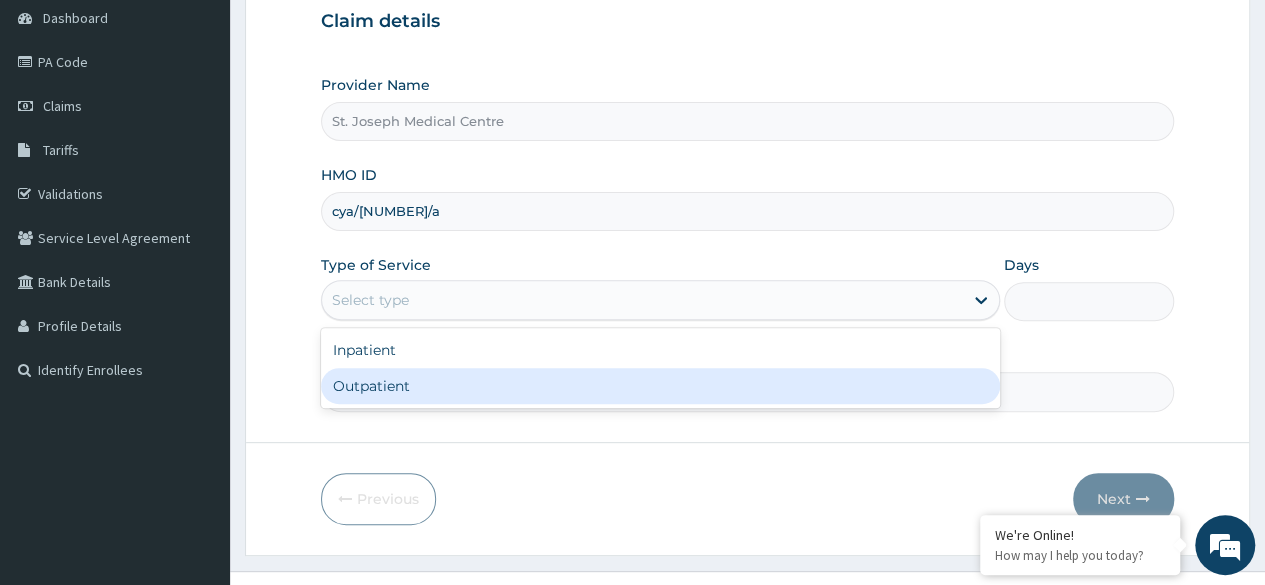 click on "Outpatient" at bounding box center (660, 386) 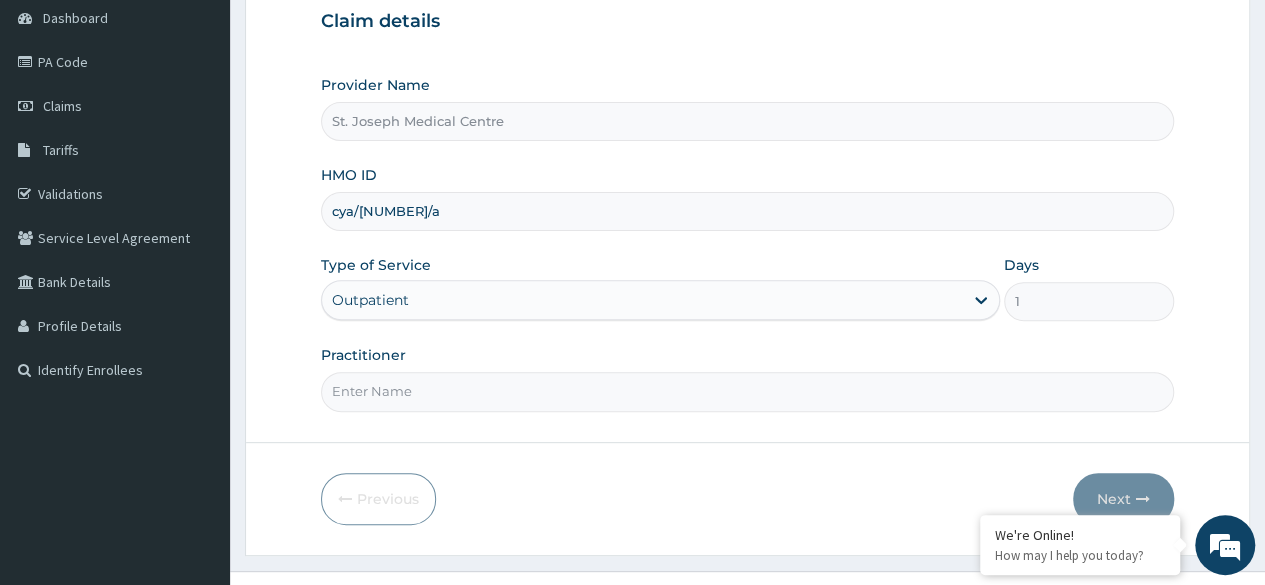 click on "Practitioner" at bounding box center [747, 391] 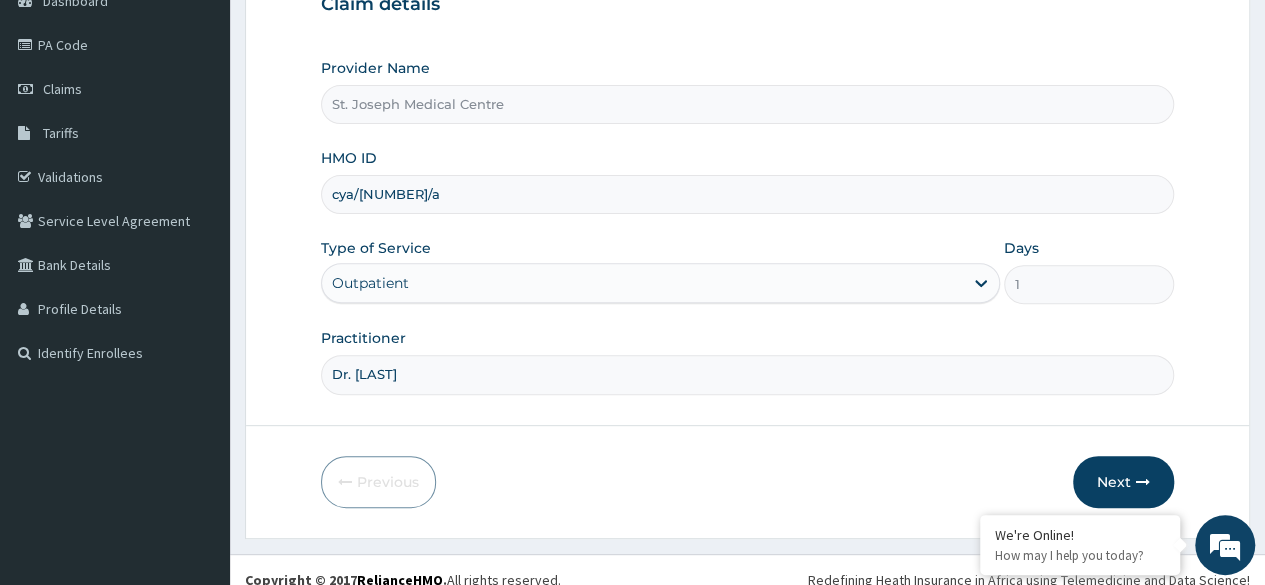 scroll, scrollTop: 232, scrollLeft: 0, axis: vertical 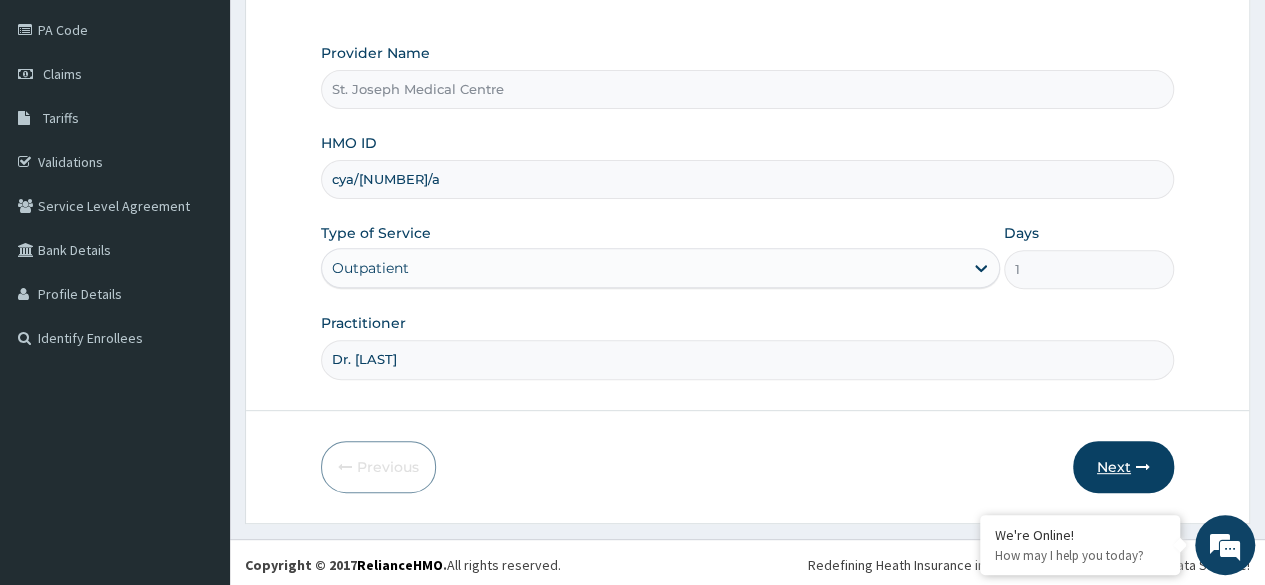 type on "Dr. [LAST]" 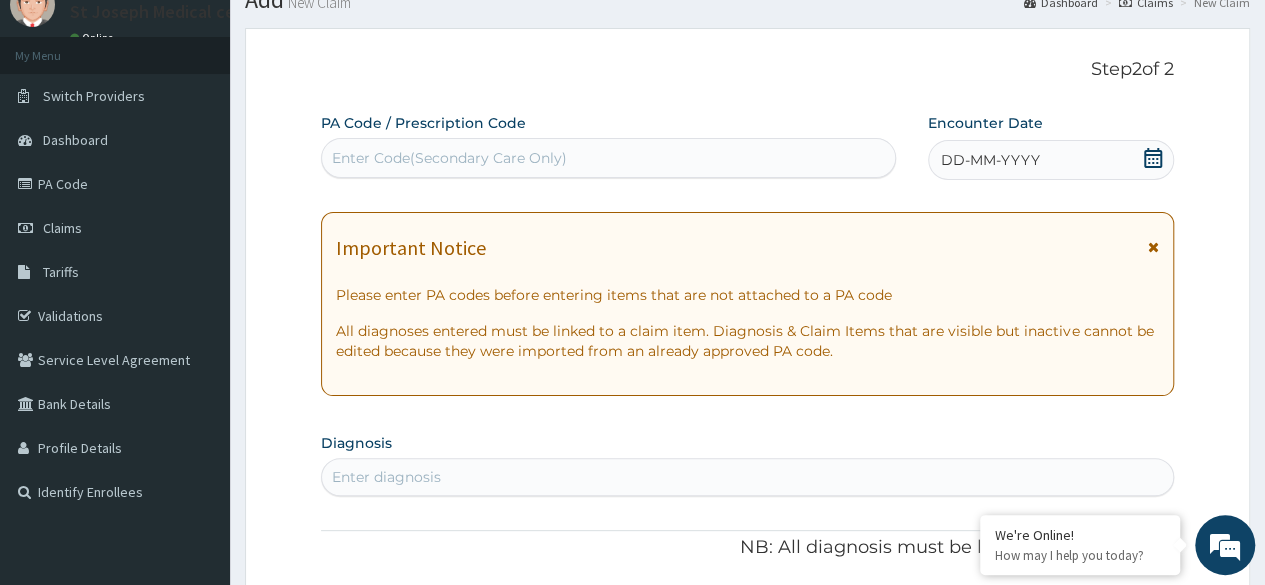 scroll, scrollTop: 0, scrollLeft: 0, axis: both 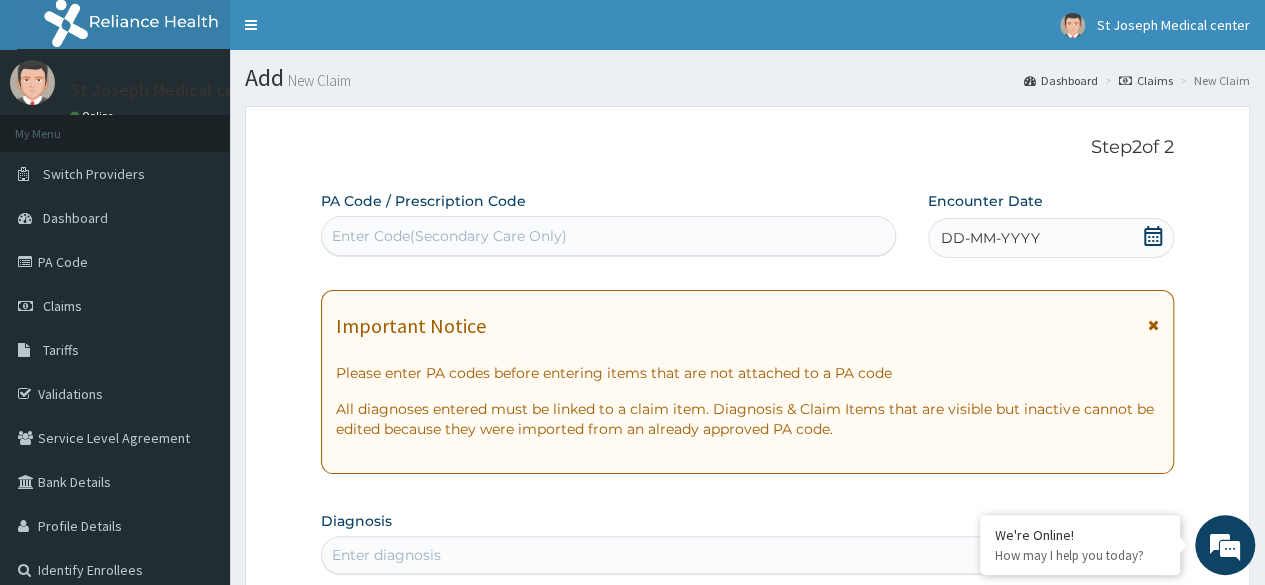 click 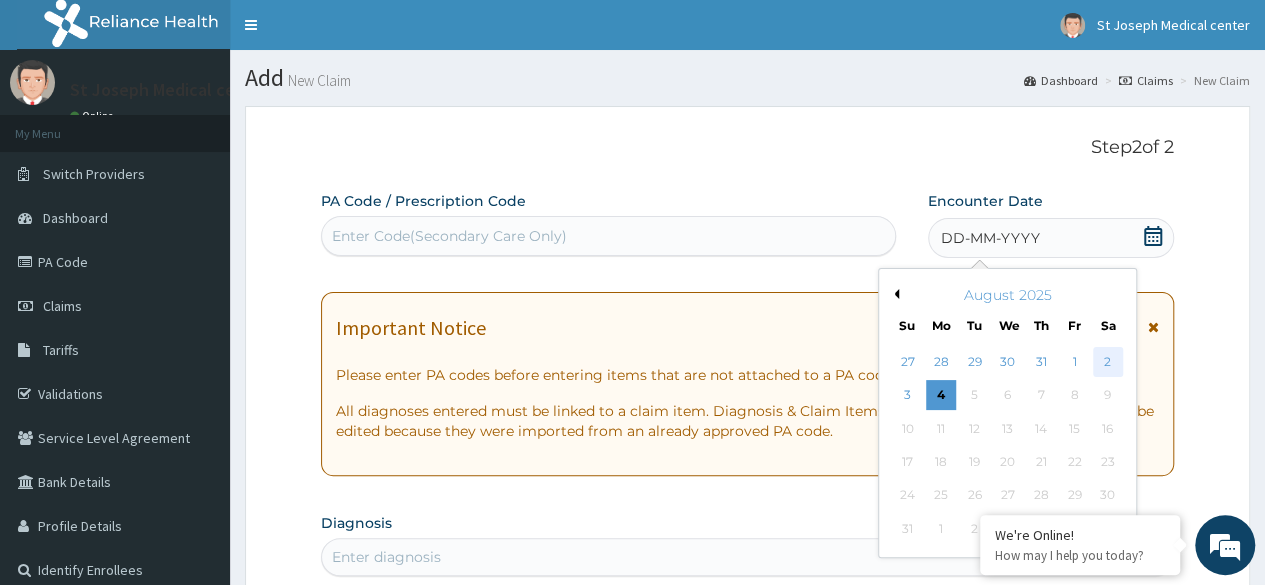 click on "2" at bounding box center (1107, 362) 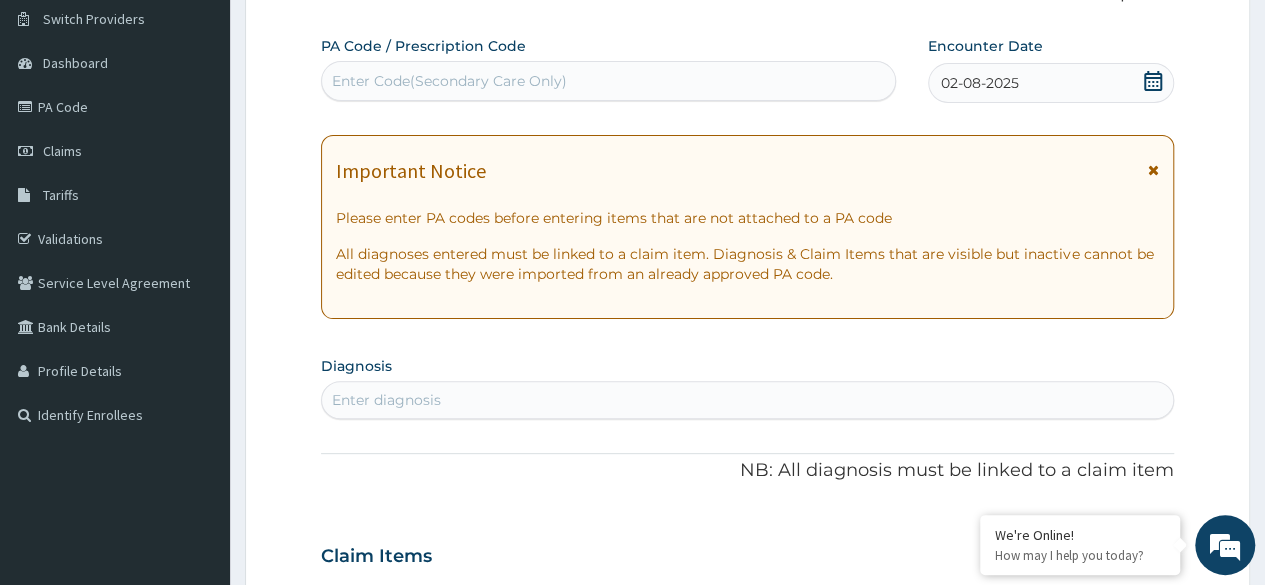 scroll, scrollTop: 200, scrollLeft: 0, axis: vertical 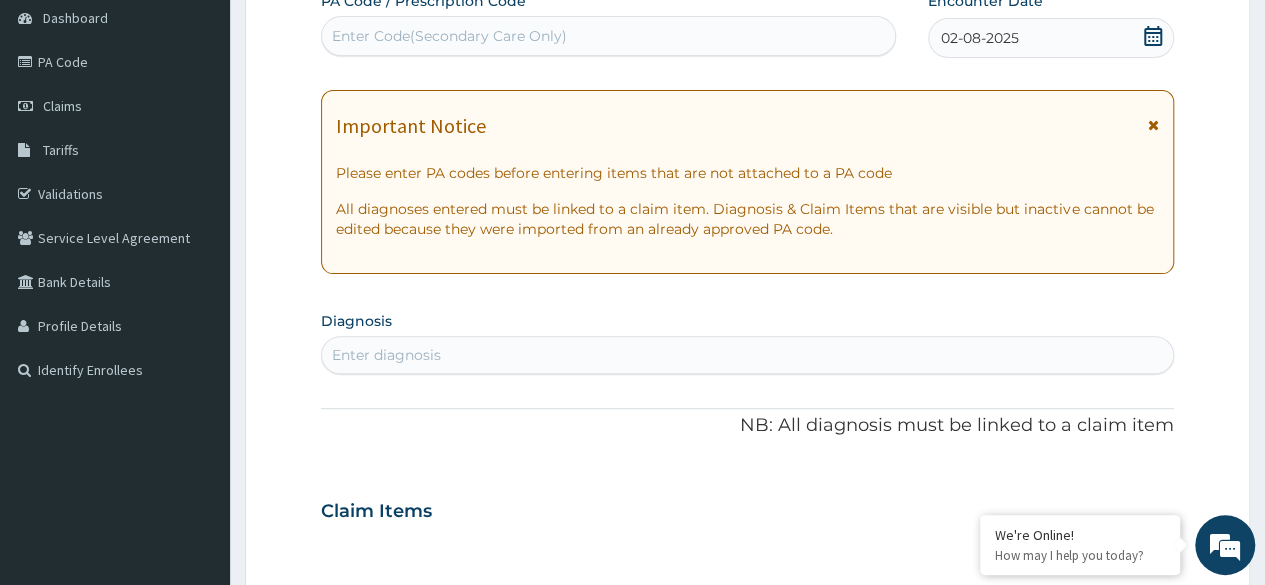 click on "Enter diagnosis" at bounding box center [747, 355] 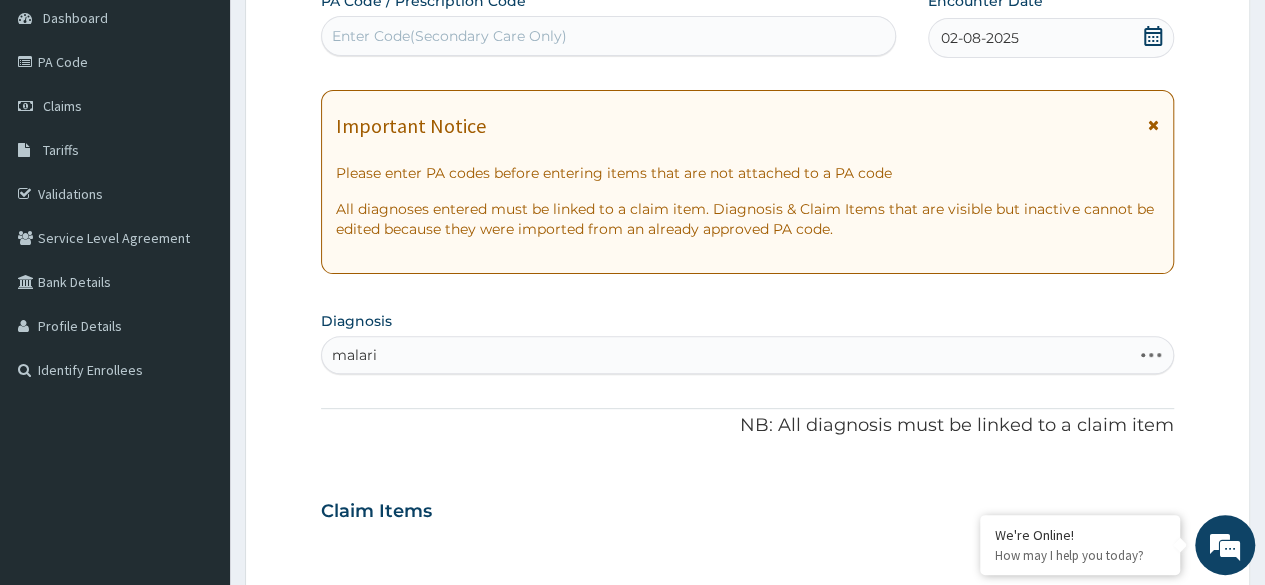 type on "malaria" 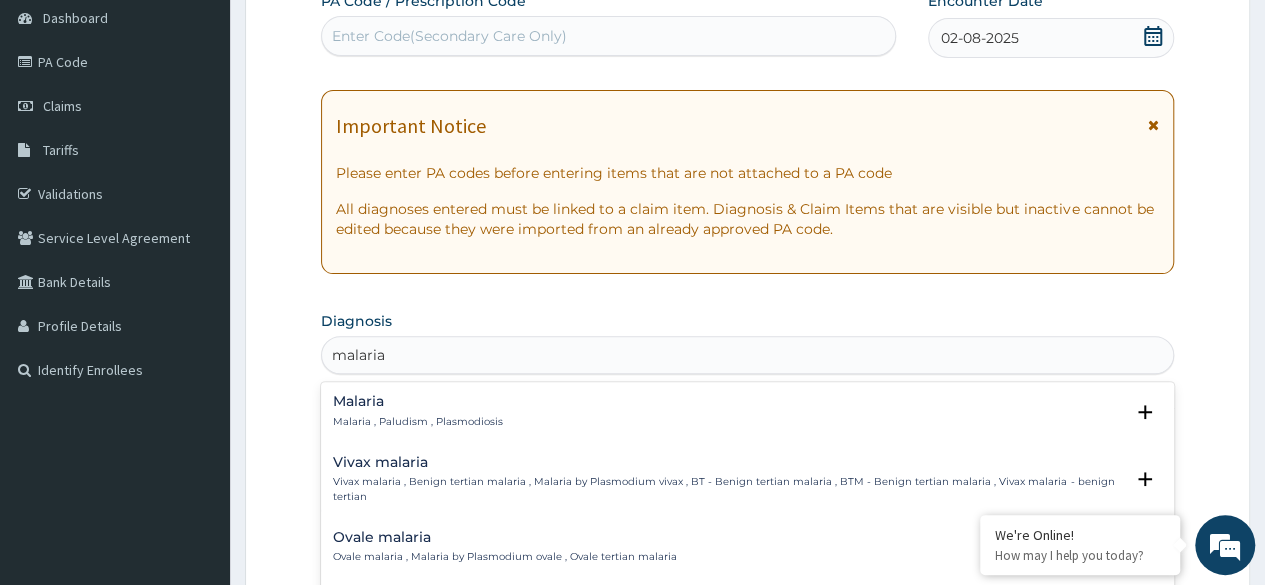 click on "Malaria Malaria , Paludism , Plasmodiosis Select Status Query Query covers suspected (?), Keep in view (kiv), Ruled out (r/o) Confirmed" at bounding box center [747, 416] 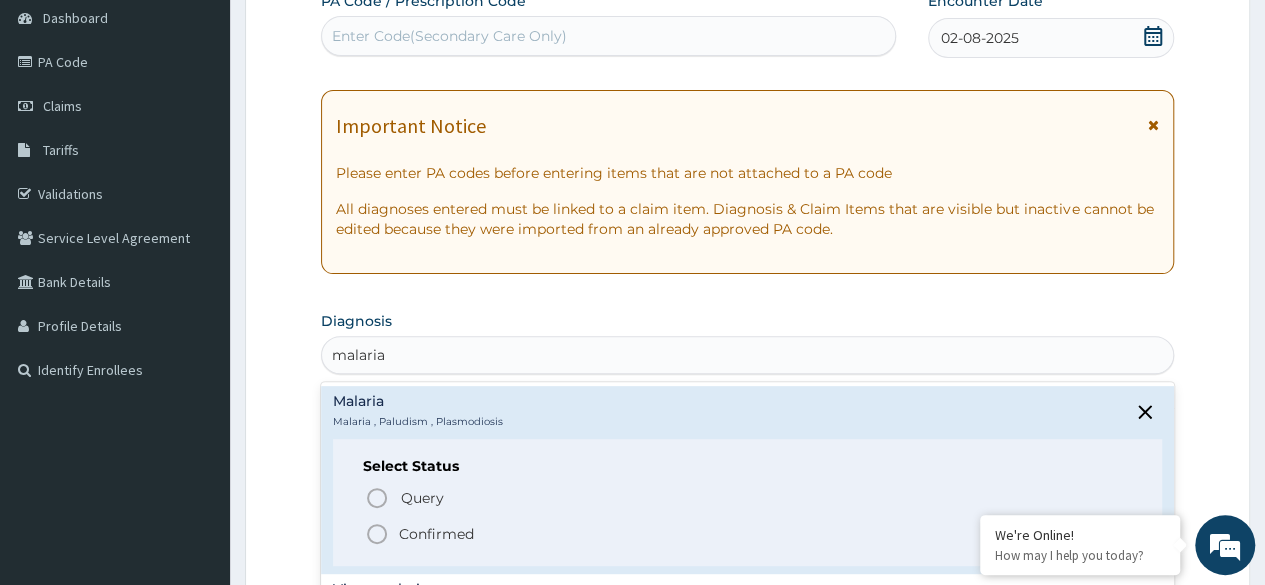 click 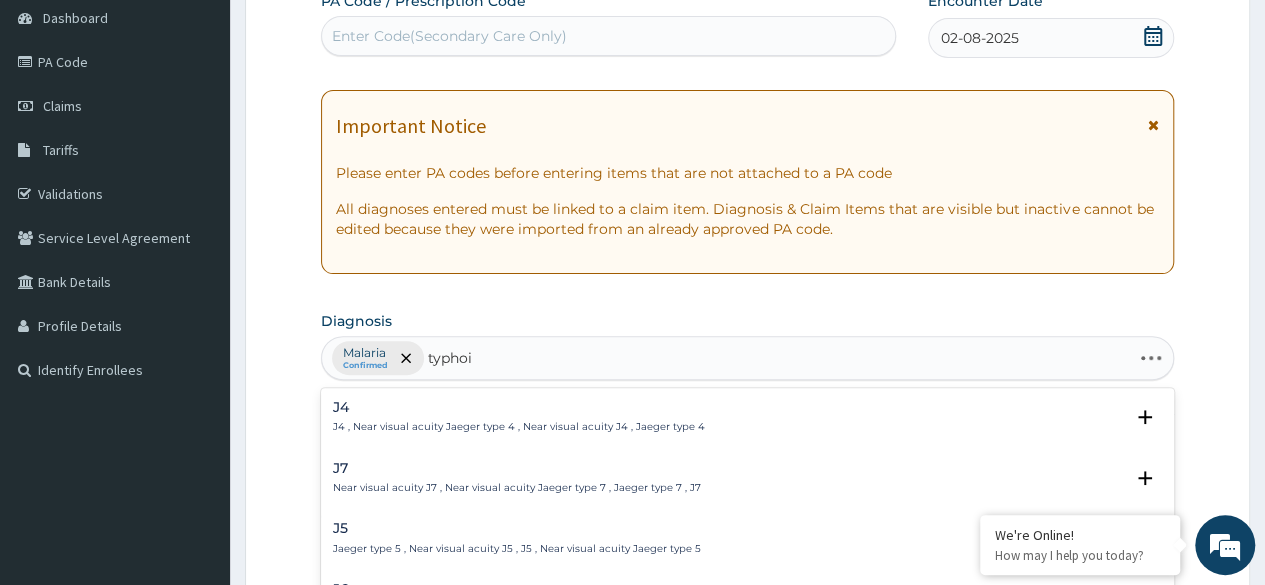type on "typhoid" 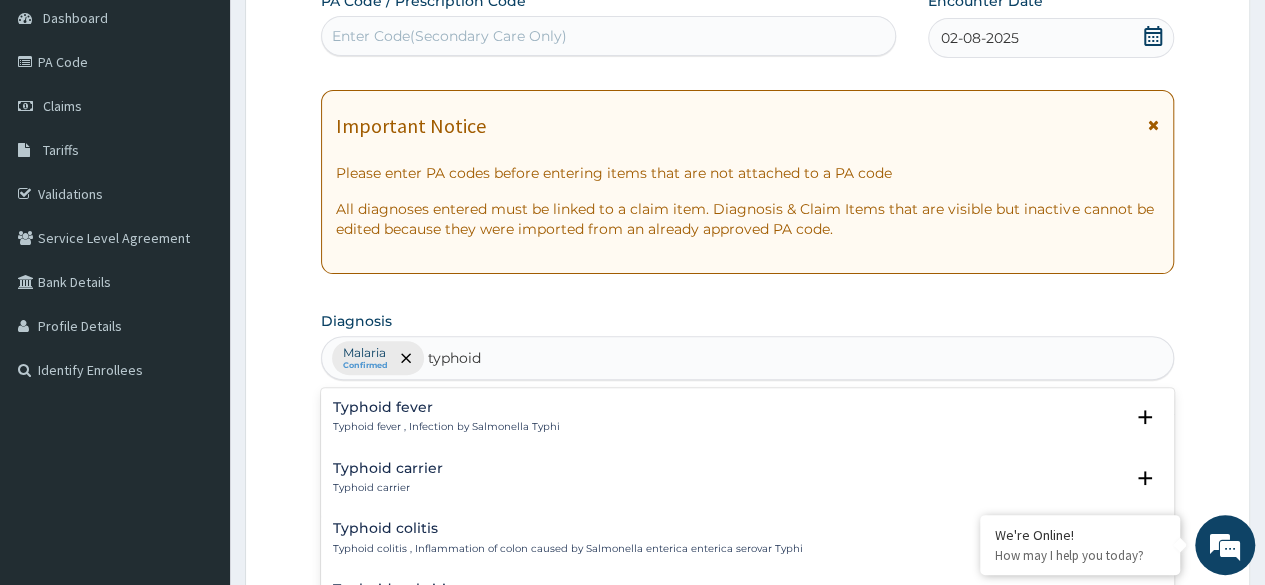 click on "Typhoid fever Typhoid fever , Infection by Salmonella Typhi" at bounding box center (446, 417) 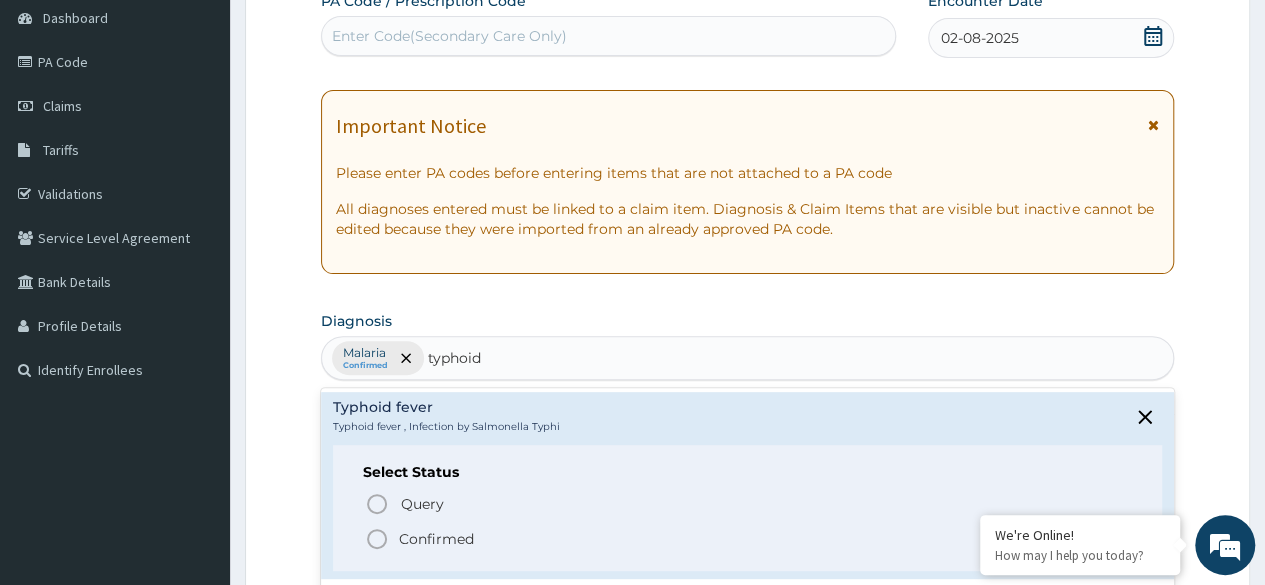 click 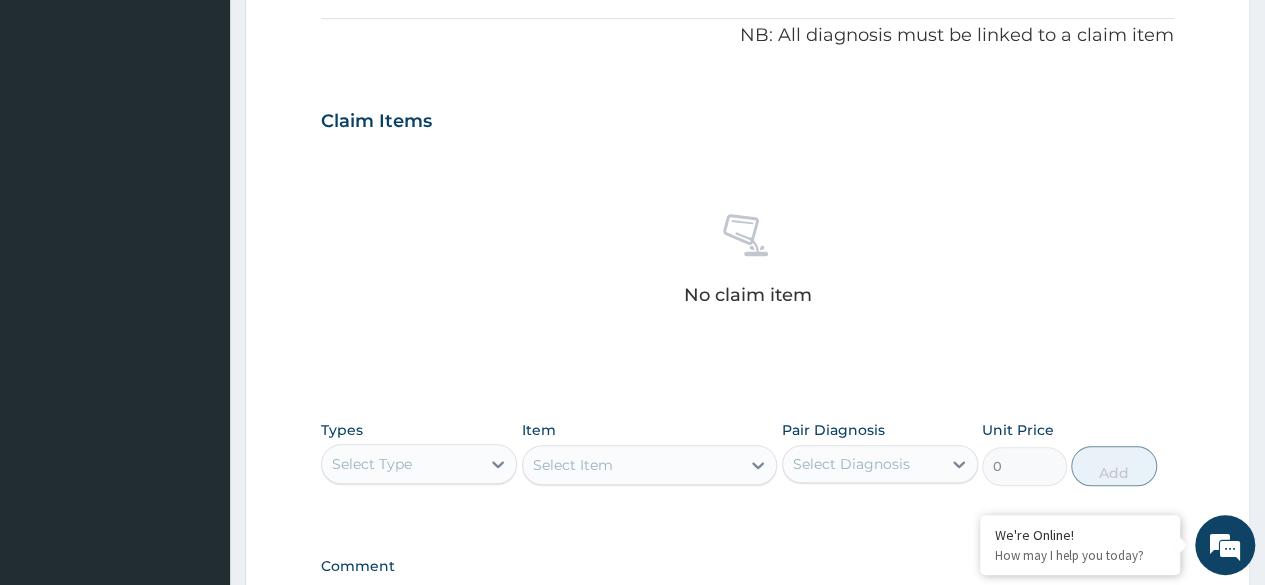 scroll, scrollTop: 600, scrollLeft: 0, axis: vertical 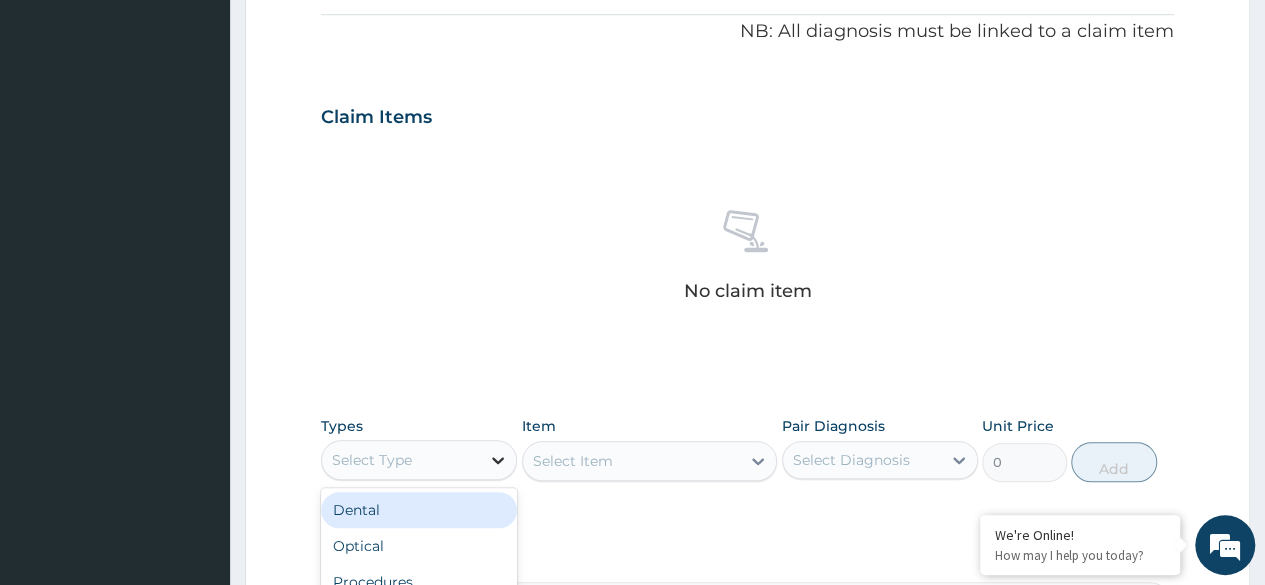 click 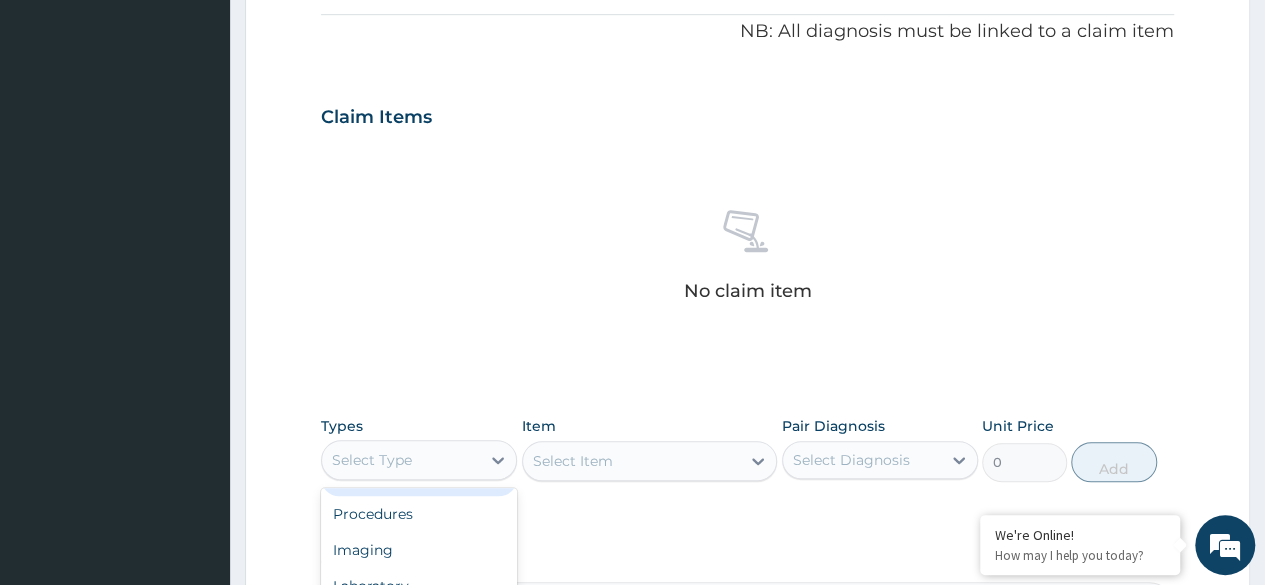 scroll, scrollTop: 0, scrollLeft: 0, axis: both 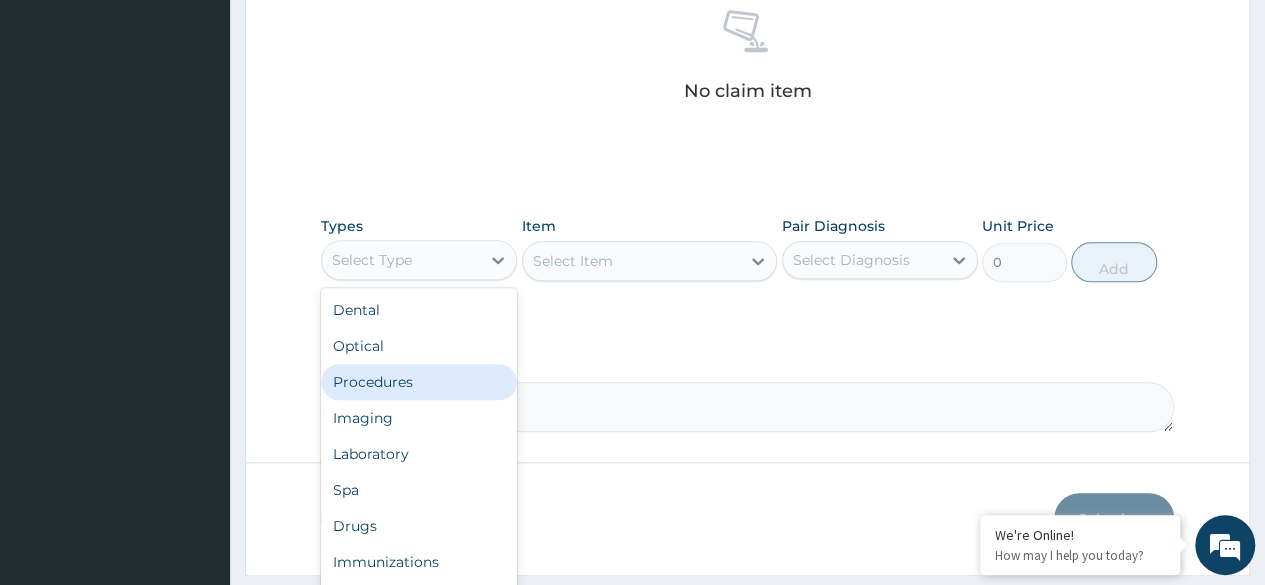 click on "Procedures" at bounding box center [419, 382] 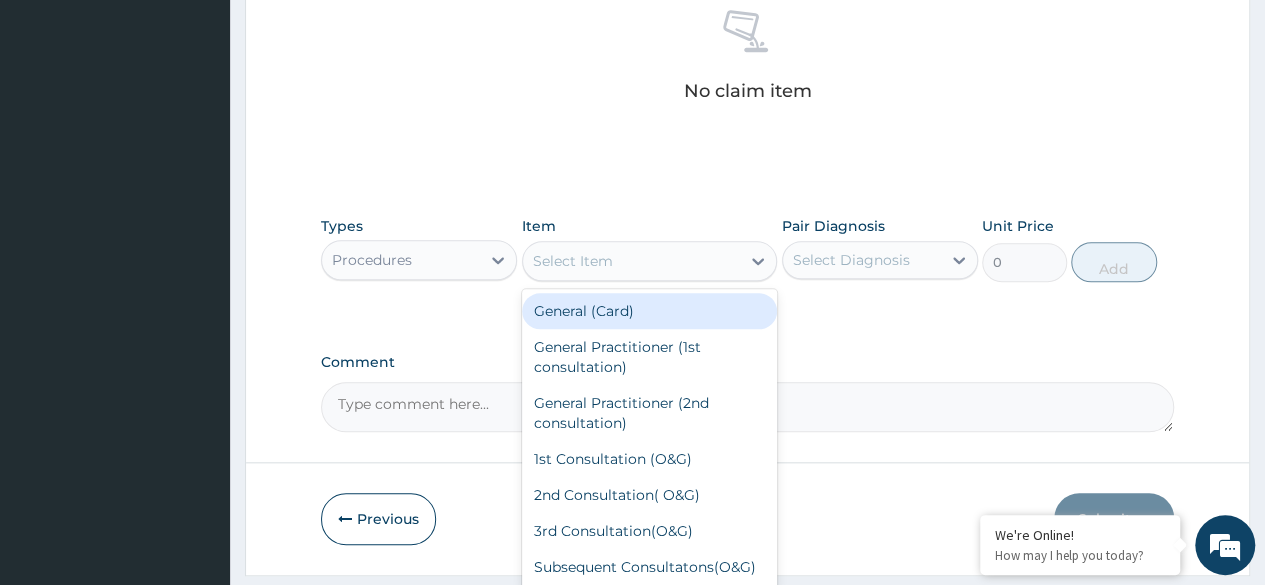 click on "Select Item" at bounding box center [632, 261] 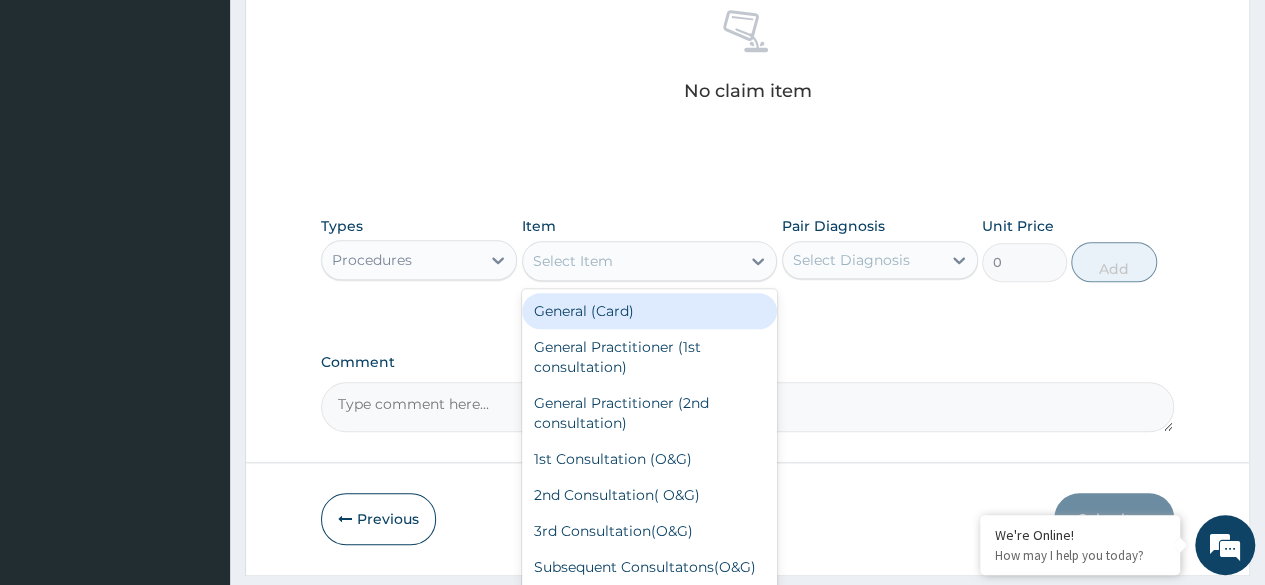 click on "General (Card)" at bounding box center (650, 311) 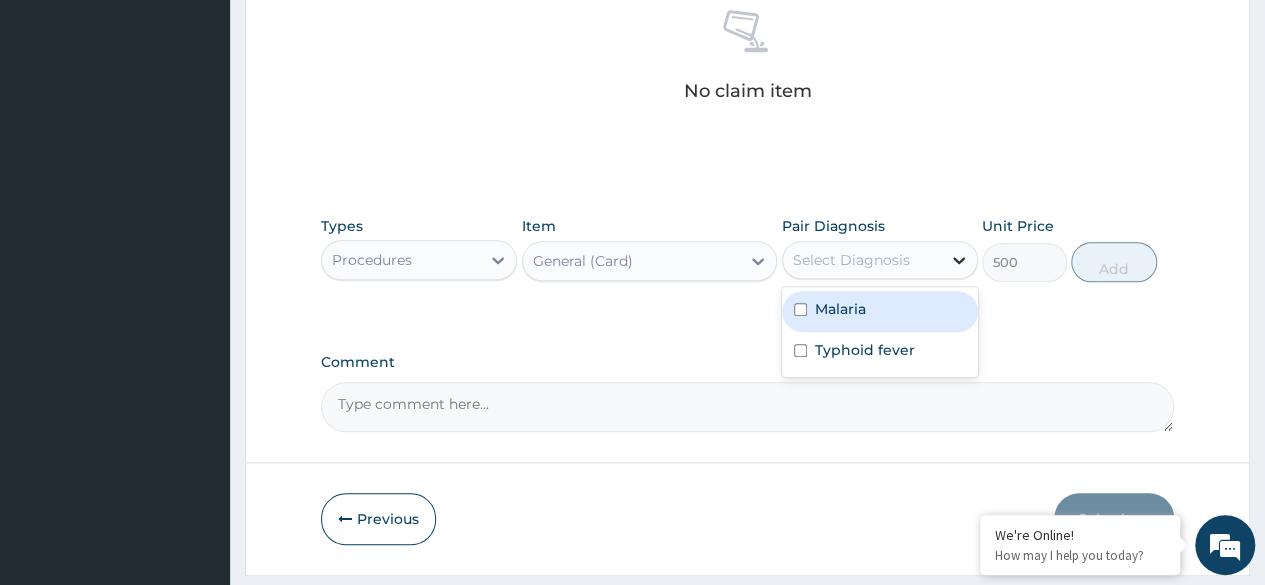 click 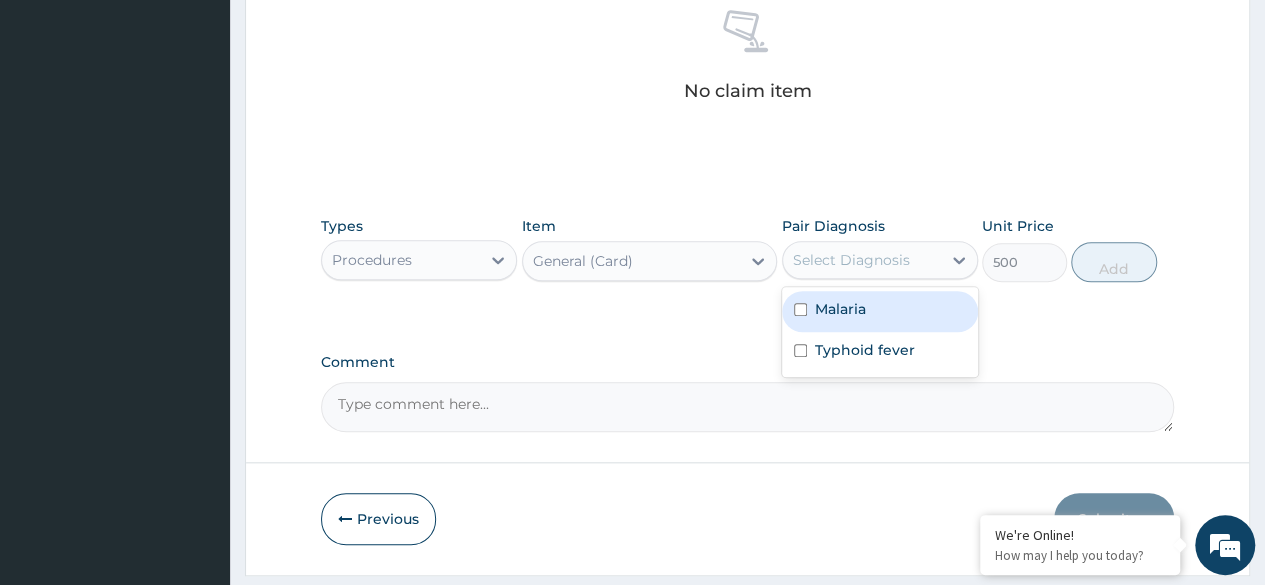 click at bounding box center (800, 309) 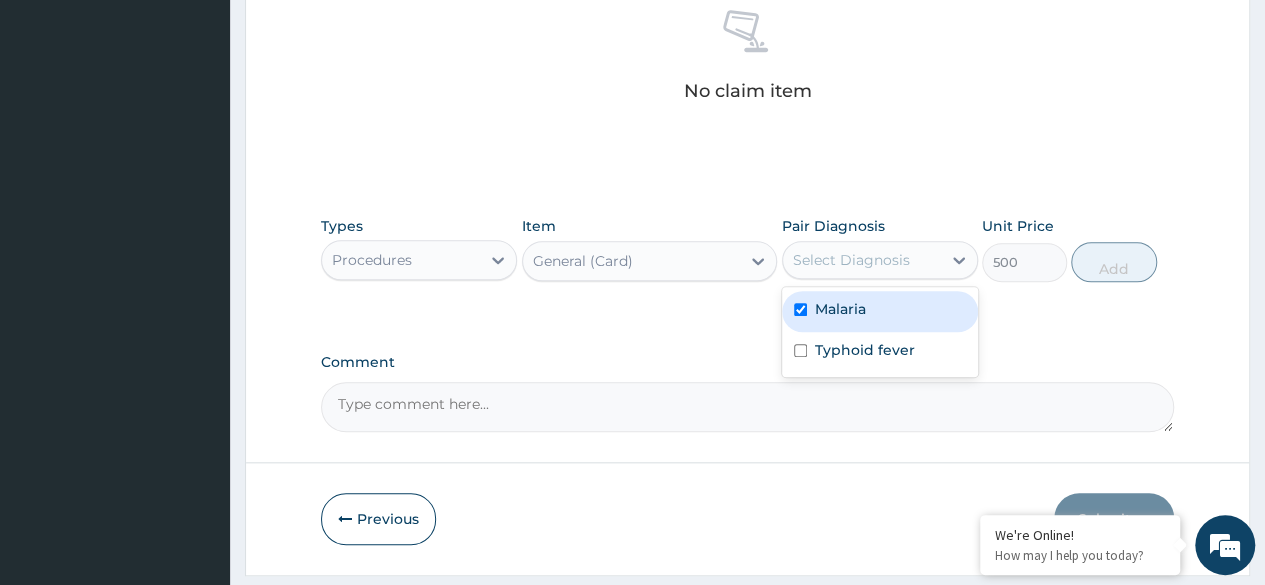 checkbox on "true" 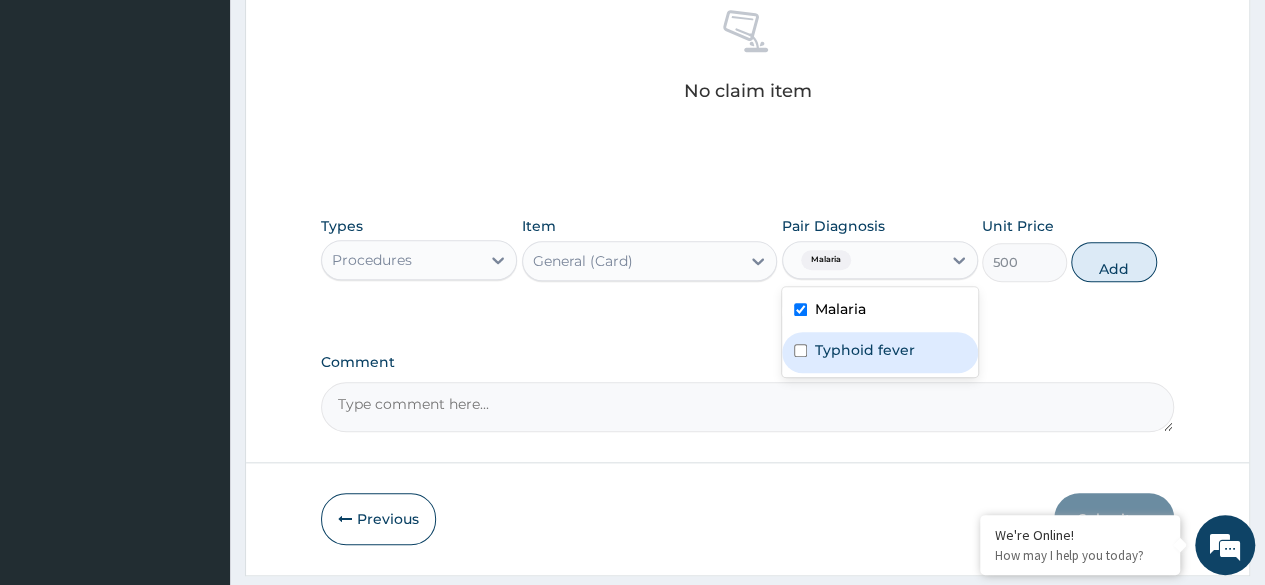 click at bounding box center [800, 350] 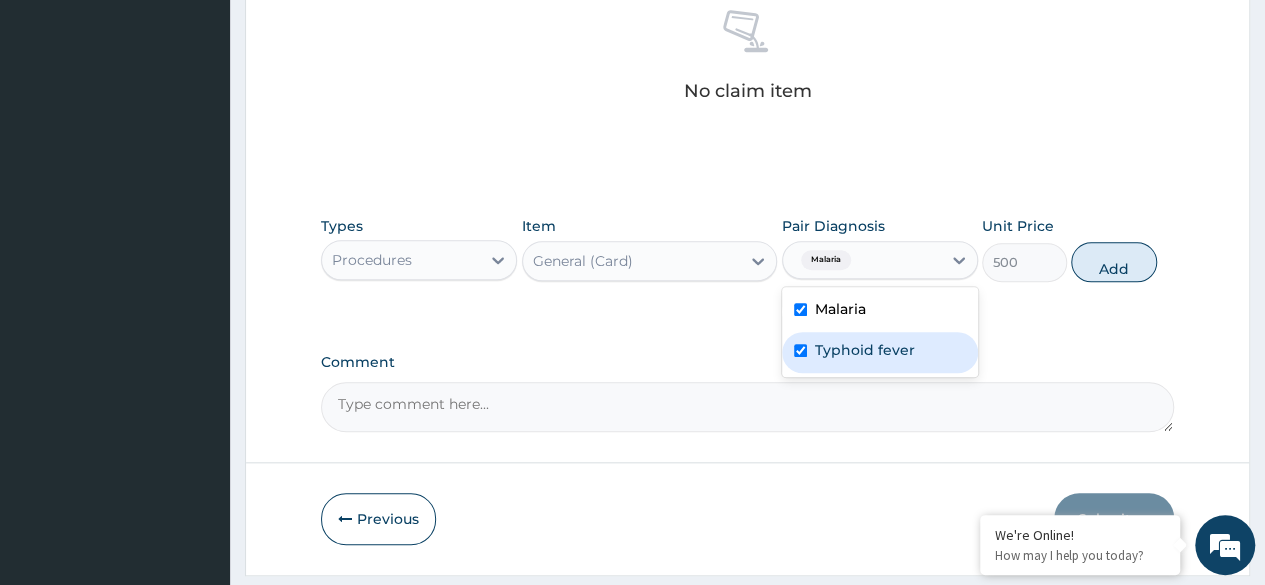 checkbox on "true" 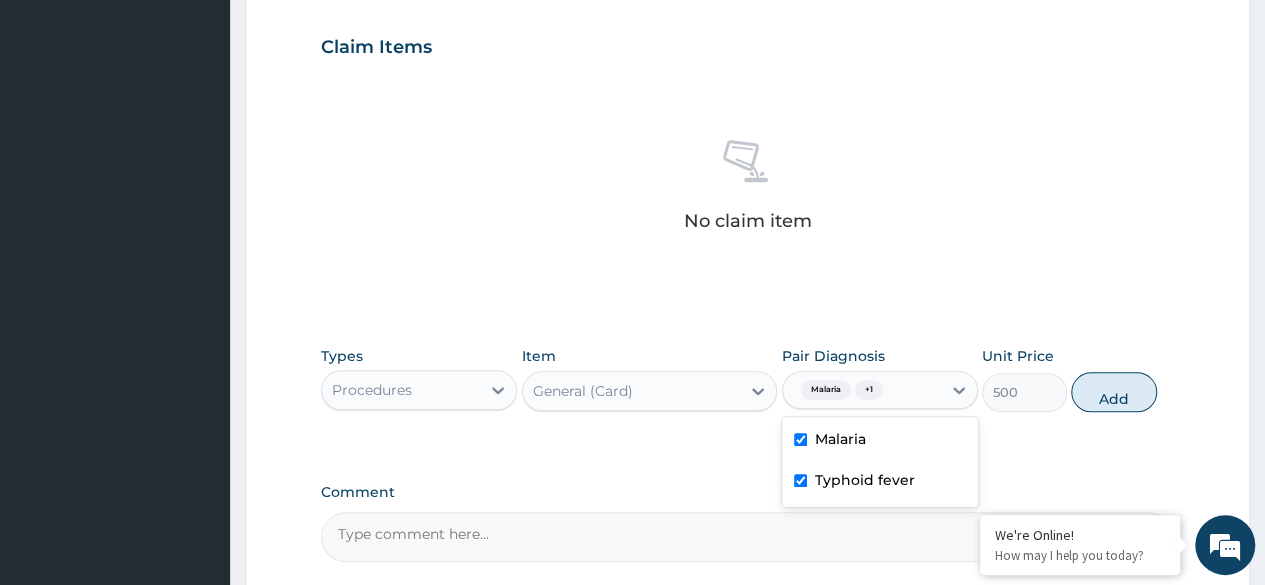scroll, scrollTop: 700, scrollLeft: 0, axis: vertical 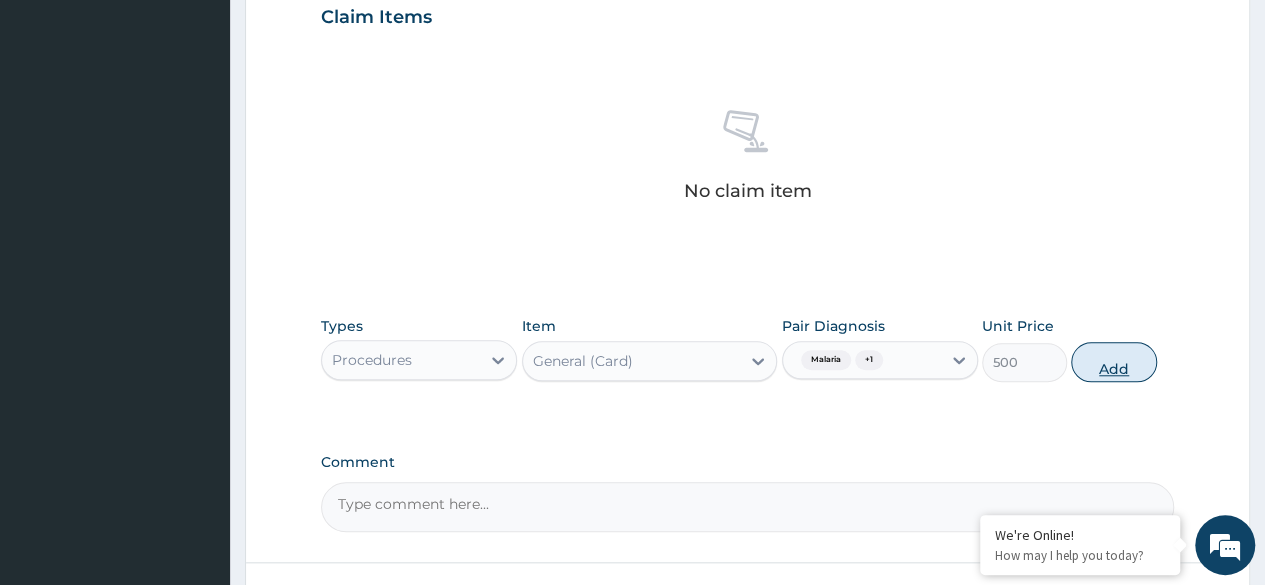 click on "Add" at bounding box center (1113, 362) 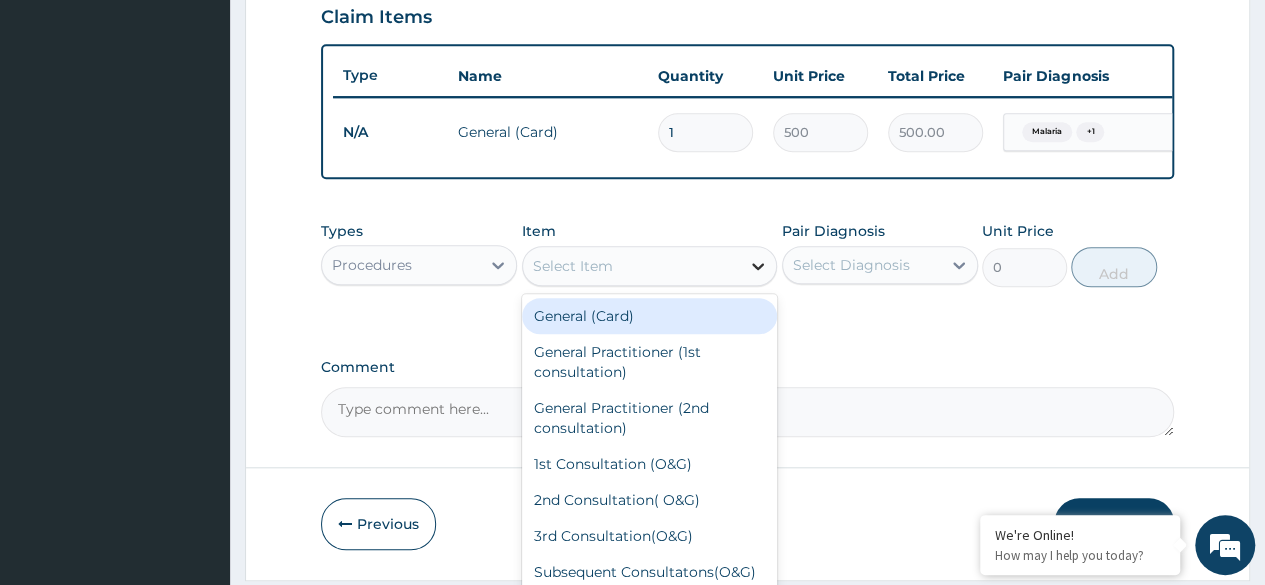 click 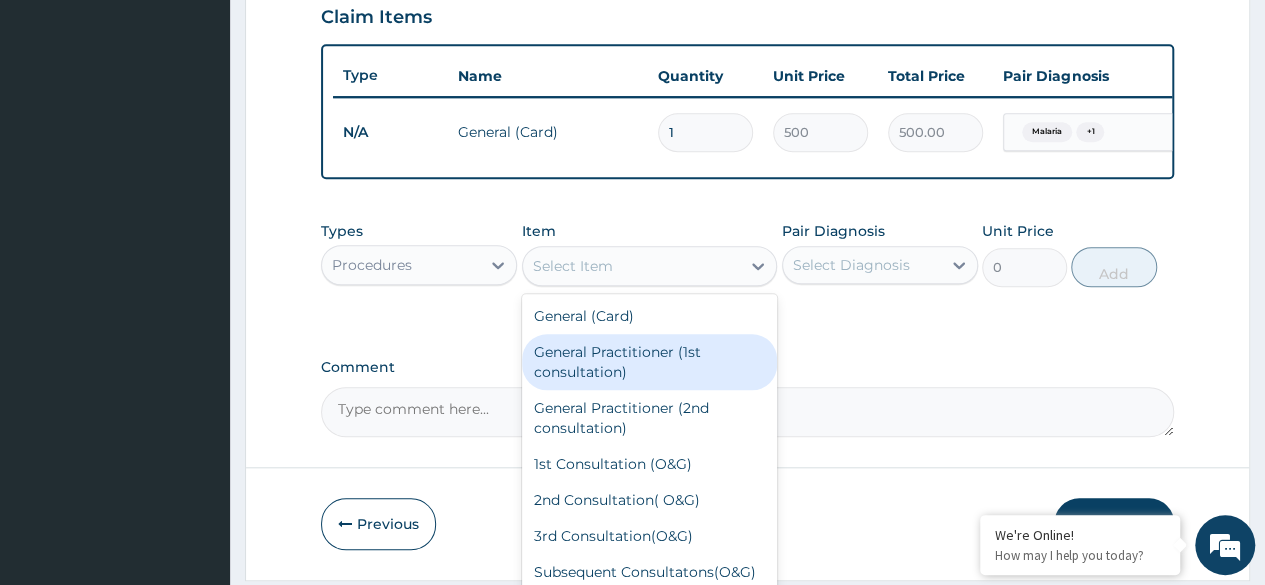 click on "General Practitioner (1st consultation)" at bounding box center [650, 362] 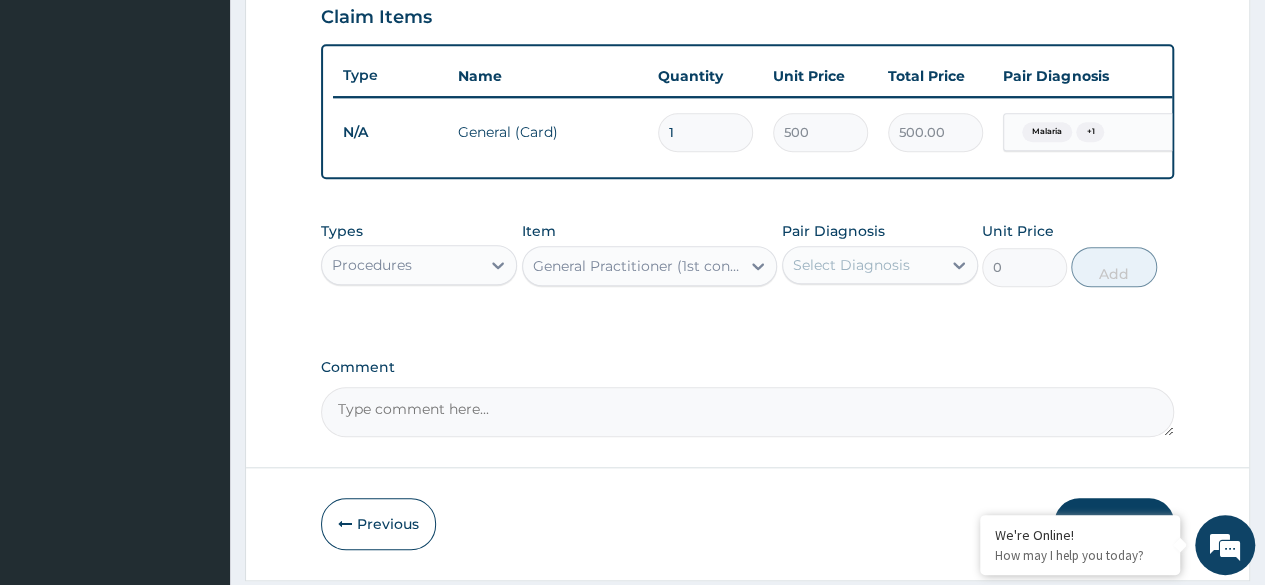 type on "1500" 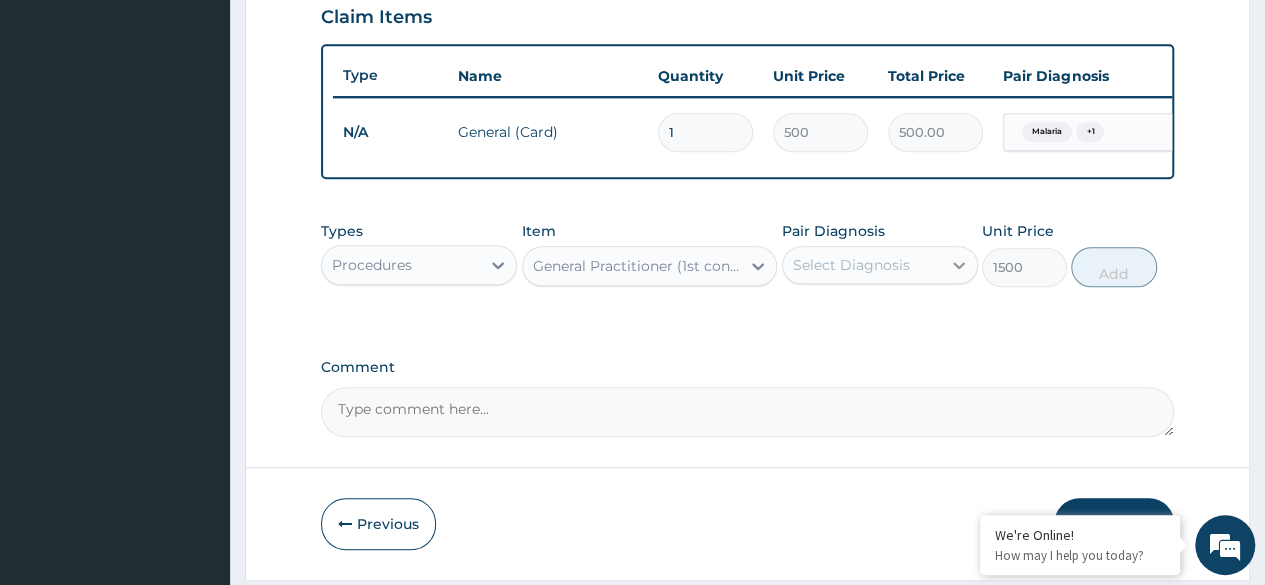 click 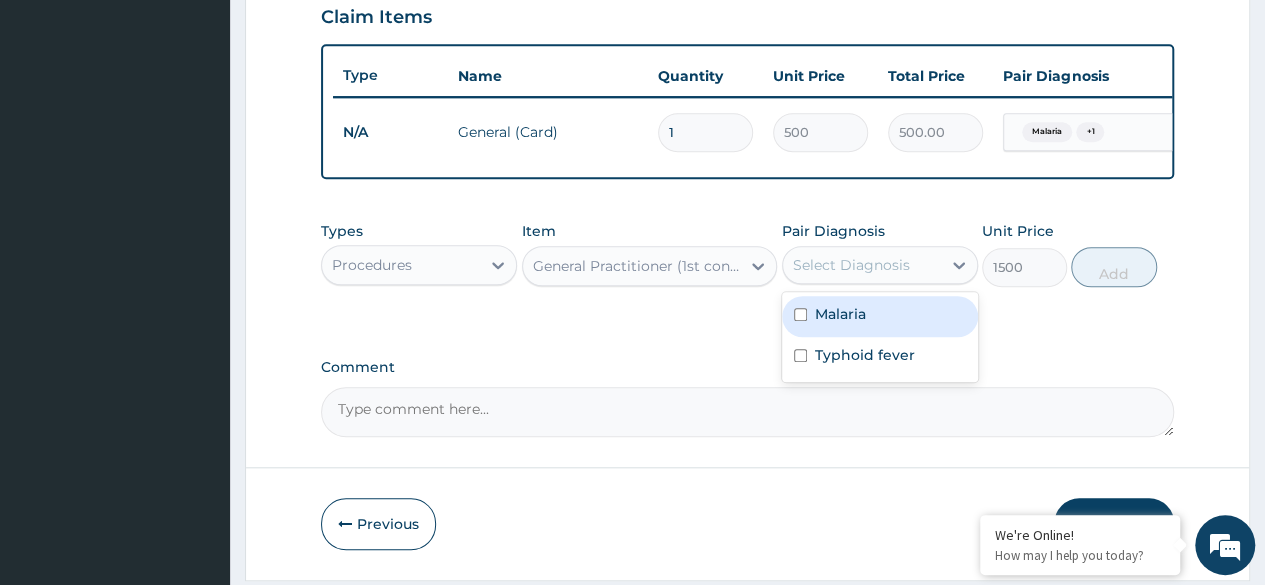 drag, startPoint x: 796, startPoint y: 329, endPoint x: 794, endPoint y: 365, distance: 36.05551 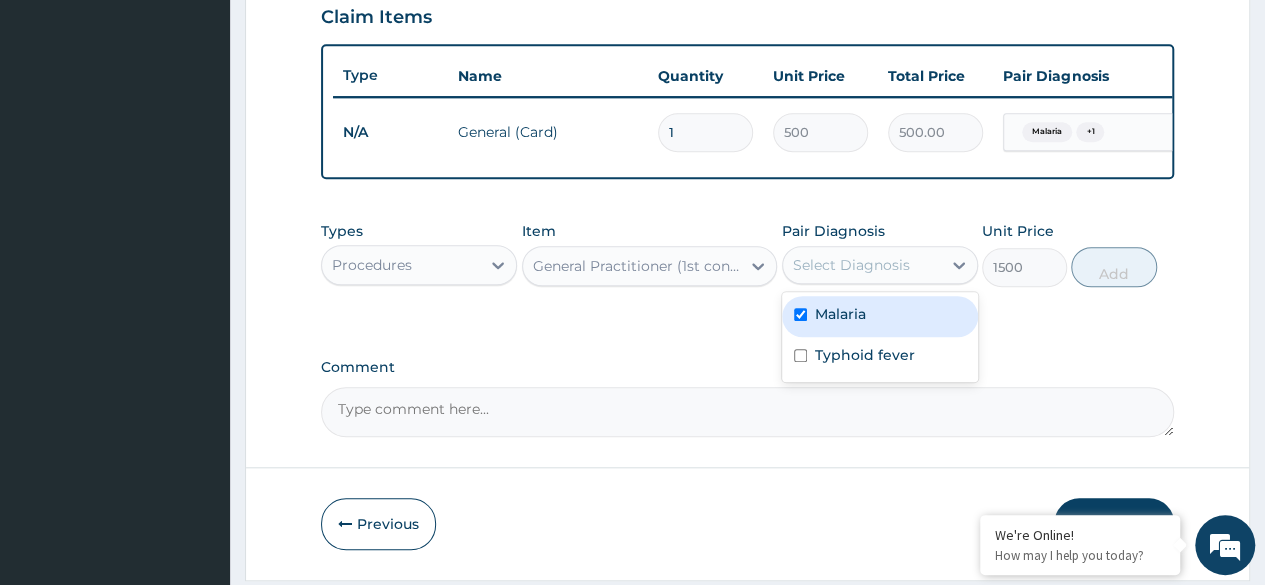 checkbox on "true" 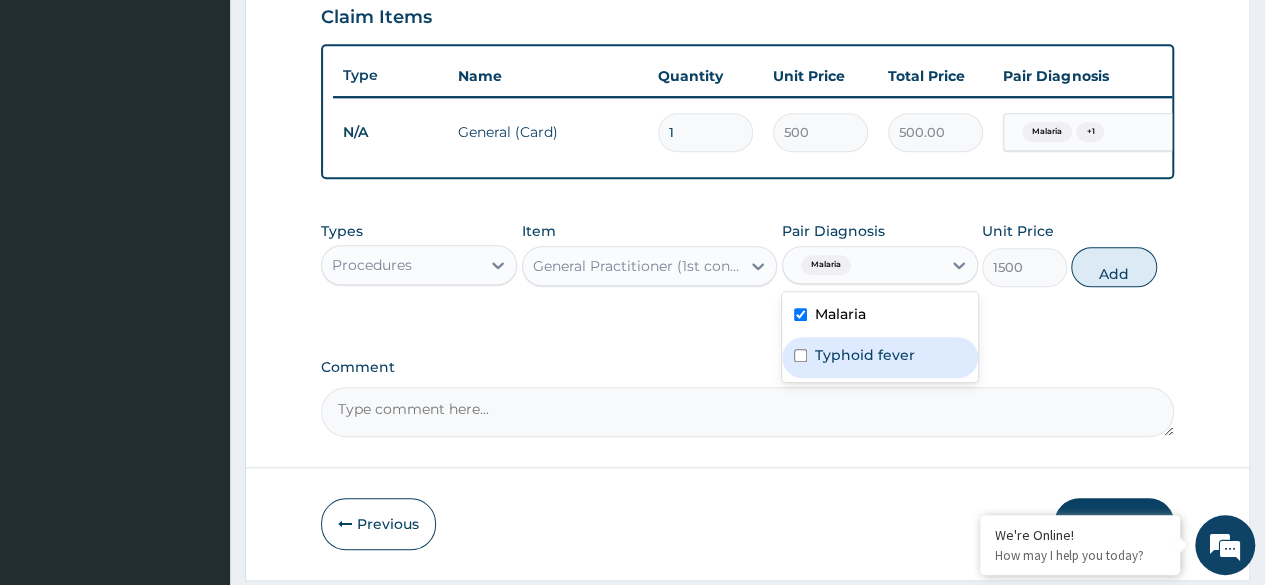 click at bounding box center [800, 355] 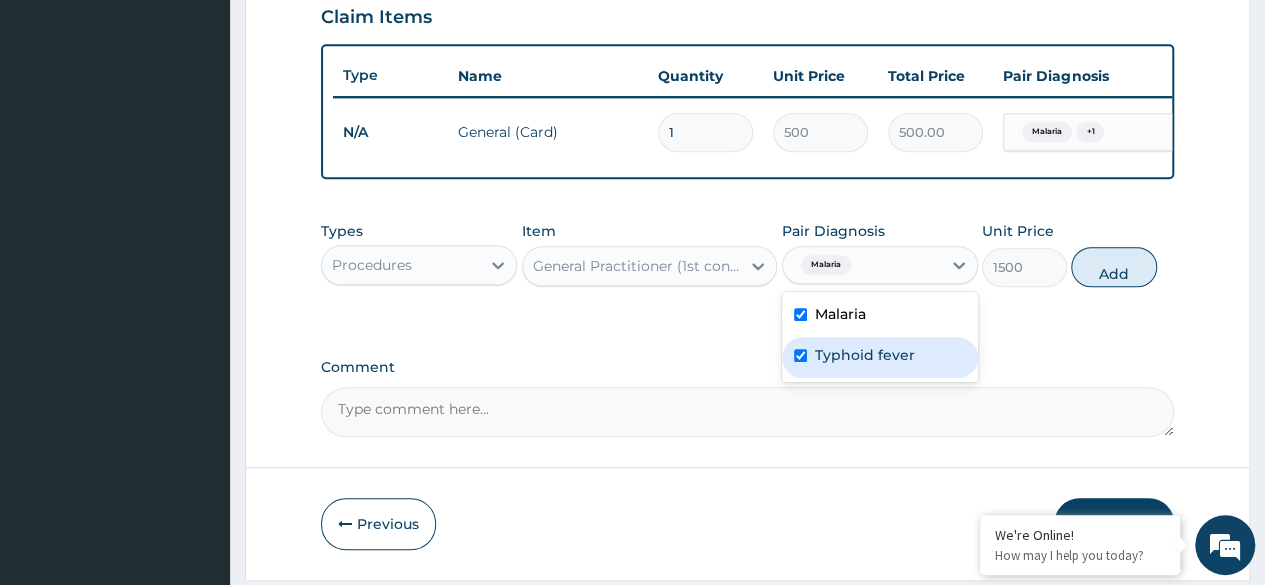 checkbox on "true" 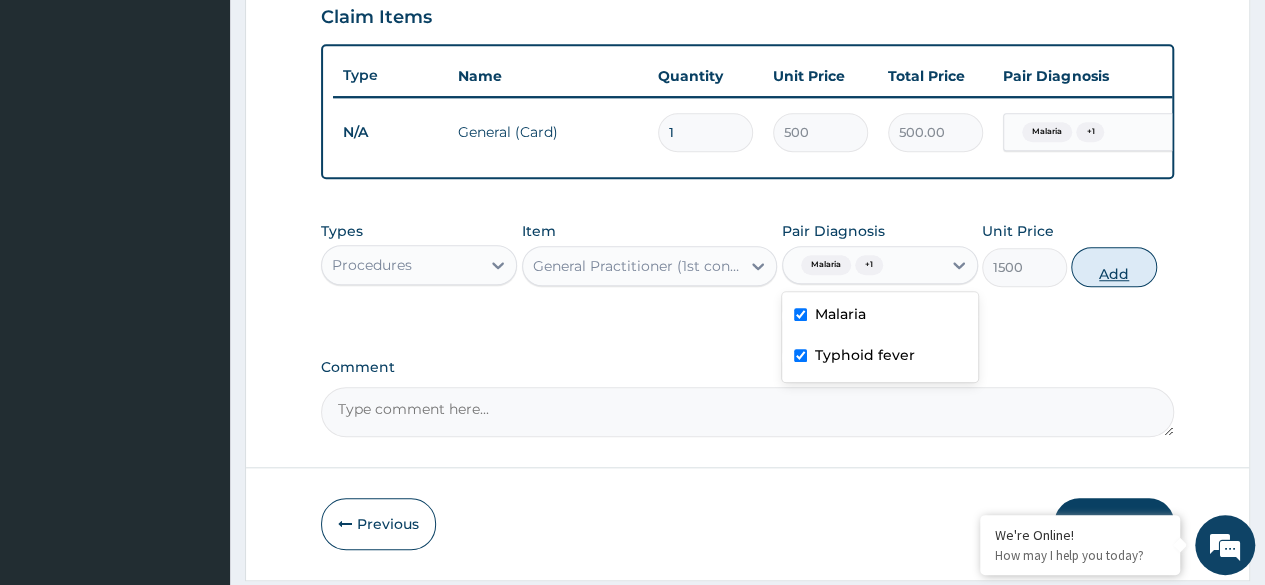 click on "Add" at bounding box center [1113, 267] 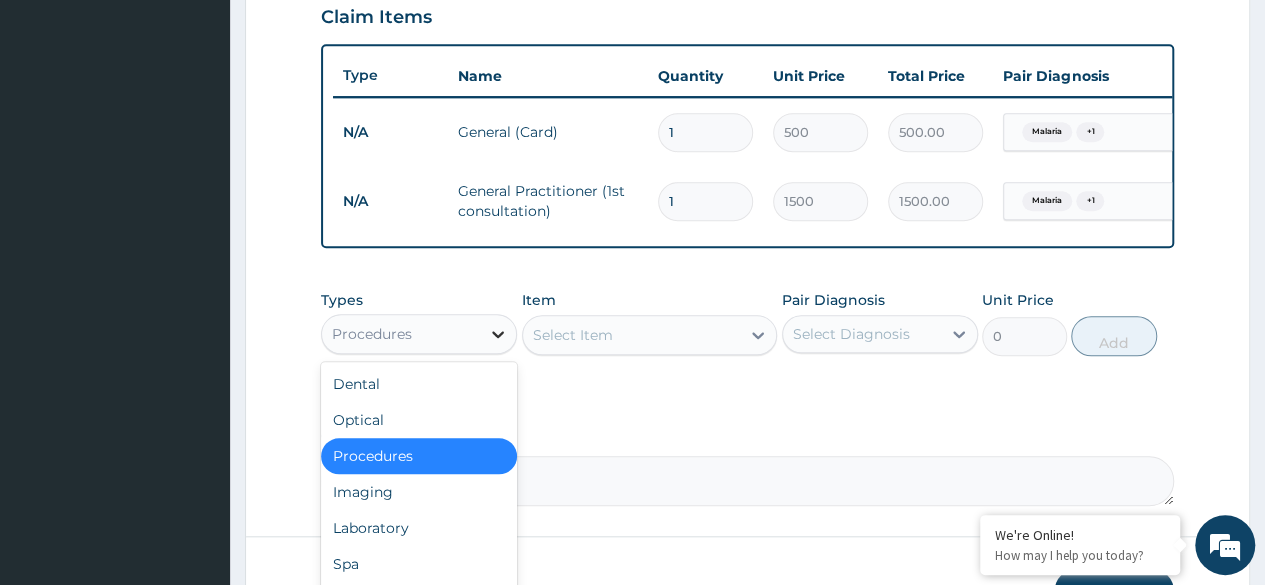click 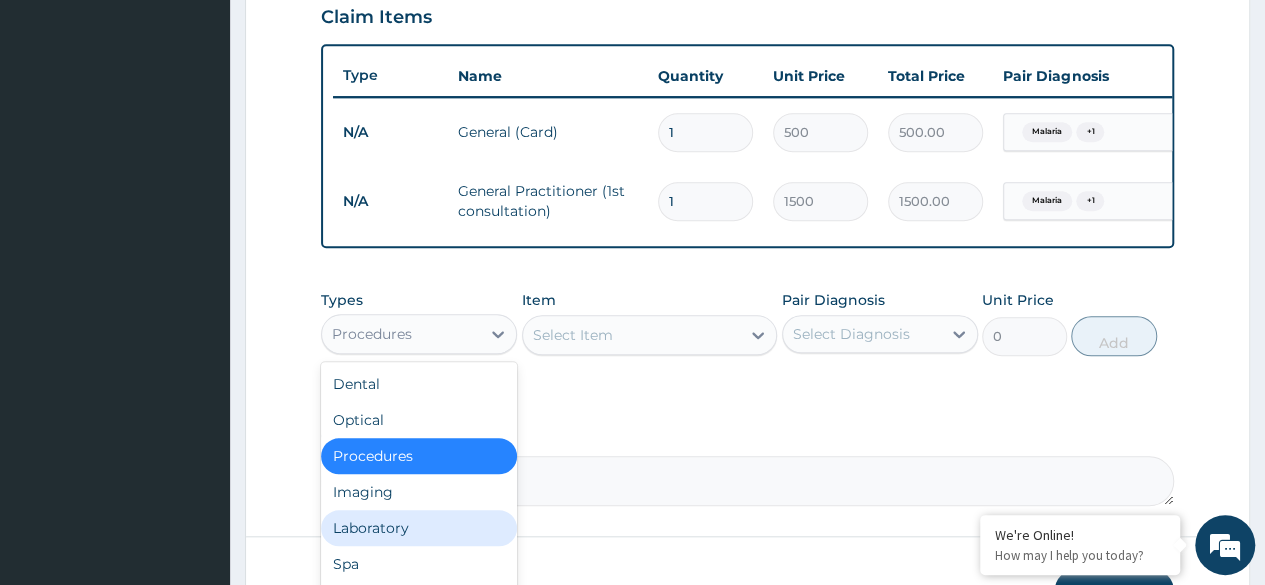 click on "Laboratory" at bounding box center (419, 528) 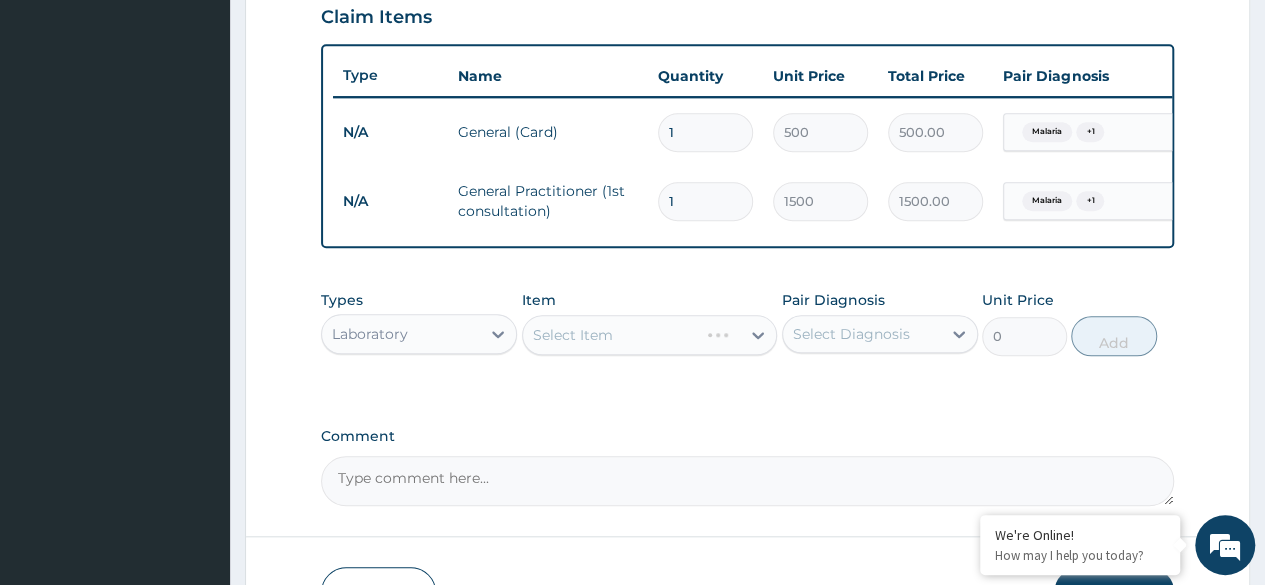 click on "Select Item" at bounding box center (650, 335) 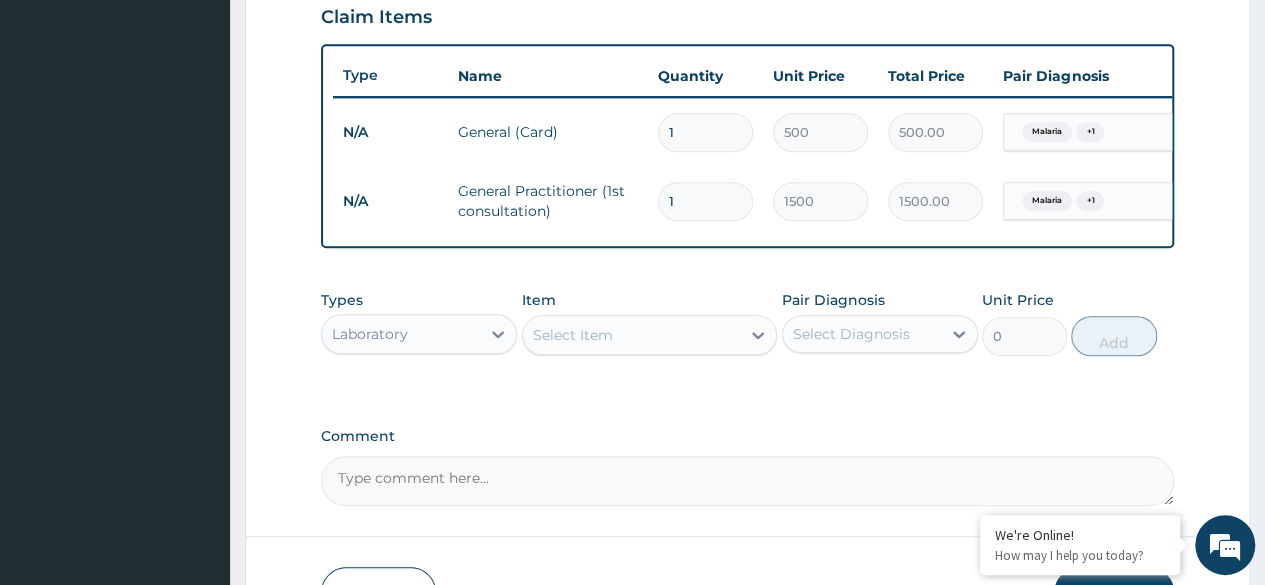 click on "Select Item" at bounding box center [573, 335] 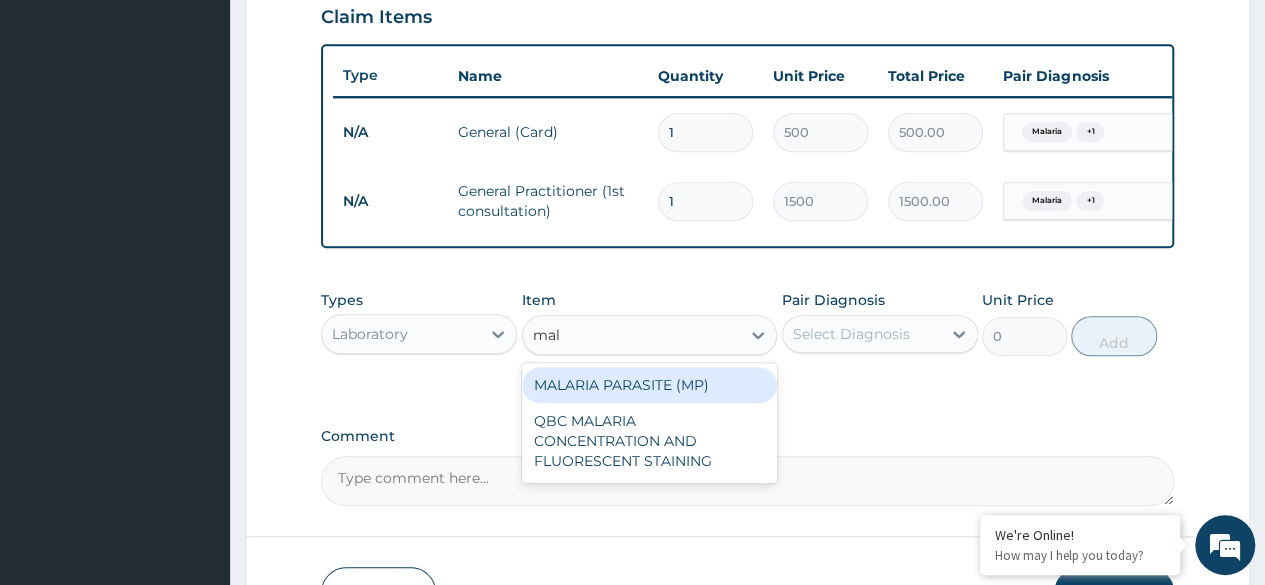 type on "mala" 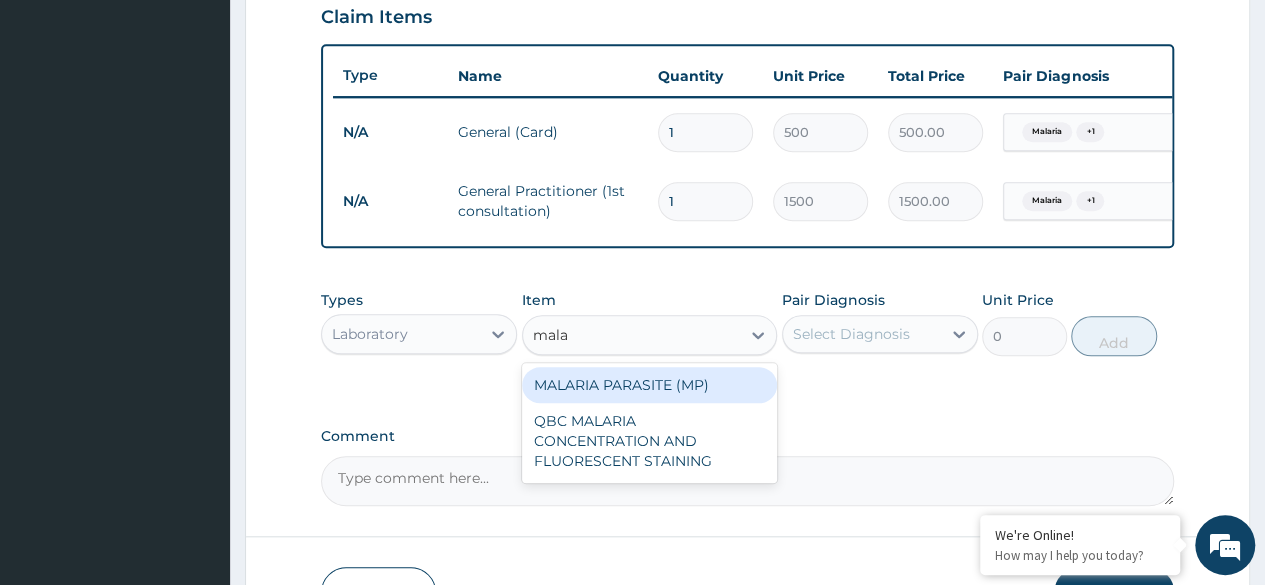 click on "MALARIA PARASITE (MP)" at bounding box center [650, 385] 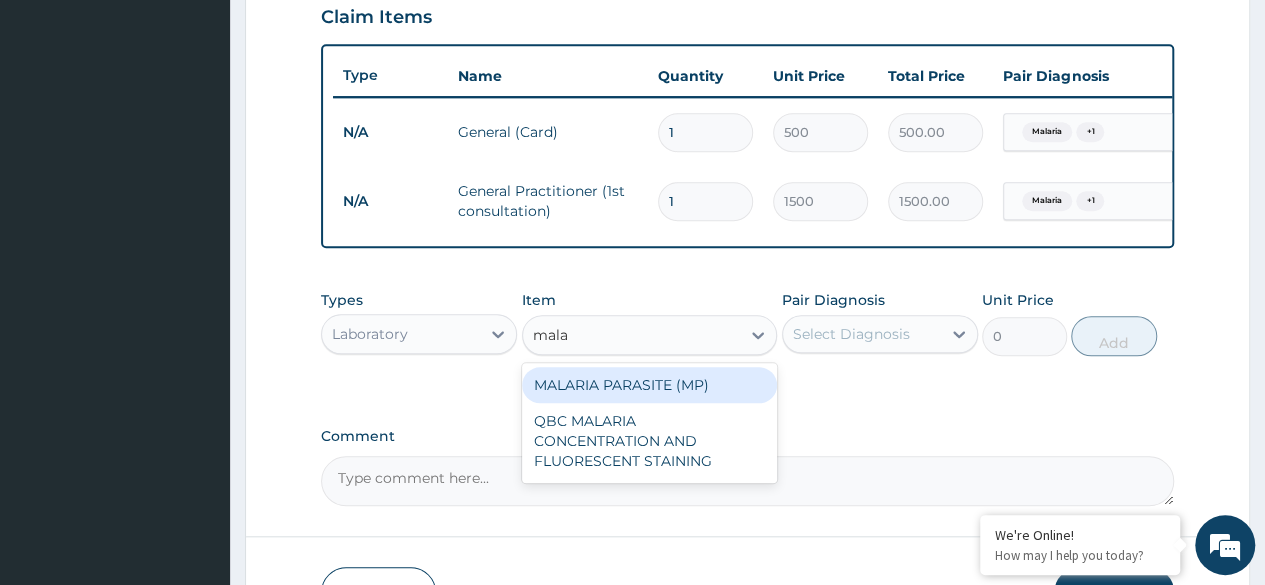 type 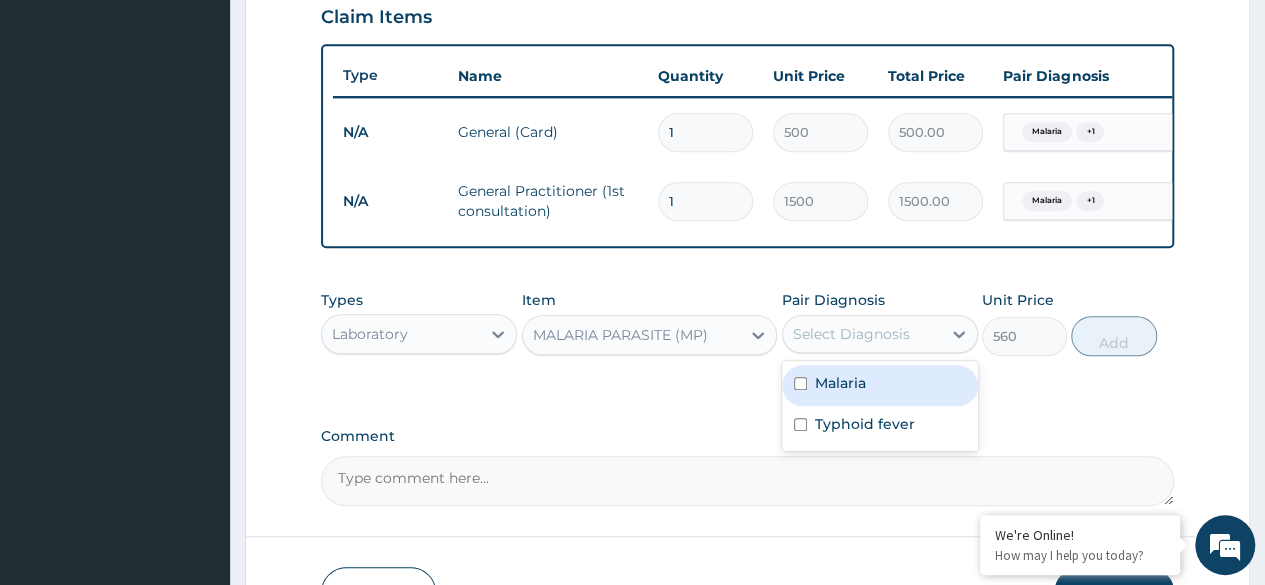 click on "Select Diagnosis" at bounding box center [851, 334] 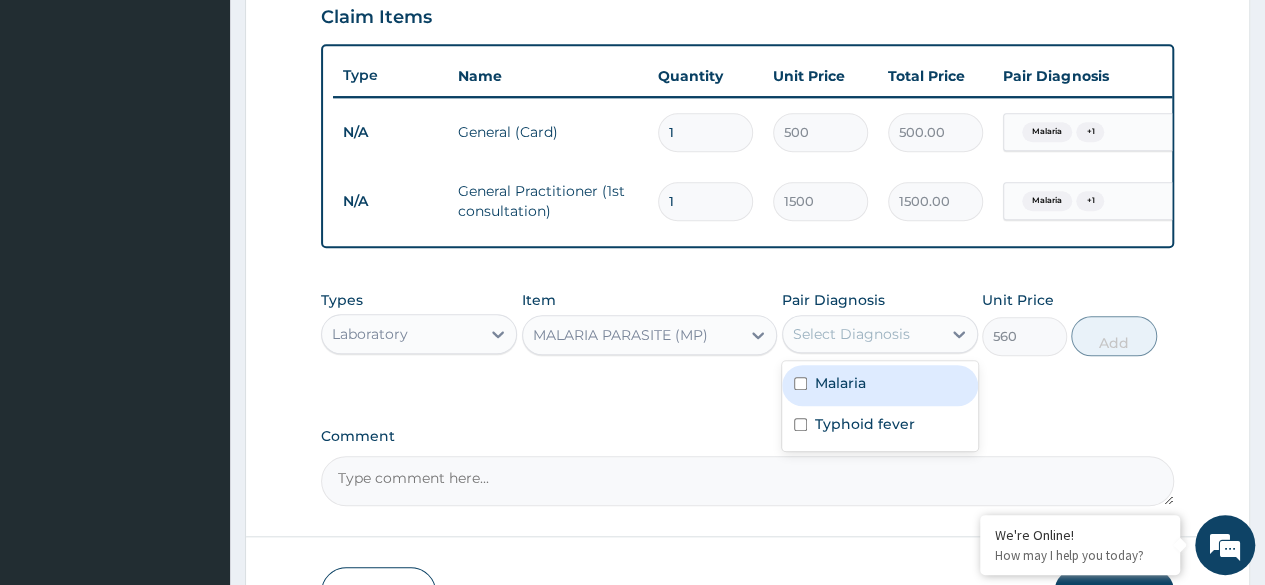 click at bounding box center [800, 383] 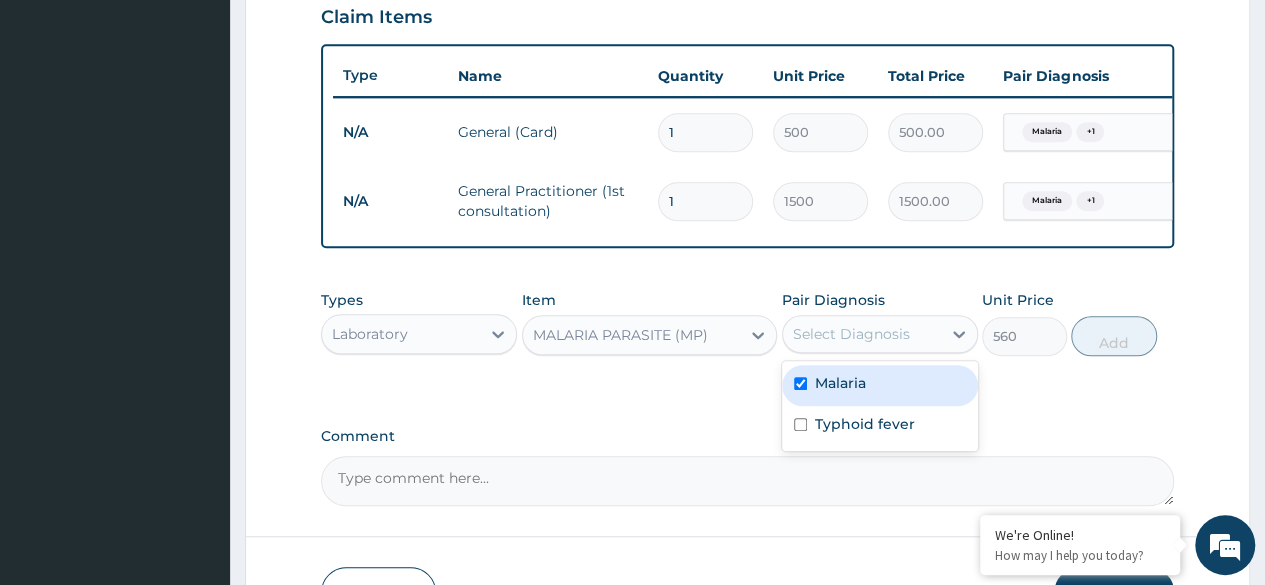 checkbox on "true" 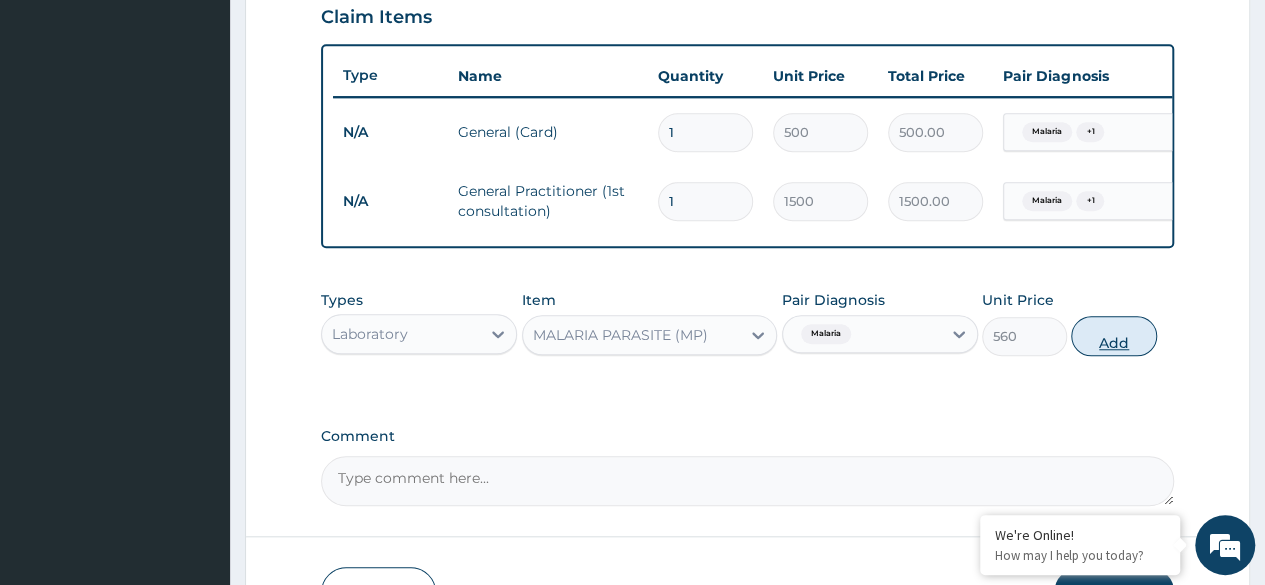 click on "Add" at bounding box center [1113, 336] 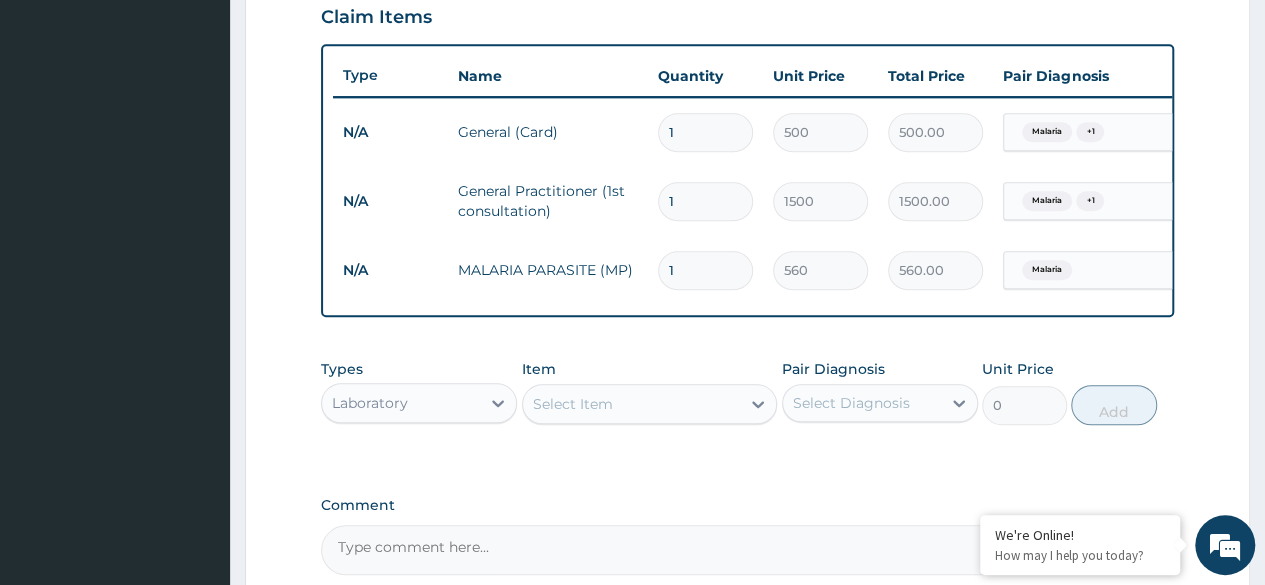 scroll, scrollTop: 400, scrollLeft: 0, axis: vertical 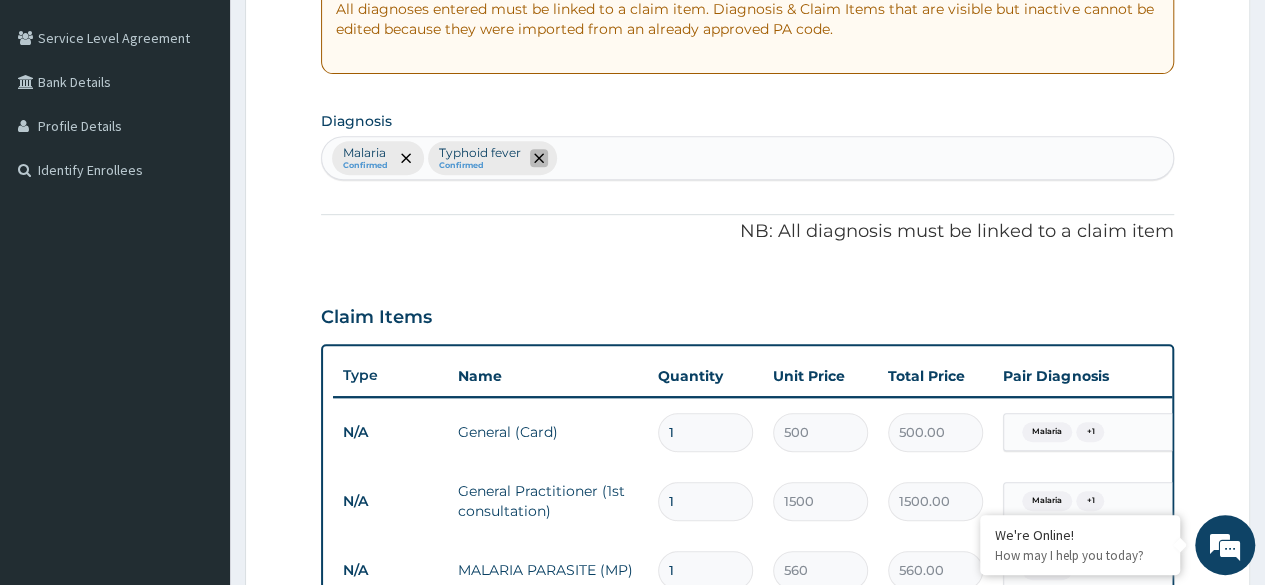click at bounding box center [539, 158] 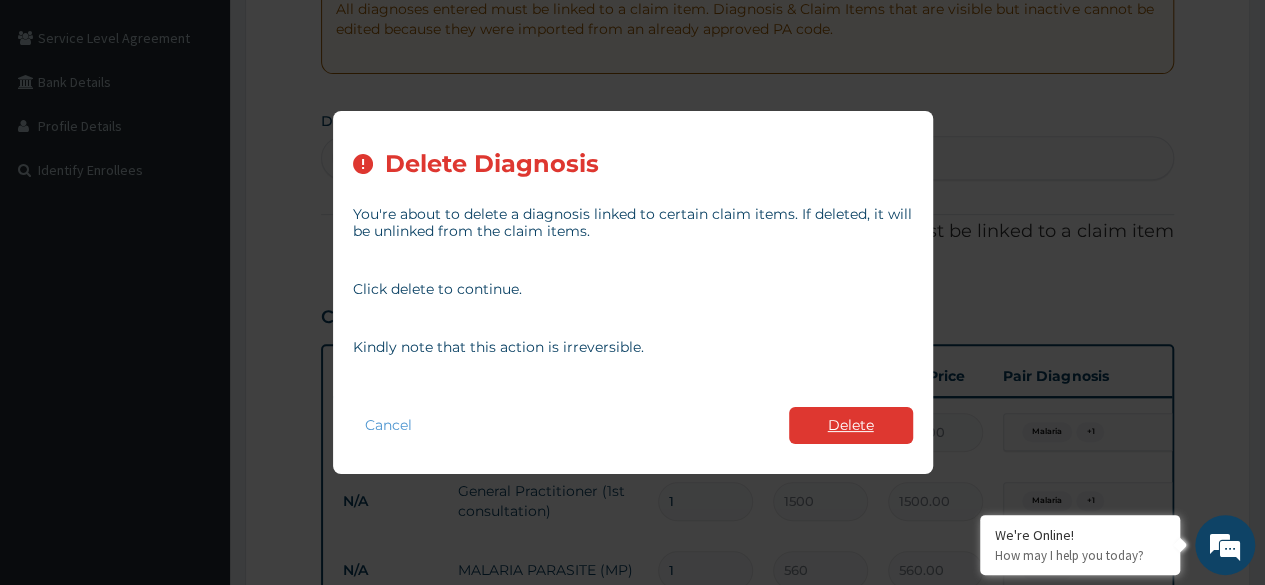click on "Delete" at bounding box center (851, 425) 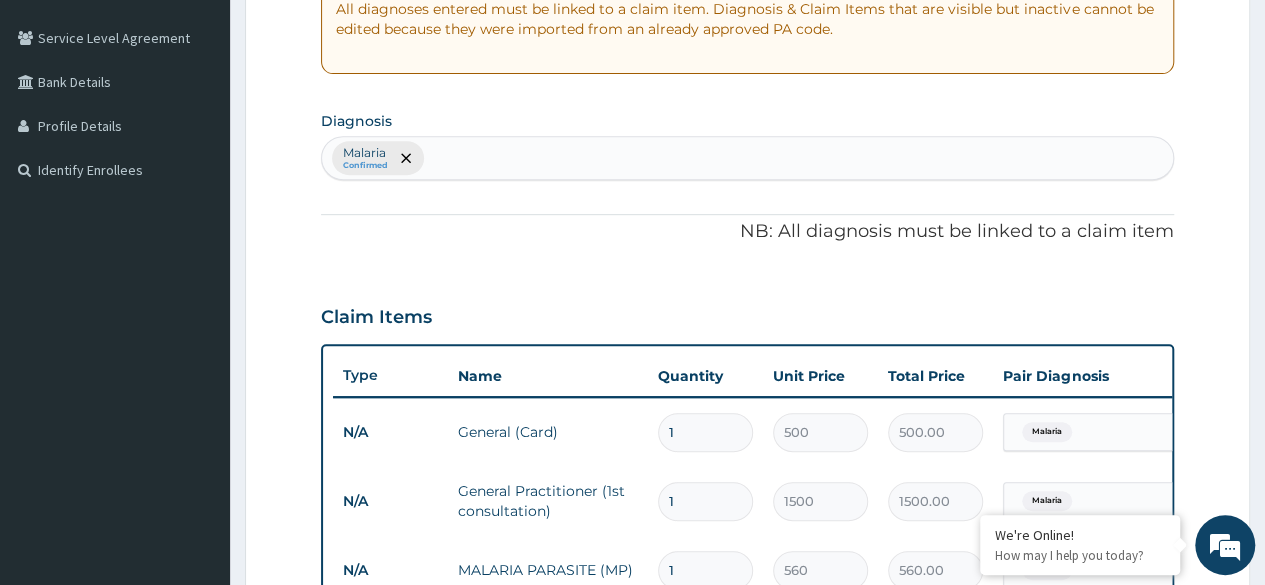 click on "Malaria Confirmed" at bounding box center (747, 158) 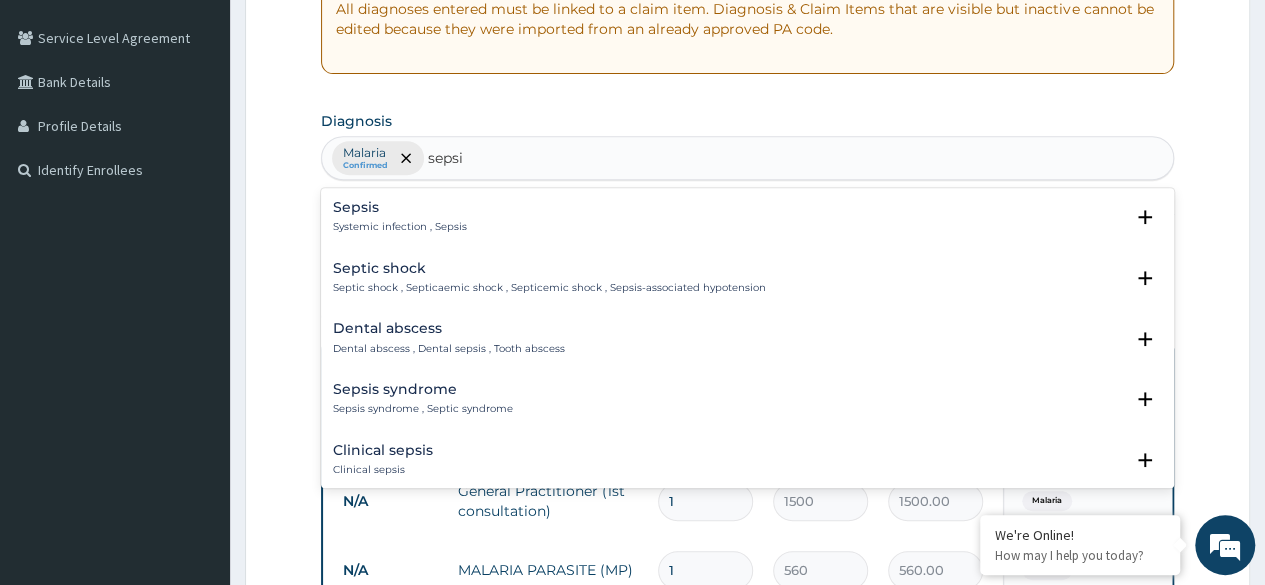 type on "sepsis" 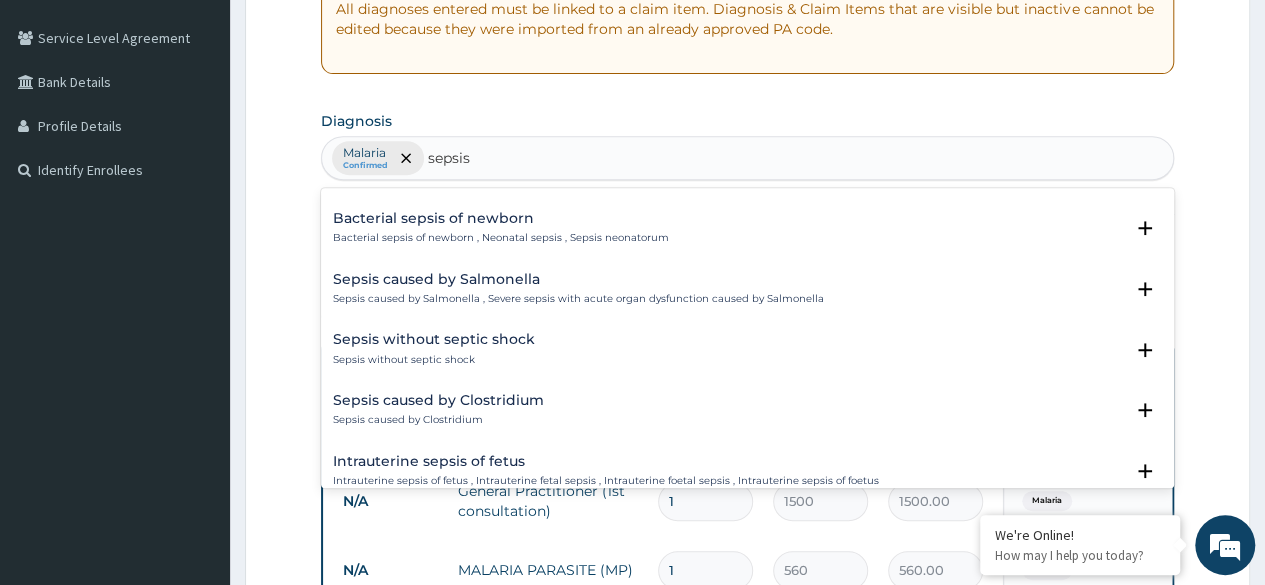 scroll, scrollTop: 1900, scrollLeft: 0, axis: vertical 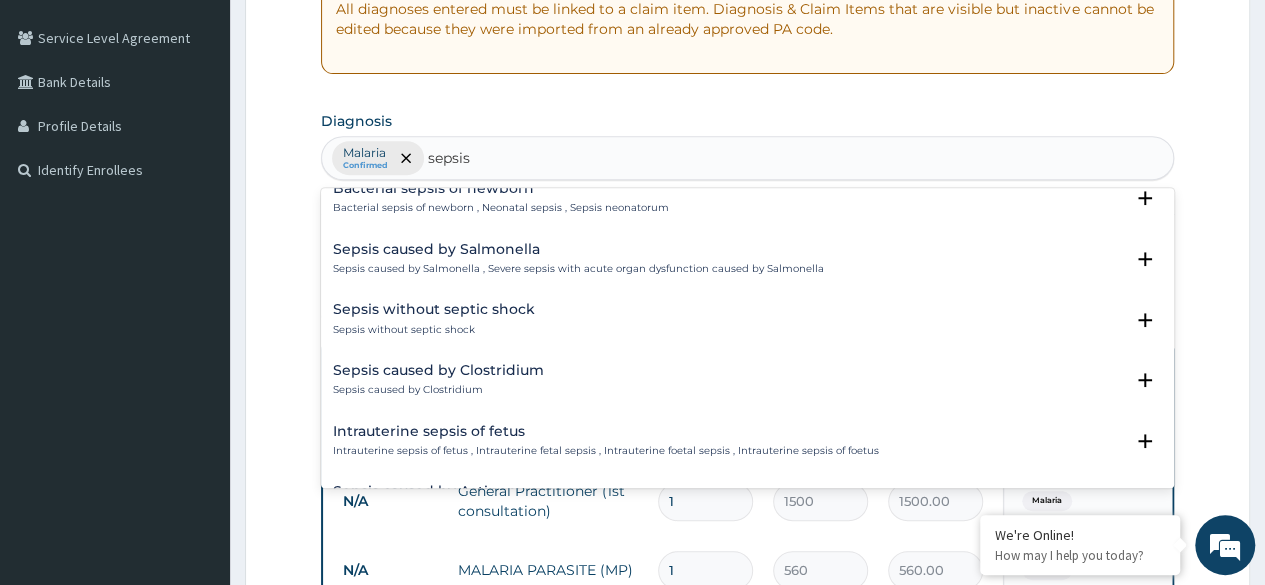 click on "Sepsis caused by Salmonella" at bounding box center [578, 249] 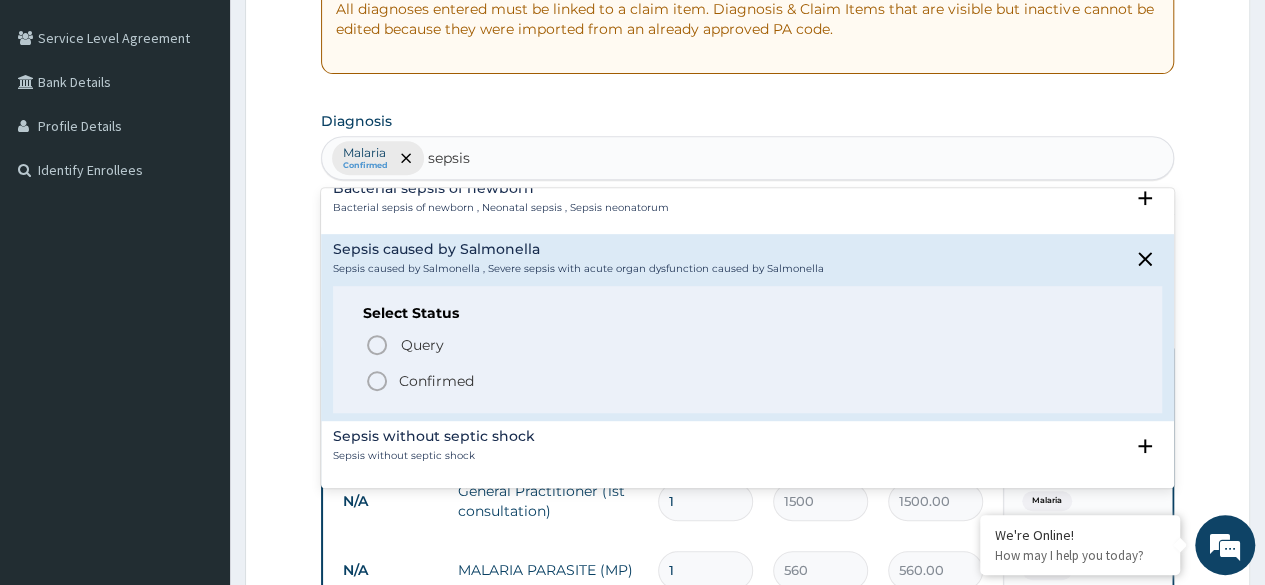 click 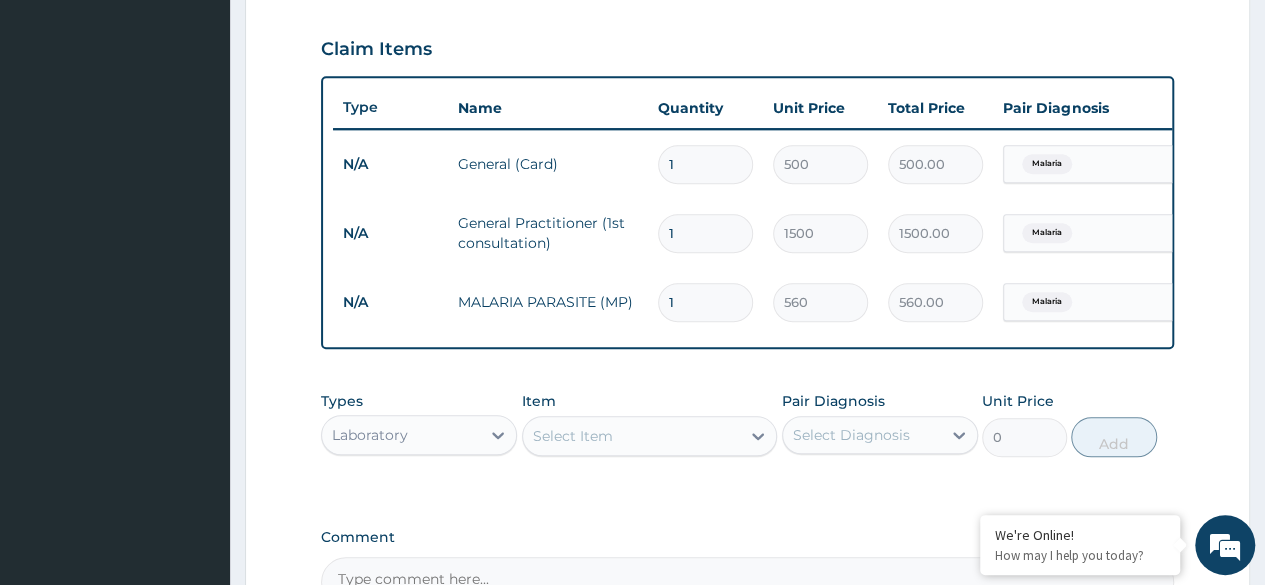 scroll, scrollTop: 700, scrollLeft: 0, axis: vertical 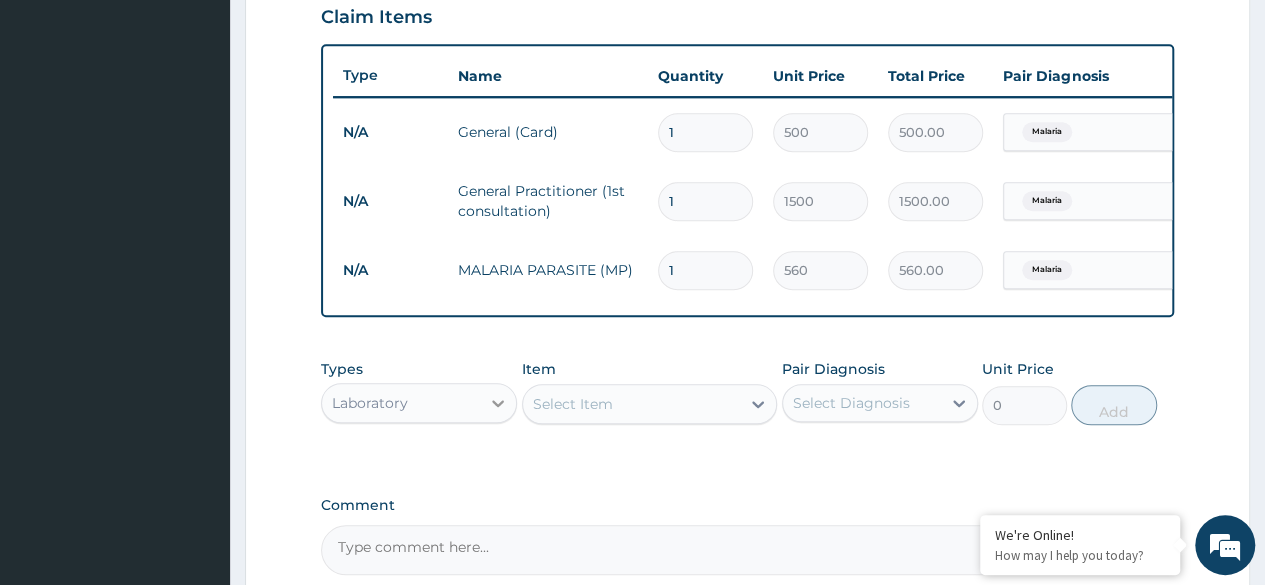 click 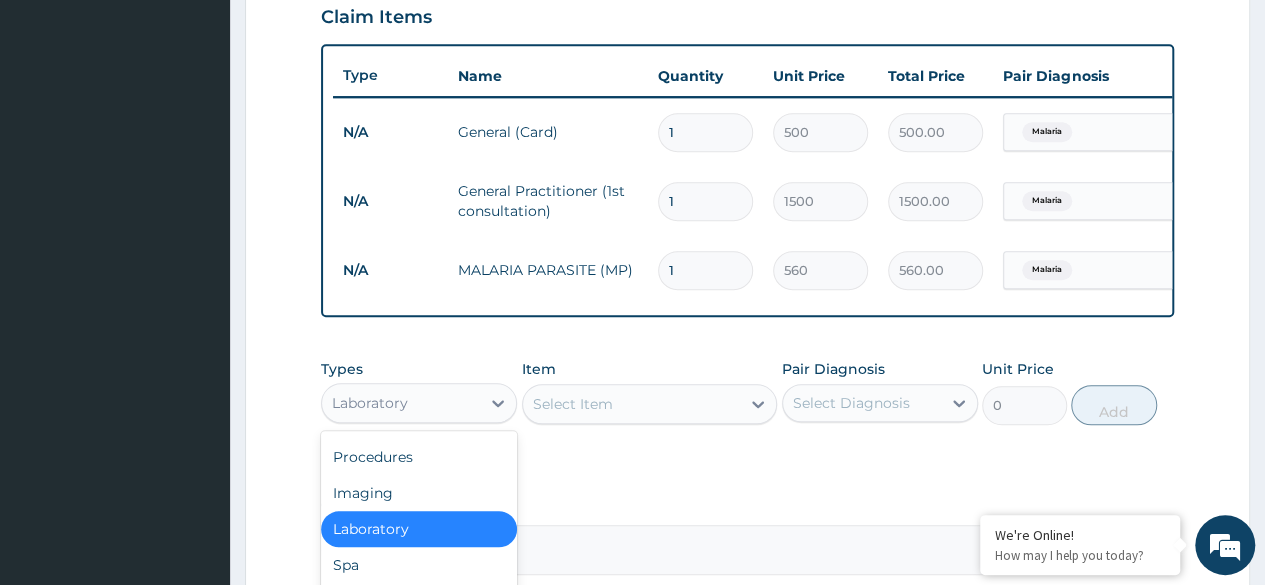 scroll, scrollTop: 0, scrollLeft: 0, axis: both 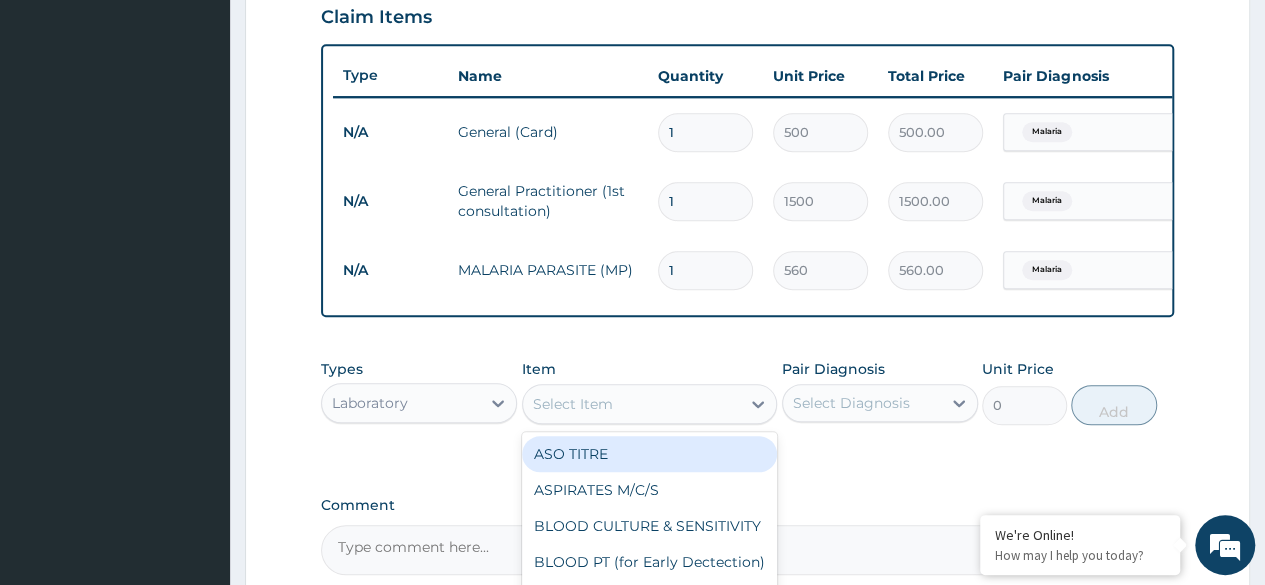 click on "Select Item" at bounding box center (632, 404) 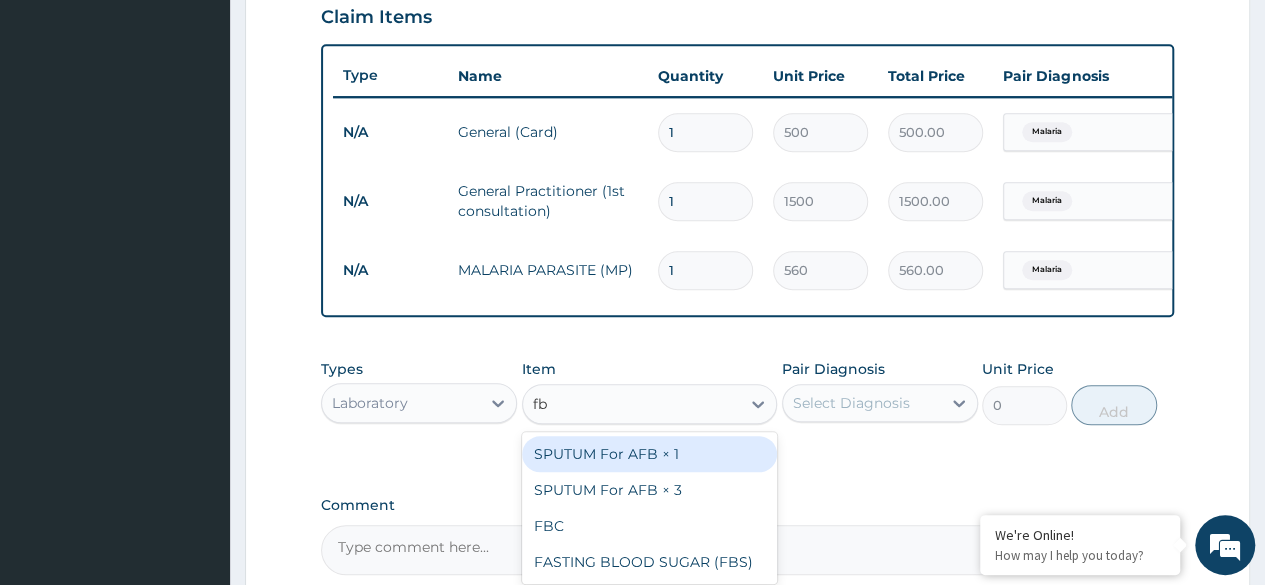 type on "fbc" 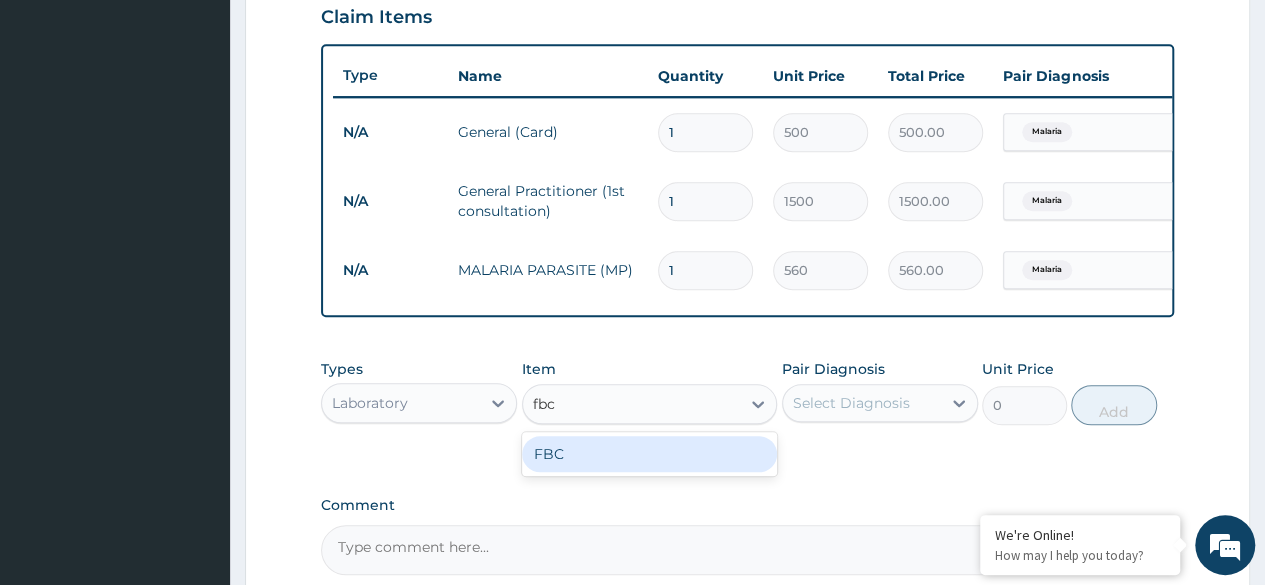 click on "FBC" at bounding box center (650, 454) 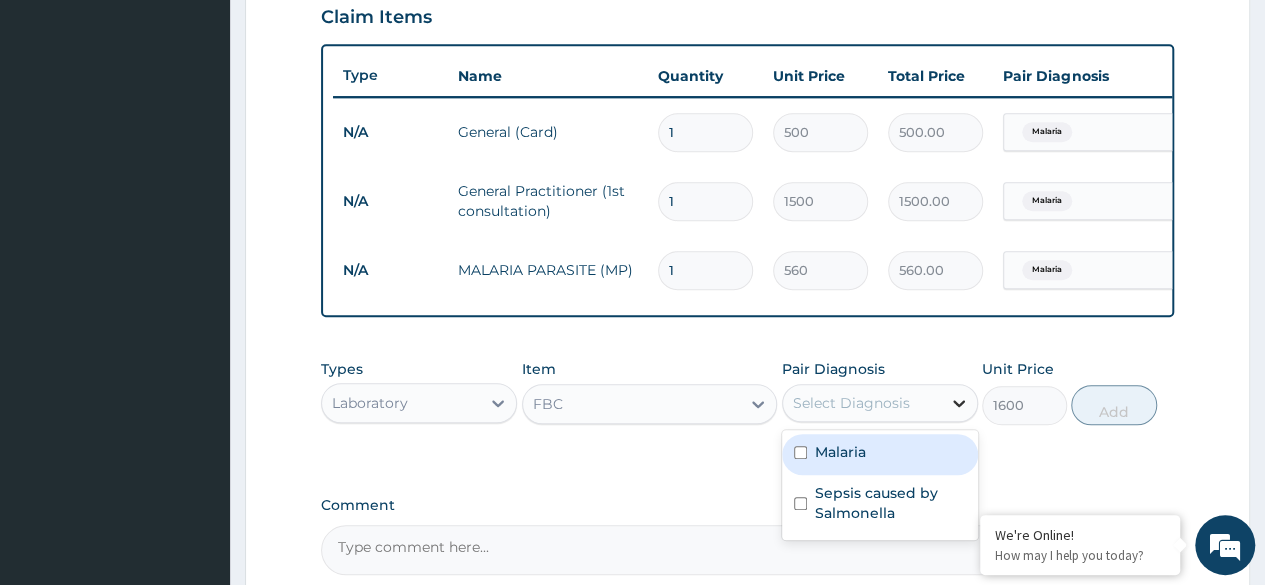click 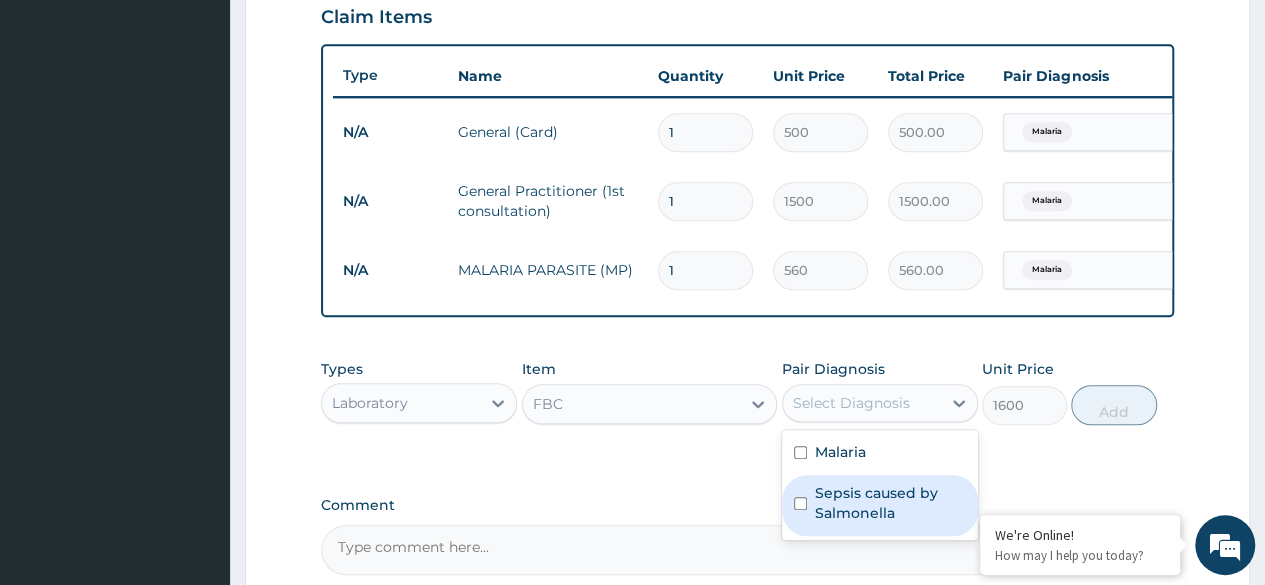 click at bounding box center (800, 503) 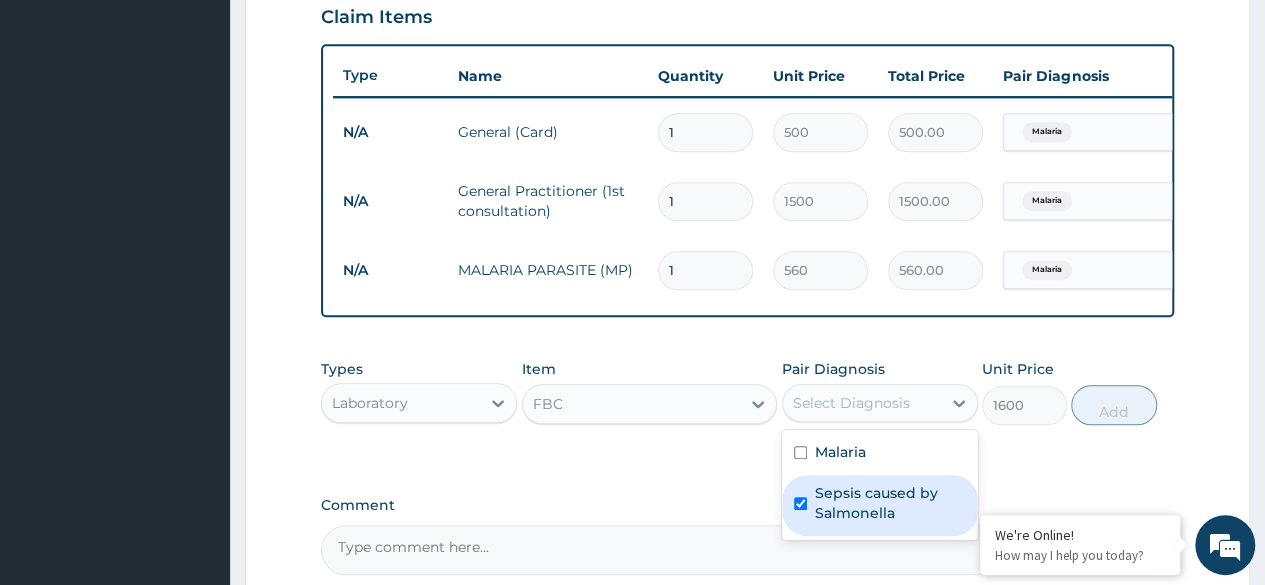 checkbox on "true" 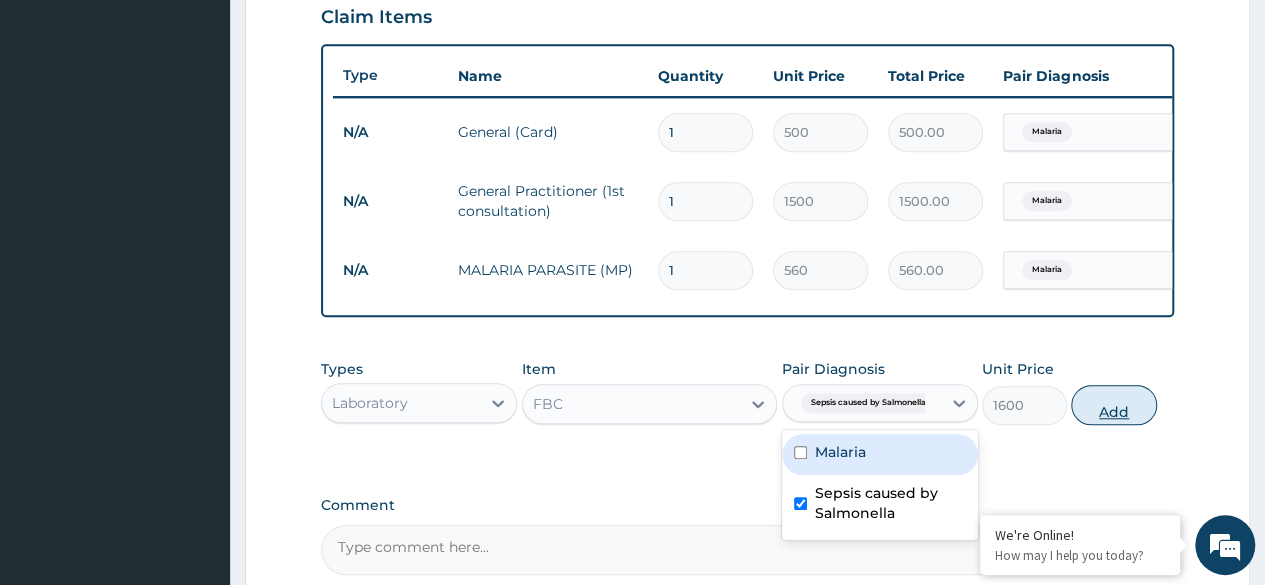 click on "Add" at bounding box center (1113, 405) 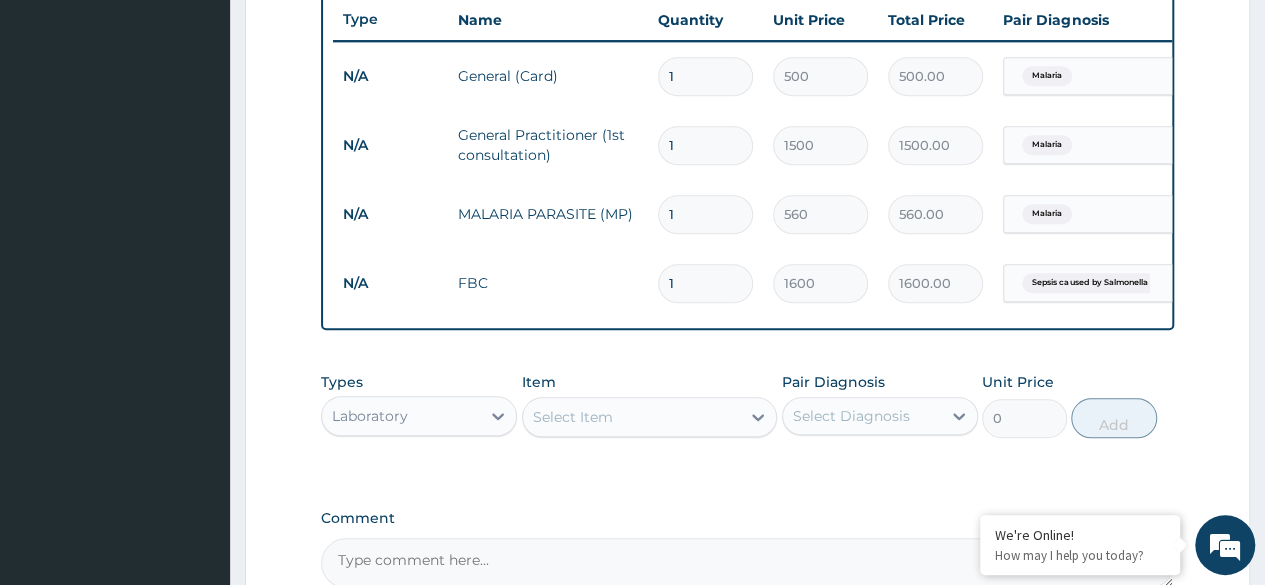 scroll, scrollTop: 800, scrollLeft: 0, axis: vertical 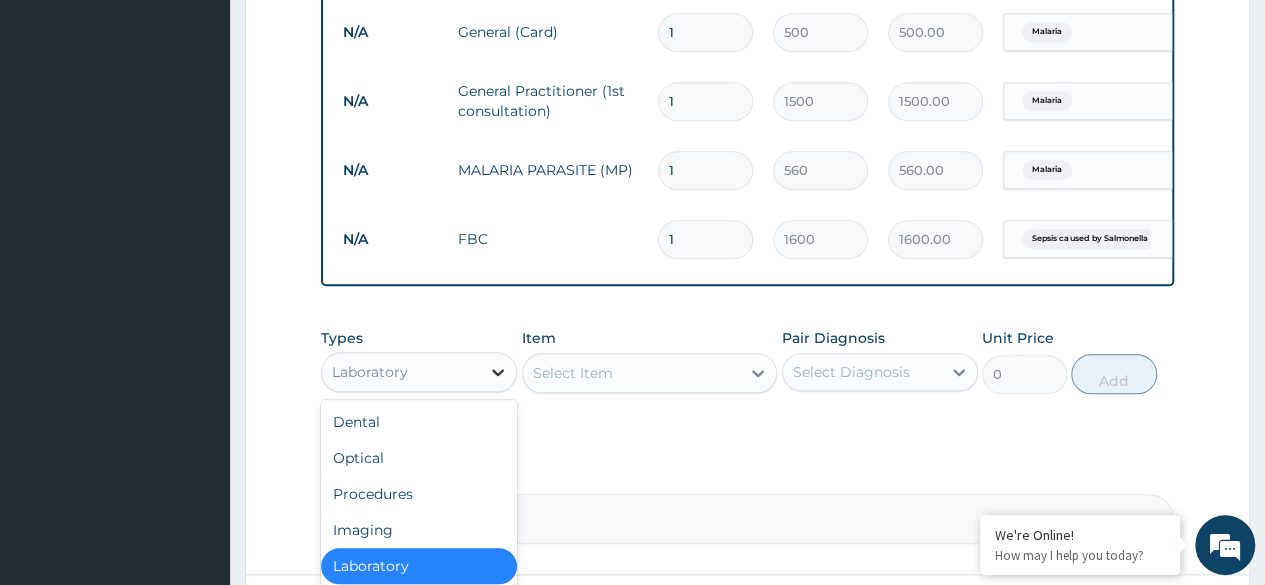 click 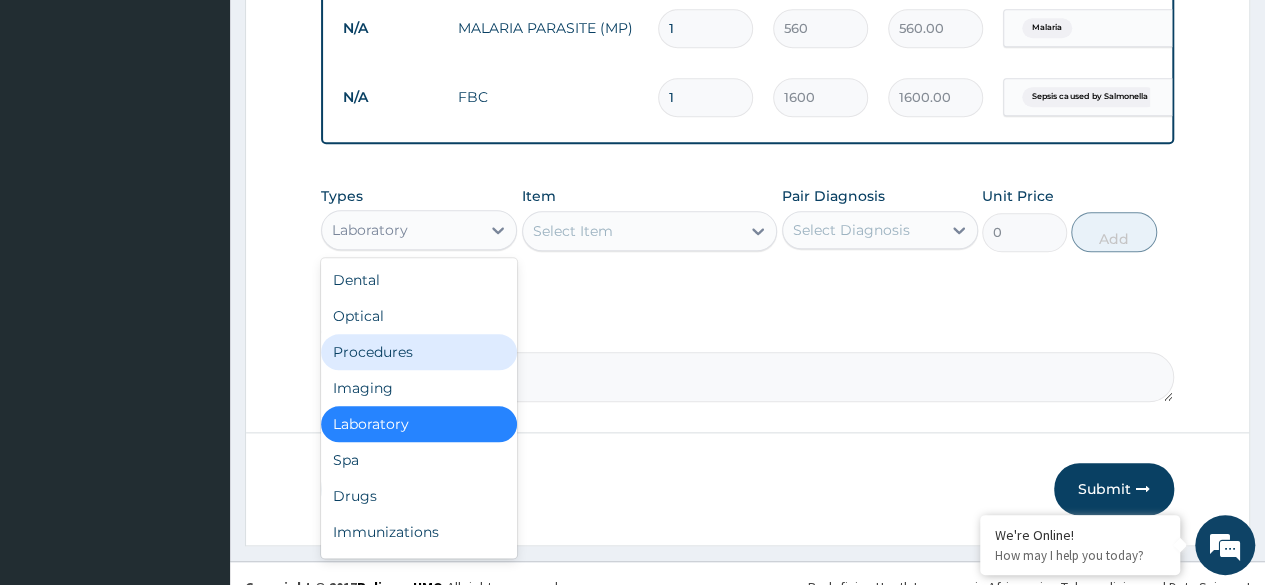 scroll, scrollTop: 960, scrollLeft: 0, axis: vertical 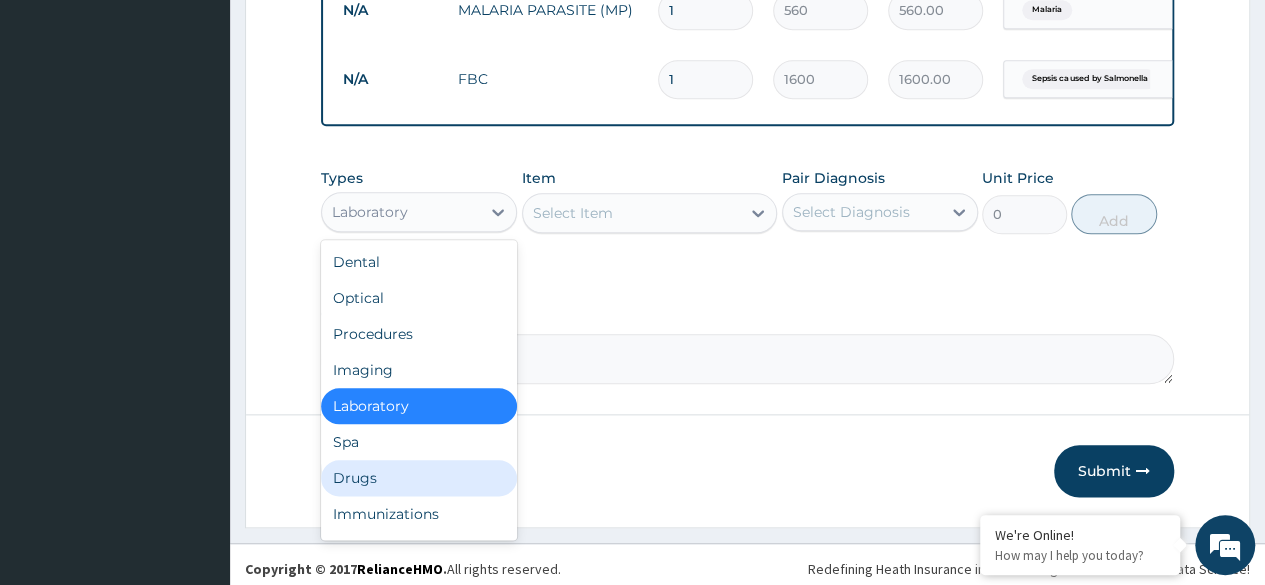 click on "Drugs" at bounding box center [419, 478] 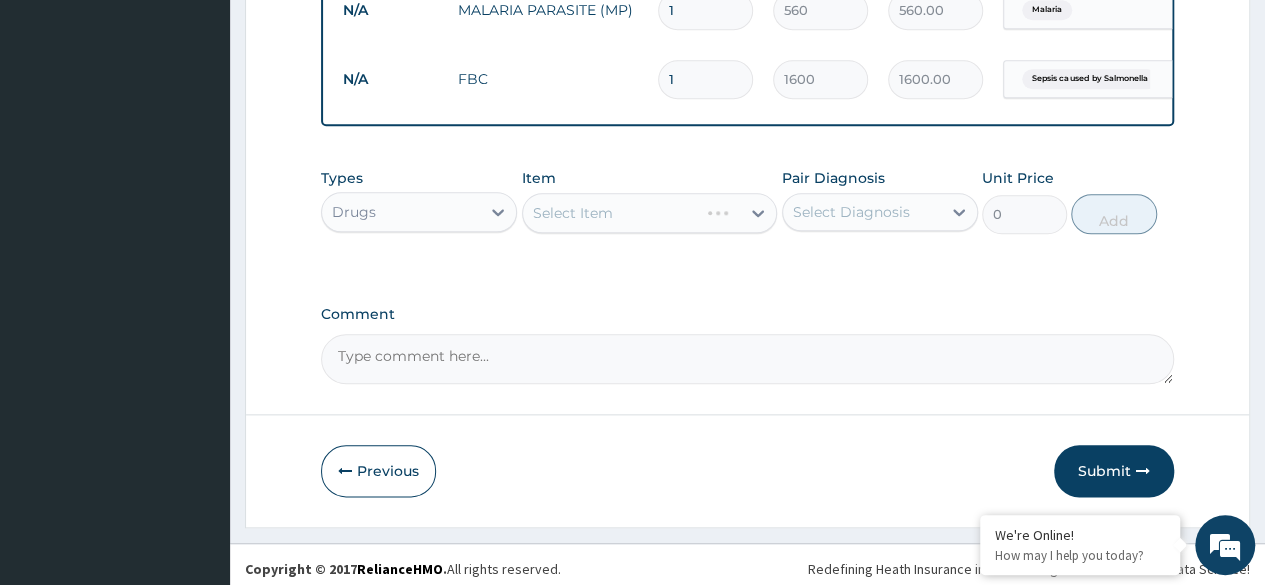 click on "Select Item" at bounding box center [650, 213] 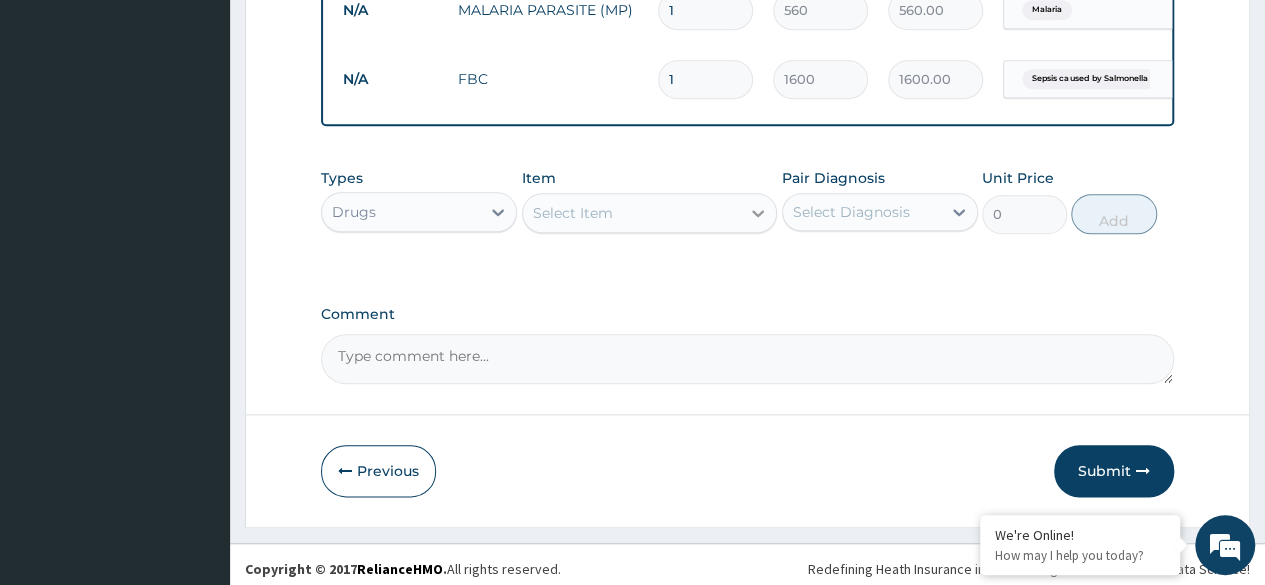 click at bounding box center [758, 213] 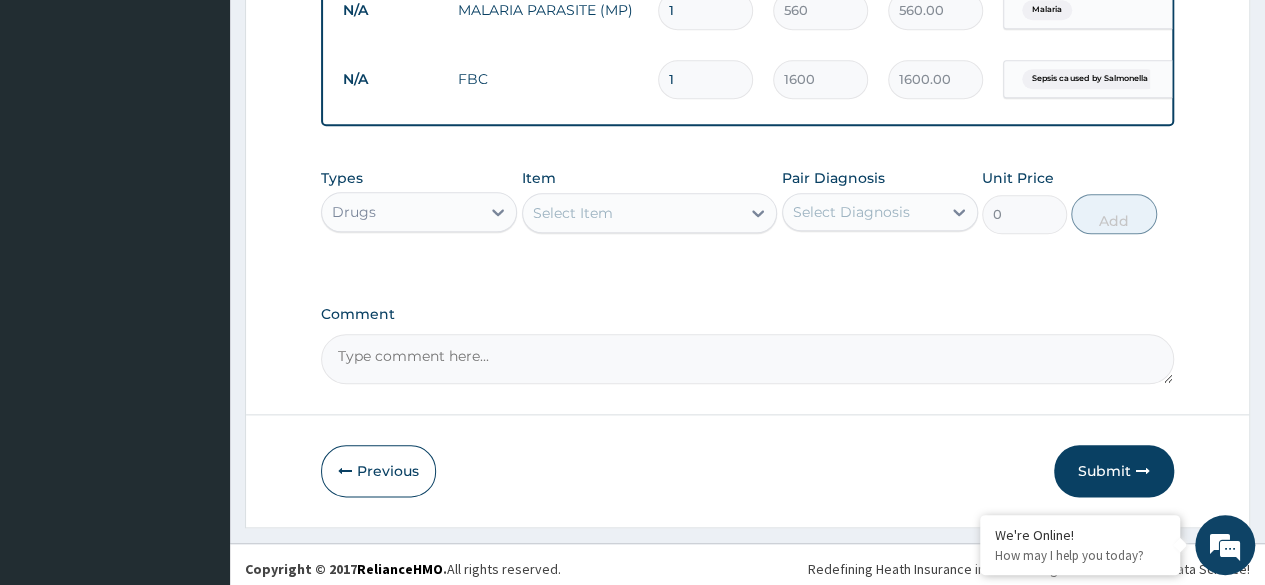 click on "Select Item" at bounding box center [632, 213] 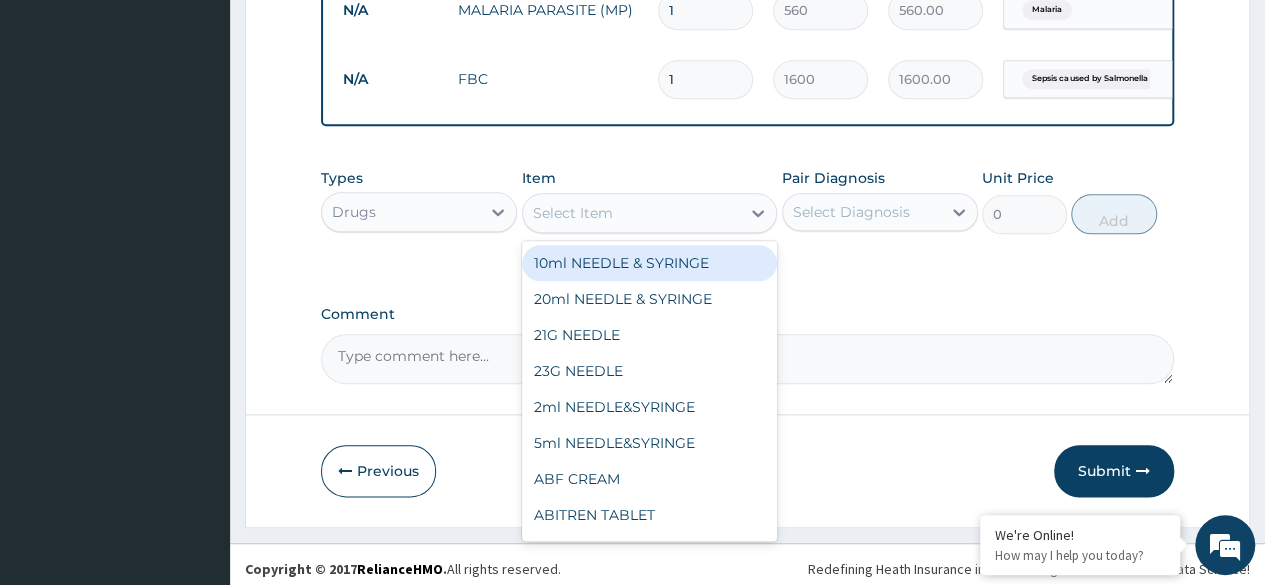 click on "Select Item" at bounding box center [632, 213] 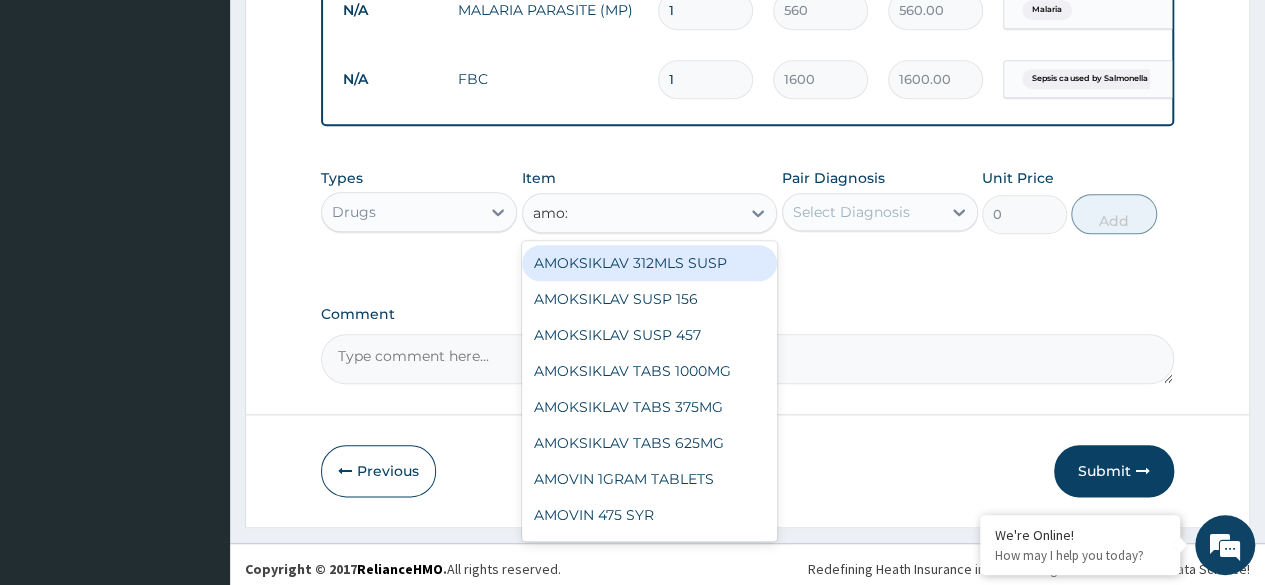 type on "amoxi" 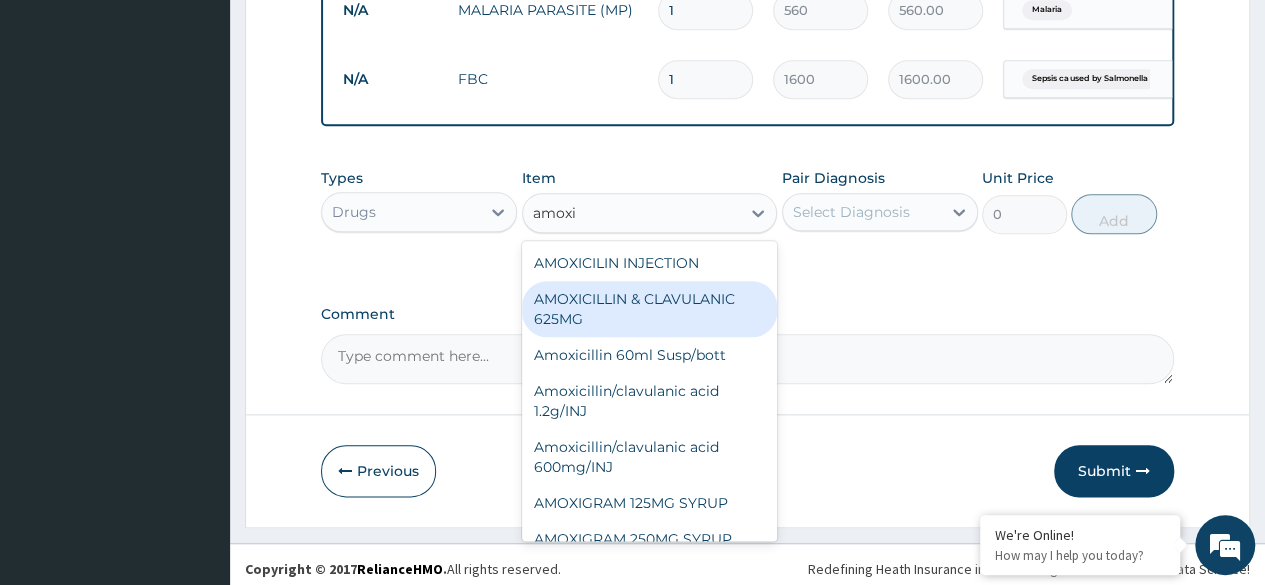 click on "AMOXICILLIN & CLAVULANIC 625MG" at bounding box center (650, 309) 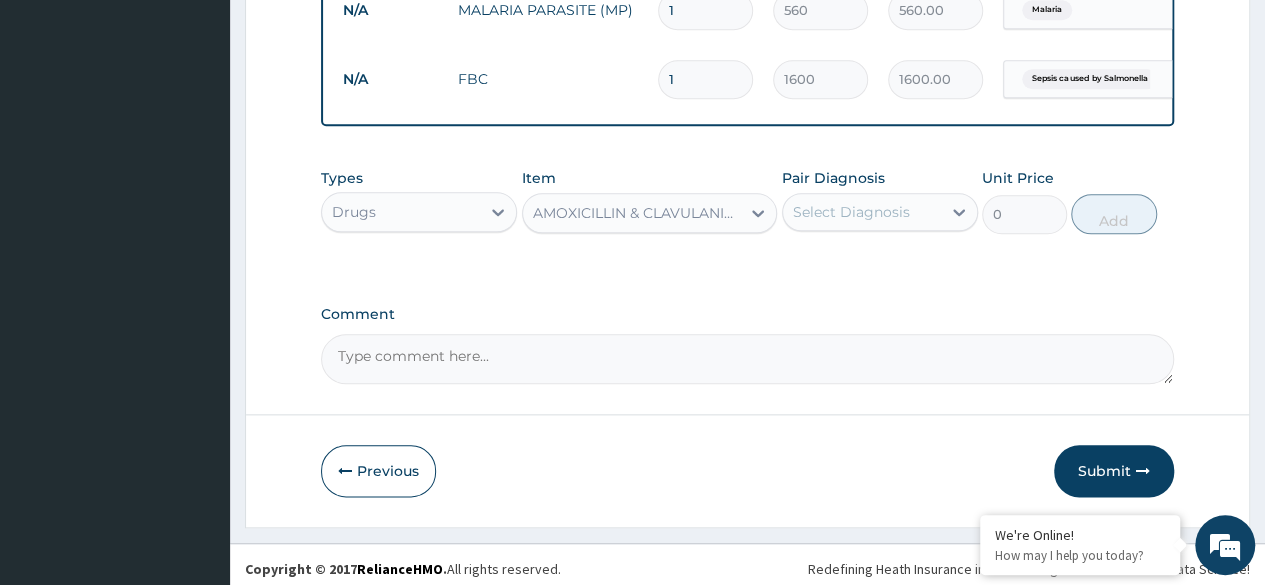 type 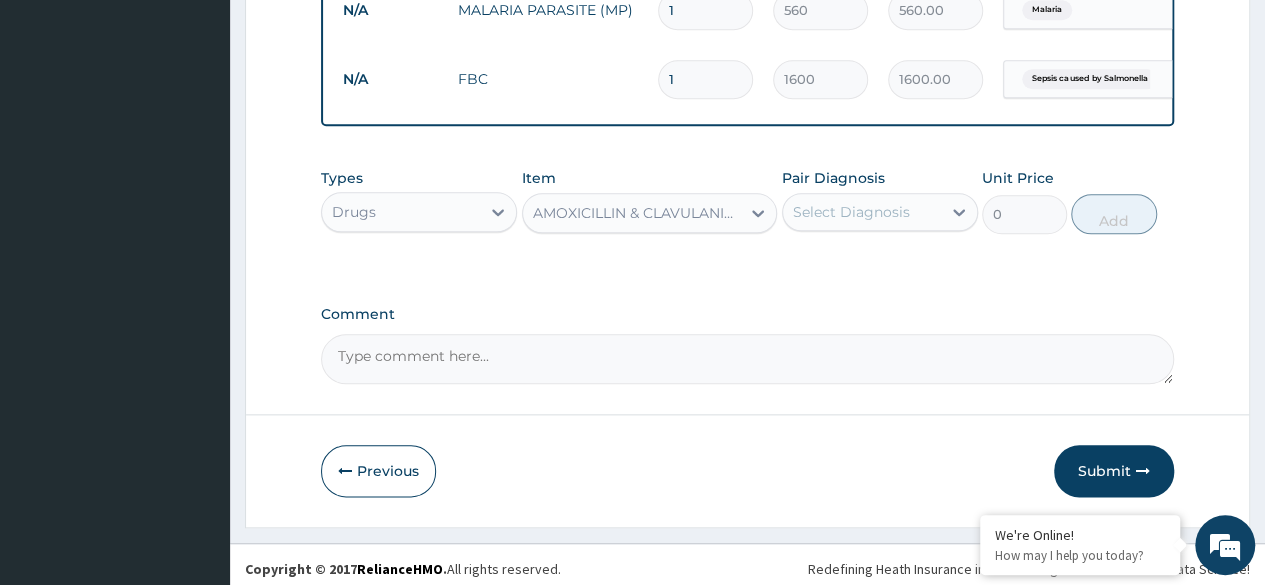 type on "105" 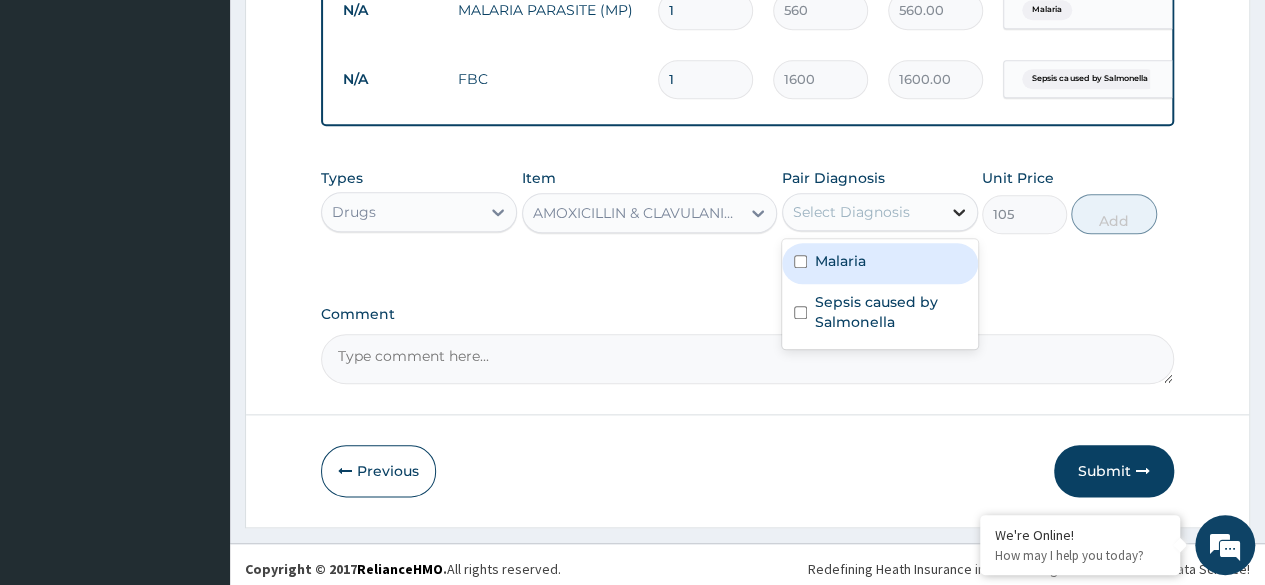 click at bounding box center [959, 212] 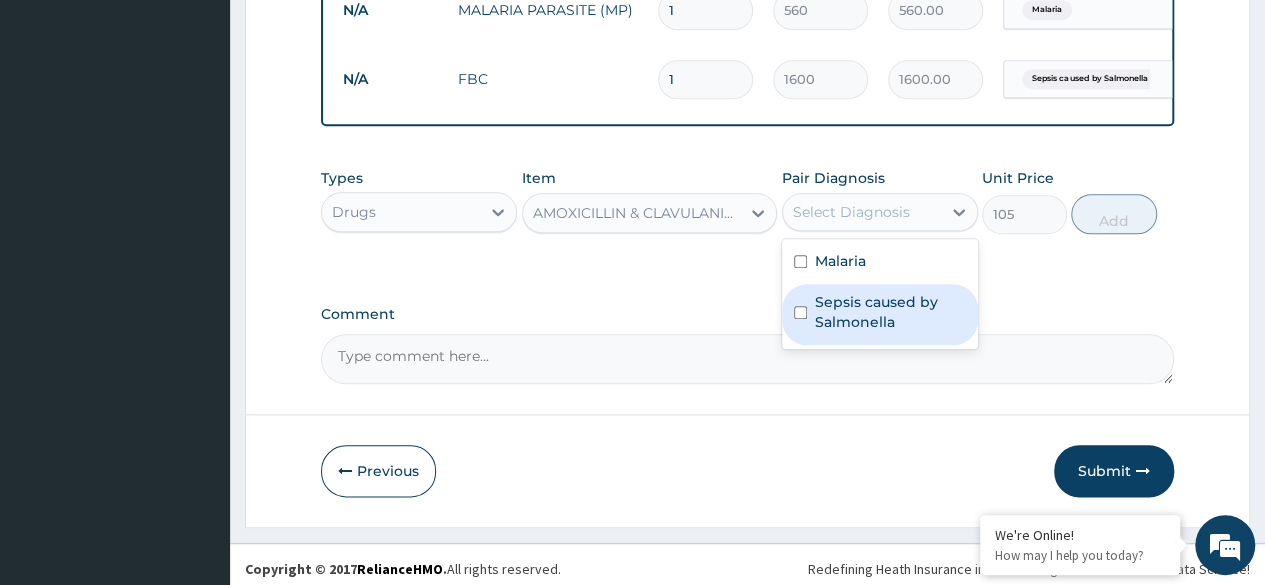 click at bounding box center (800, 312) 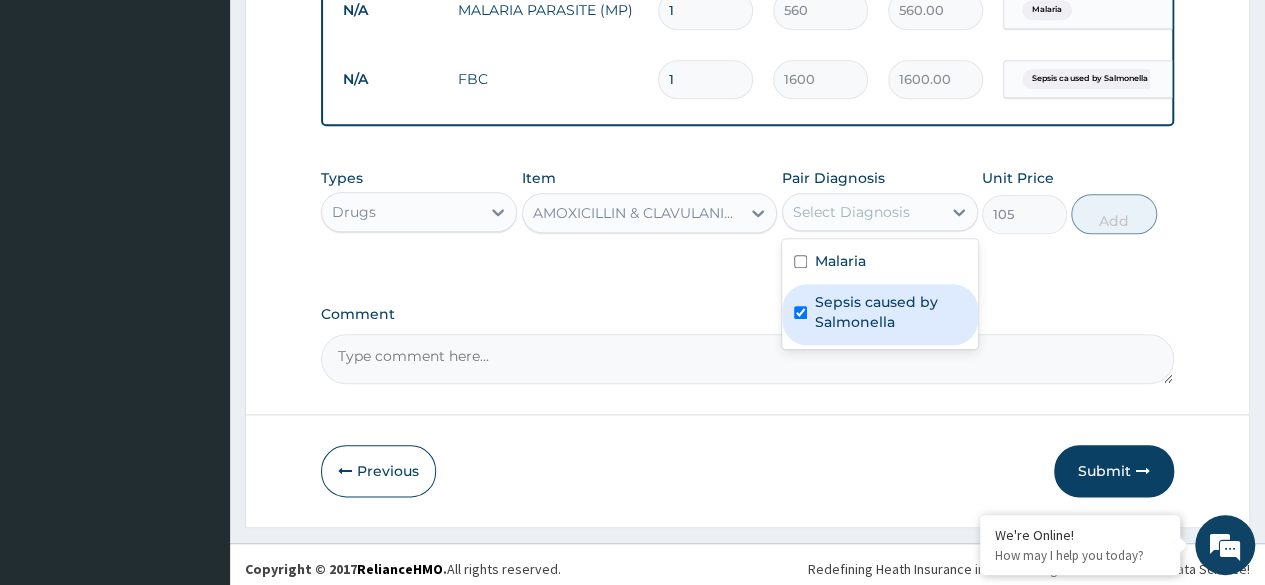 checkbox on "true" 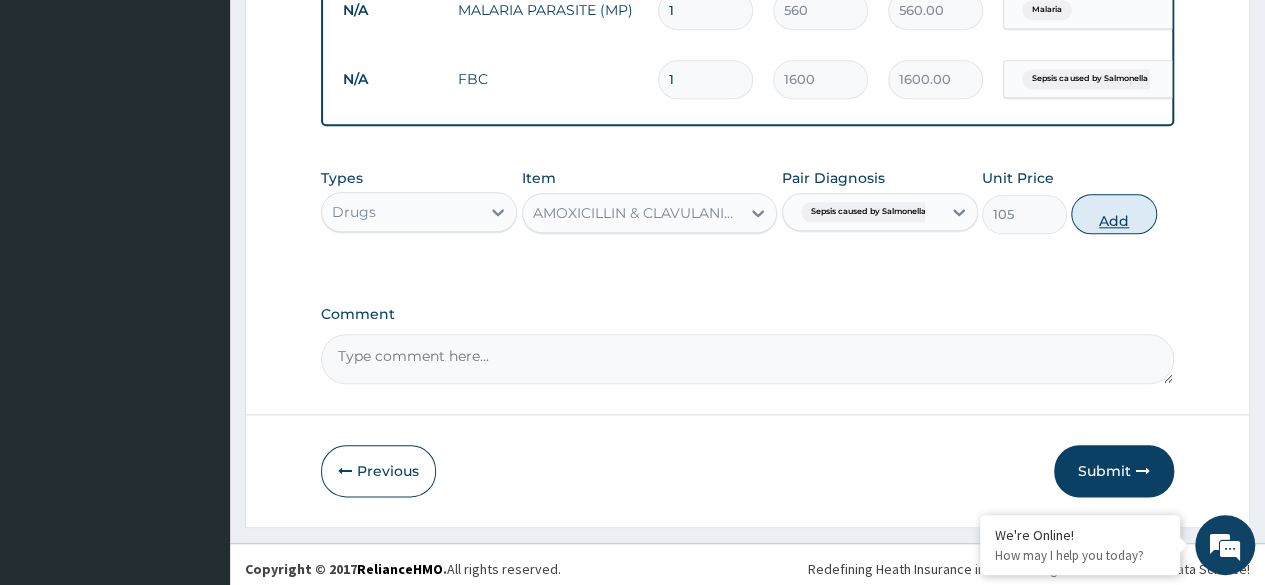 click on "Add" at bounding box center (1113, 214) 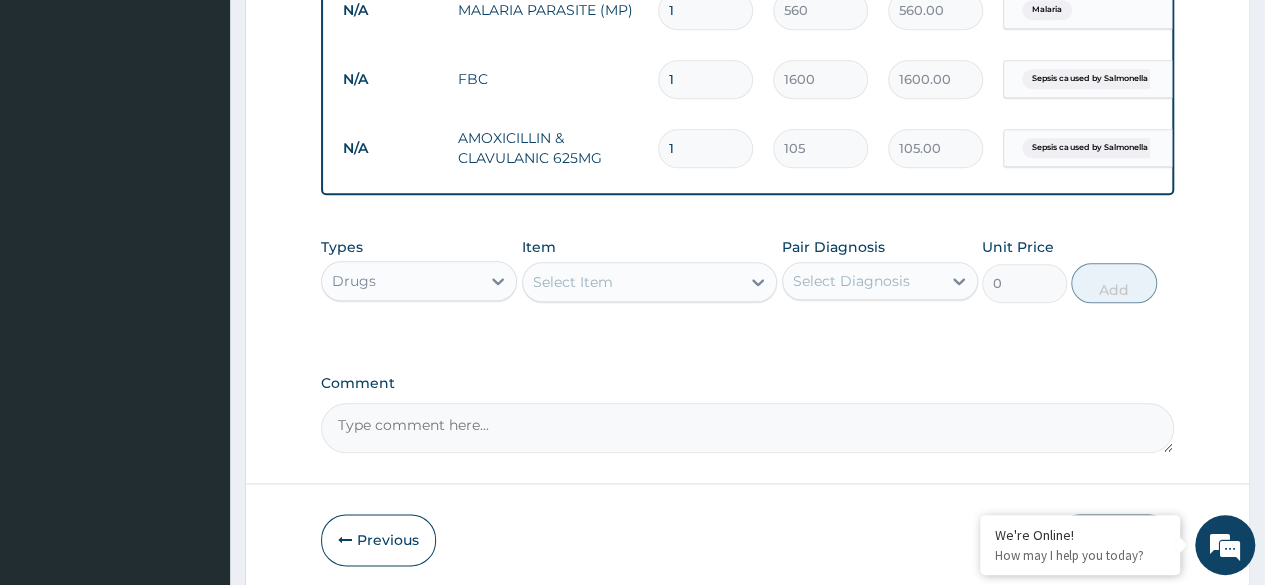 type 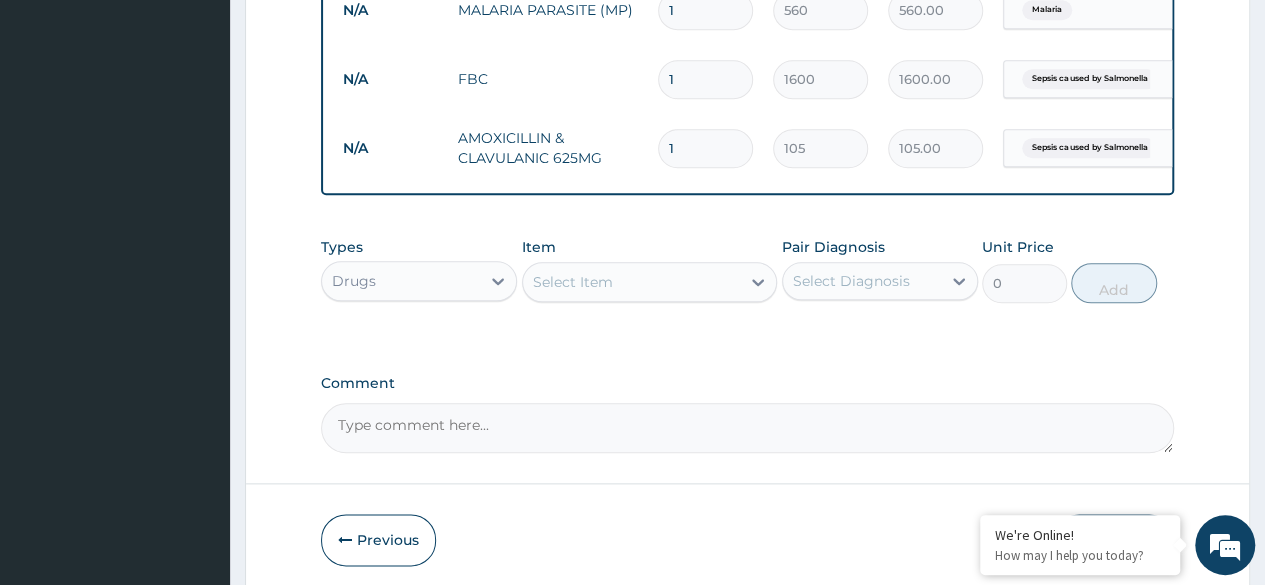 type on "0.00" 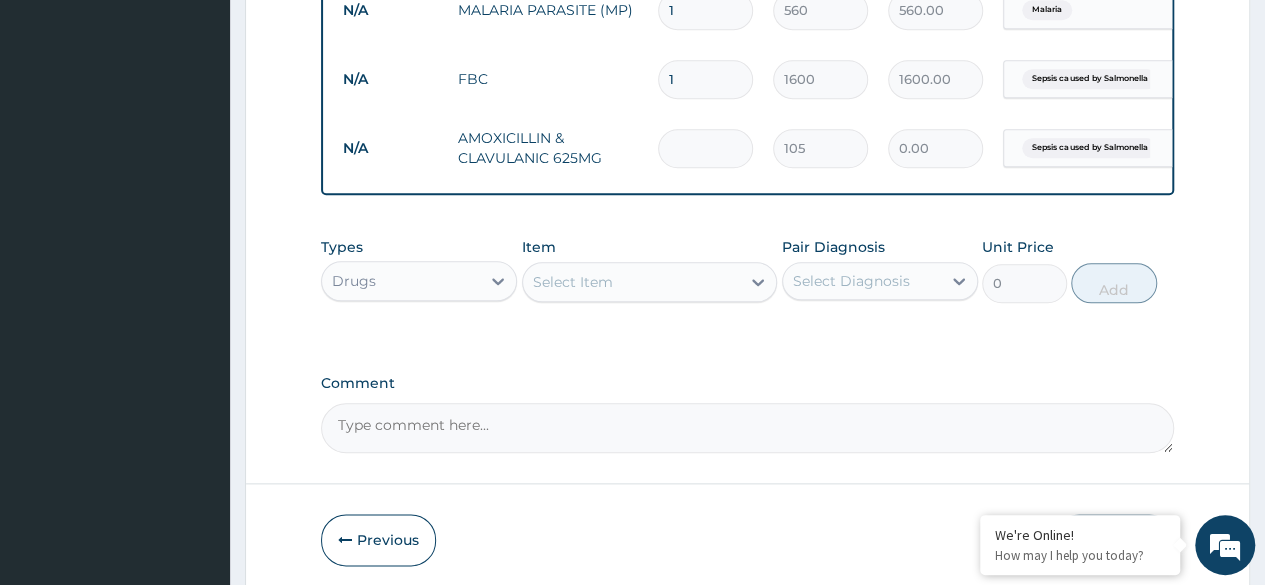 type on "1" 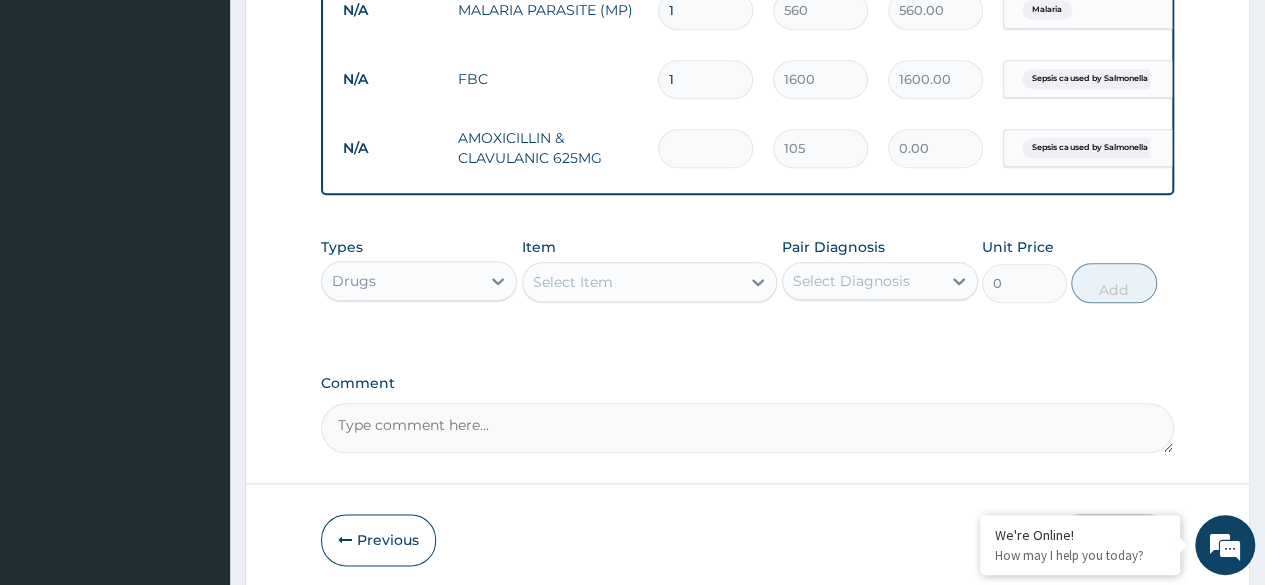 type on "105.00" 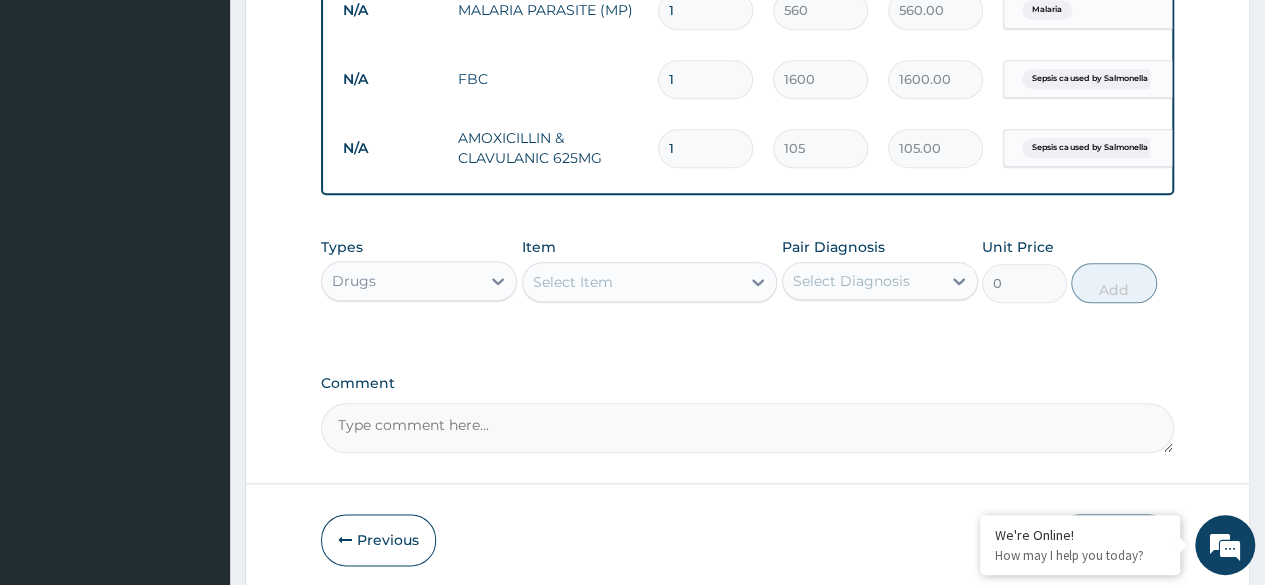 type on "14" 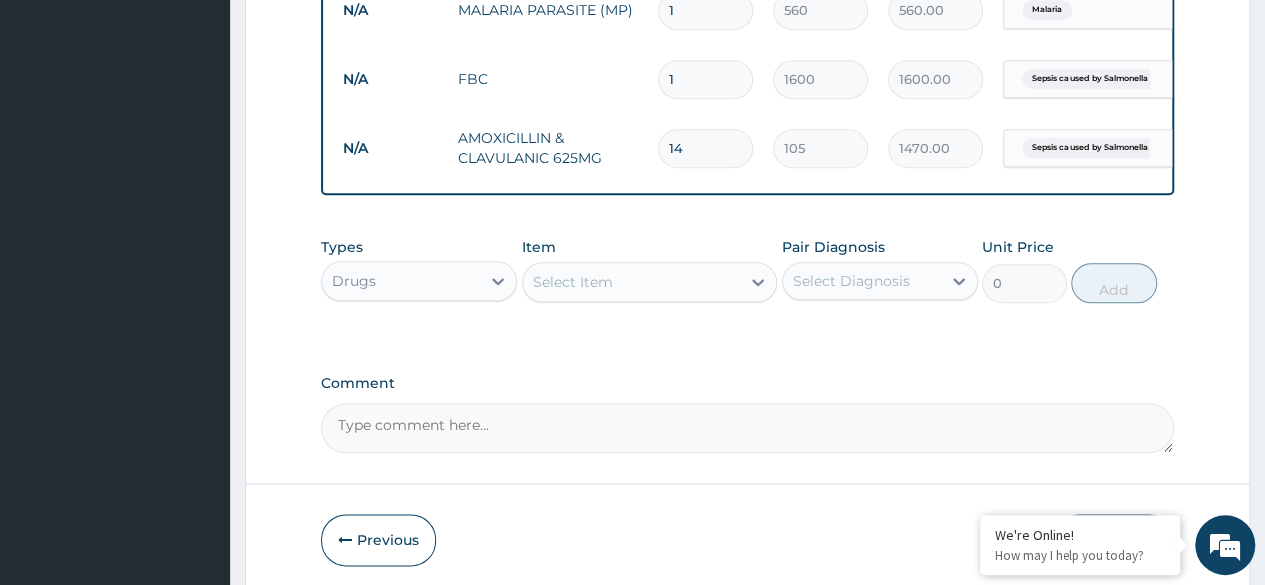 type on "14" 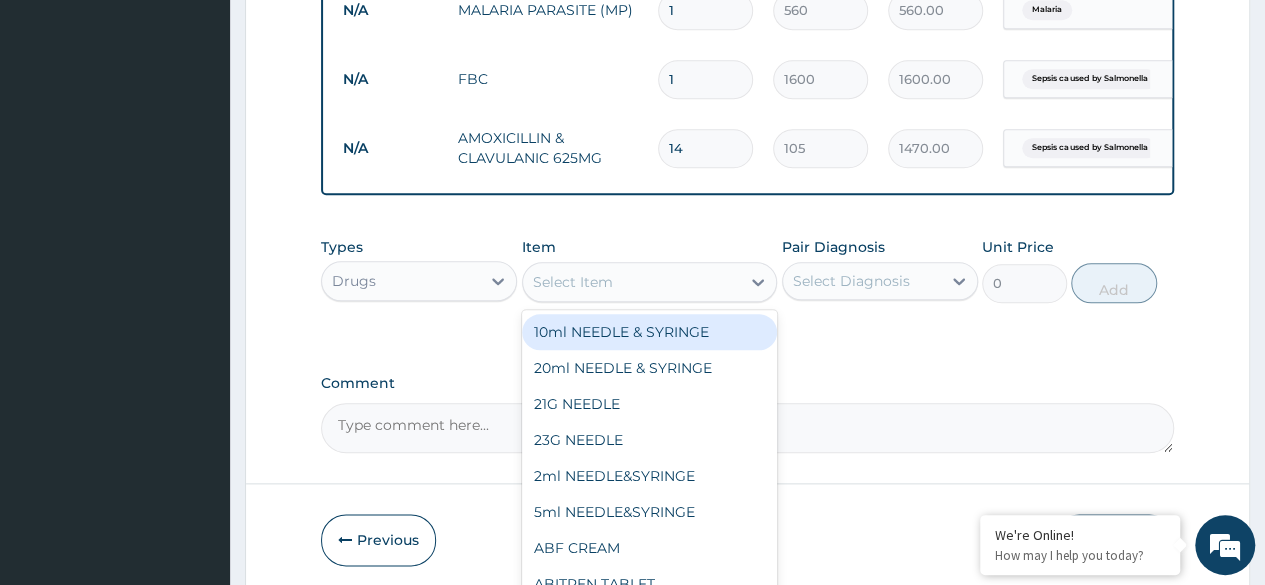click on "Select Item" at bounding box center [573, 282] 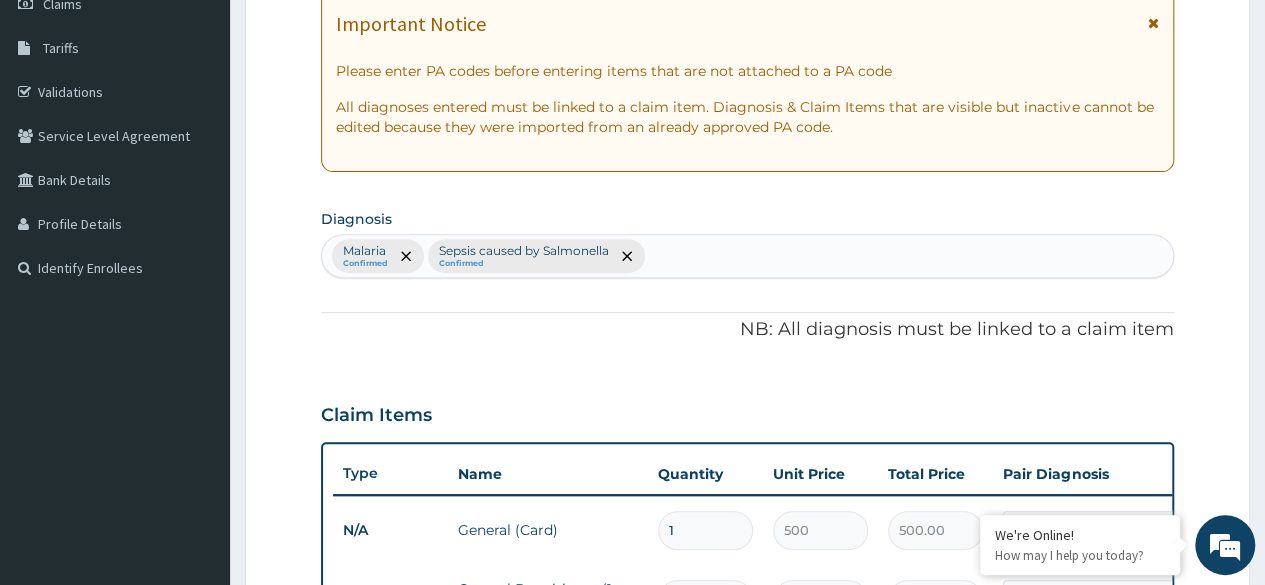 scroll, scrollTop: 260, scrollLeft: 0, axis: vertical 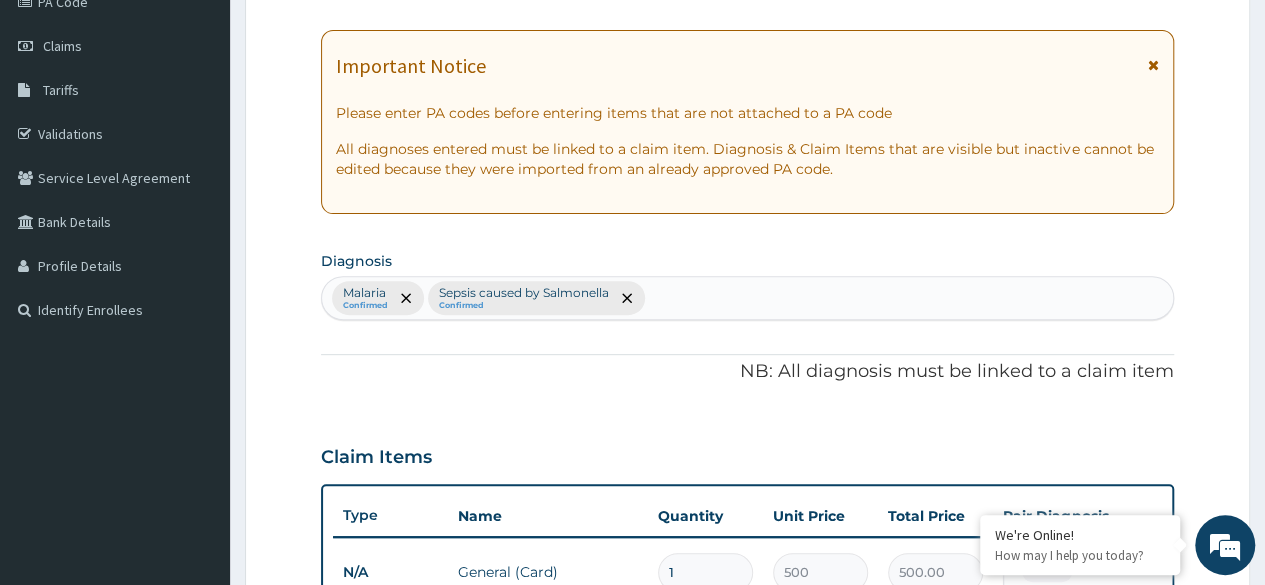 click on "Malaria Confirmed Sepsis caused by Salmonella Confirmed" at bounding box center (747, 298) 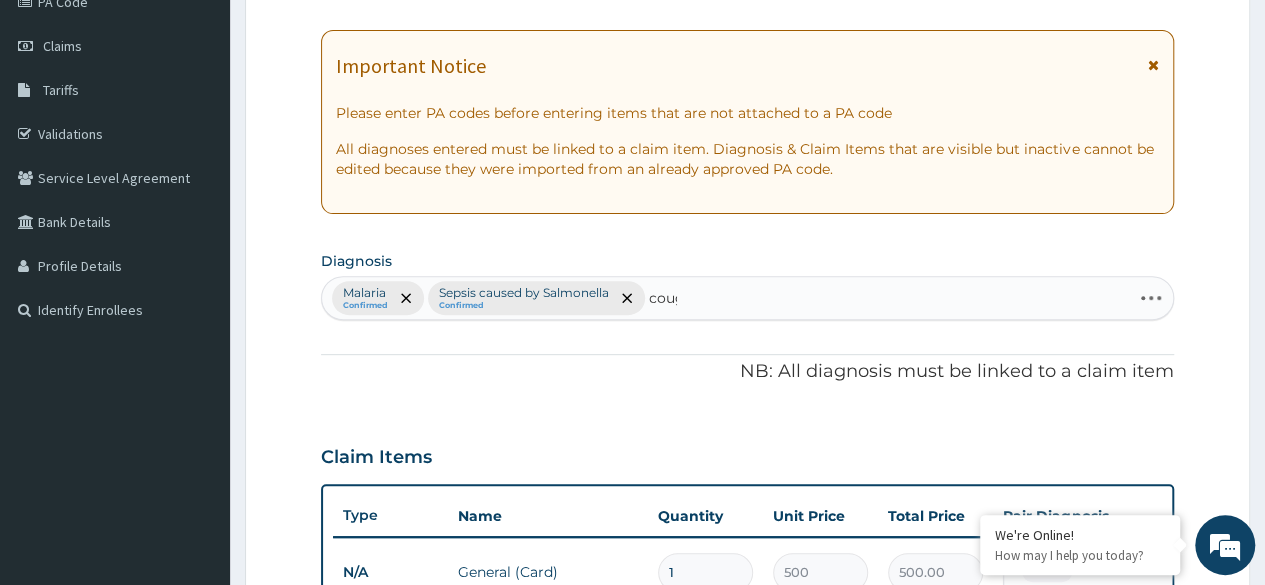 type on "cough" 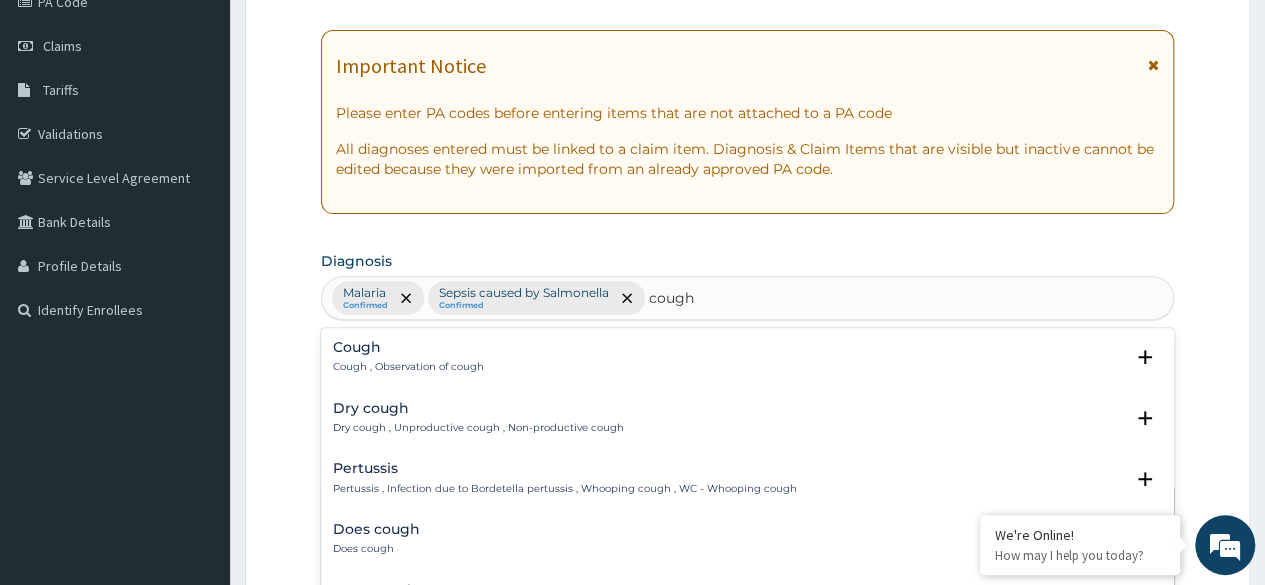 click on "Cough , Observation of cough" at bounding box center [408, 367] 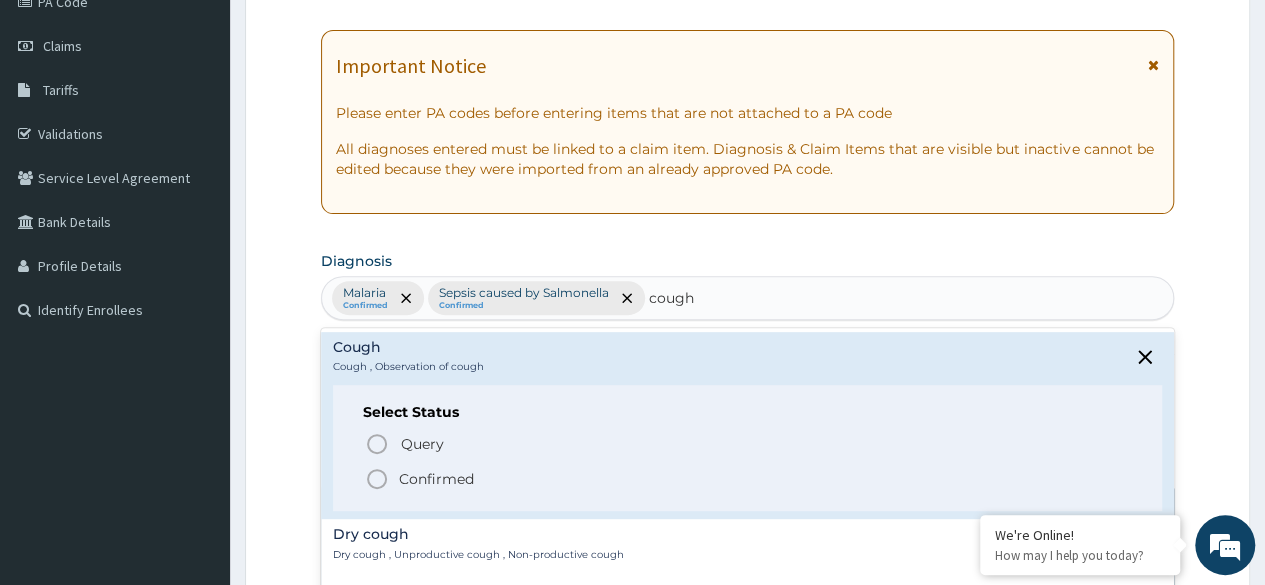click 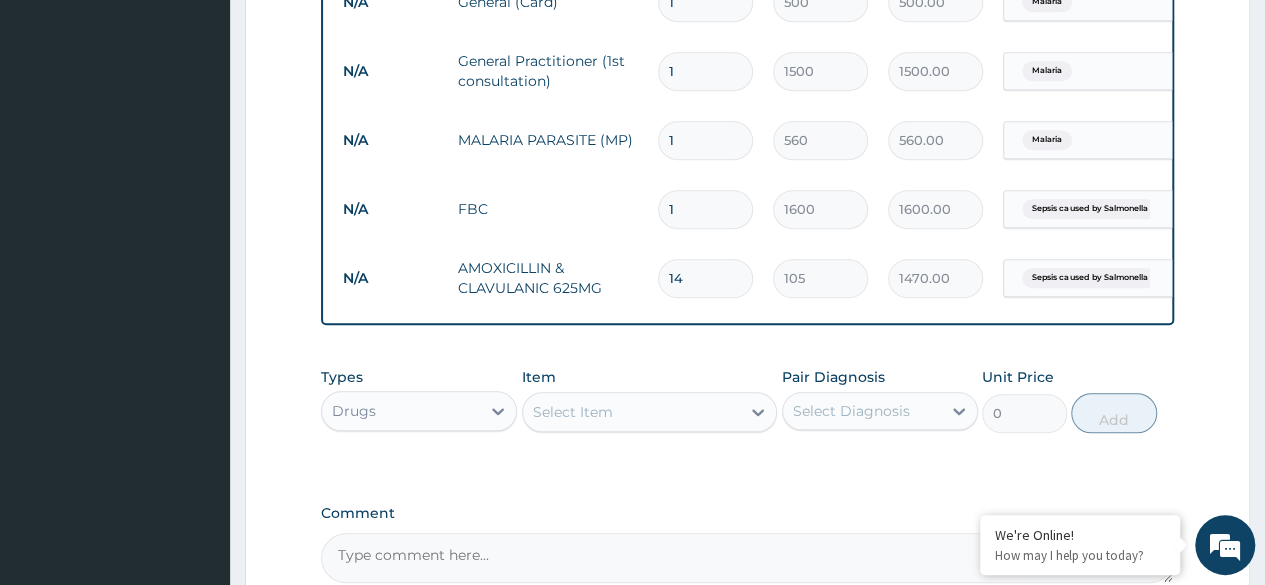 scroll, scrollTop: 860, scrollLeft: 0, axis: vertical 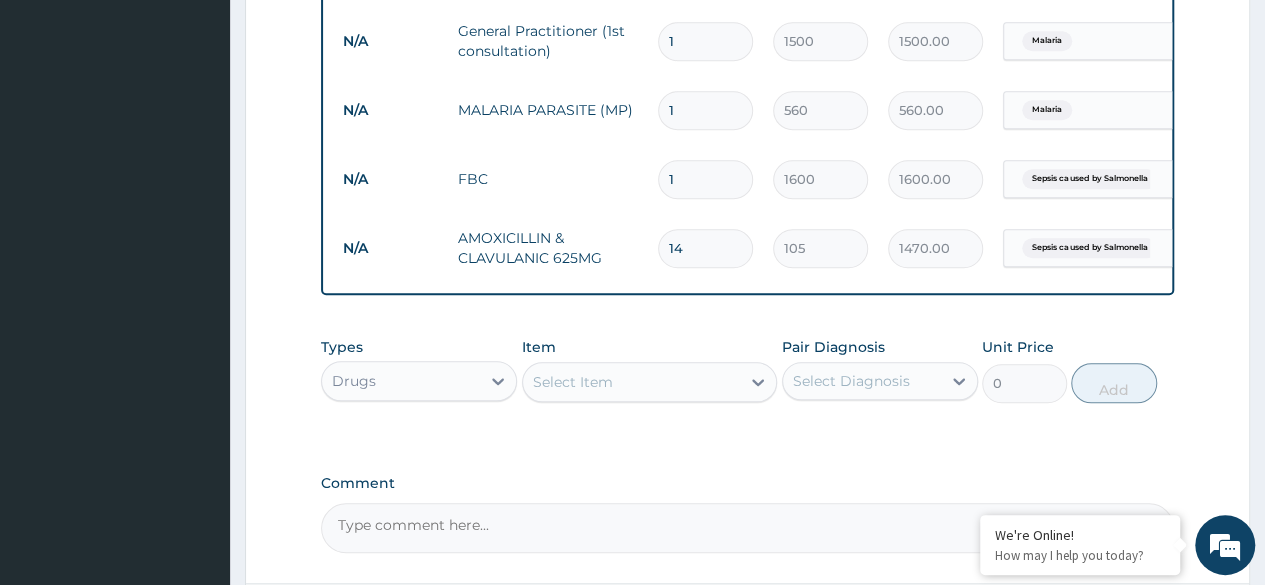 click on "Select Item" at bounding box center [632, 382] 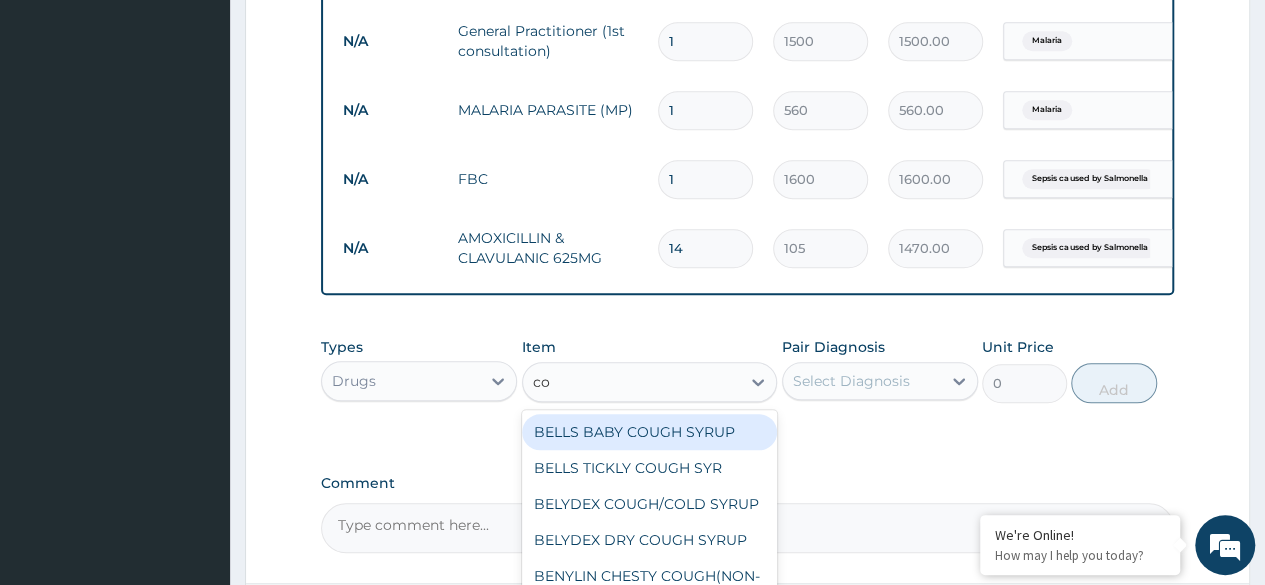 type on "c" 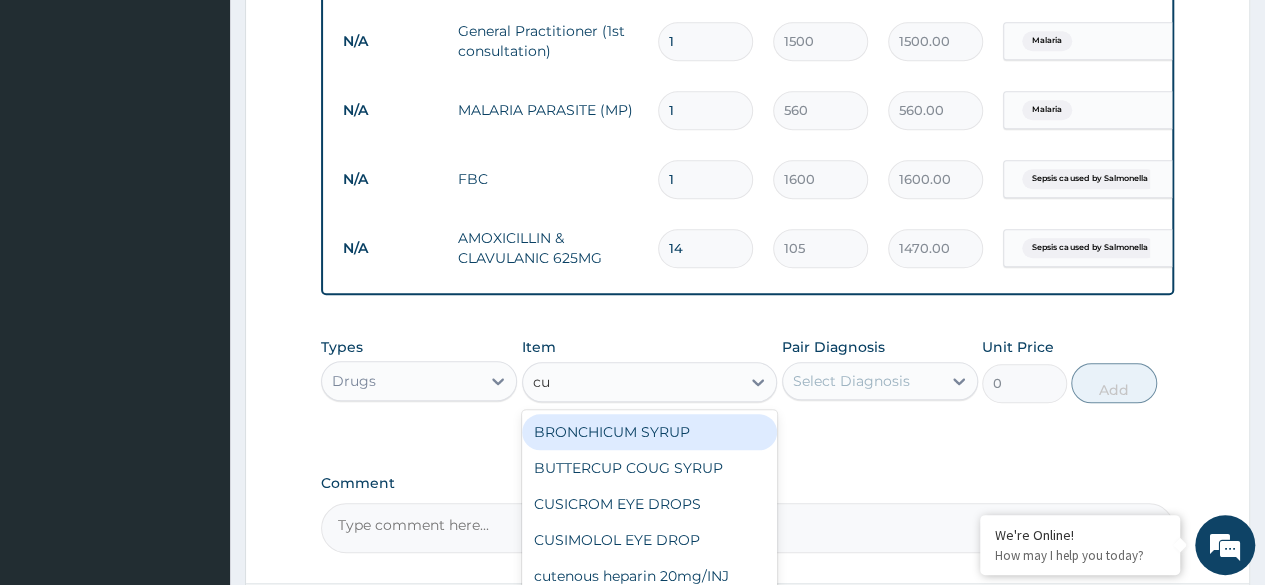 type on "cup" 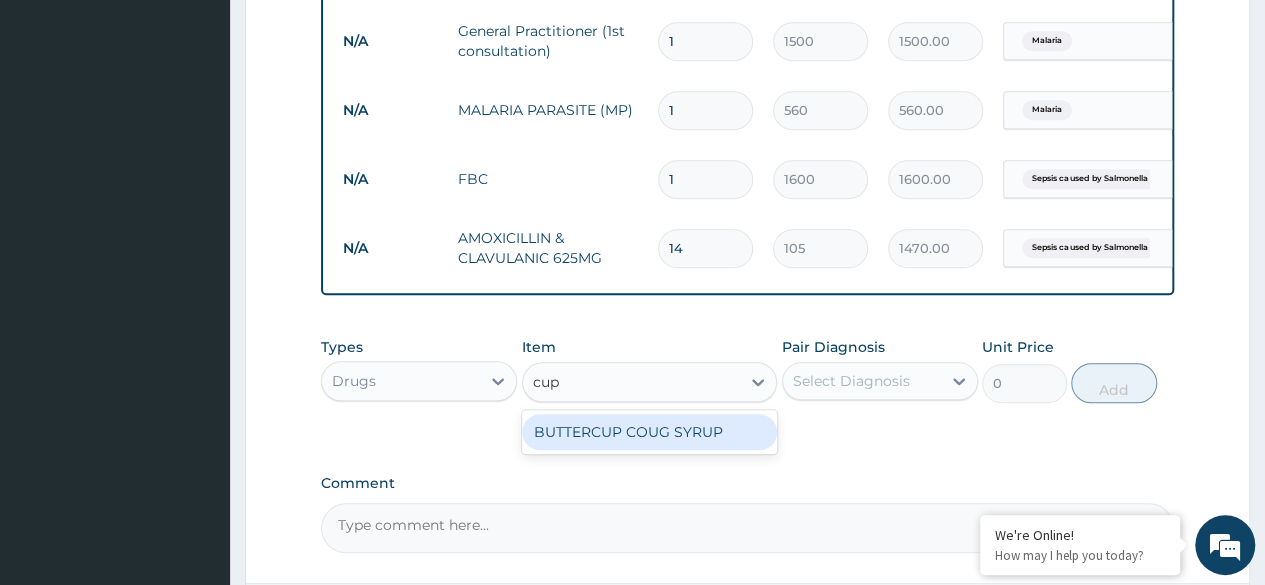 click on "BUTTERCUP COUG SYRUP" at bounding box center (650, 432) 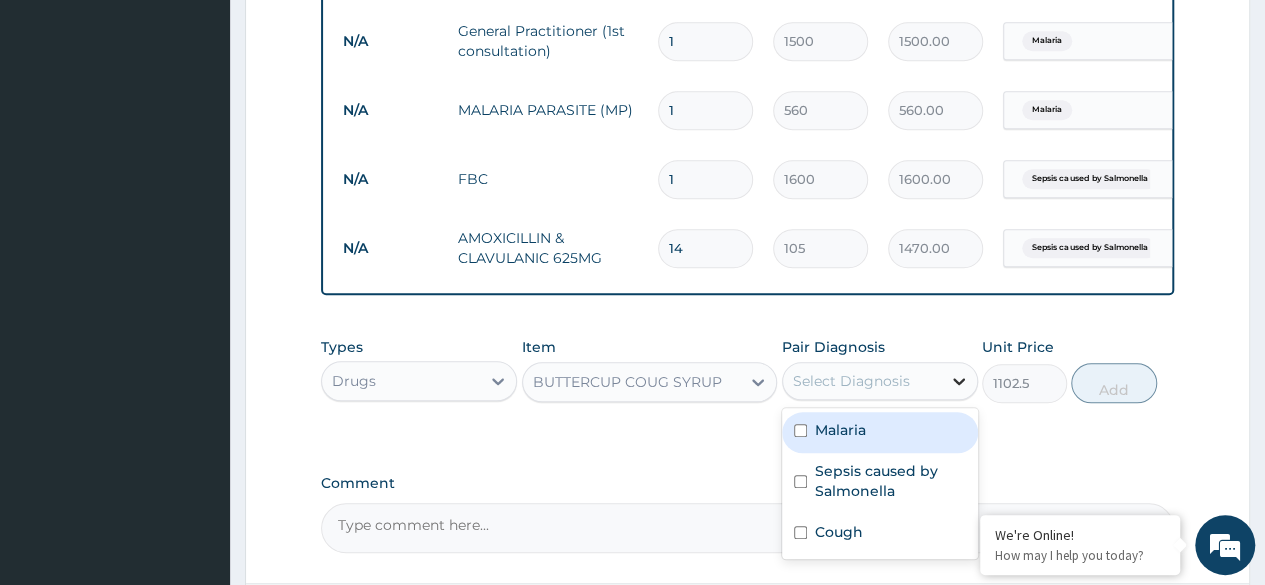 click 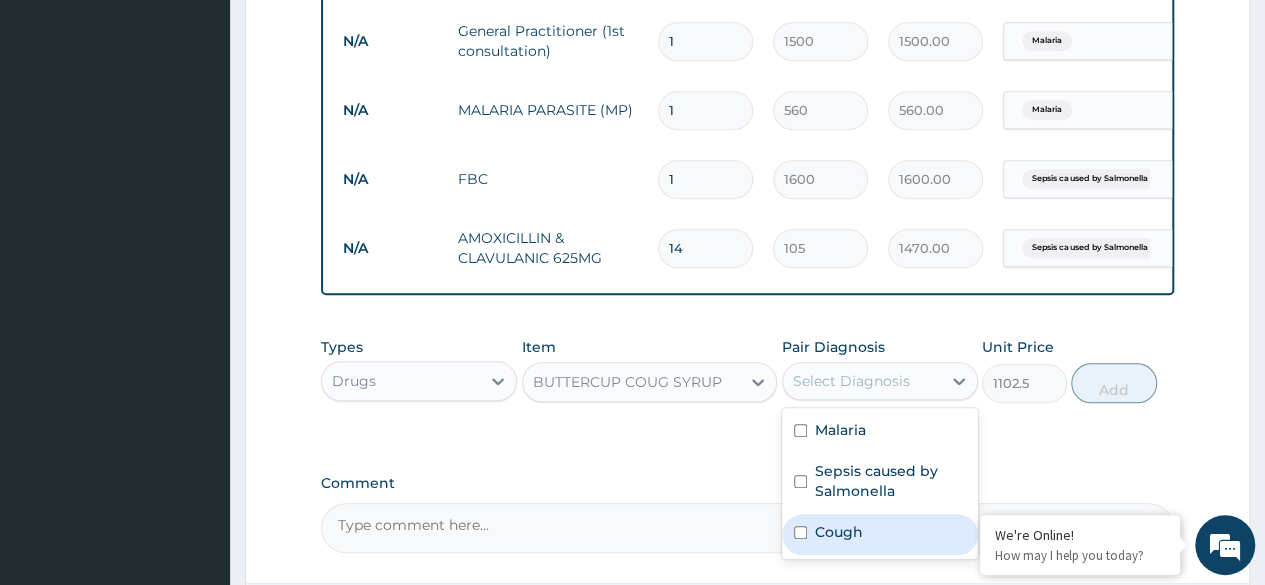 click at bounding box center (800, 532) 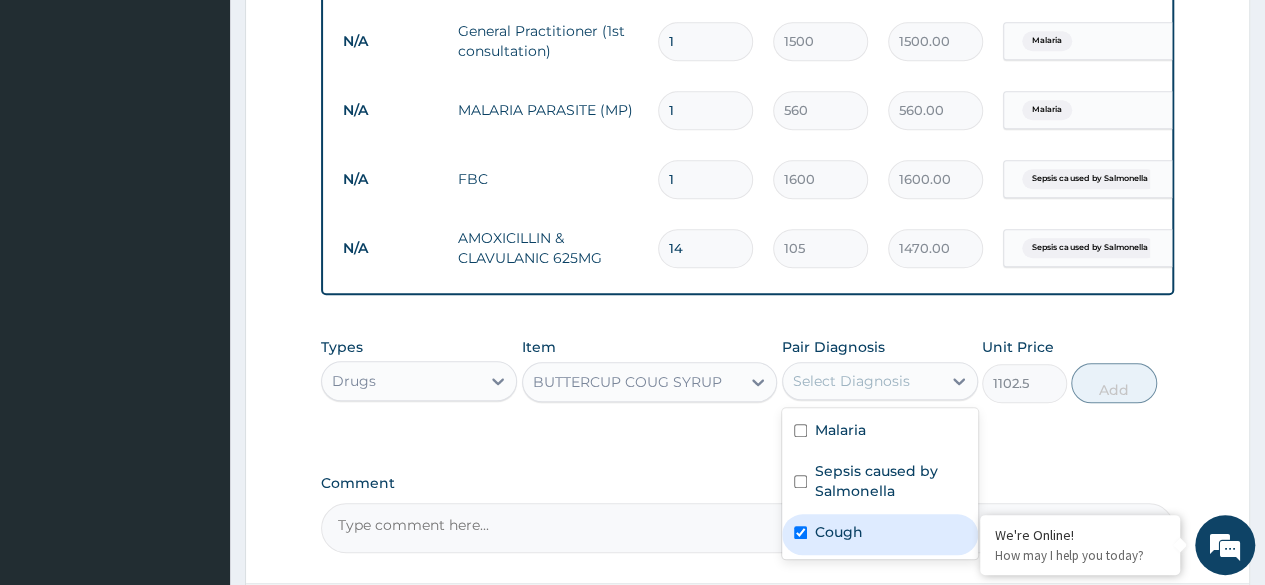 checkbox on "true" 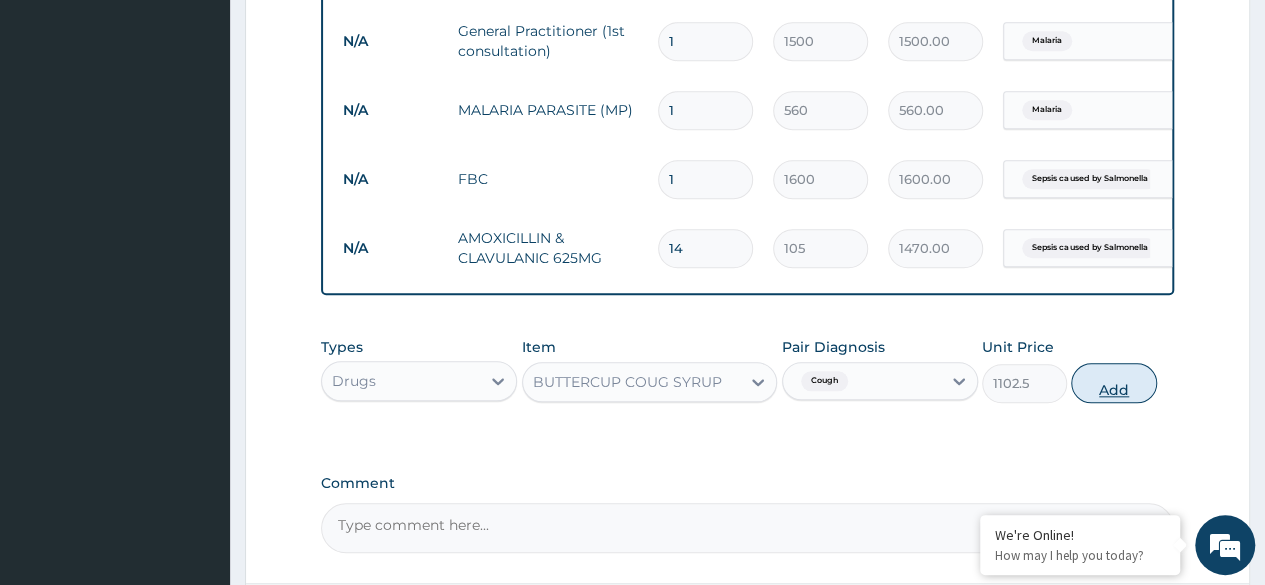 click on "Add" at bounding box center [1113, 383] 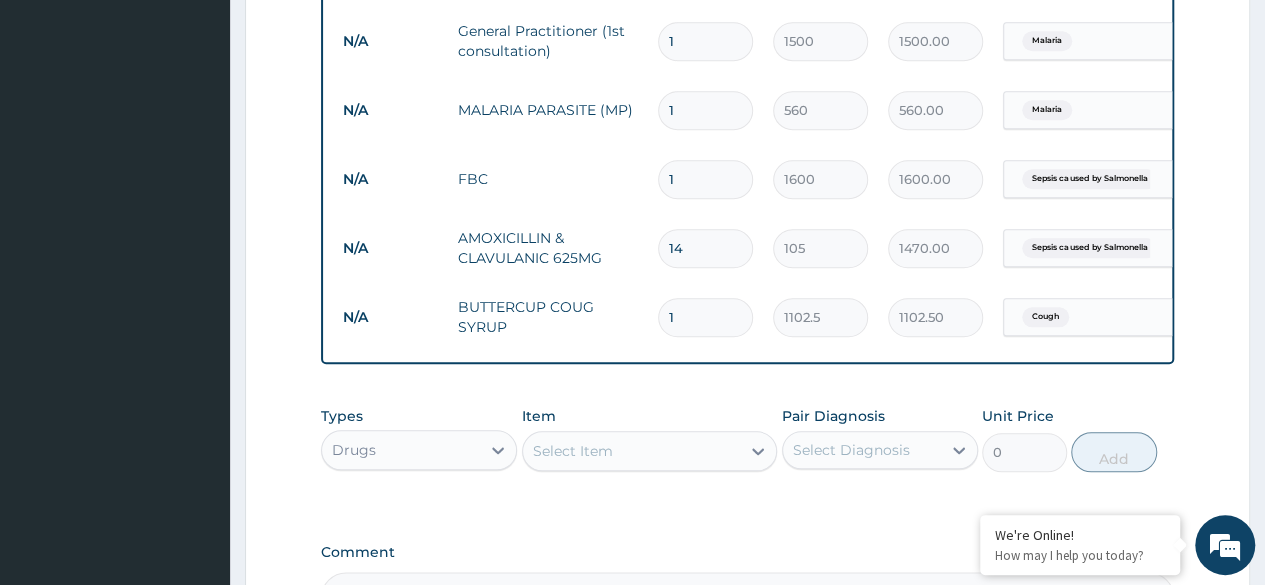 click on "Select Item" at bounding box center [573, 451] 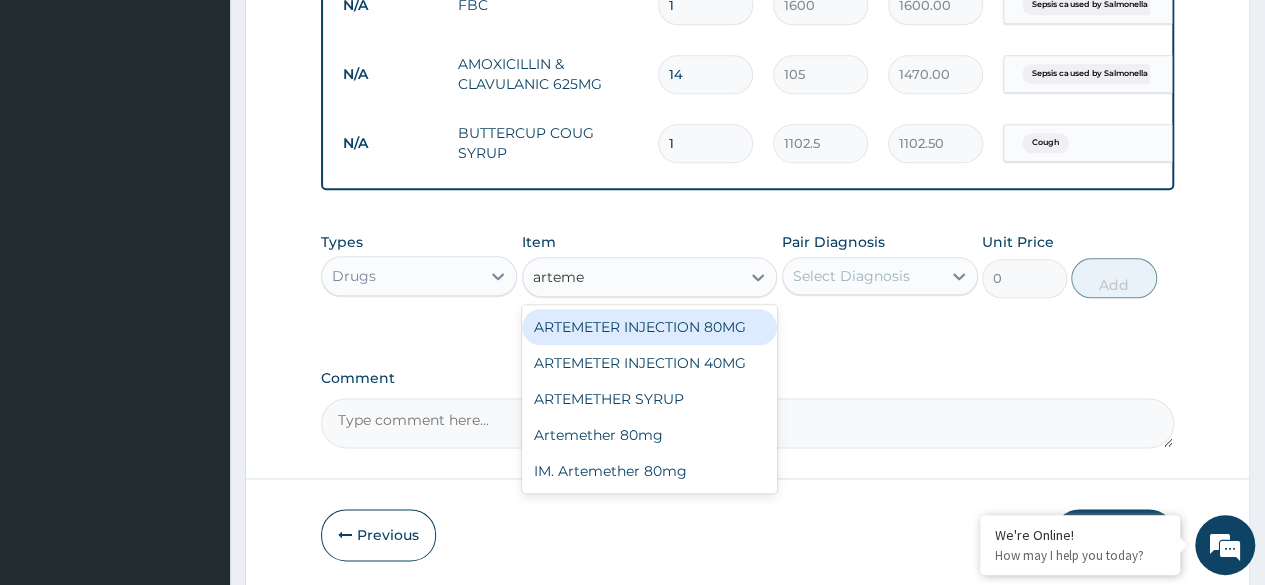 scroll, scrollTop: 1060, scrollLeft: 0, axis: vertical 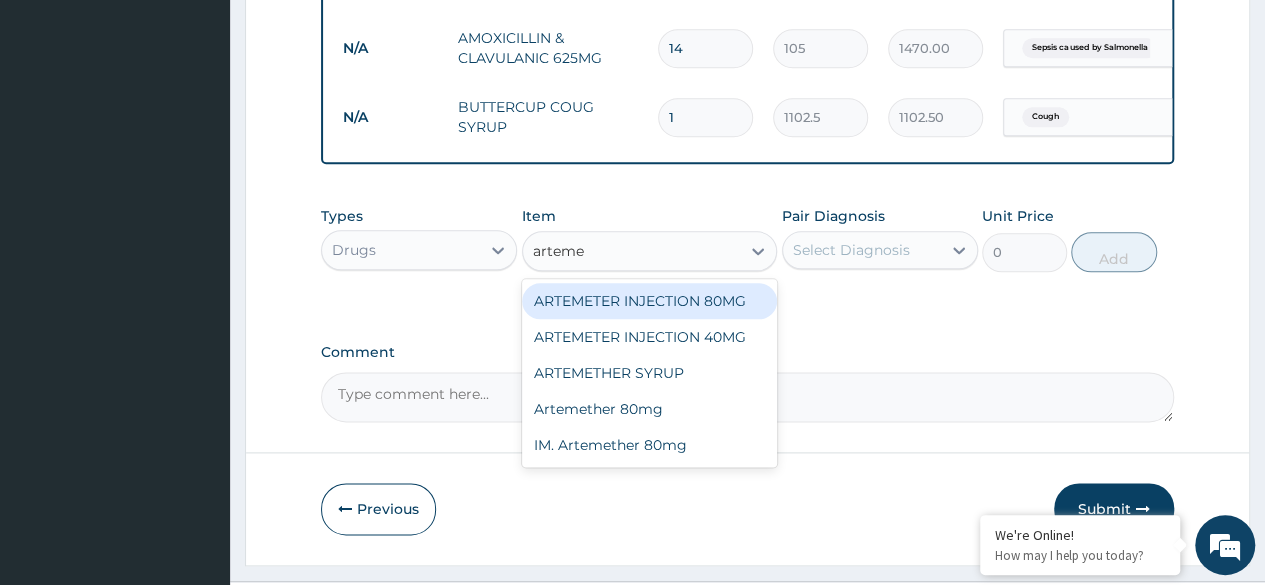 type on "artem" 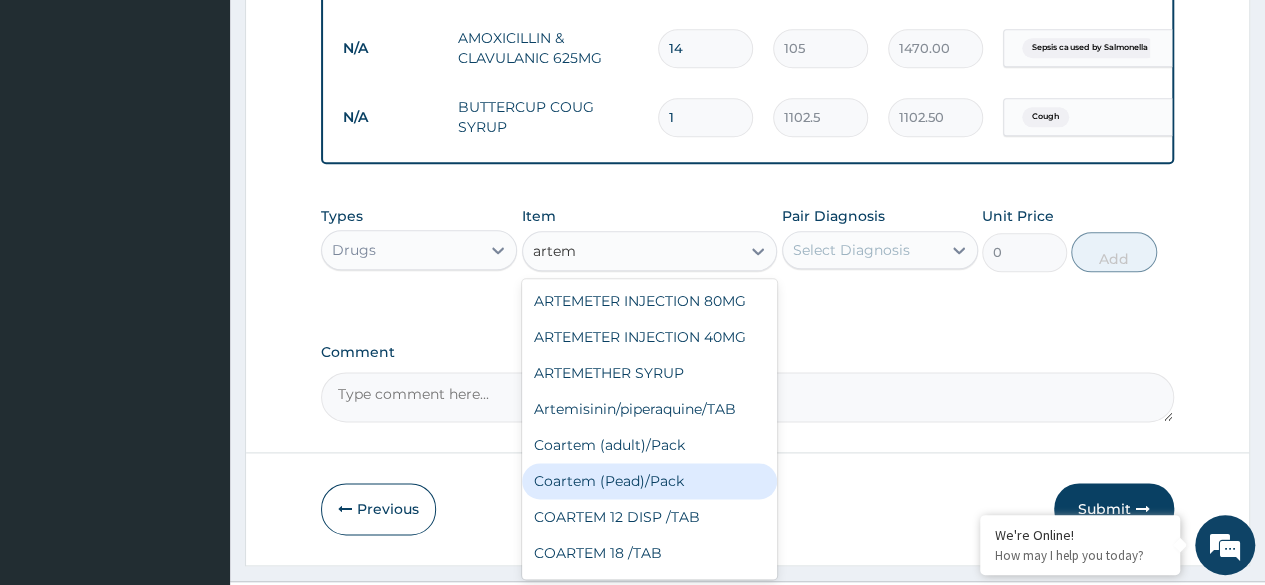 scroll, scrollTop: 100, scrollLeft: 0, axis: vertical 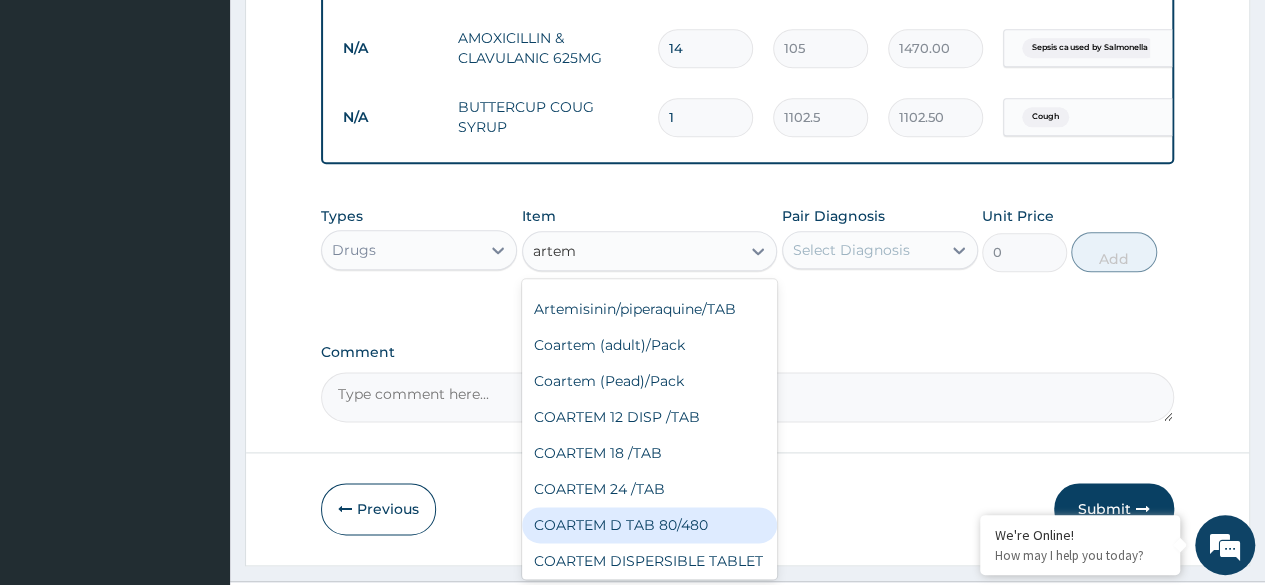 click on "COARTEM D TAB 80/480" at bounding box center (650, 525) 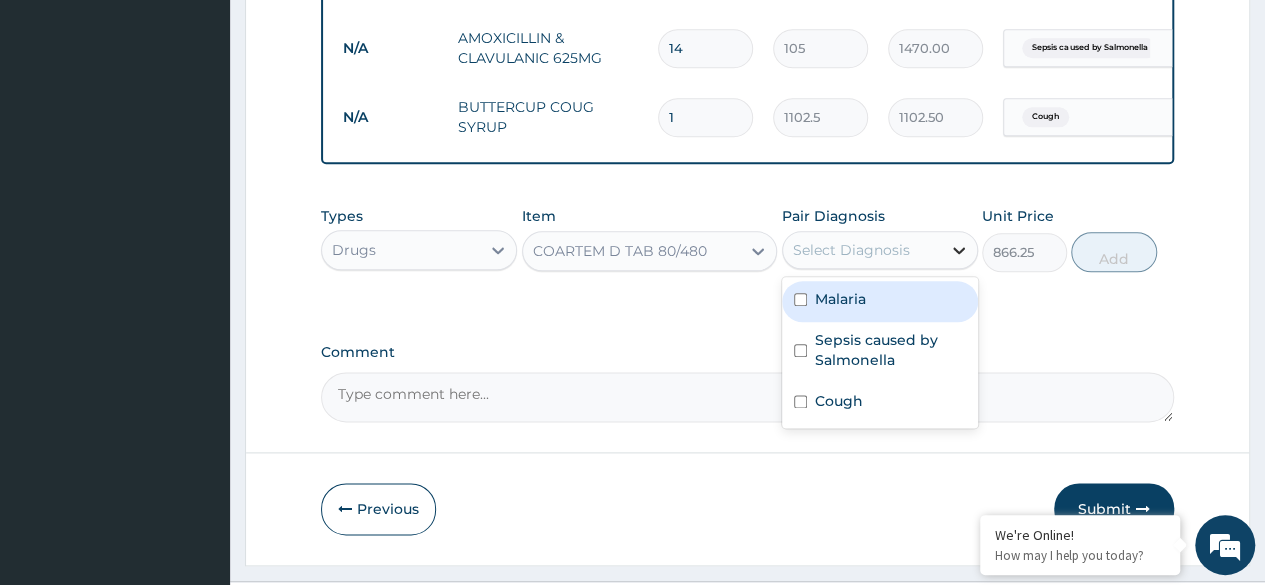 click 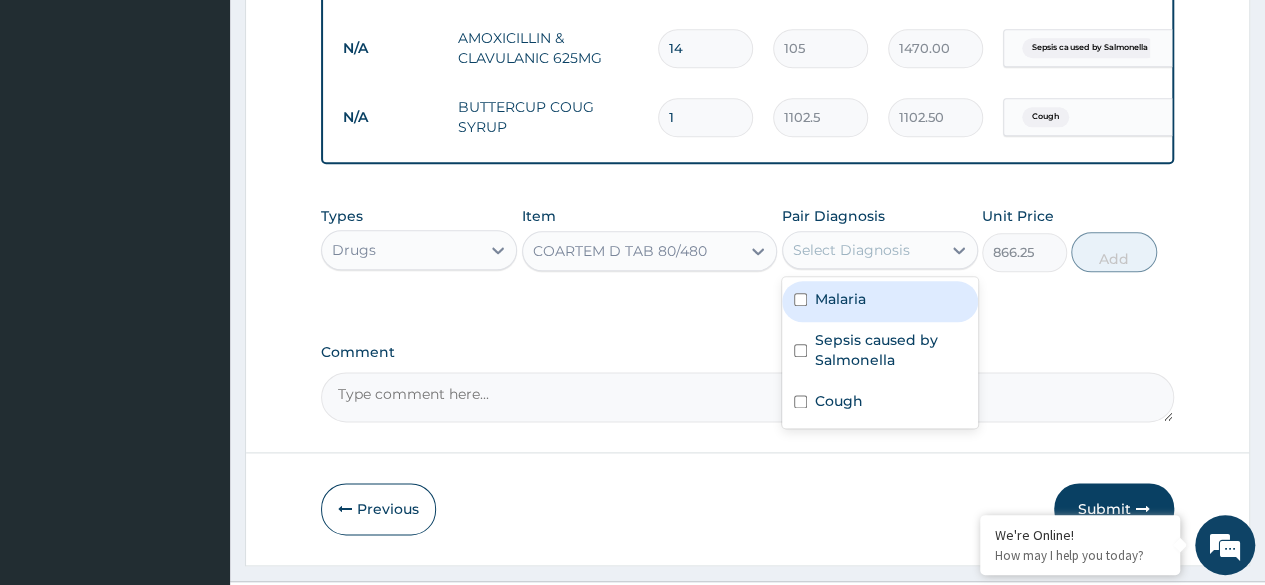 click at bounding box center (800, 299) 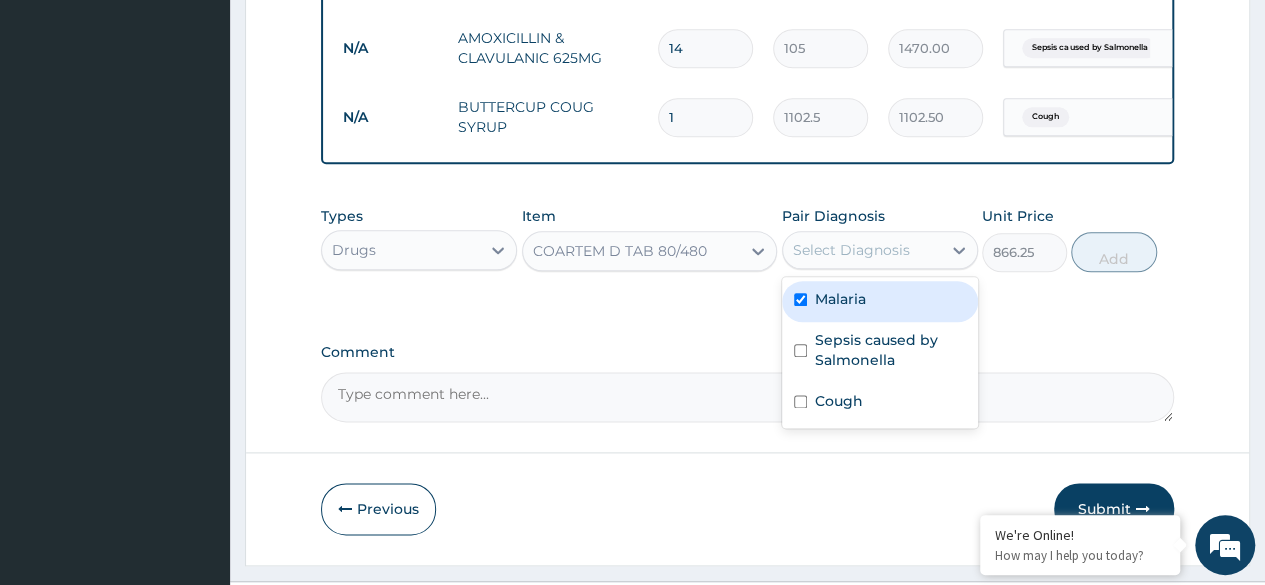 checkbox on "true" 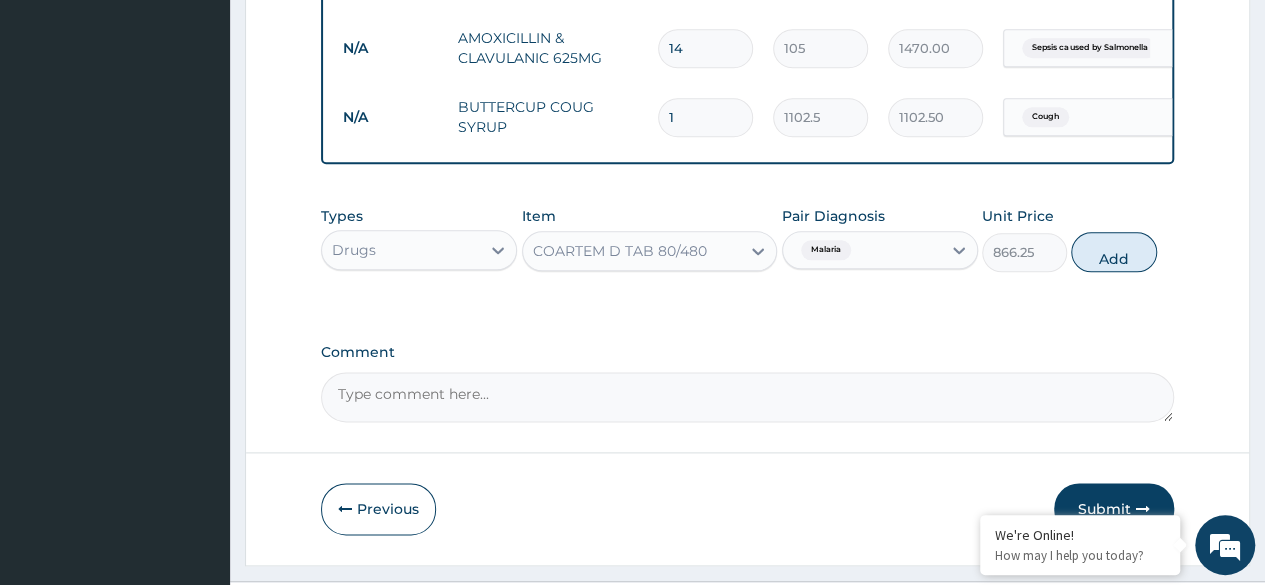 click on "Types Drugs Item COARTEM D TAB 80/480 Pair Diagnosis Malaria Unit Price [PRICE] Add" at bounding box center [747, 239] 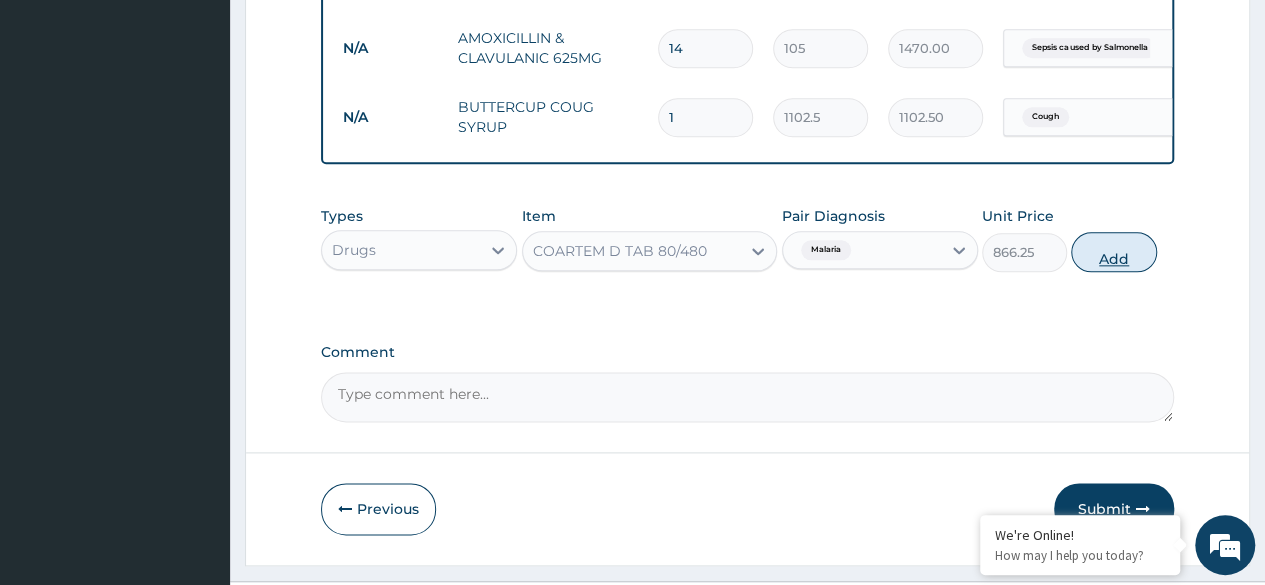 click on "Add" at bounding box center [1113, 252] 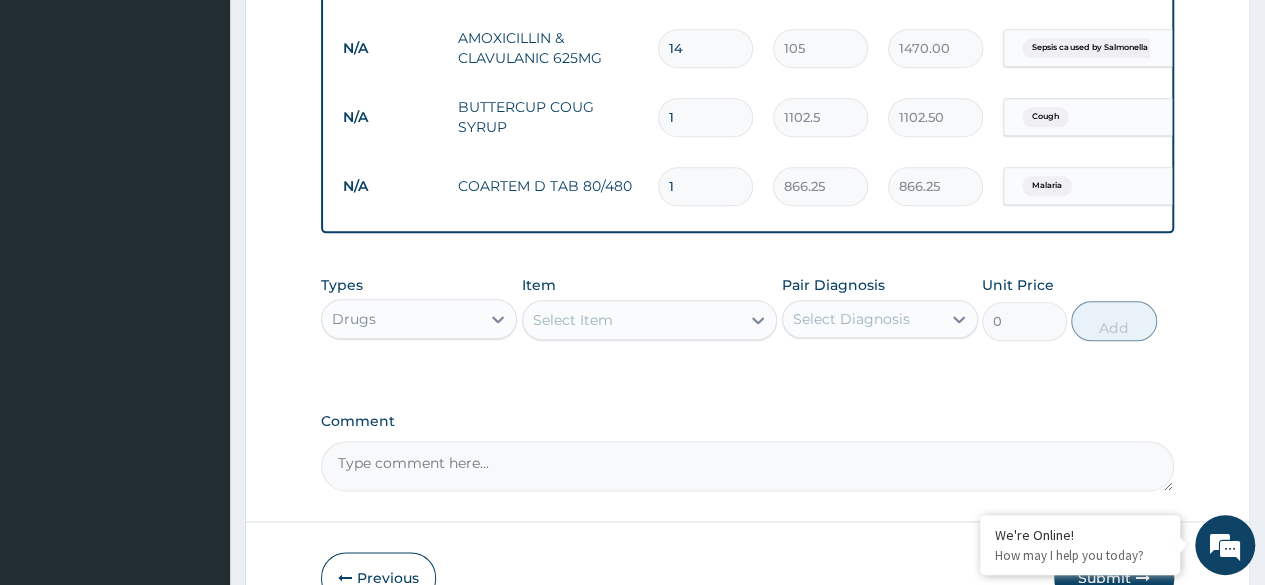 type 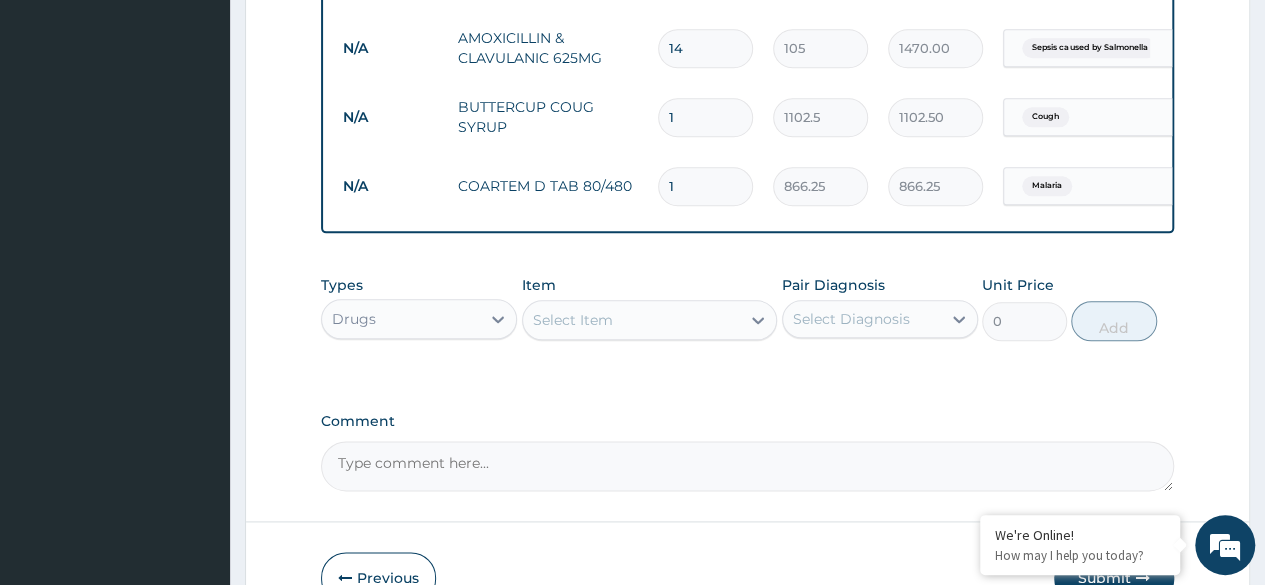 type on "0.00" 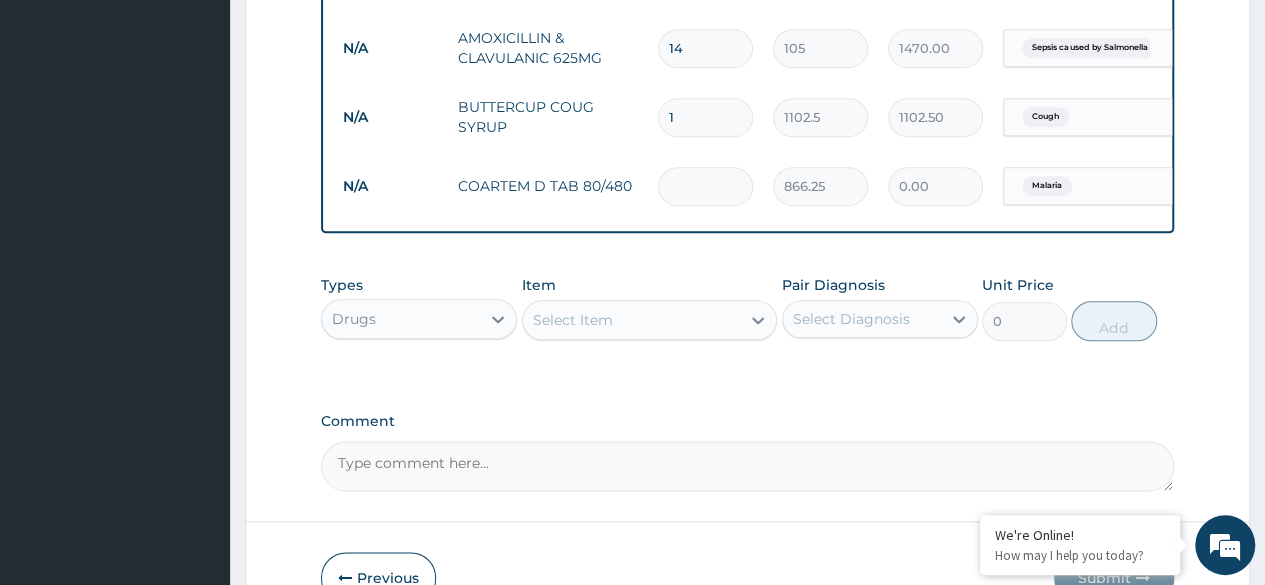 type on "6" 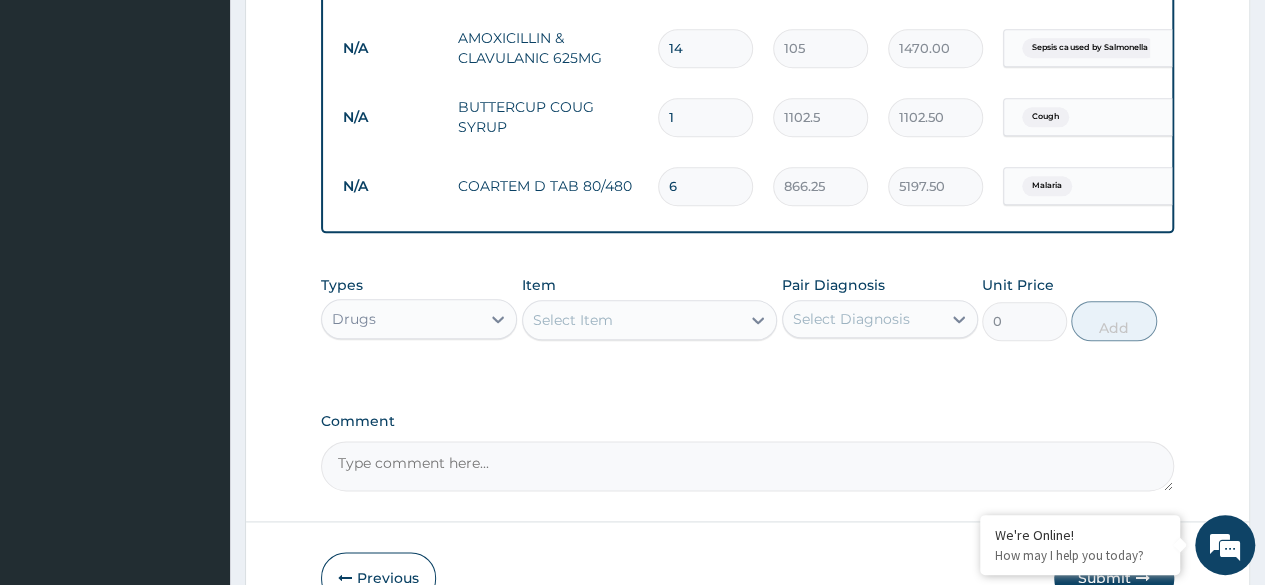 scroll, scrollTop: 1160, scrollLeft: 0, axis: vertical 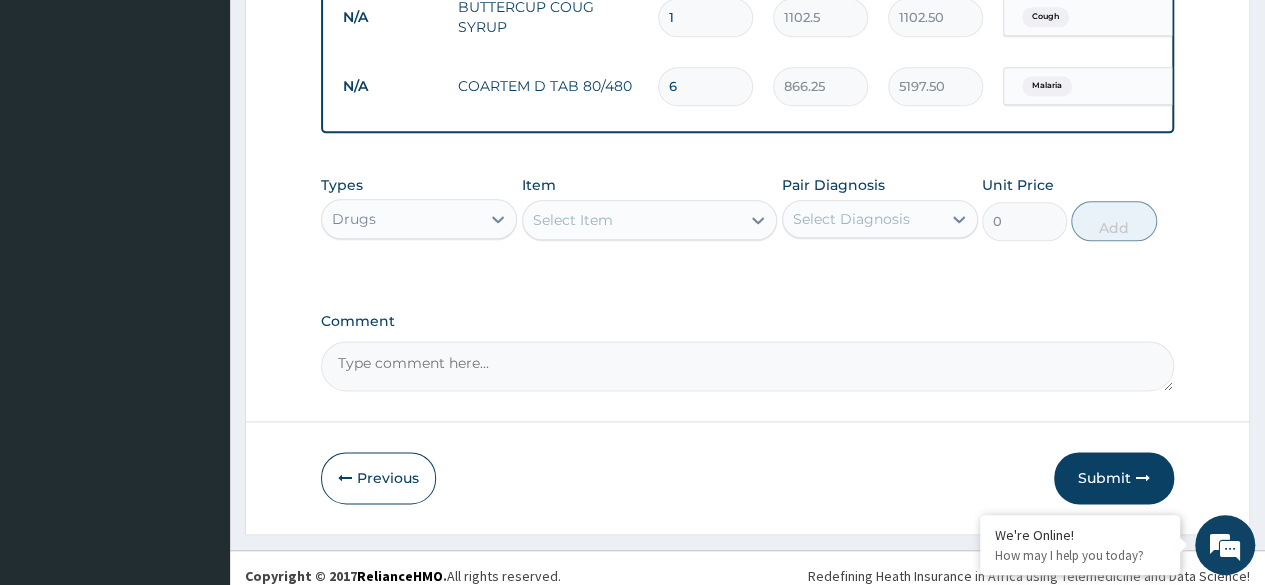 type on "6" 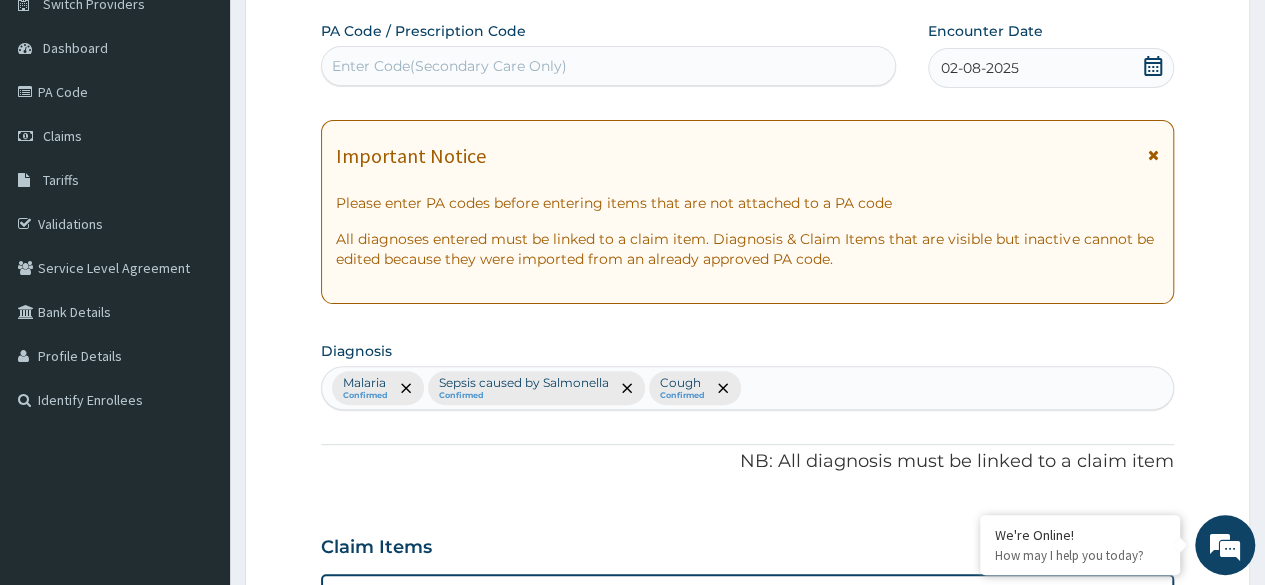 scroll, scrollTop: 160, scrollLeft: 0, axis: vertical 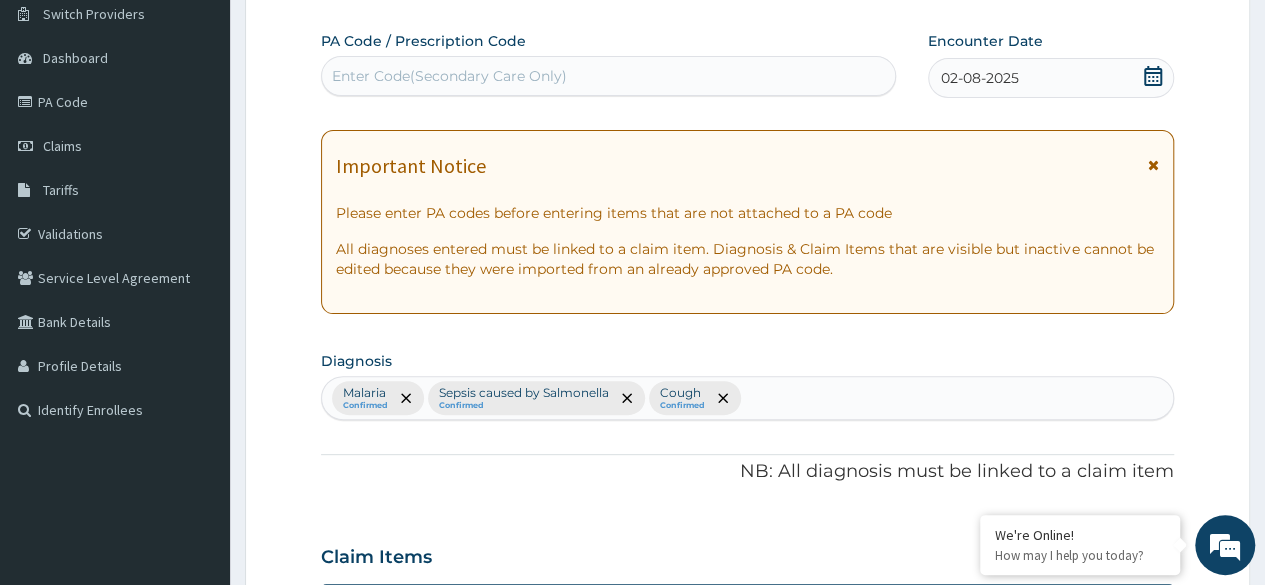 click on "Malaria Confirmed Sepsis caused by Salmonella Confirmed Cough Confirmed" at bounding box center [747, 398] 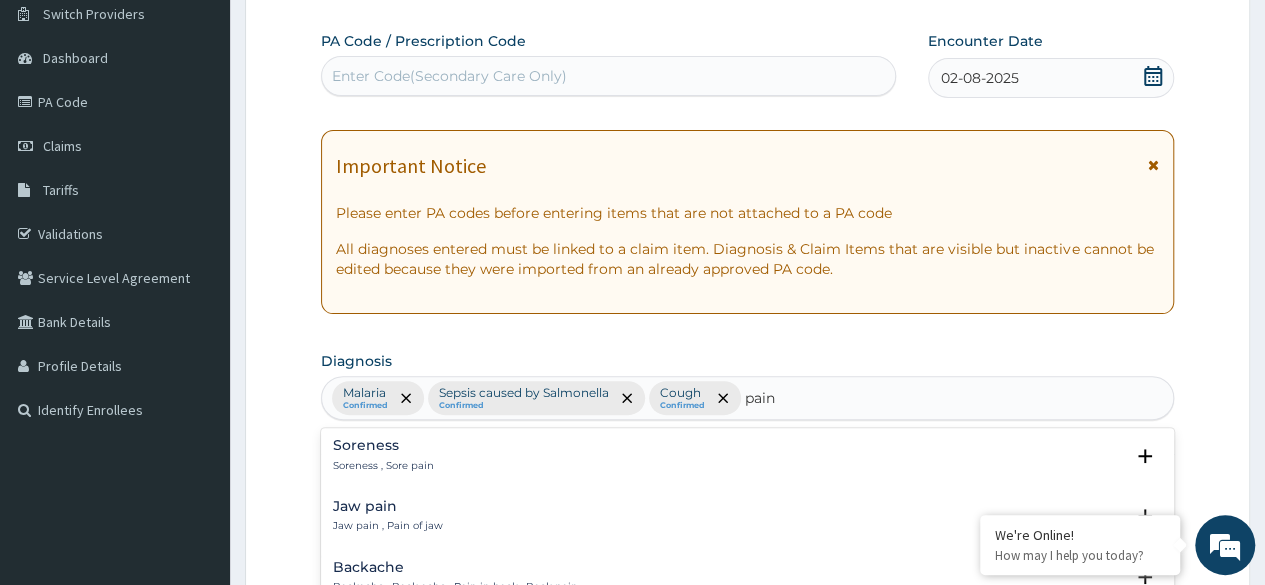 scroll, scrollTop: 200, scrollLeft: 0, axis: vertical 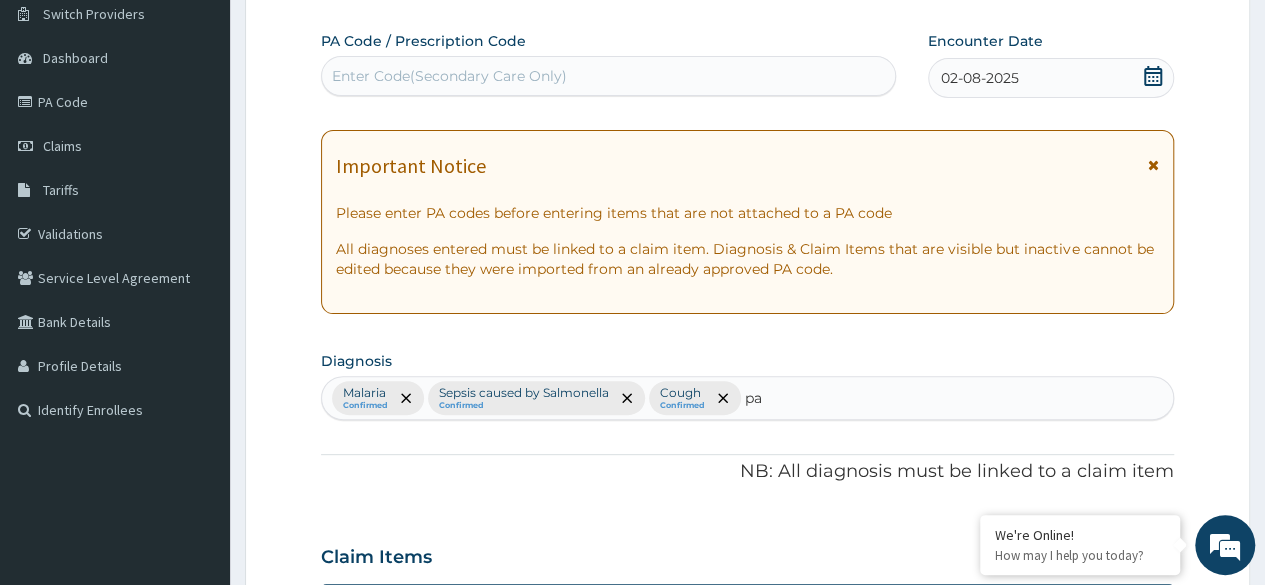 type on "p" 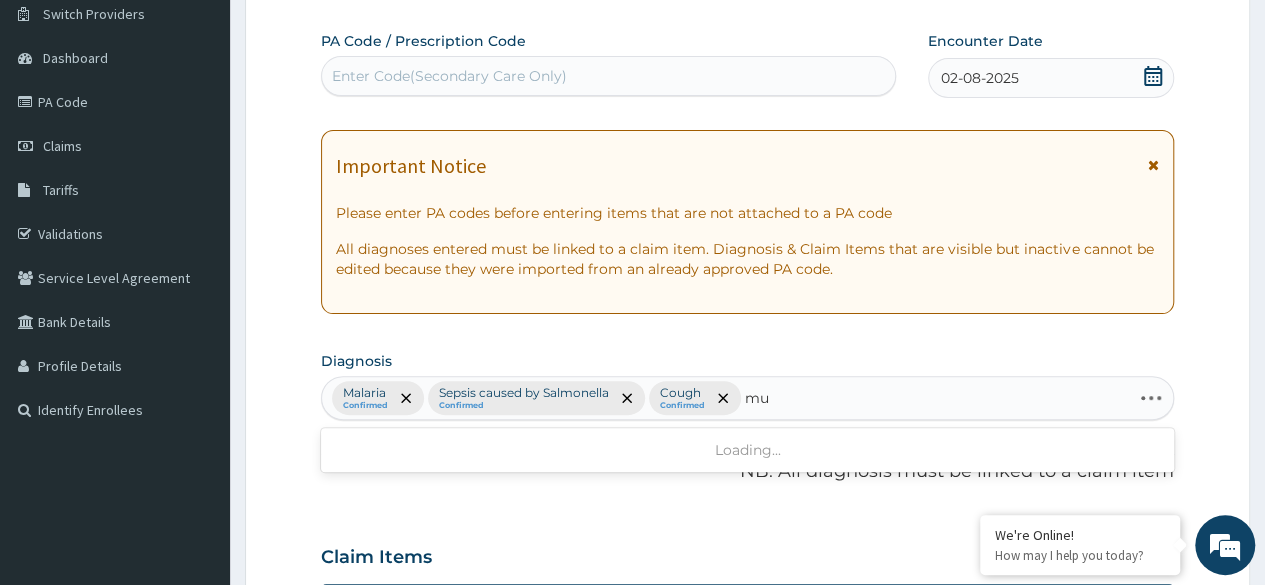 type on "m" 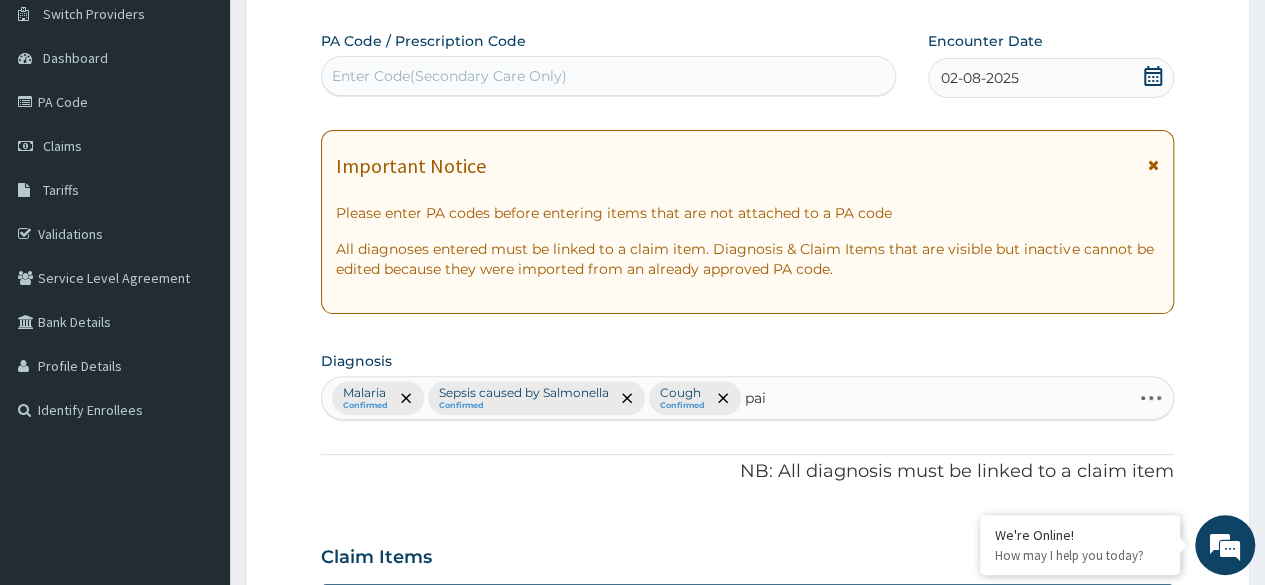 type on "pain" 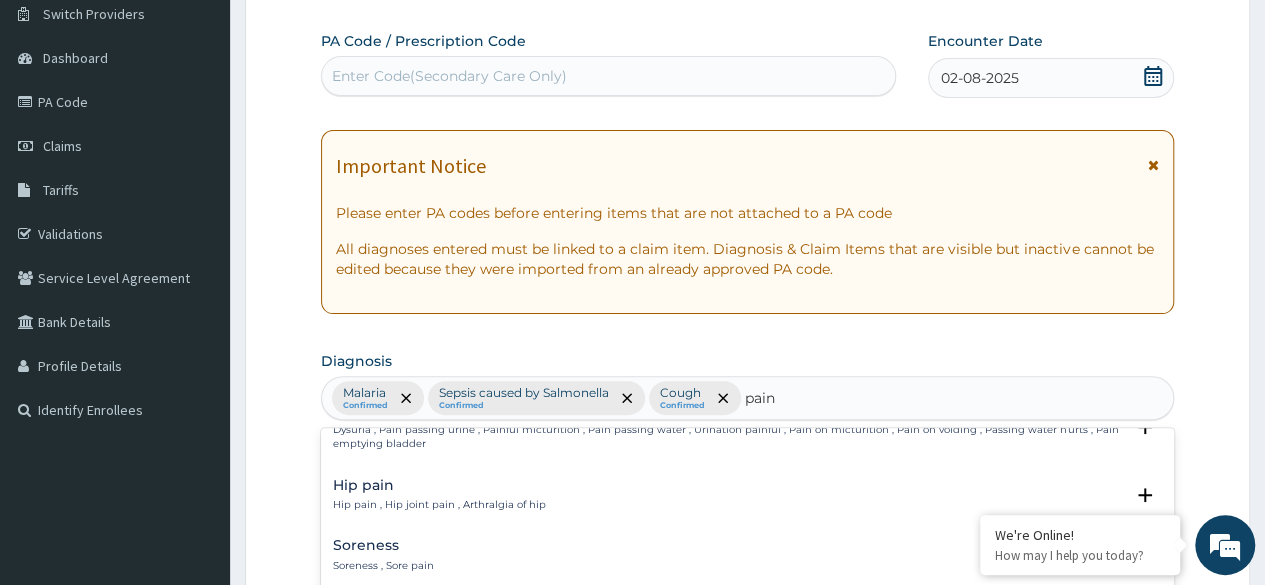 scroll, scrollTop: 0, scrollLeft: 0, axis: both 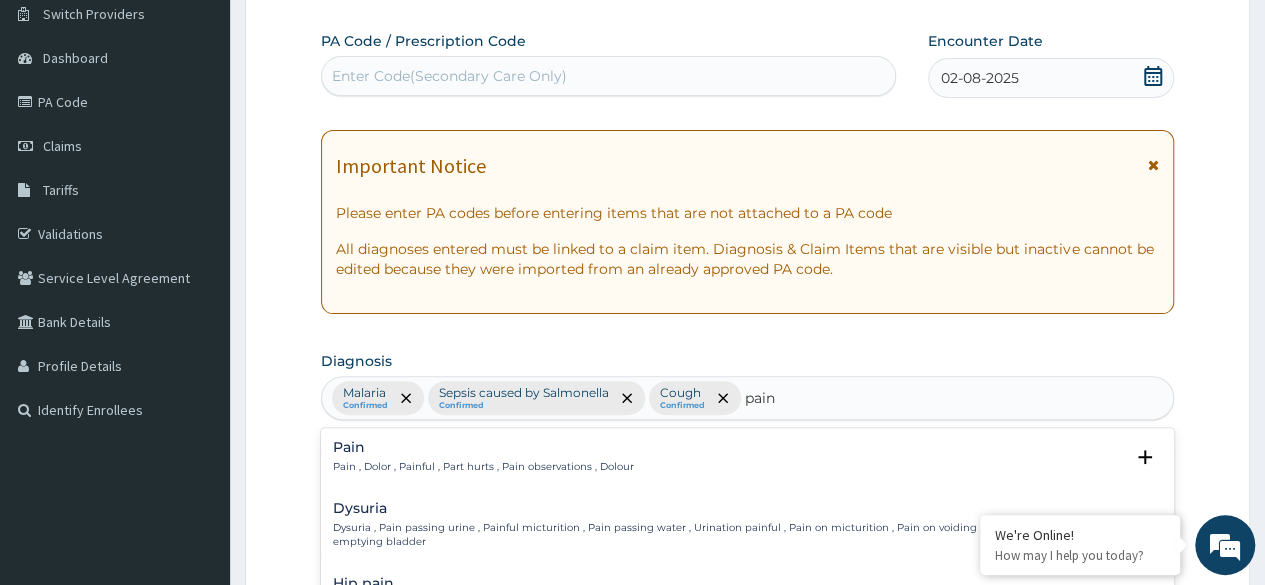 click on "Pain , Dolor , Painful , Part hurts , Pain observations , Dolour" at bounding box center [483, 467] 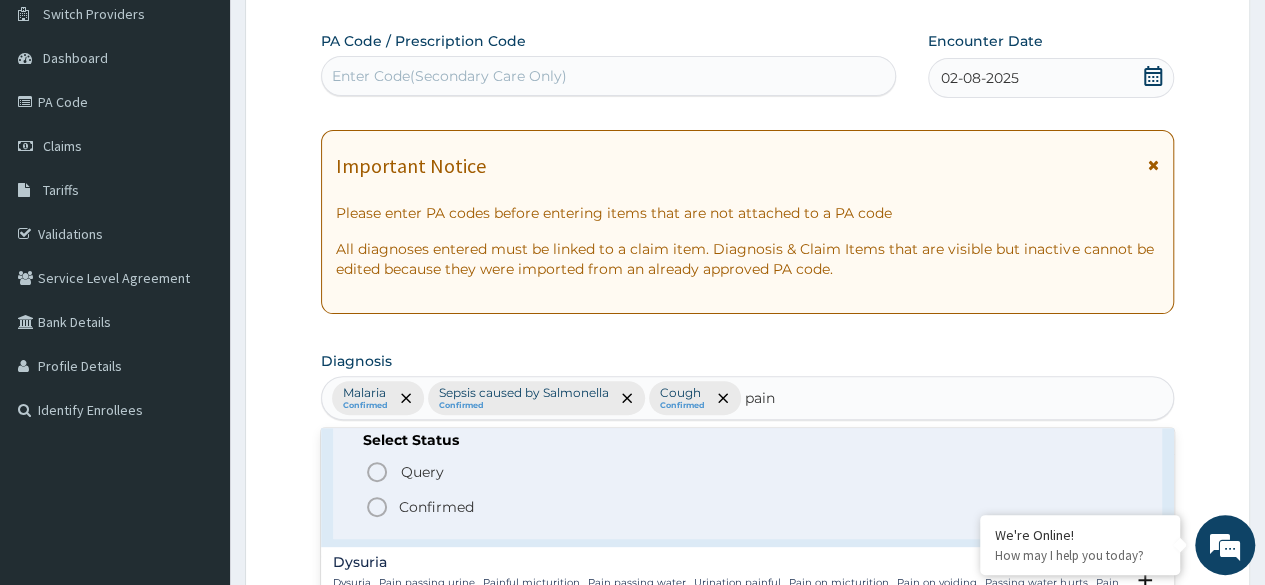 scroll, scrollTop: 100, scrollLeft: 0, axis: vertical 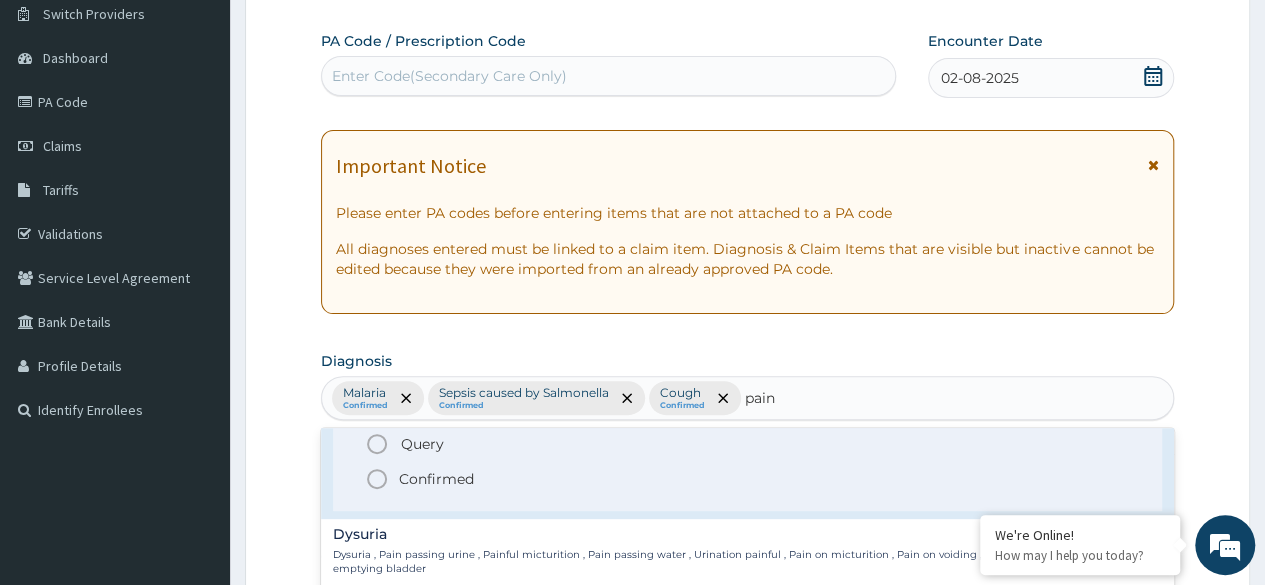 click 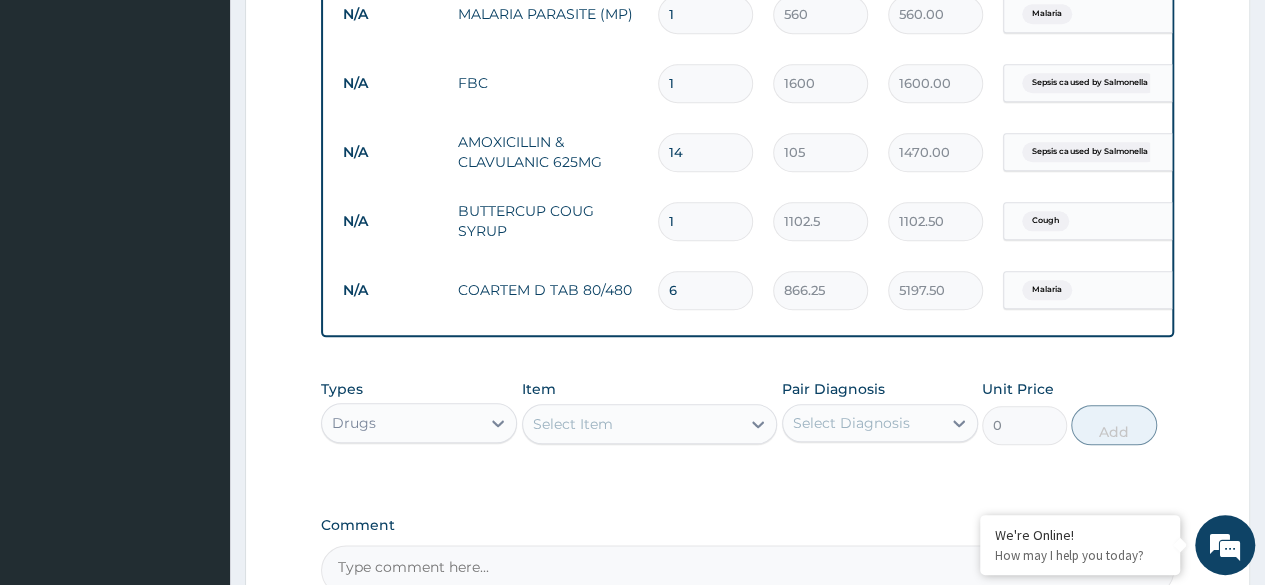 scroll, scrollTop: 960, scrollLeft: 0, axis: vertical 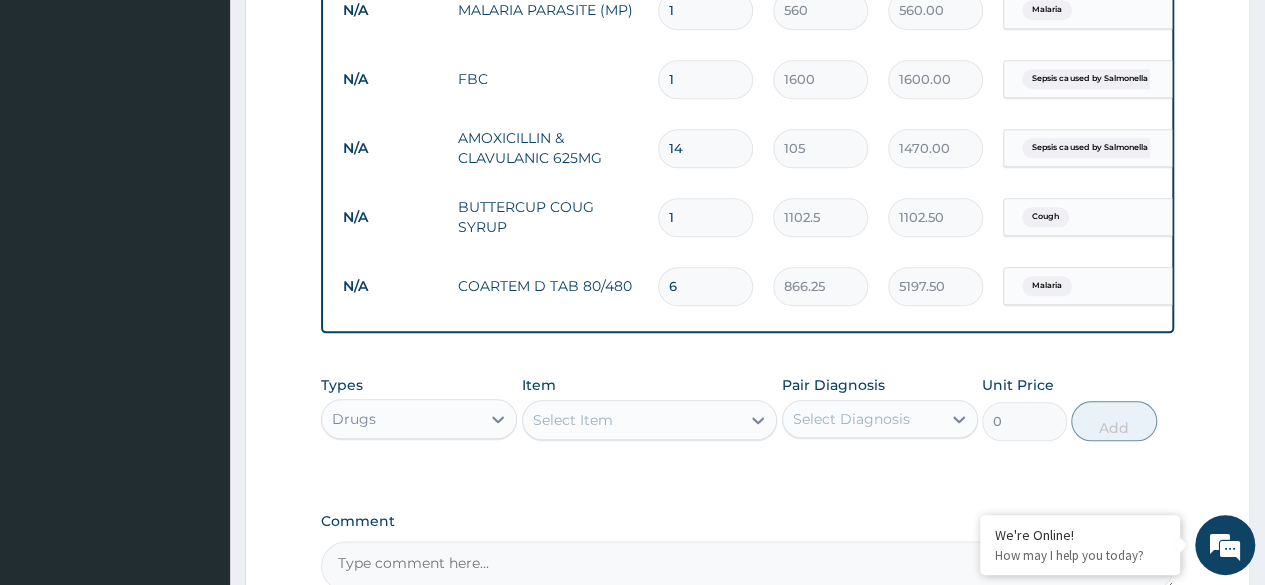 click on "Select Item" at bounding box center [632, 420] 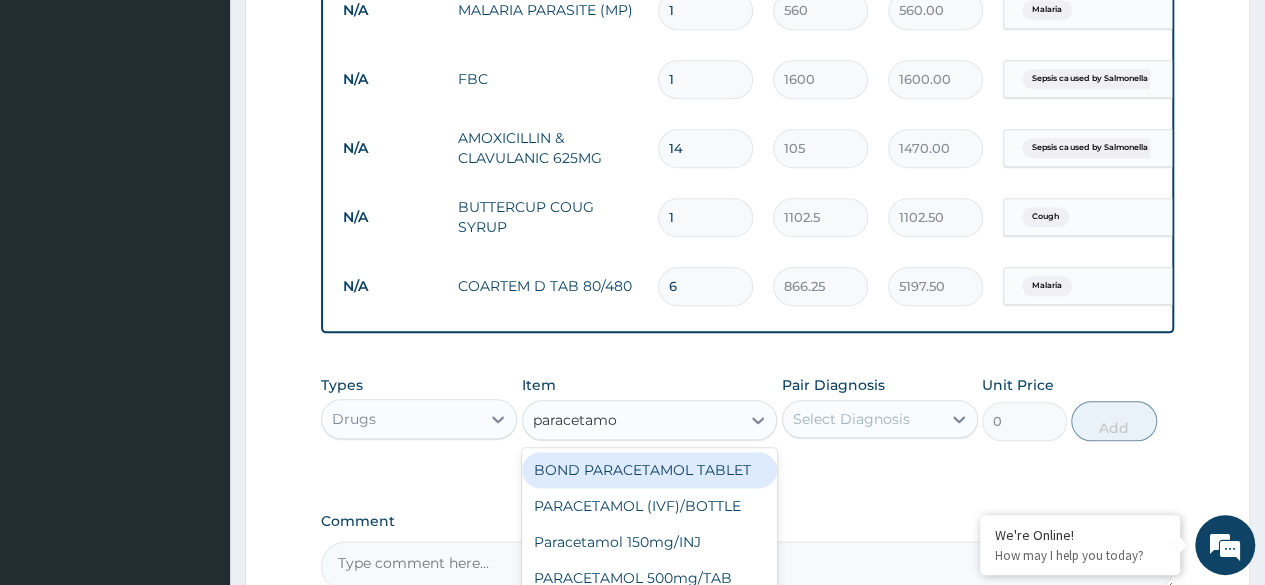 type on "paracetamol" 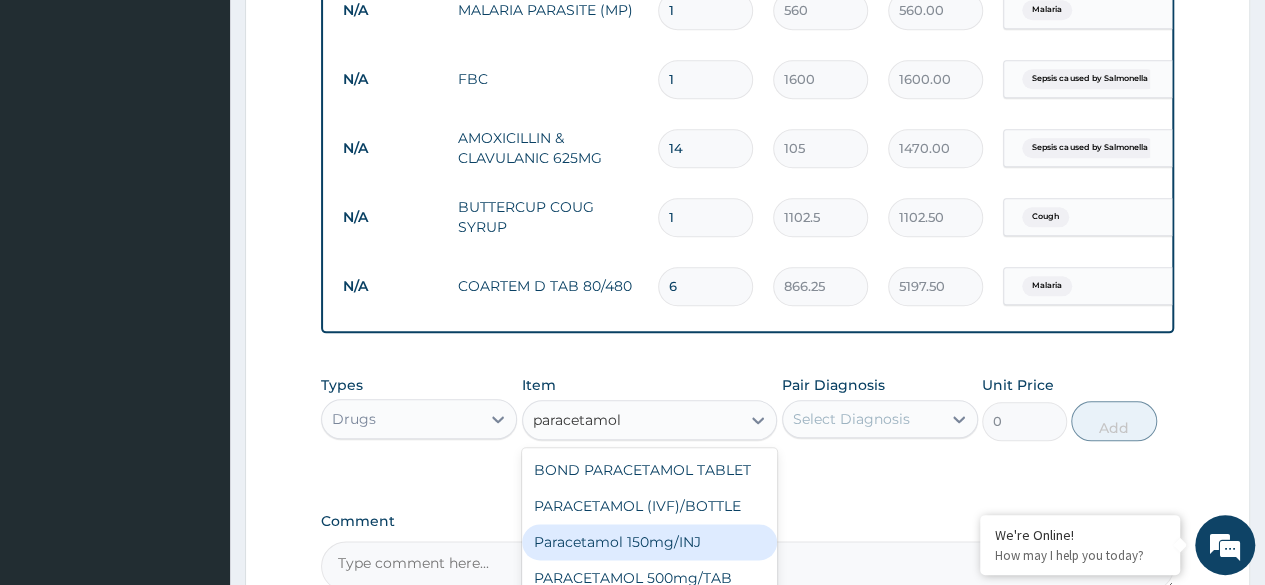 scroll, scrollTop: 68, scrollLeft: 0, axis: vertical 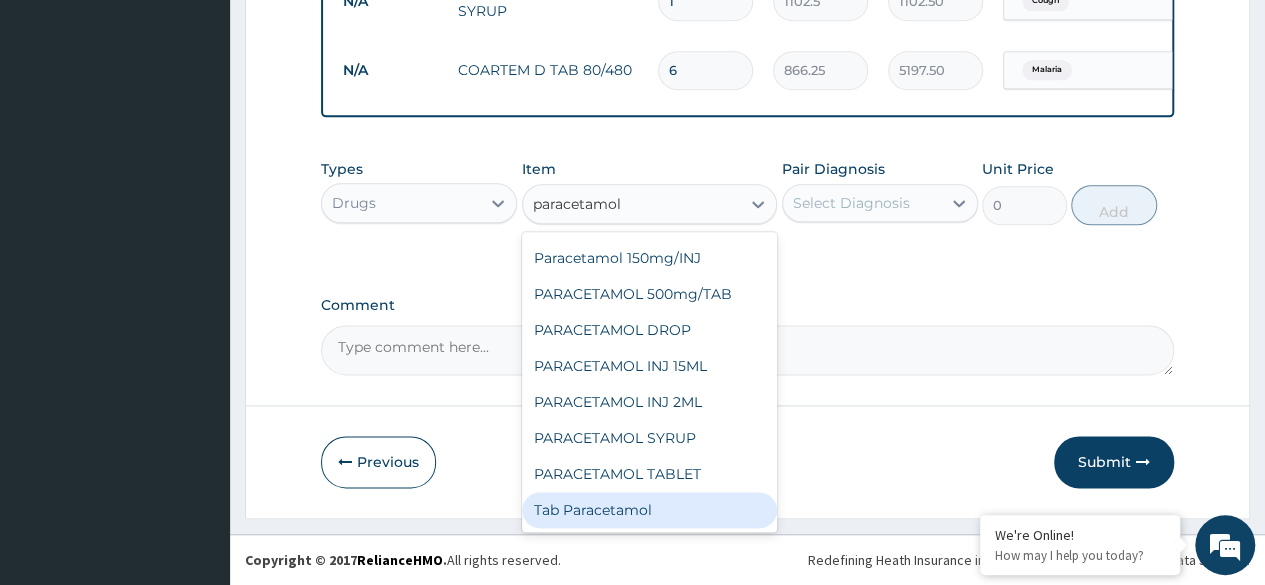 click on "Tab Paracetamol" at bounding box center [650, 510] 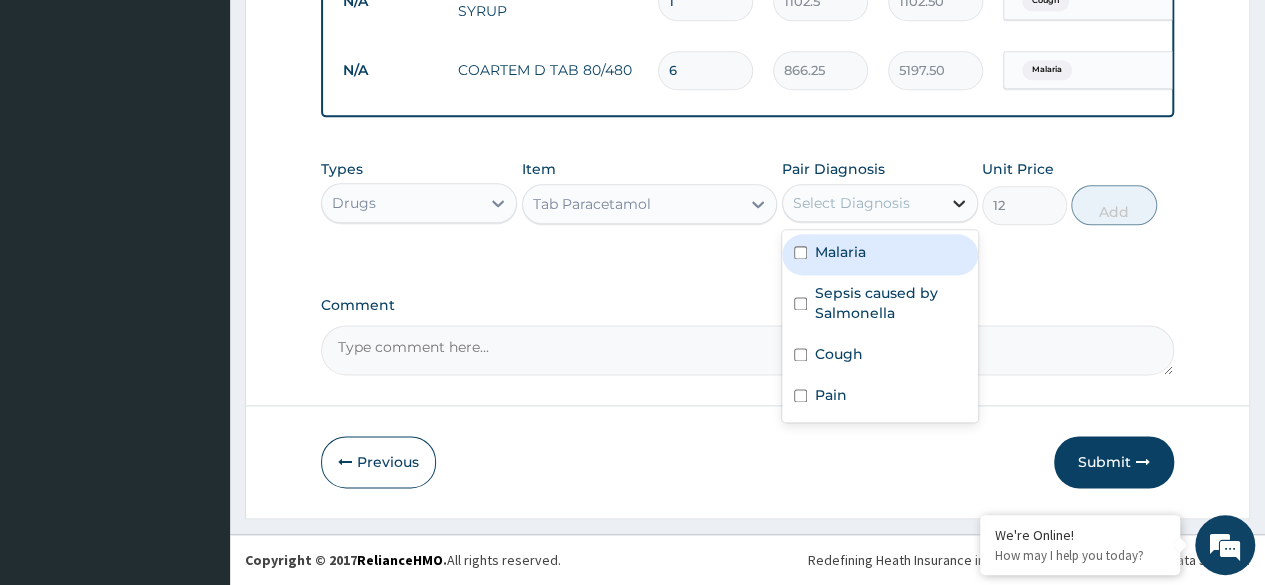 click 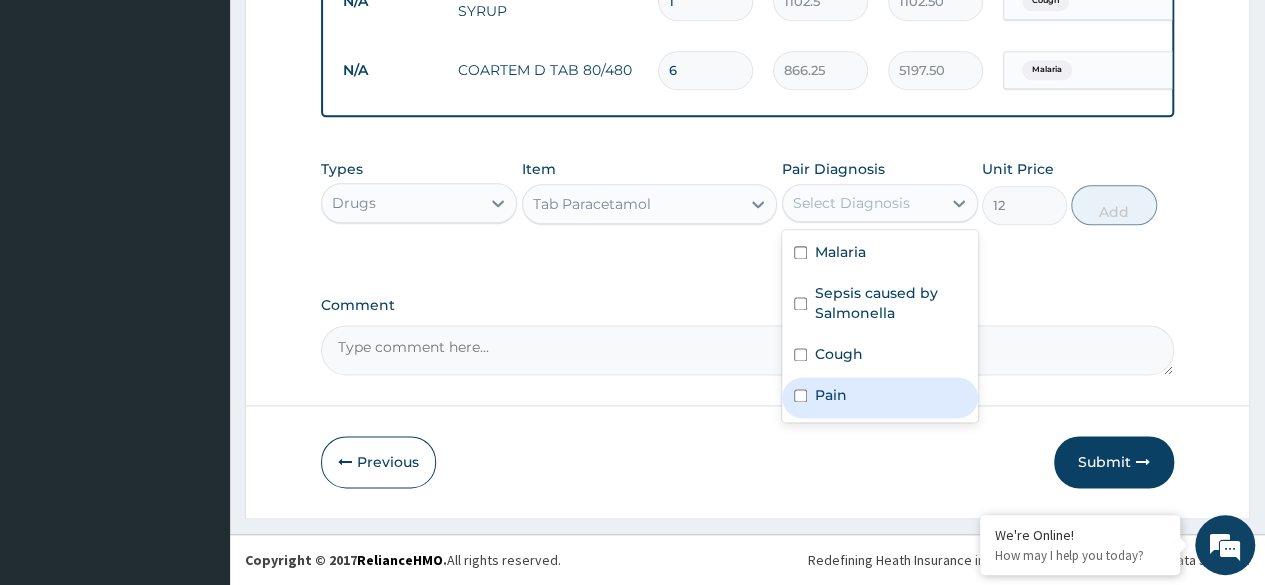click at bounding box center [800, 395] 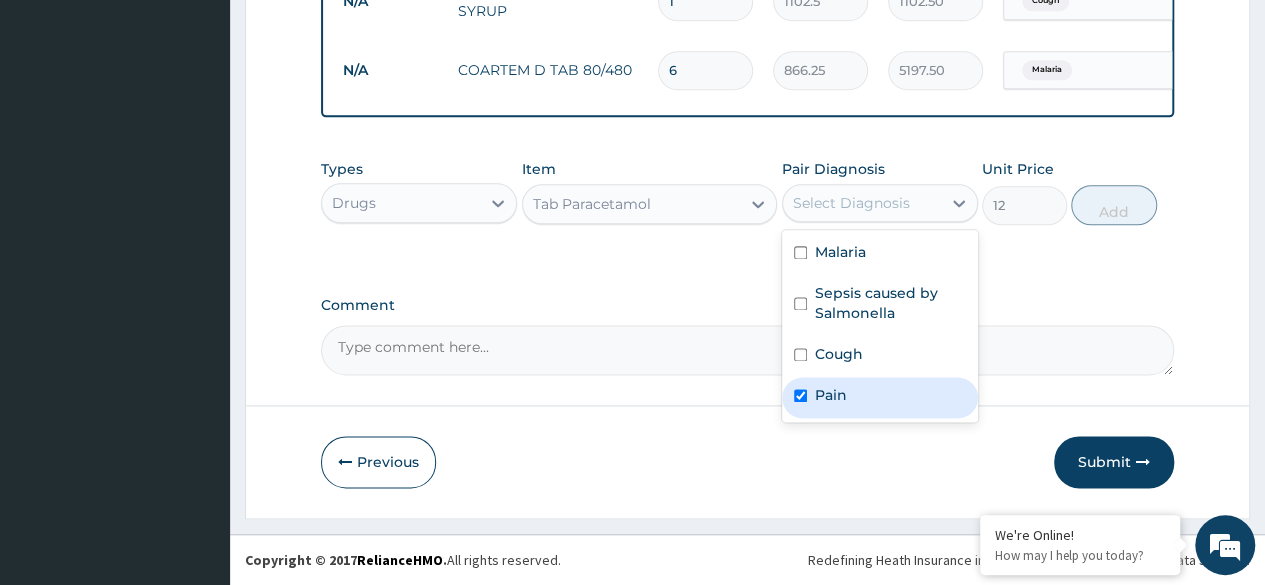 checkbox on "true" 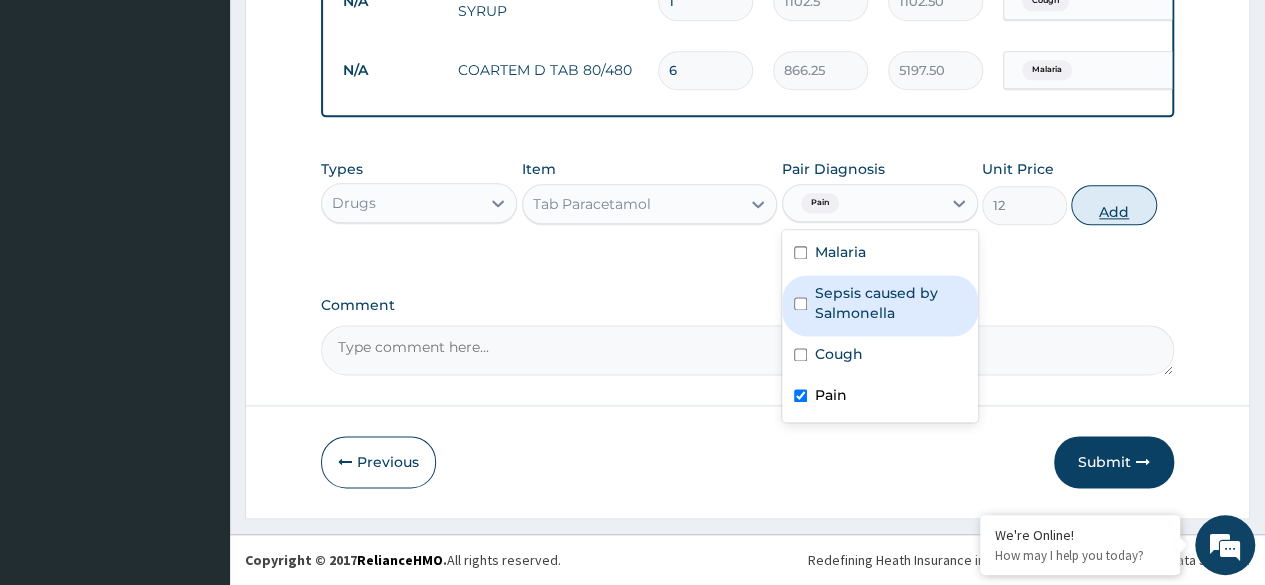 click on "Add" at bounding box center [1113, 205] 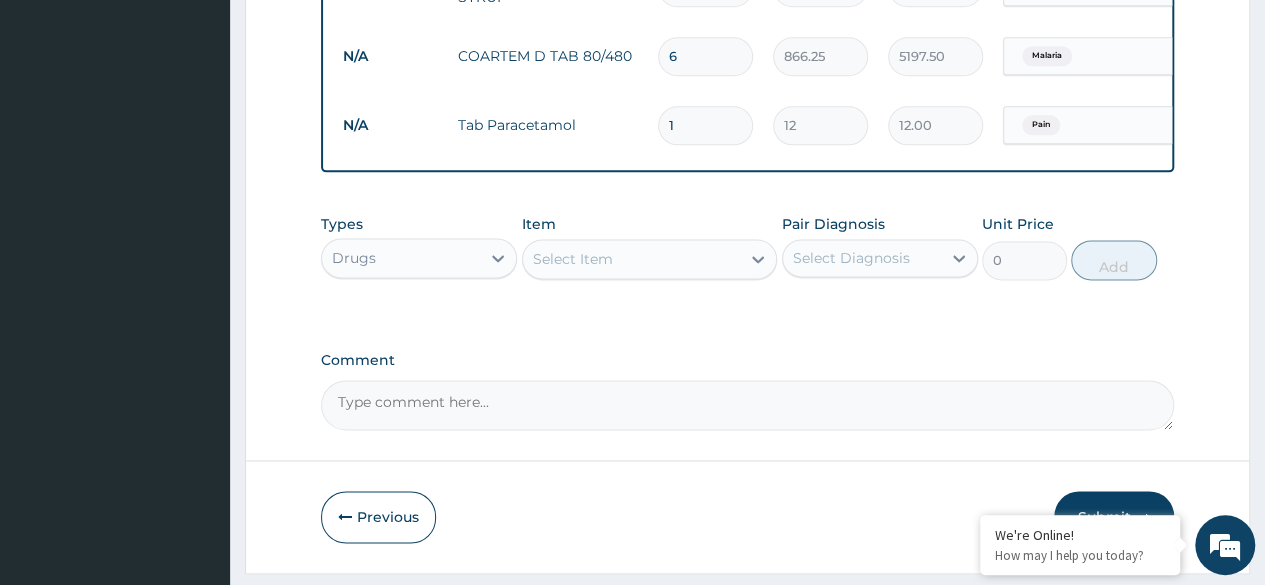 type on "18" 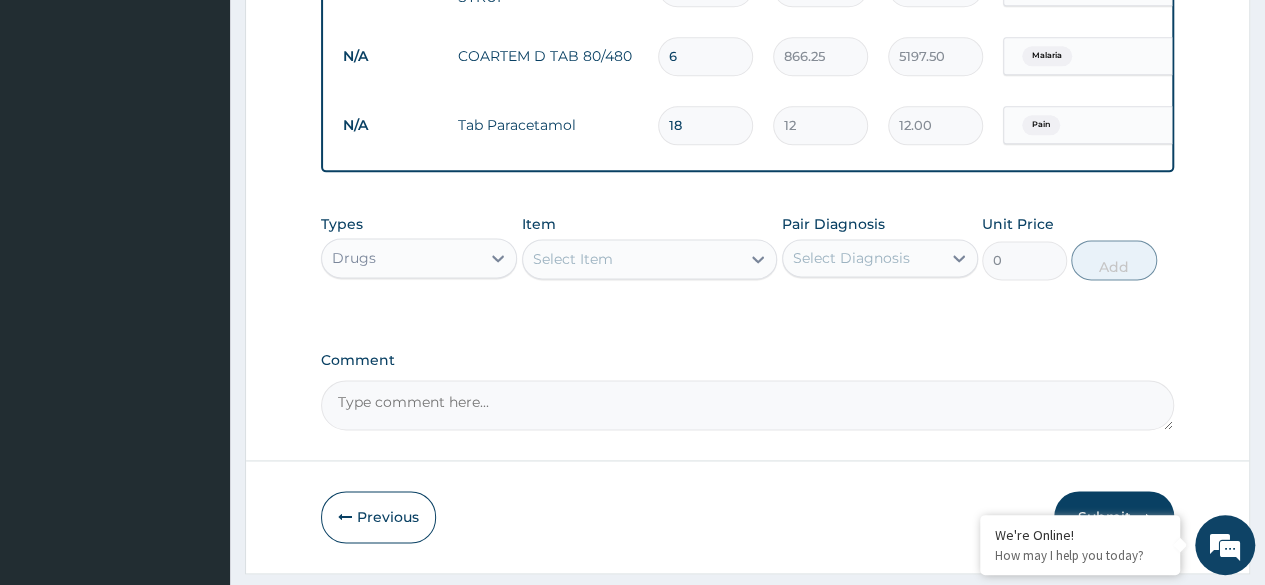 type on "216.00" 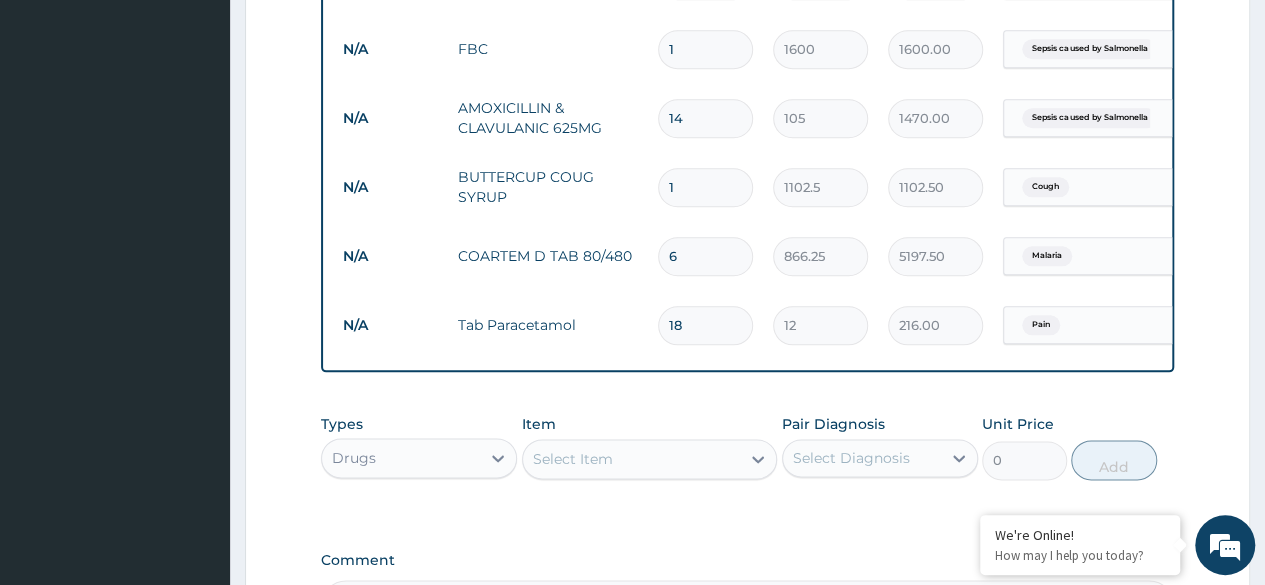 scroll, scrollTop: 1259, scrollLeft: 0, axis: vertical 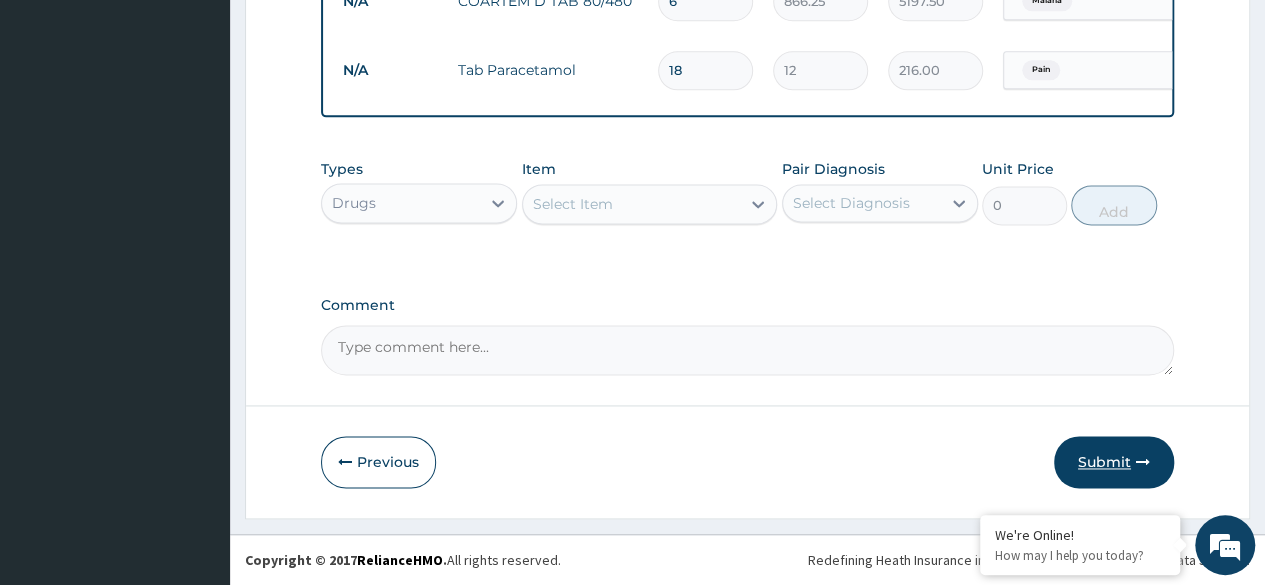 type on "18" 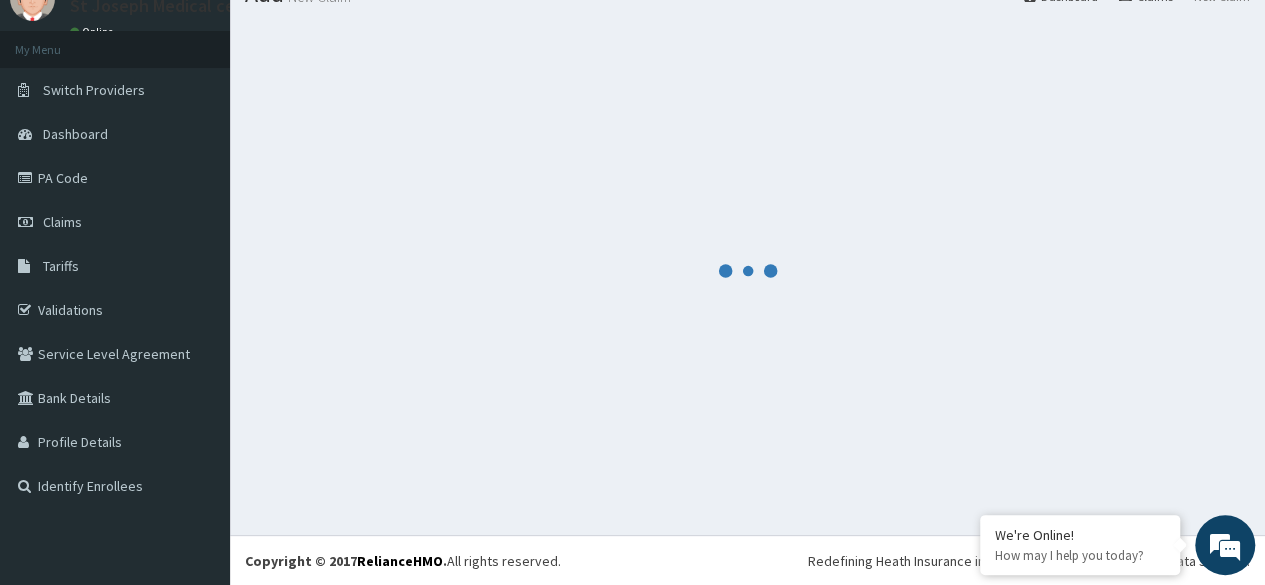 scroll, scrollTop: 1259, scrollLeft: 0, axis: vertical 